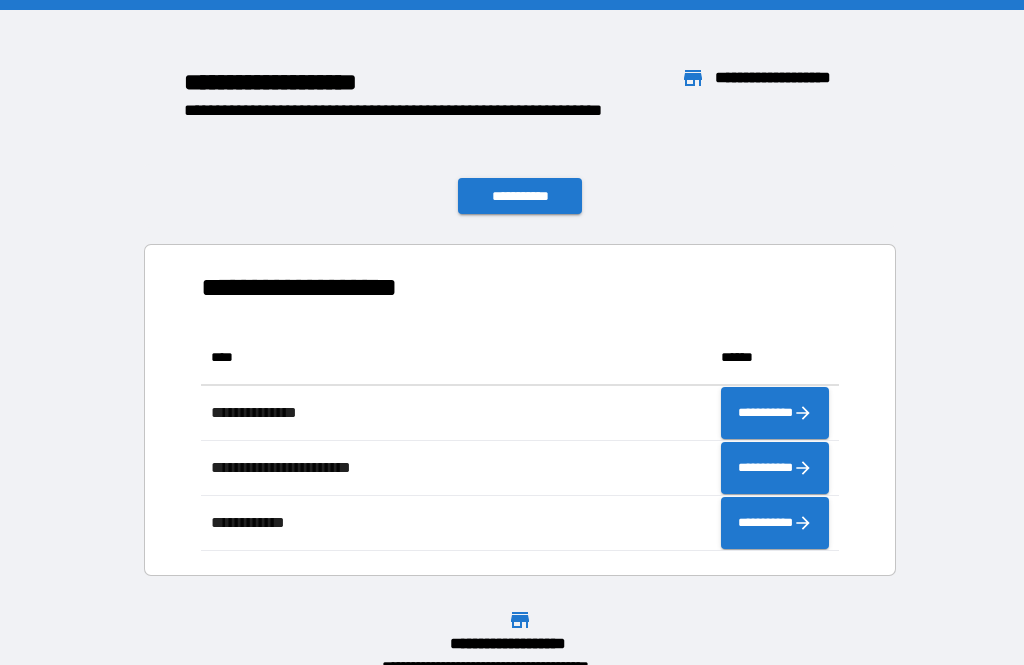 scroll, scrollTop: 0, scrollLeft: 0, axis: both 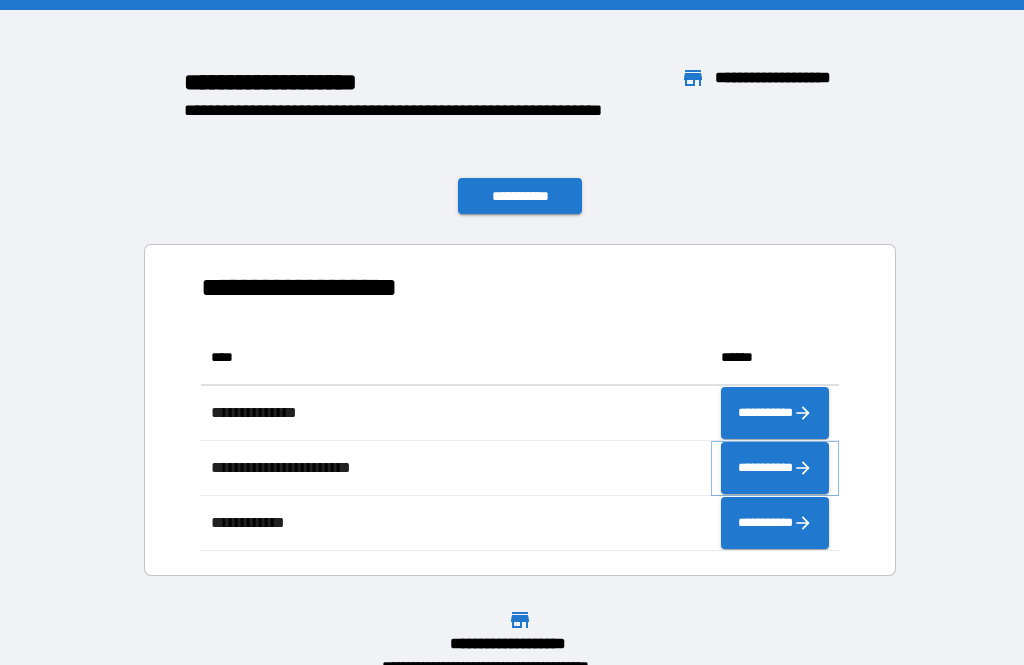 click on "**********" at bounding box center (775, 468) 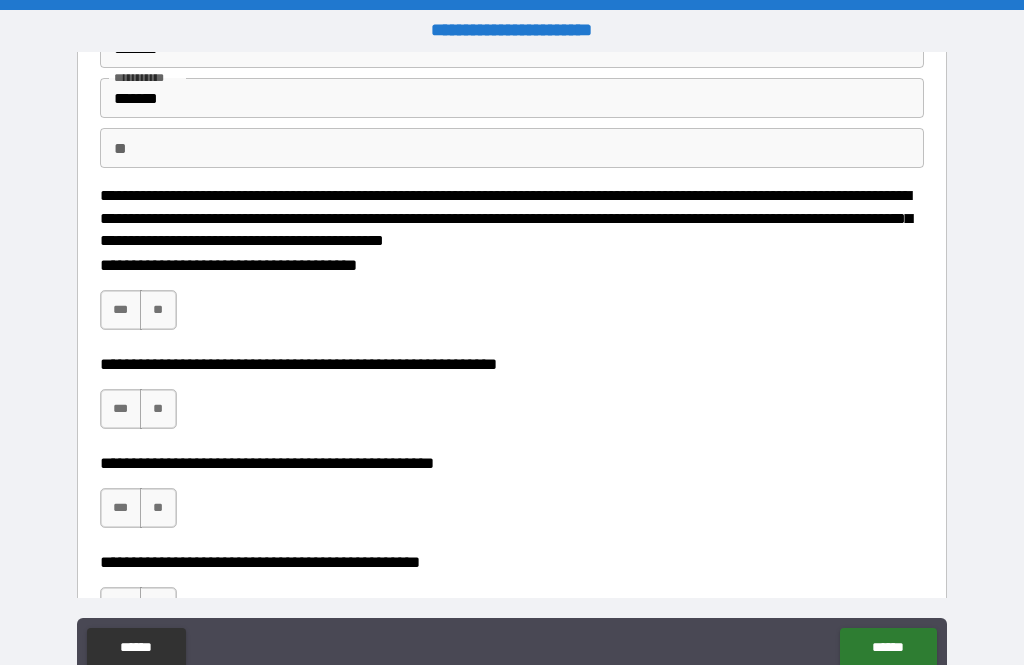 scroll, scrollTop: 118, scrollLeft: 0, axis: vertical 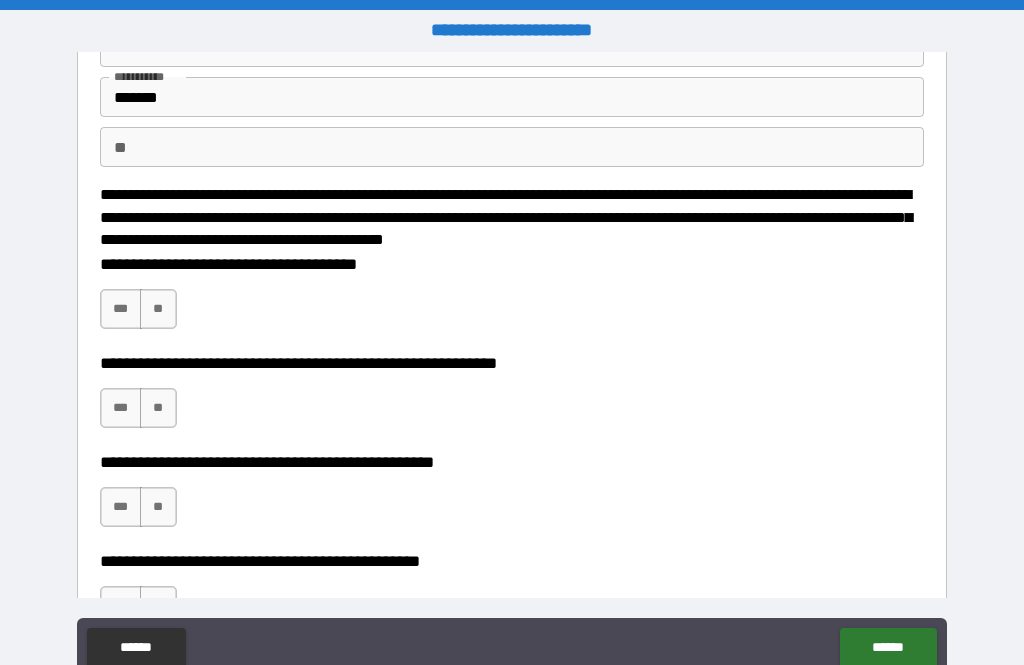 click on "***" at bounding box center [121, 309] 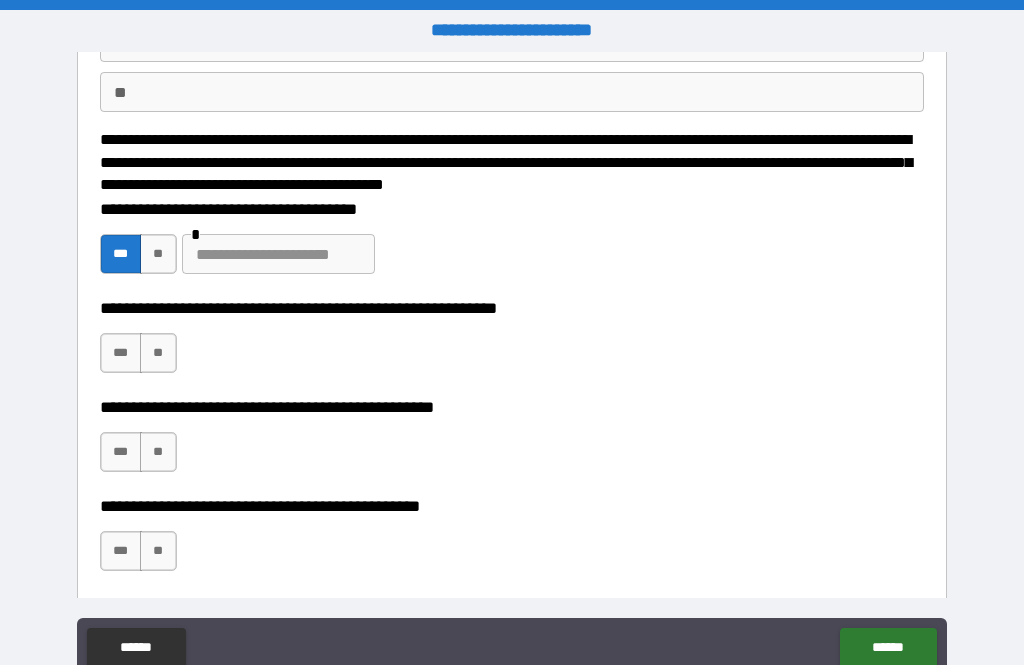 scroll, scrollTop: 175, scrollLeft: 0, axis: vertical 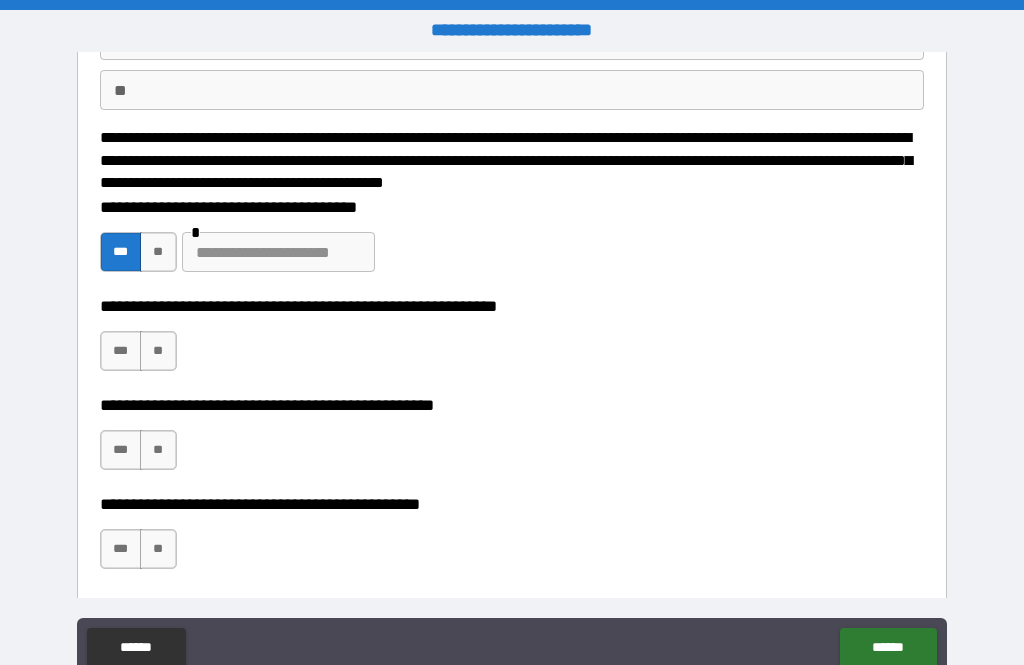 click on "**" at bounding box center [158, 351] 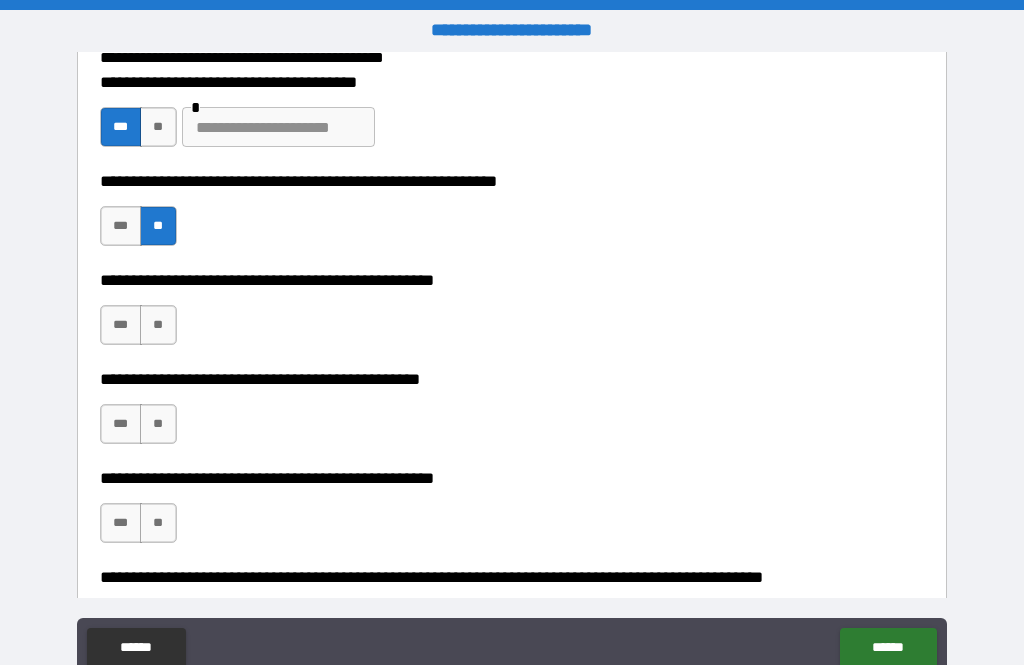 scroll, scrollTop: 304, scrollLeft: 0, axis: vertical 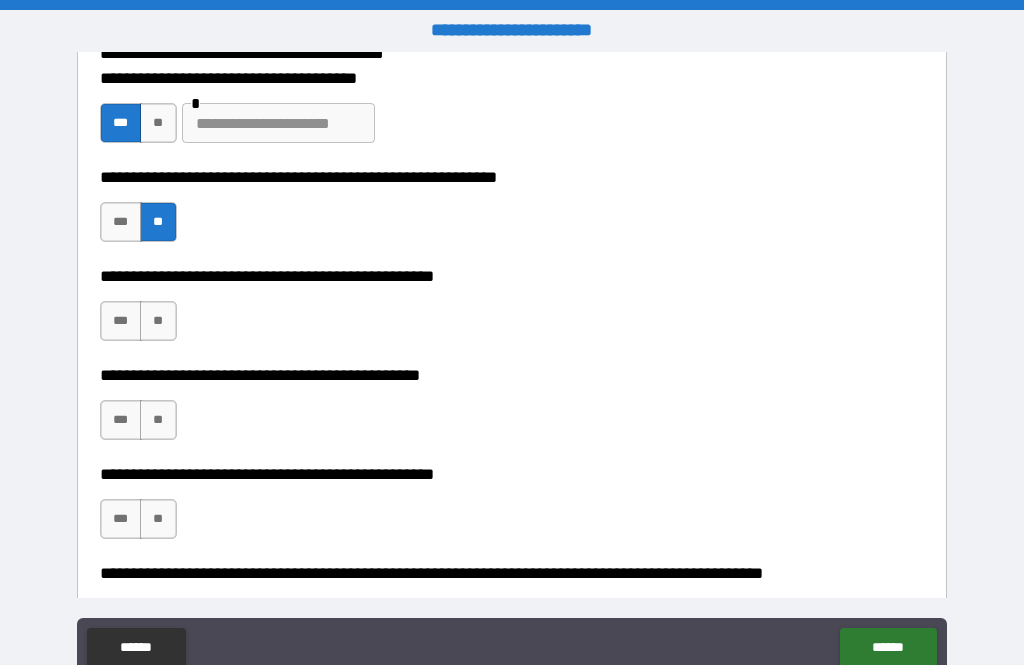 click on "**" at bounding box center [158, 321] 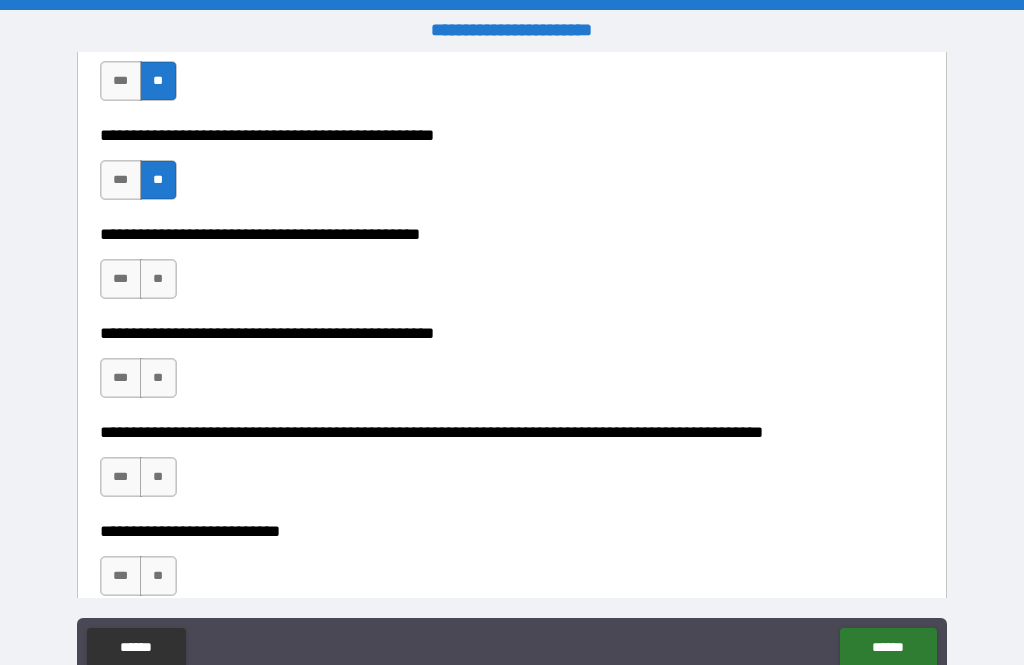 scroll, scrollTop: 446, scrollLeft: 0, axis: vertical 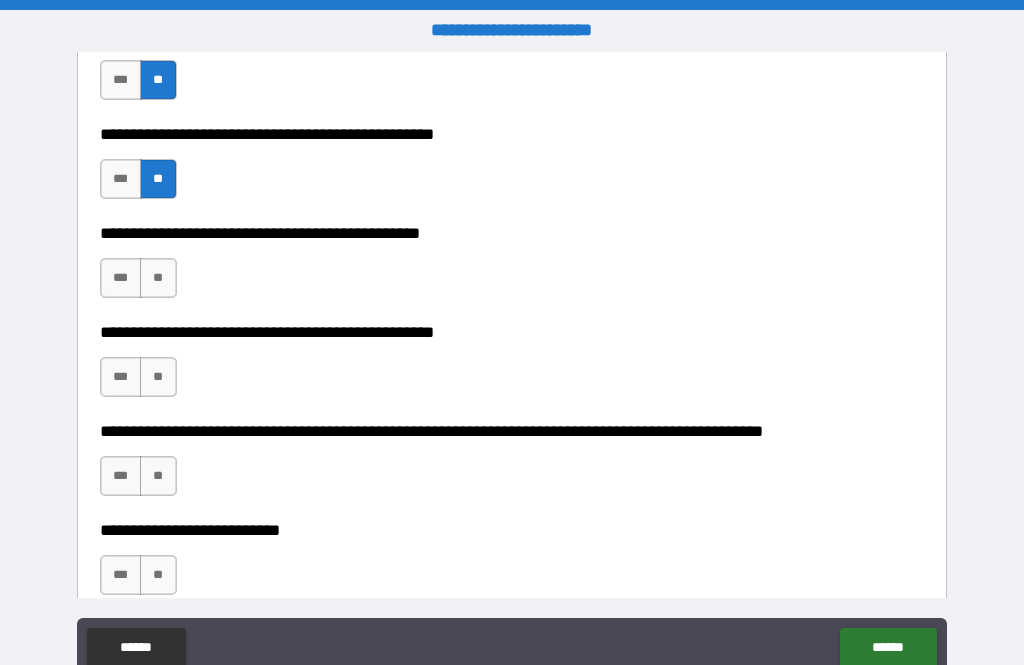 click on "**" at bounding box center [158, 278] 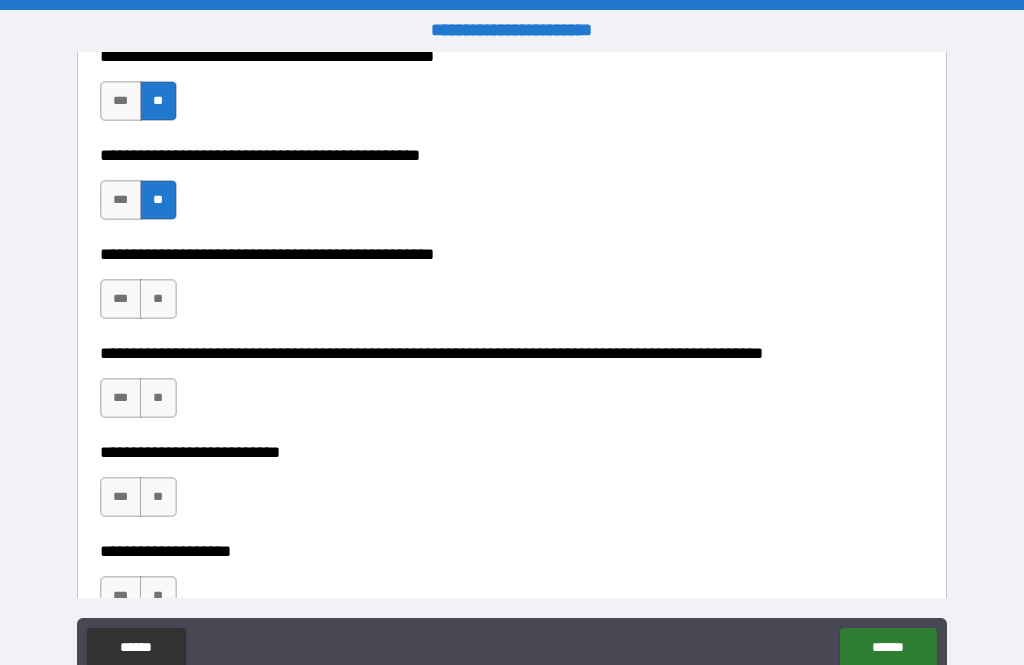 scroll, scrollTop: 541, scrollLeft: 0, axis: vertical 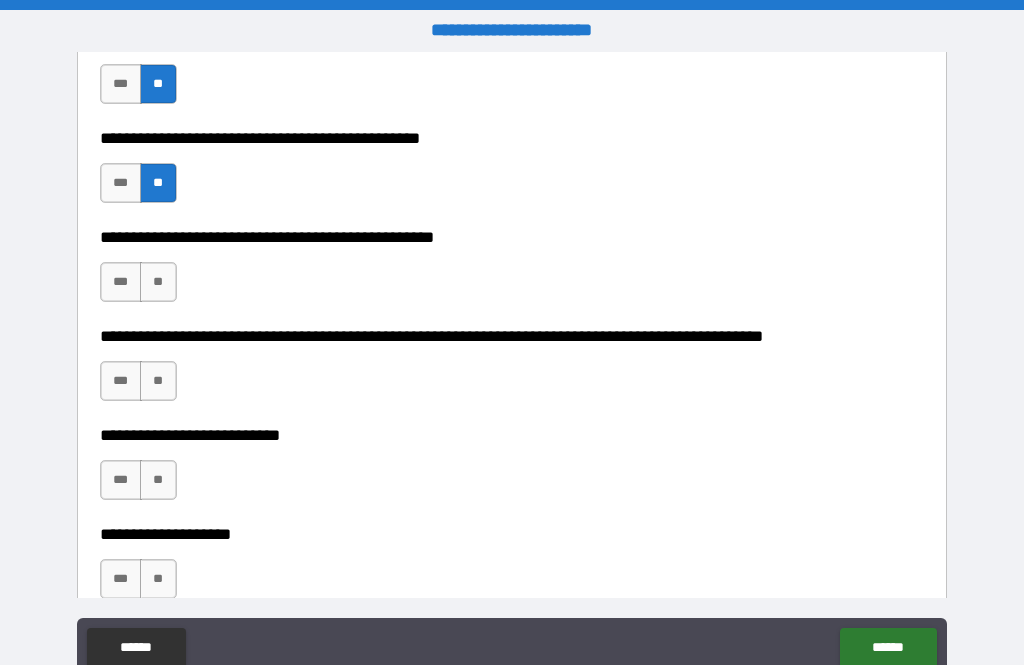 click on "**" at bounding box center (158, 282) 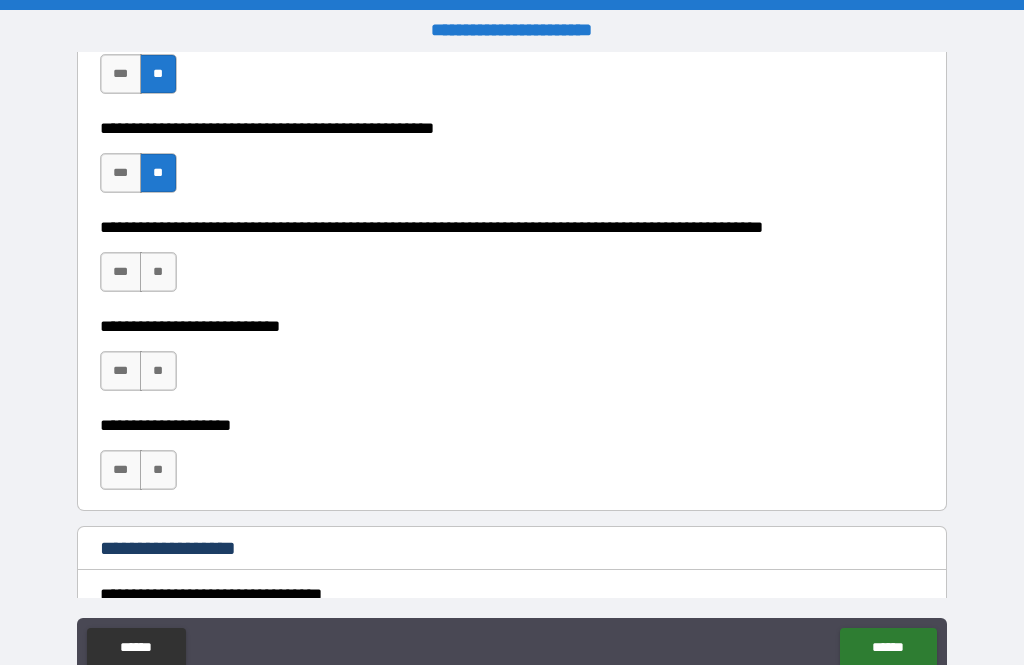 scroll, scrollTop: 653, scrollLeft: 0, axis: vertical 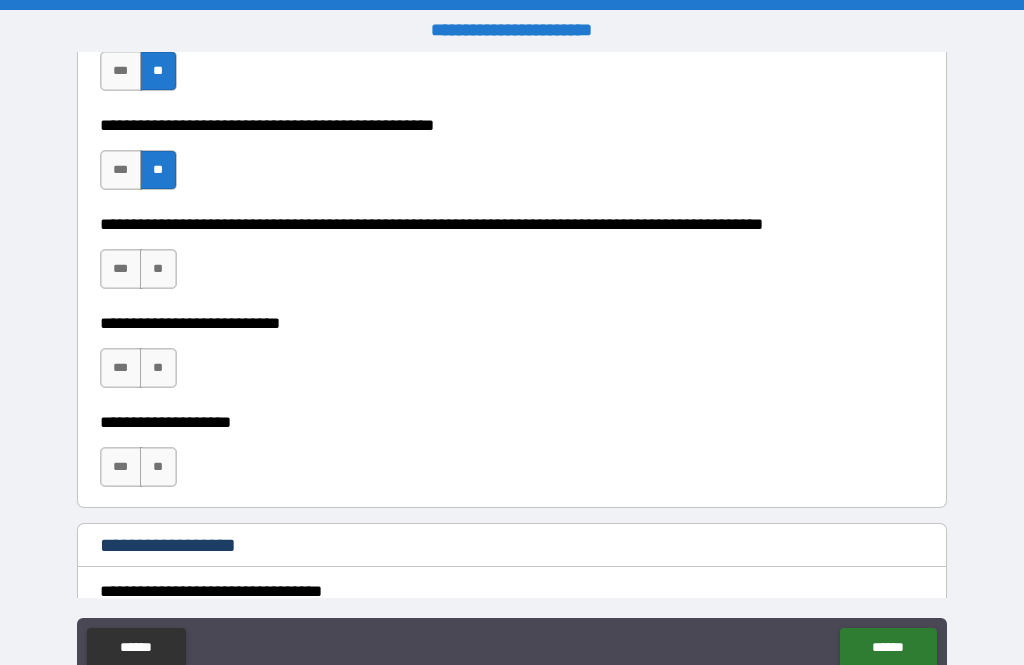 click on "**" at bounding box center [158, 269] 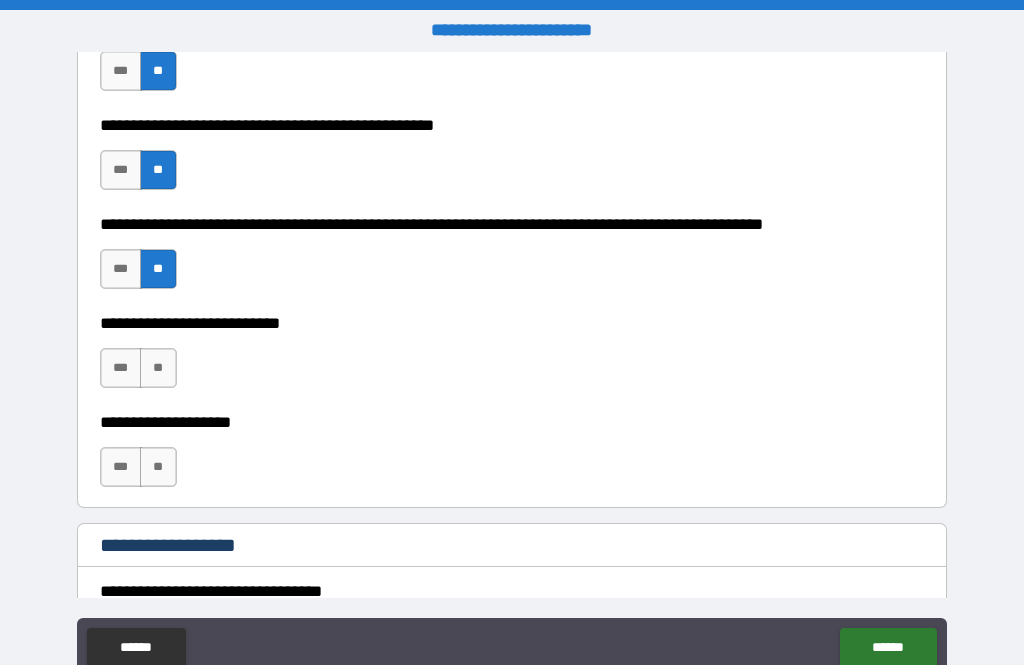 click on "**" at bounding box center [158, 368] 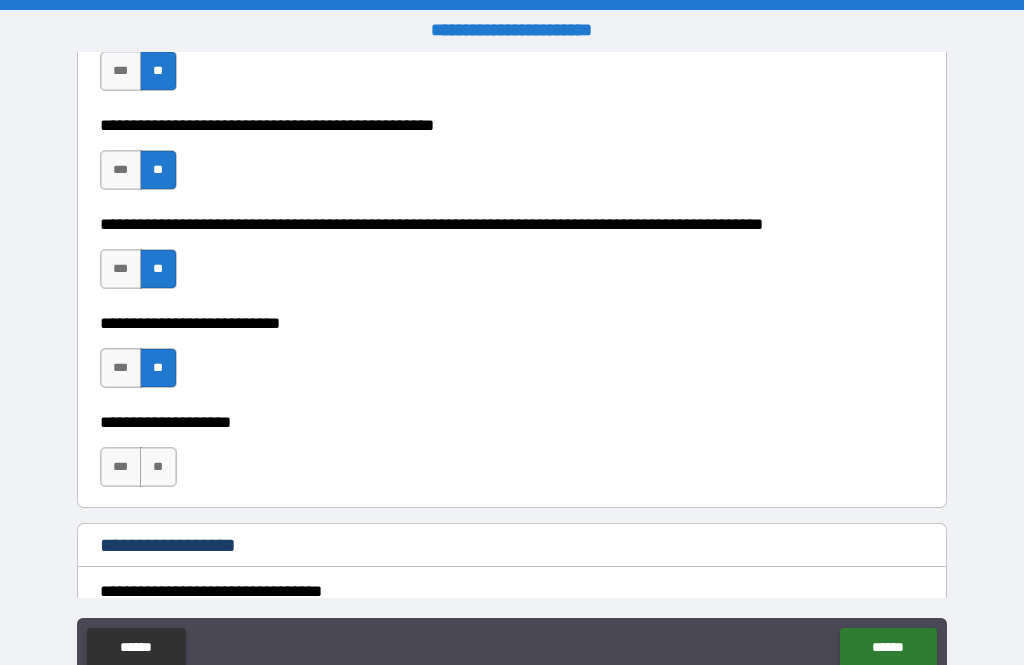 click on "**" at bounding box center [158, 467] 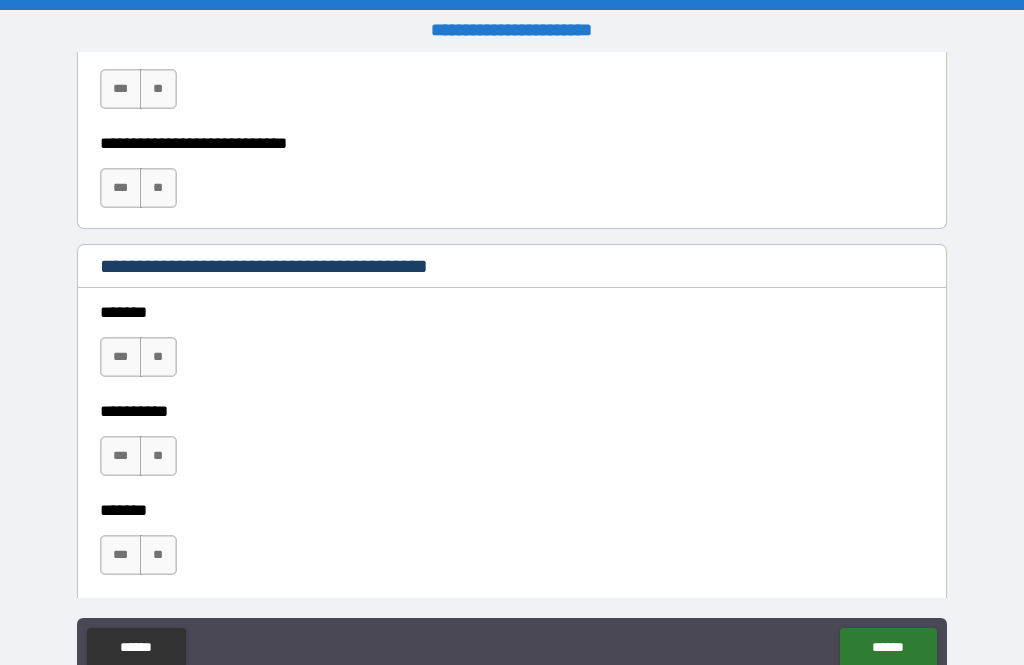 scroll, scrollTop: 1300, scrollLeft: 0, axis: vertical 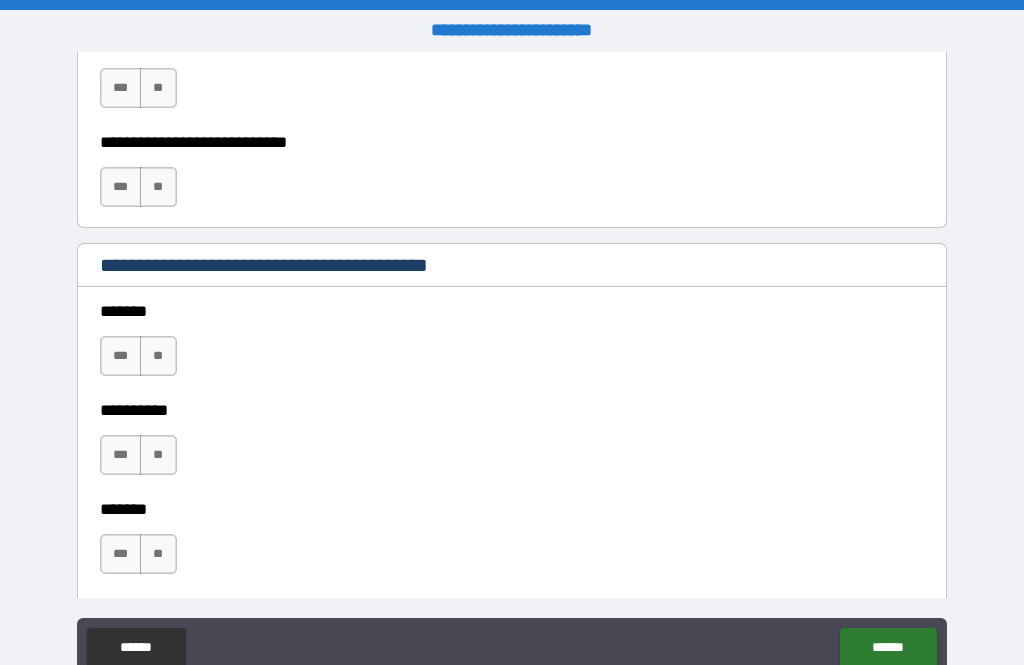 click on "**" at bounding box center [158, 356] 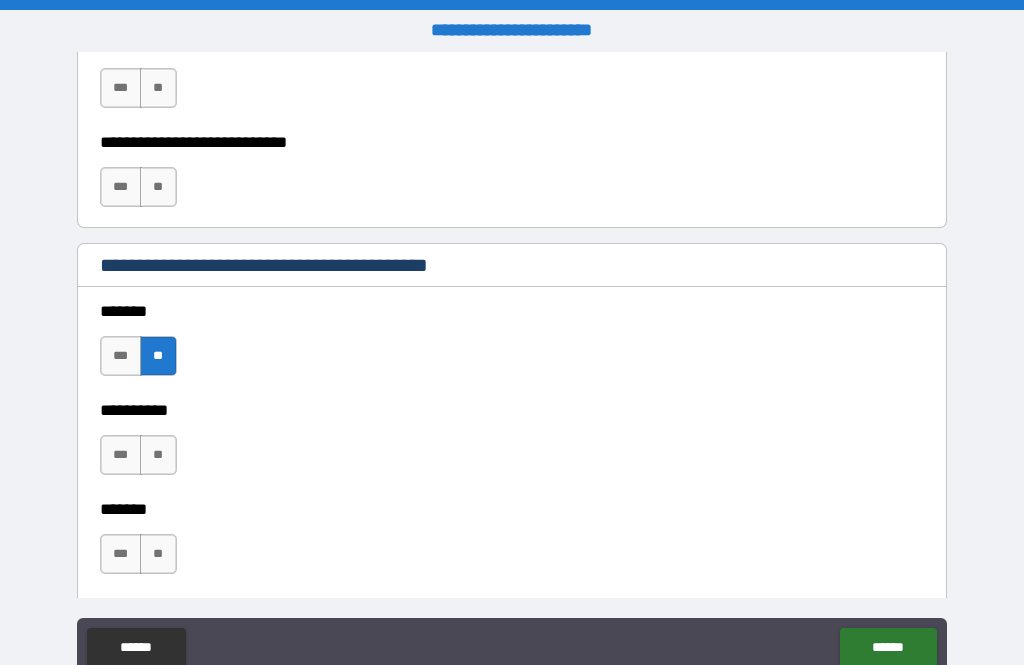 click on "**" at bounding box center (158, 455) 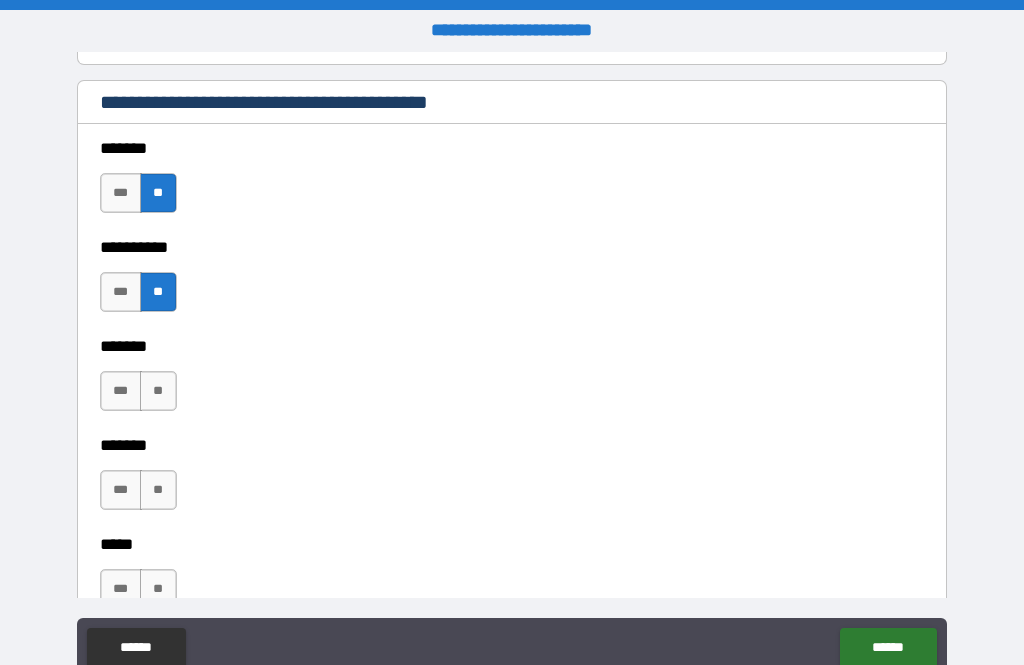 scroll, scrollTop: 1474, scrollLeft: 0, axis: vertical 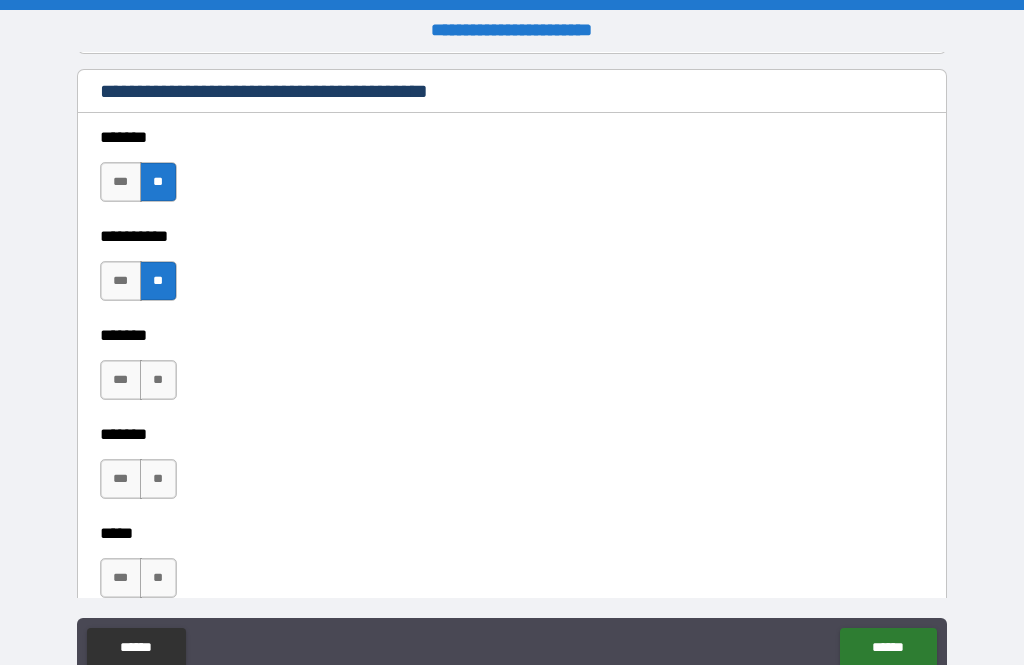 click on "**" at bounding box center [158, 380] 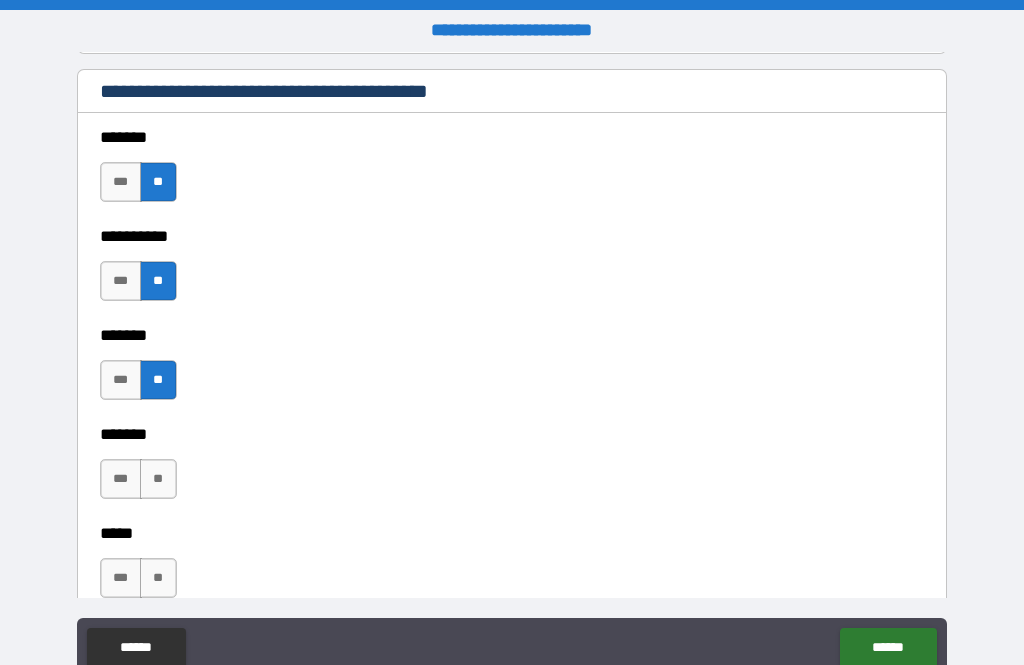 click on "**" at bounding box center [158, 479] 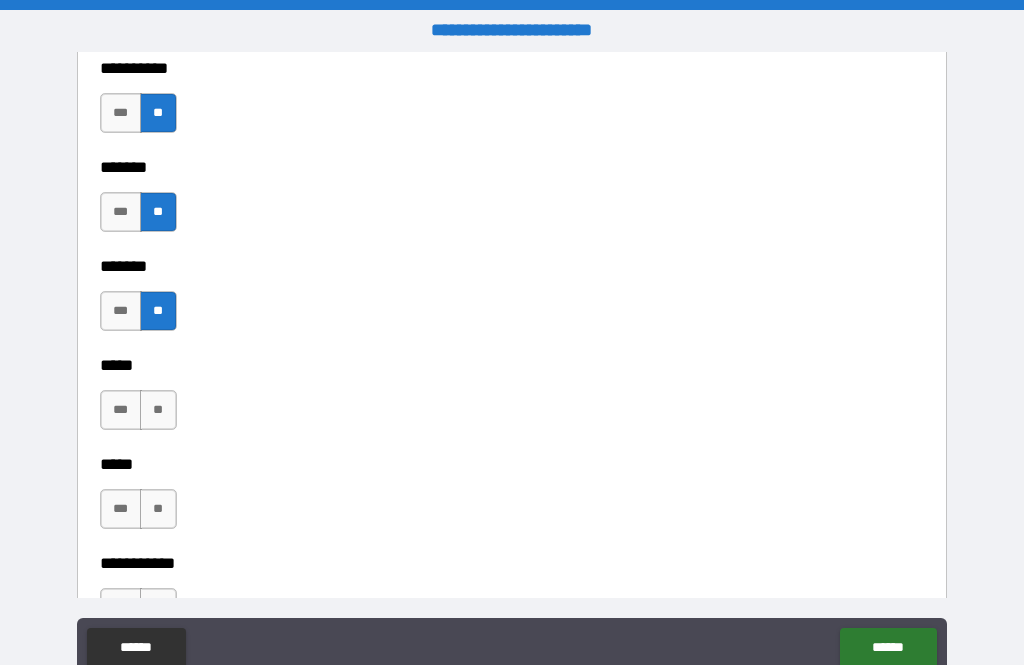scroll, scrollTop: 1667, scrollLeft: 0, axis: vertical 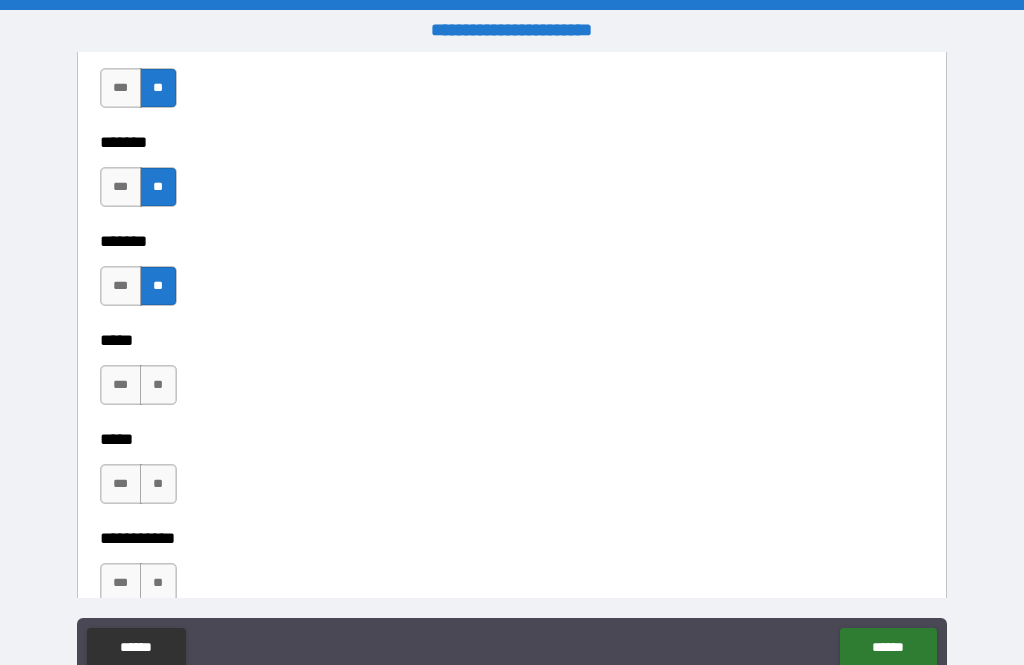 click on "**" at bounding box center [158, 385] 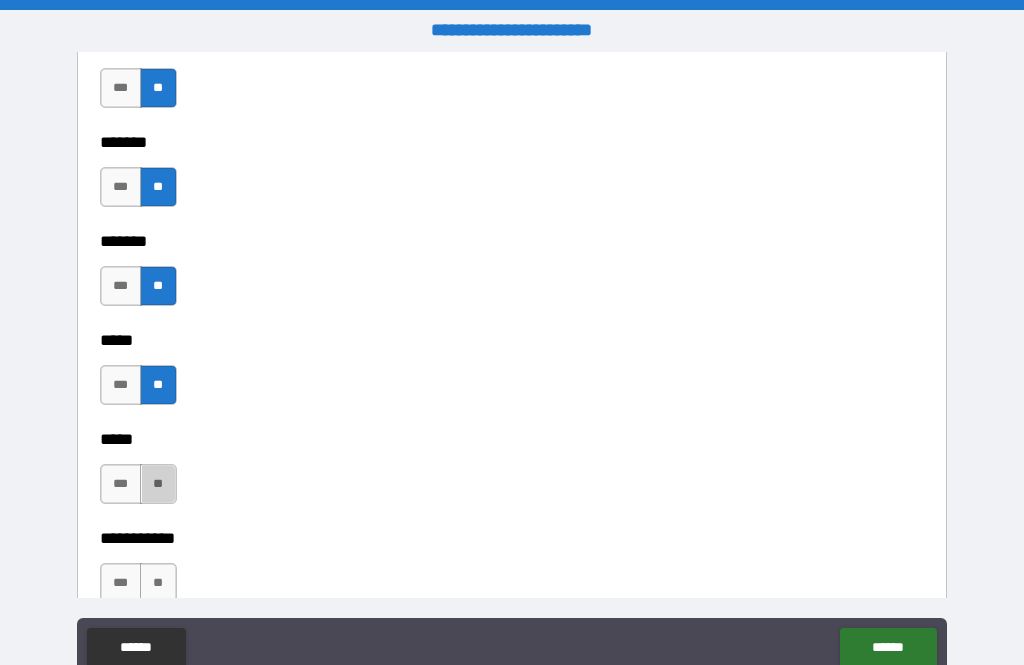 click on "**" at bounding box center [158, 484] 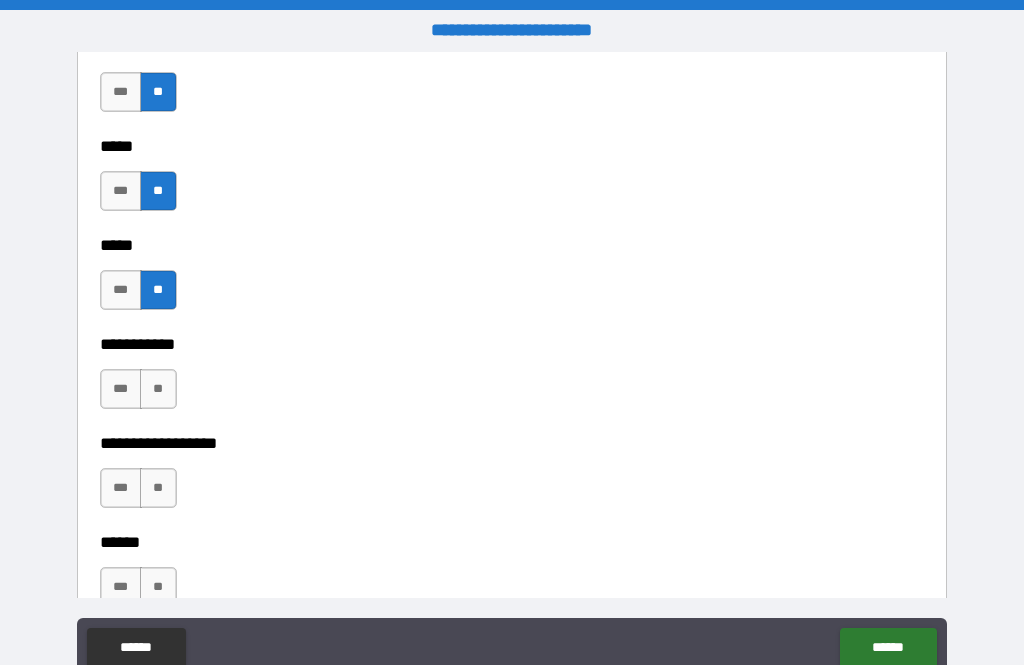 scroll, scrollTop: 1879, scrollLeft: 0, axis: vertical 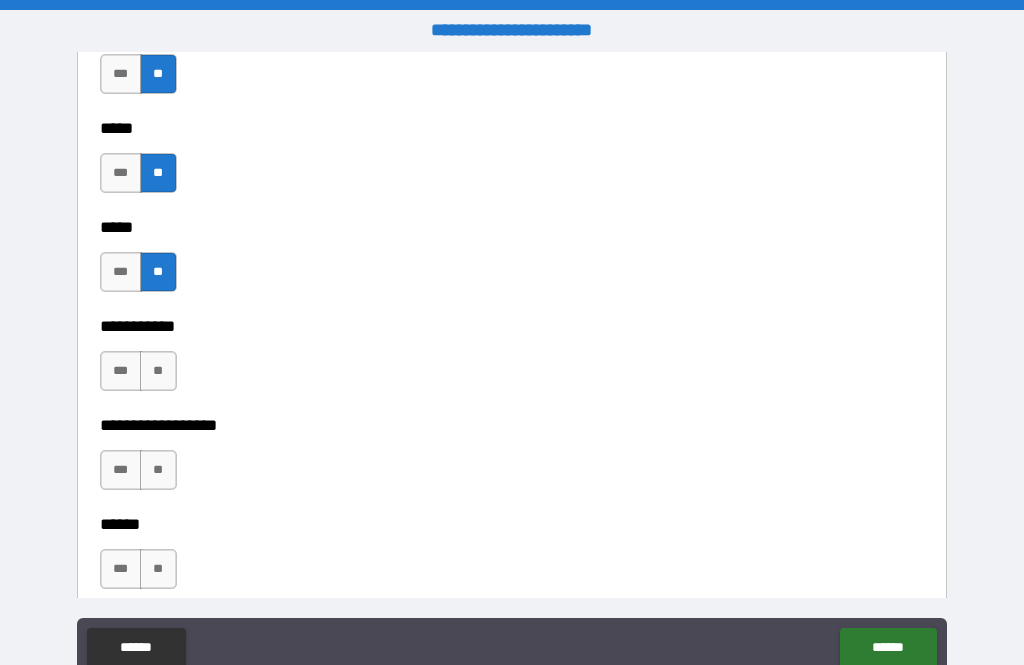 click on "**" at bounding box center (158, 371) 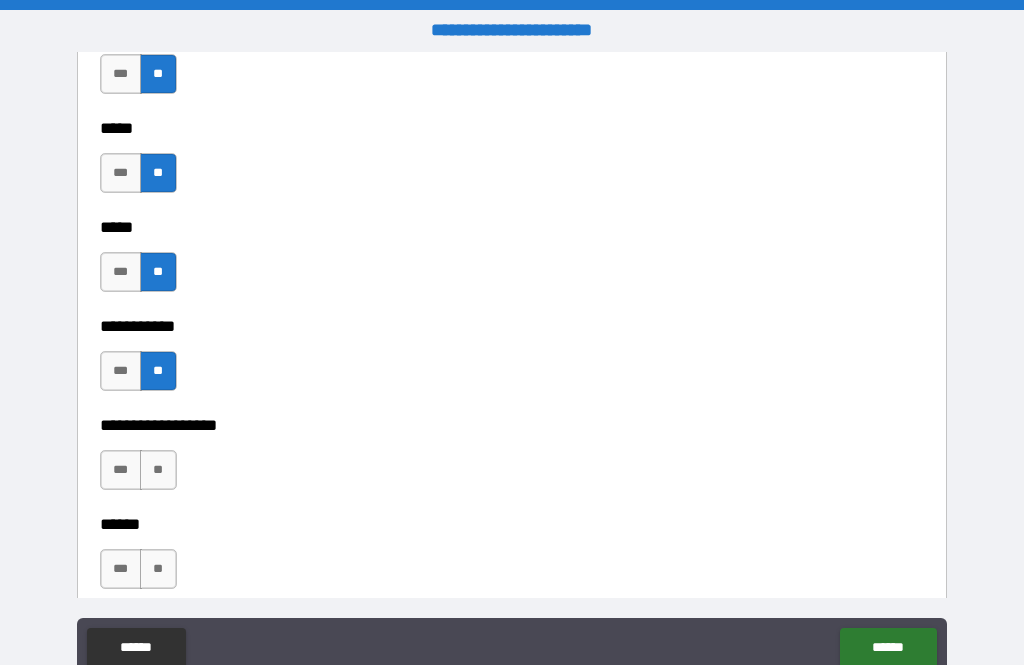 click on "**" at bounding box center [158, 470] 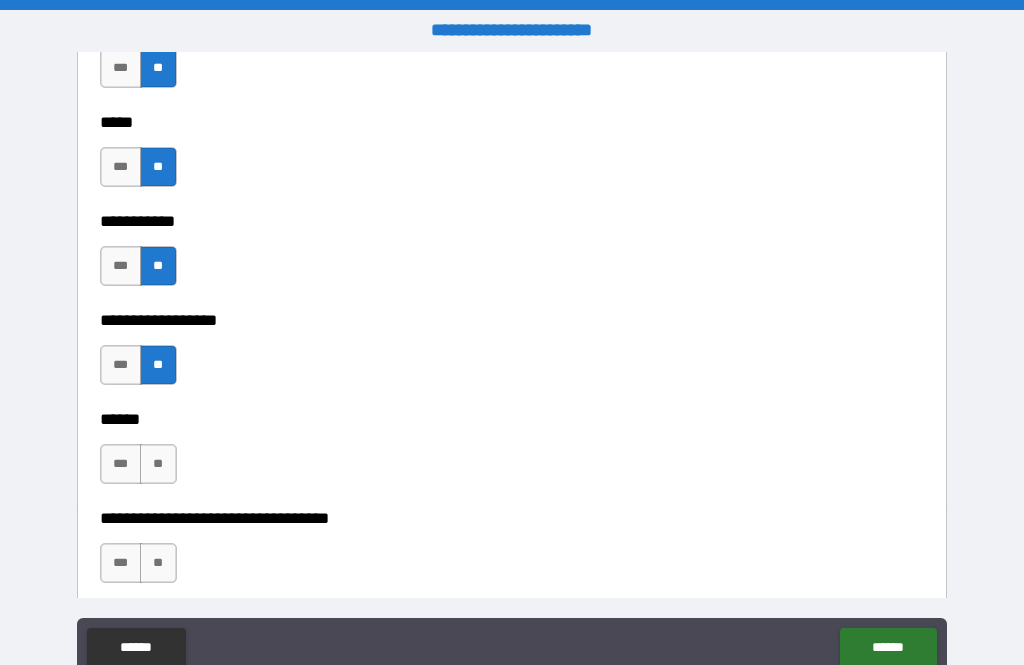 scroll, scrollTop: 2011, scrollLeft: 0, axis: vertical 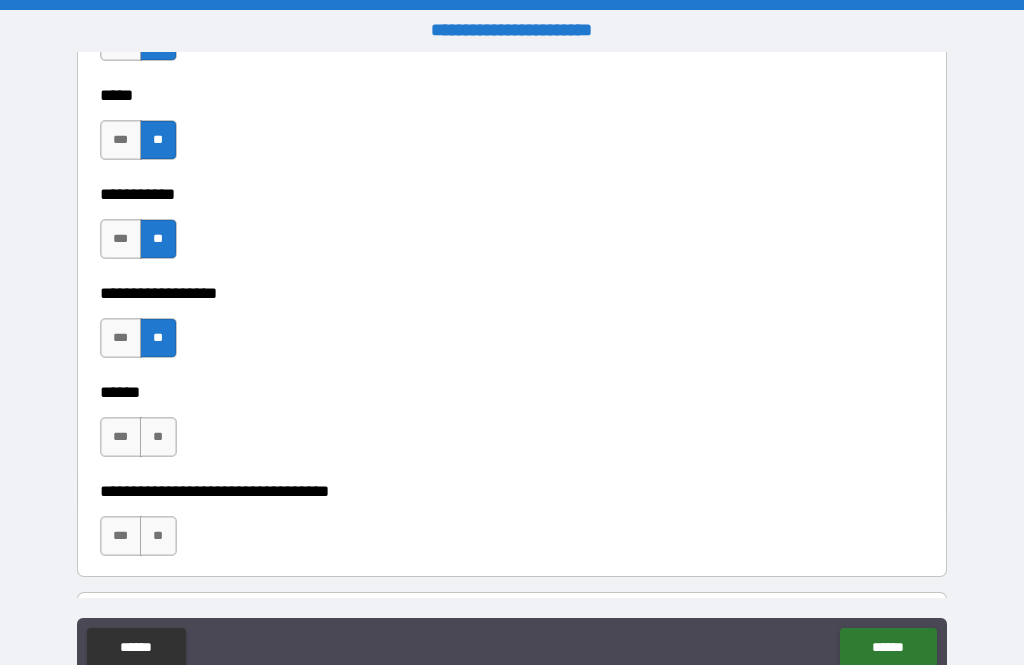 click on "**" at bounding box center [158, 437] 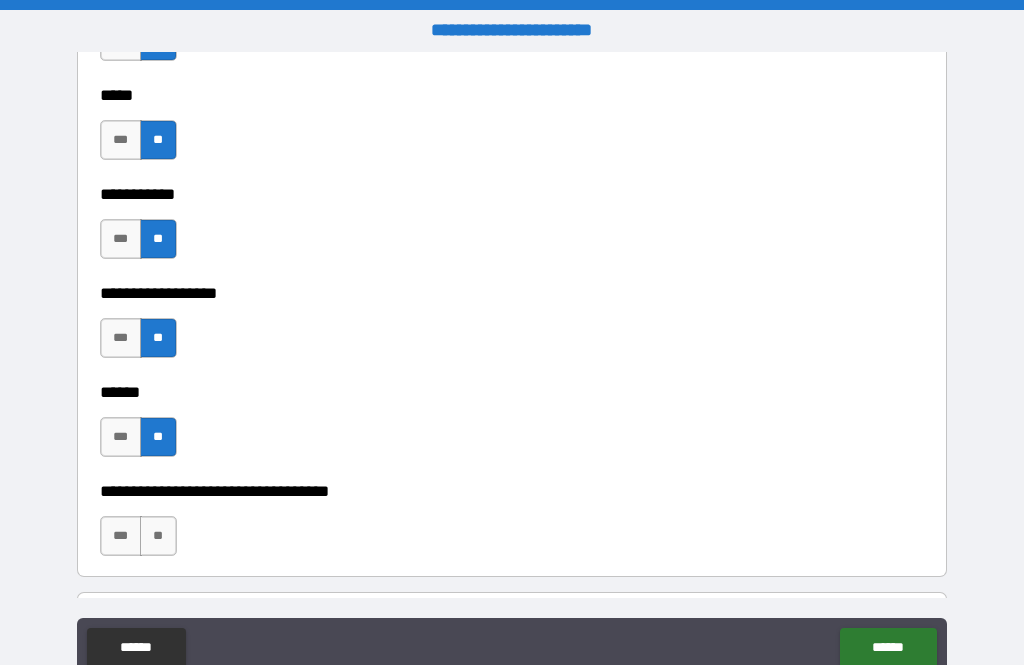 click on "**" at bounding box center (158, 536) 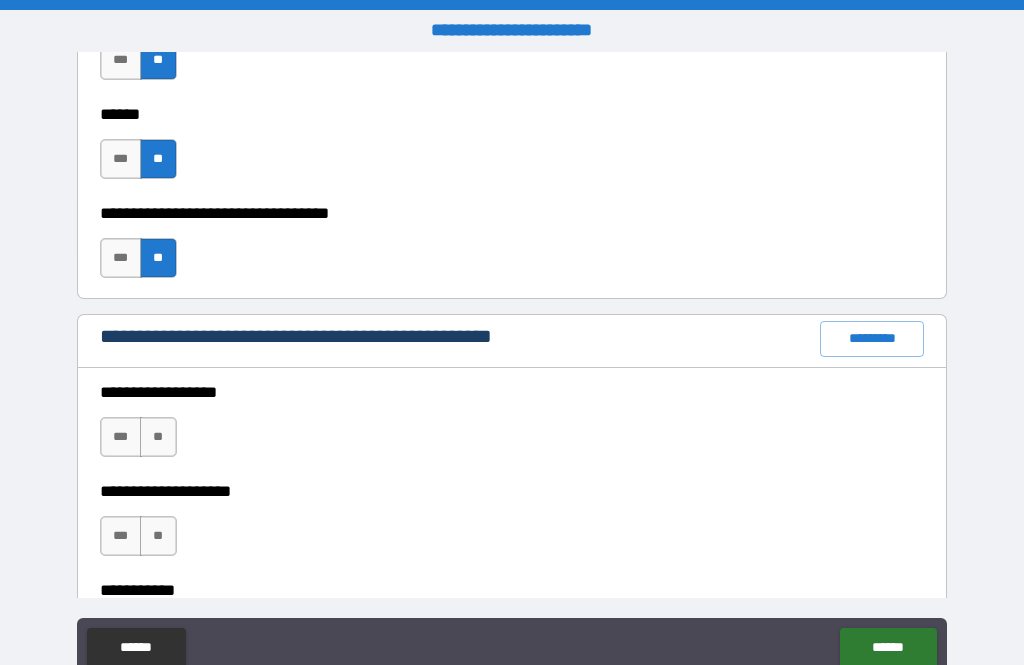 scroll, scrollTop: 2304, scrollLeft: 0, axis: vertical 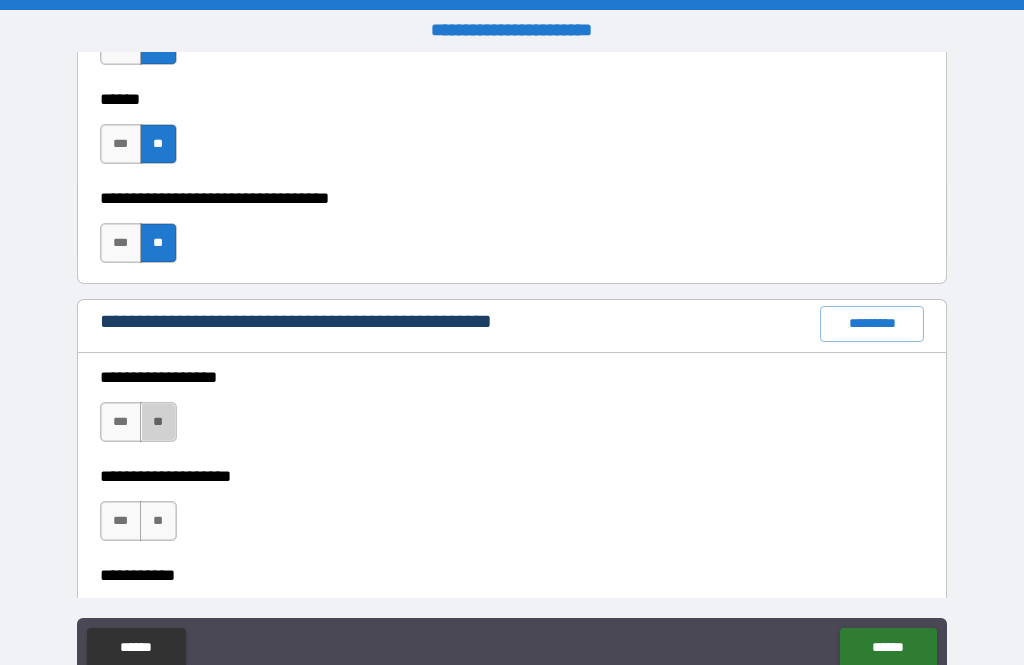 click on "**" at bounding box center [158, 422] 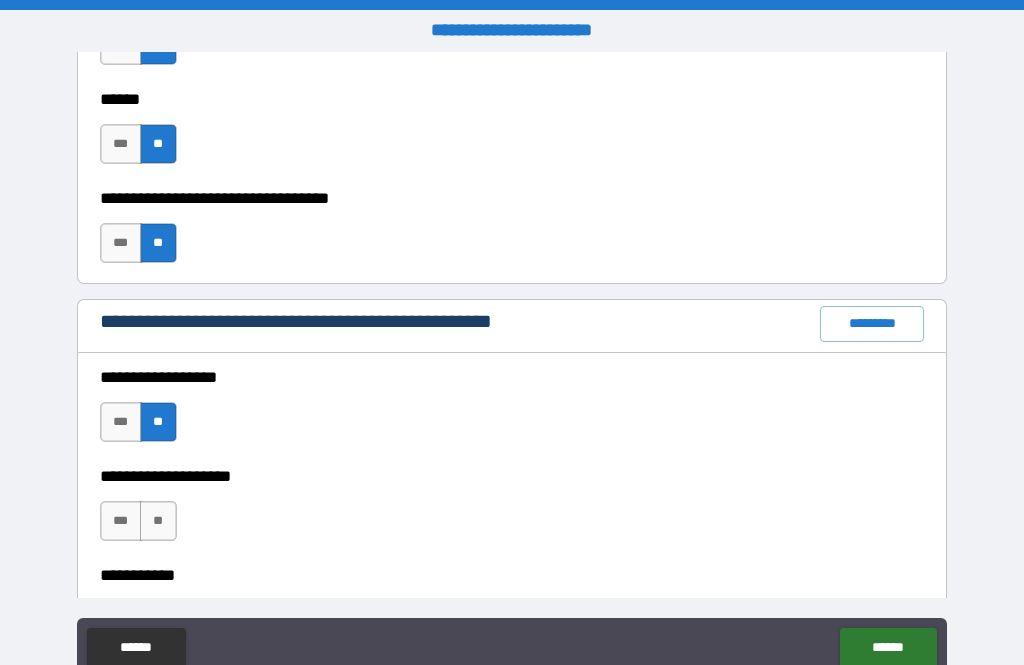 click on "**" at bounding box center (158, 521) 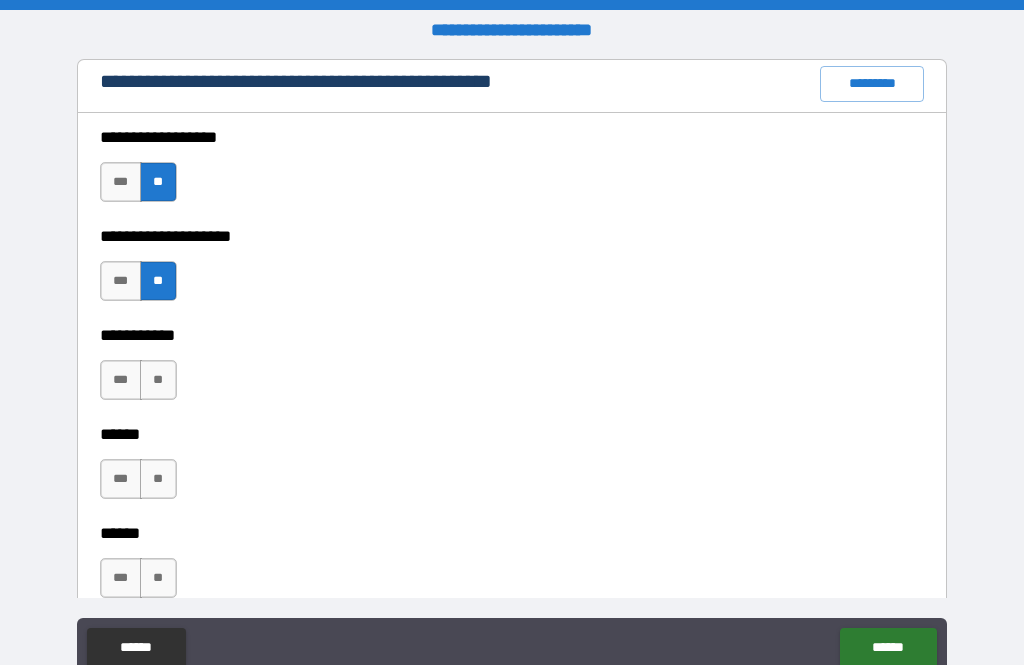 scroll, scrollTop: 2549, scrollLeft: 0, axis: vertical 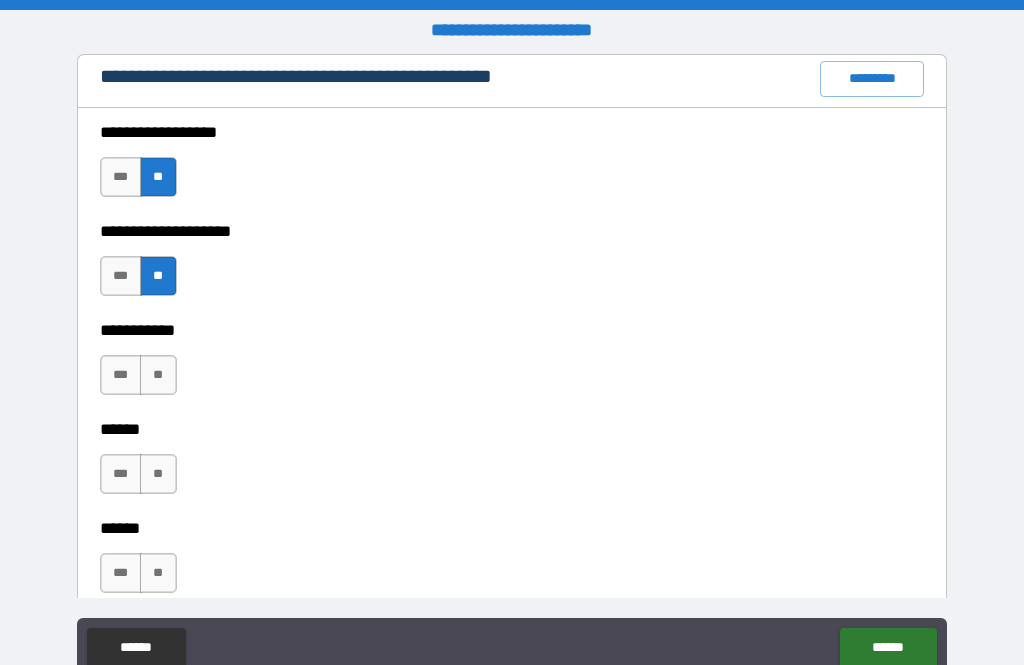 click on "**" at bounding box center (158, 375) 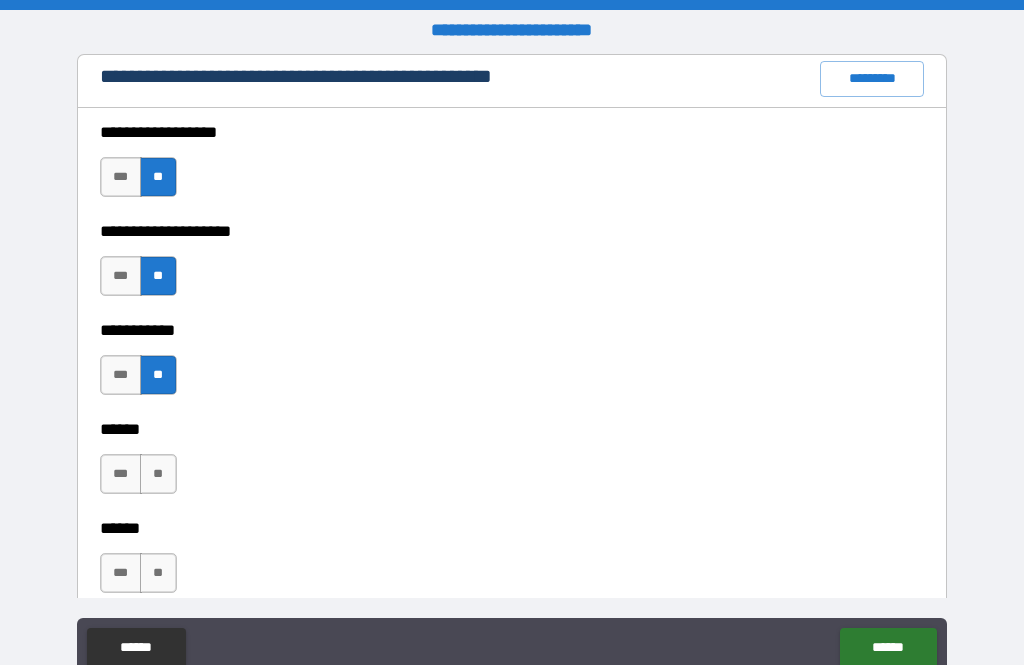 click on "**" at bounding box center (158, 474) 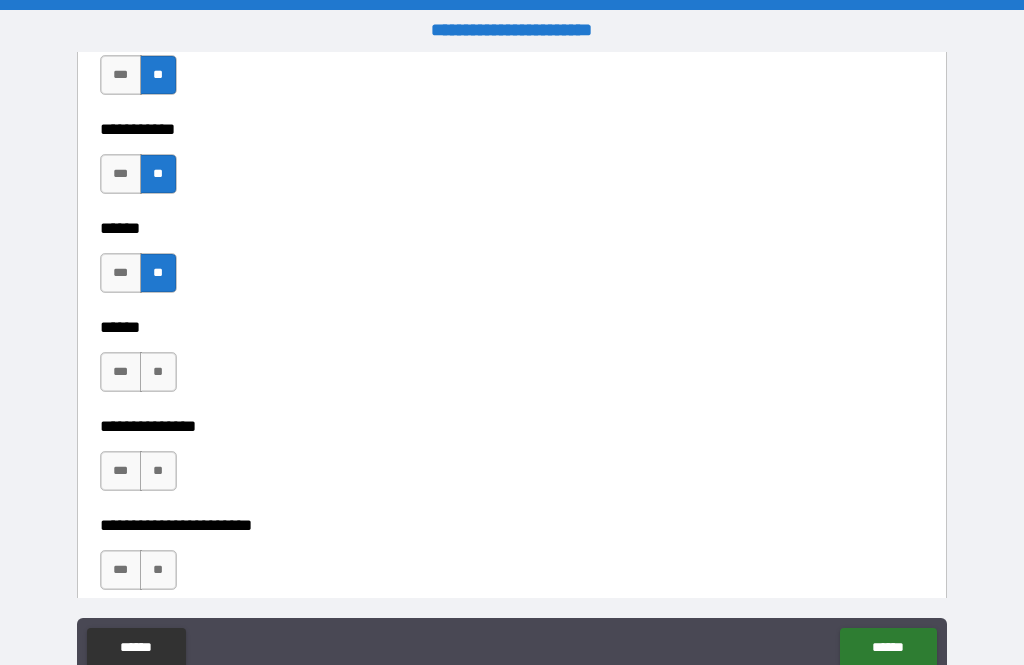 scroll, scrollTop: 2748, scrollLeft: 0, axis: vertical 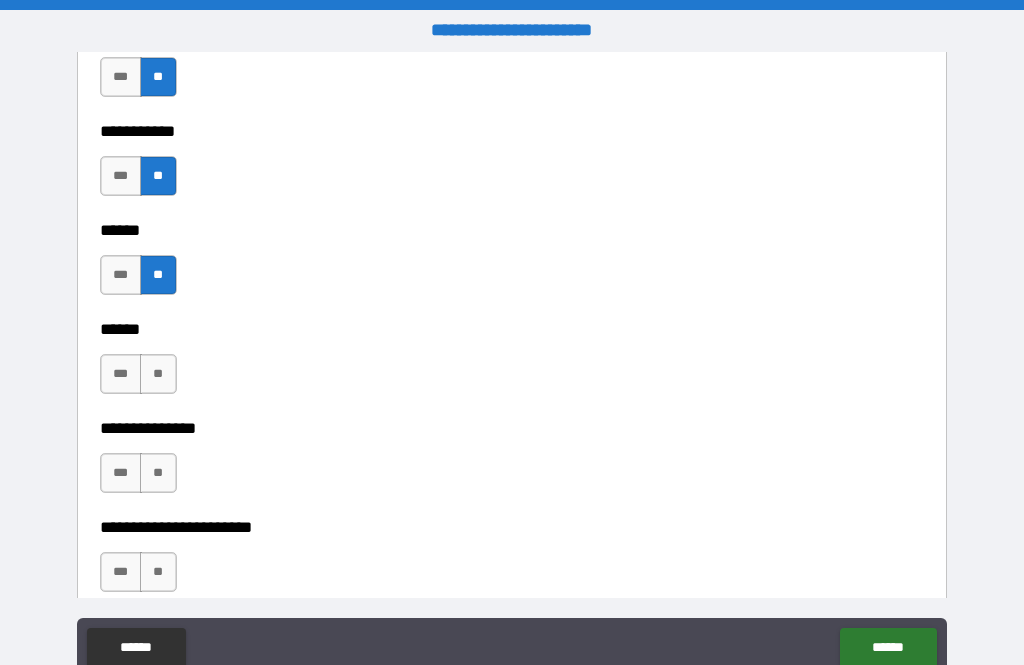 click on "**" at bounding box center [158, 374] 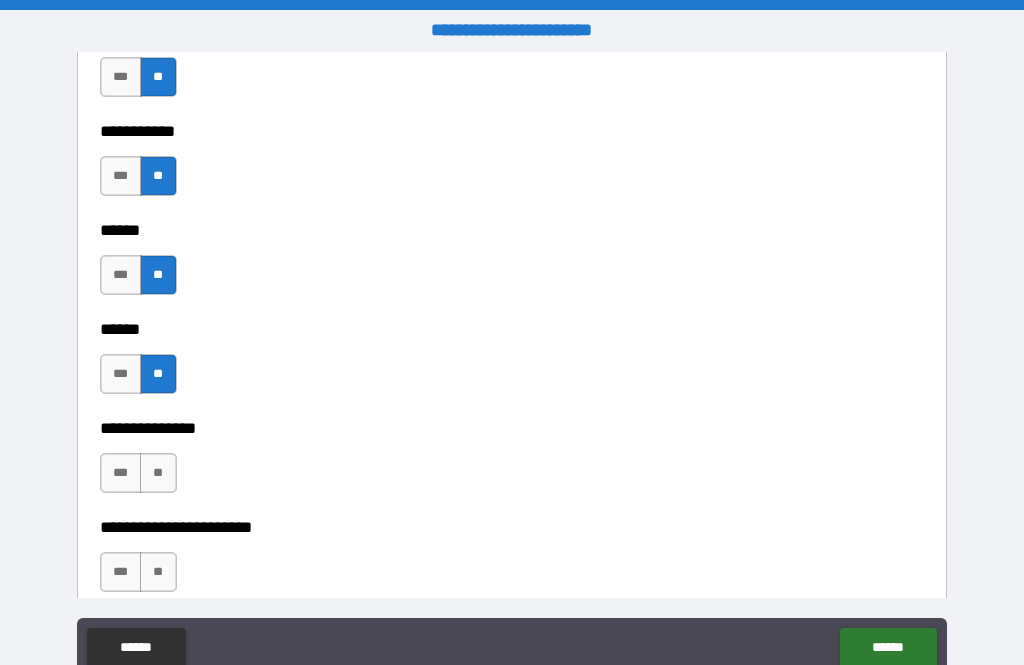 click on "**" at bounding box center (158, 473) 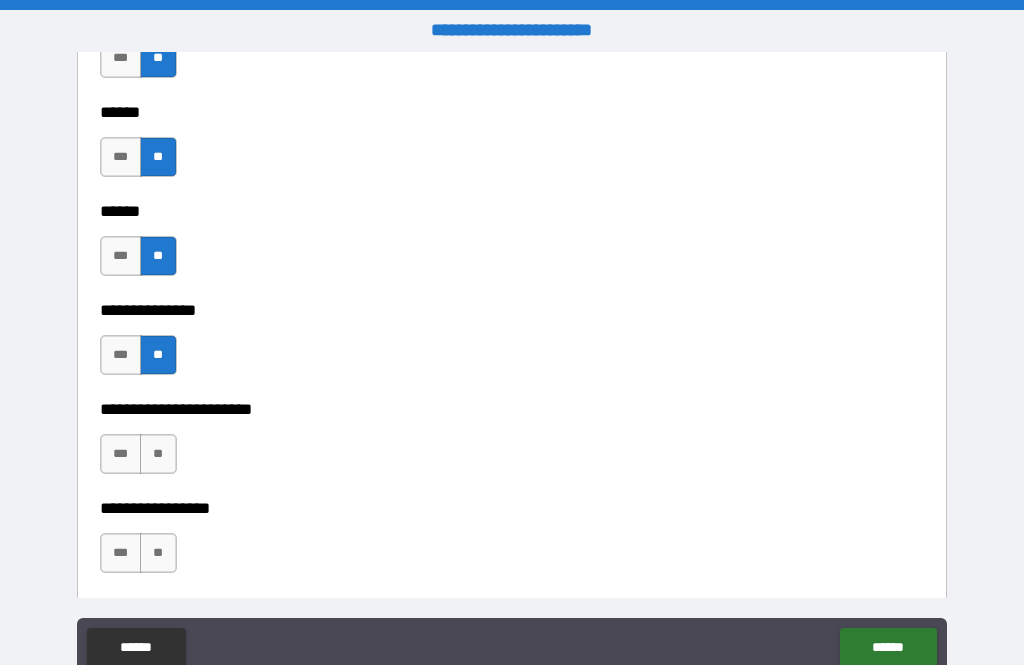 scroll, scrollTop: 2885, scrollLeft: 0, axis: vertical 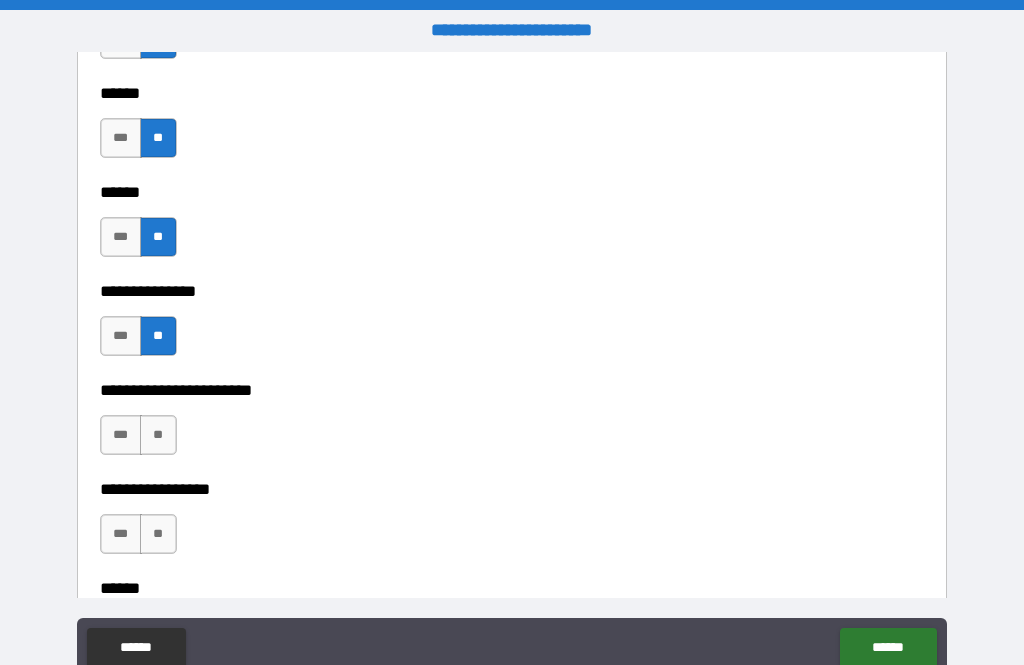 click on "**" at bounding box center [158, 435] 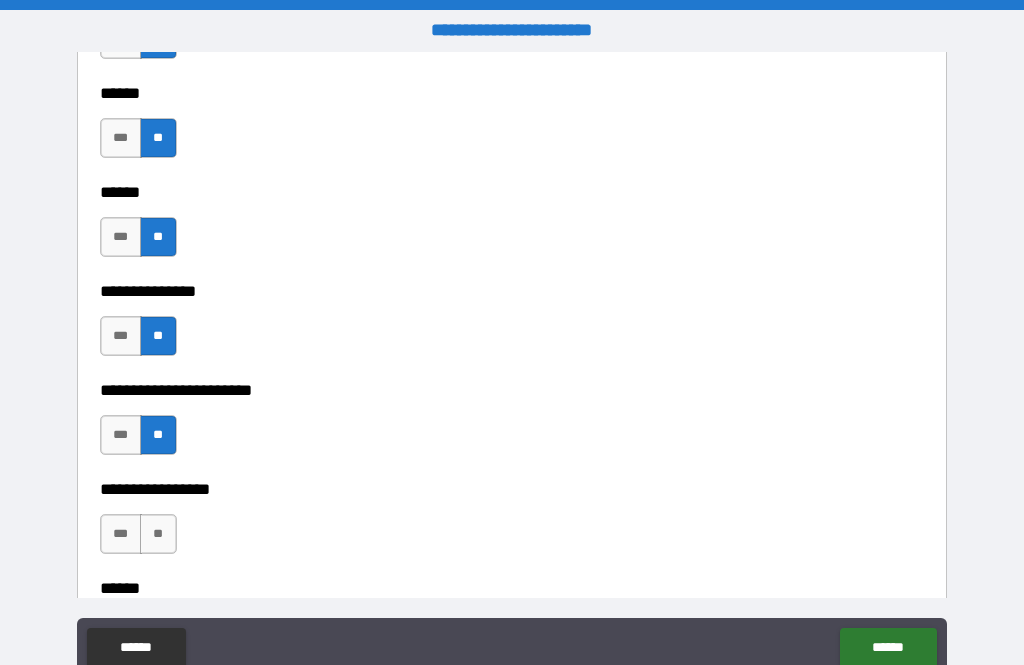 click on "**" at bounding box center (158, 534) 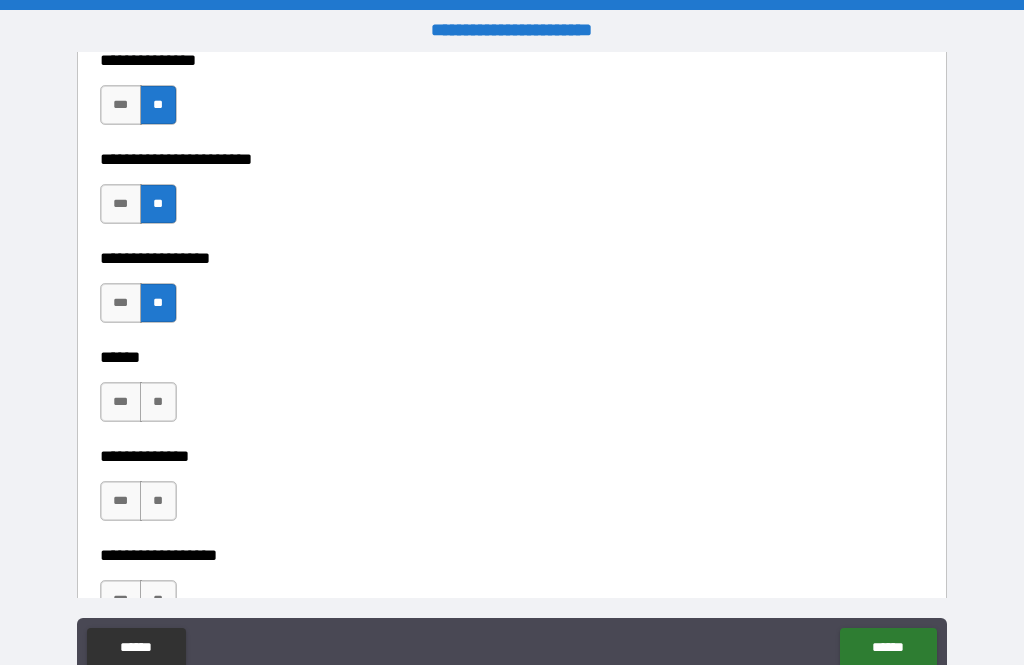 scroll, scrollTop: 3116, scrollLeft: 0, axis: vertical 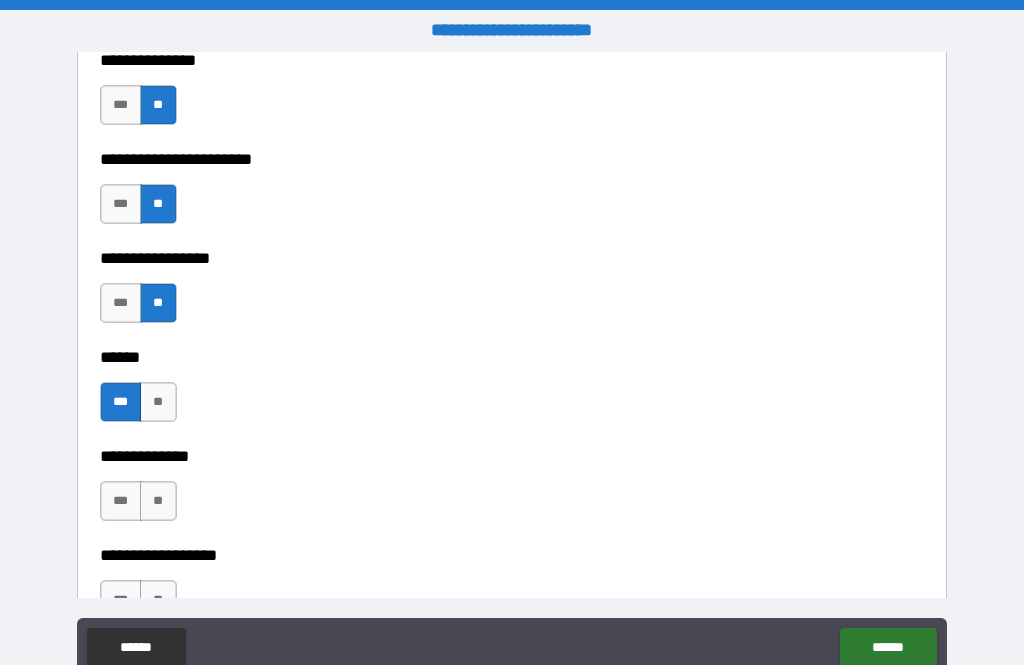 click on "**" at bounding box center [158, 501] 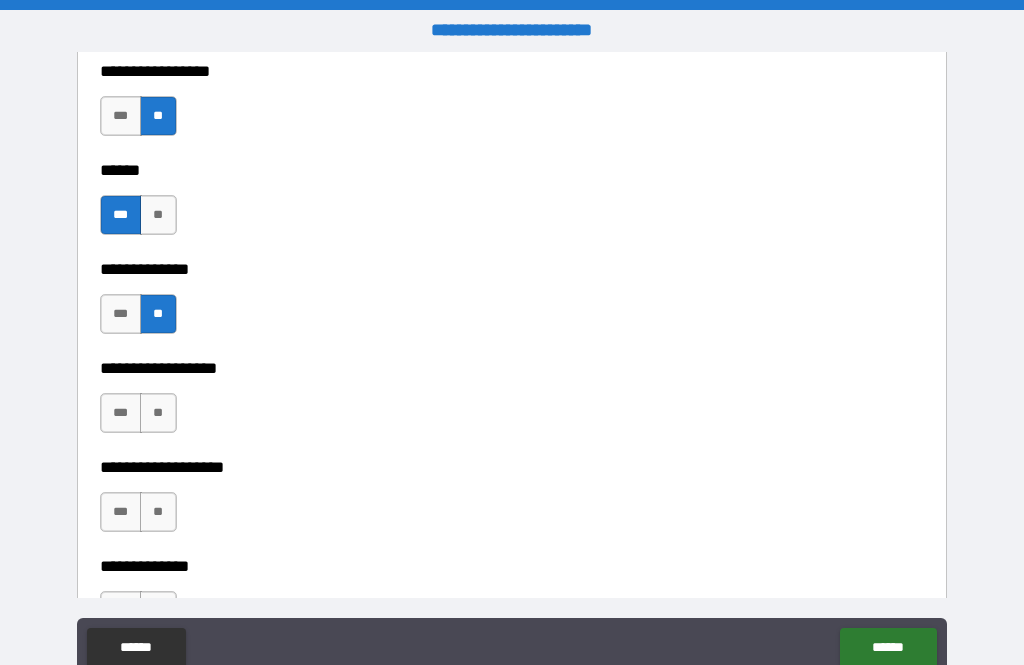scroll, scrollTop: 3303, scrollLeft: 0, axis: vertical 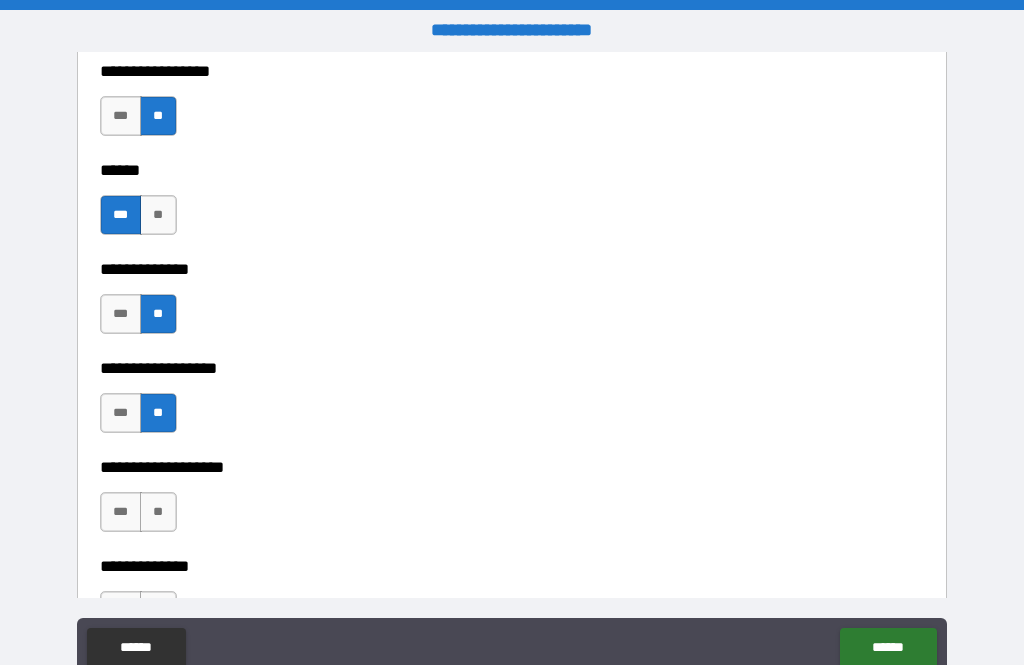 click on "**" at bounding box center [158, 512] 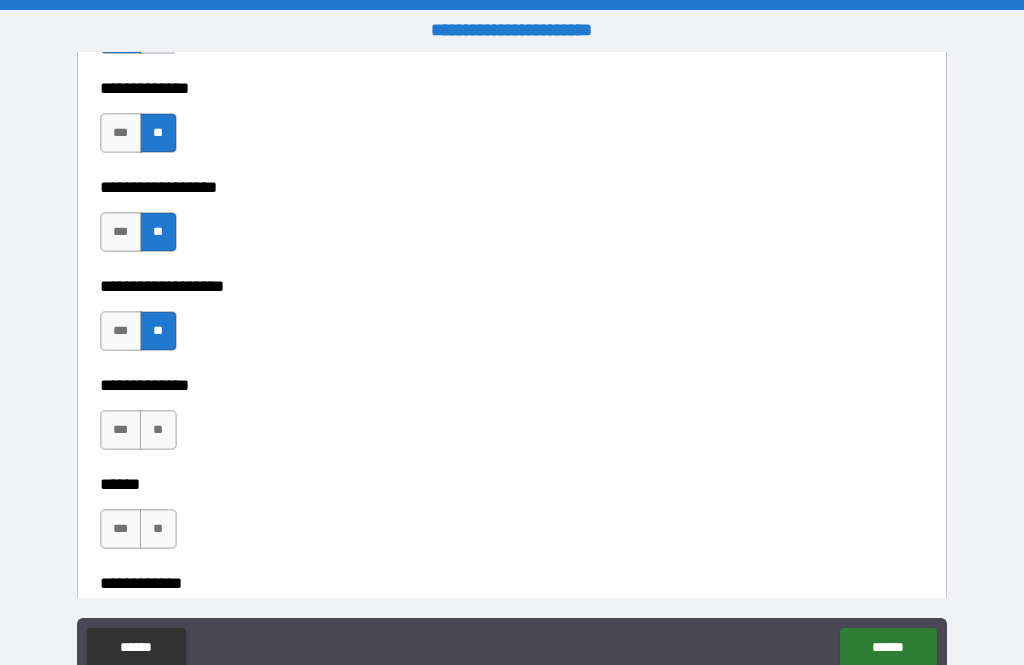 scroll, scrollTop: 3484, scrollLeft: 0, axis: vertical 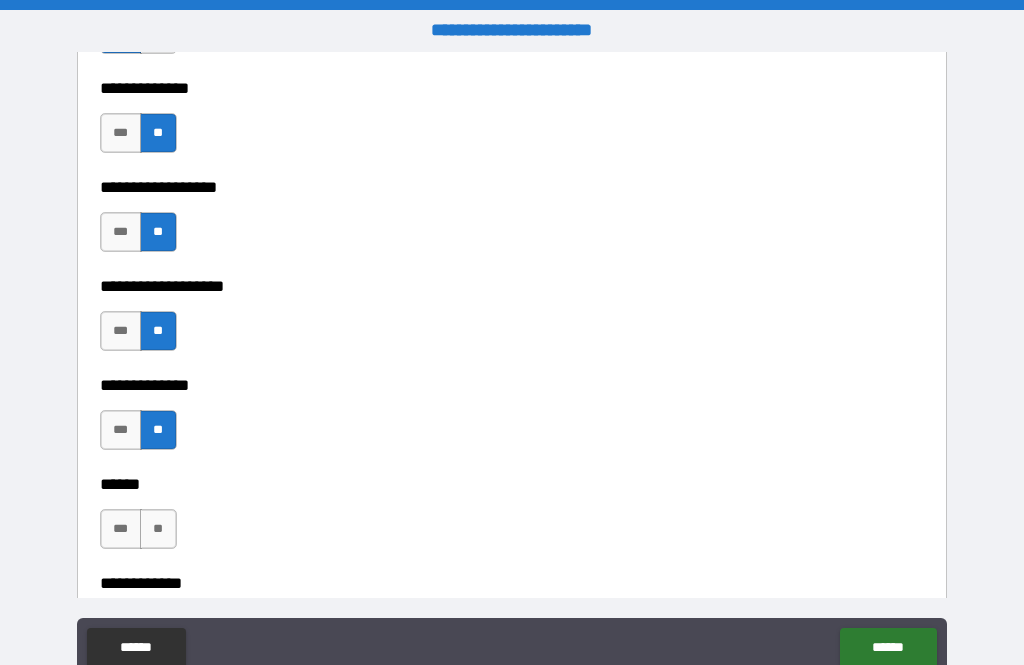 click on "**" at bounding box center (158, 529) 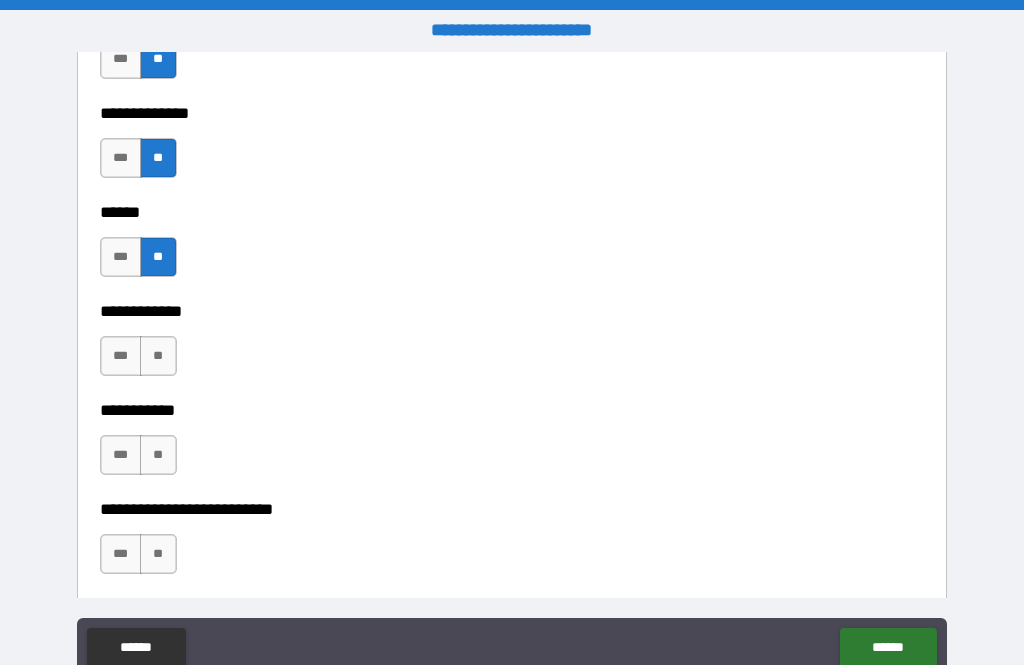 scroll, scrollTop: 3757, scrollLeft: 0, axis: vertical 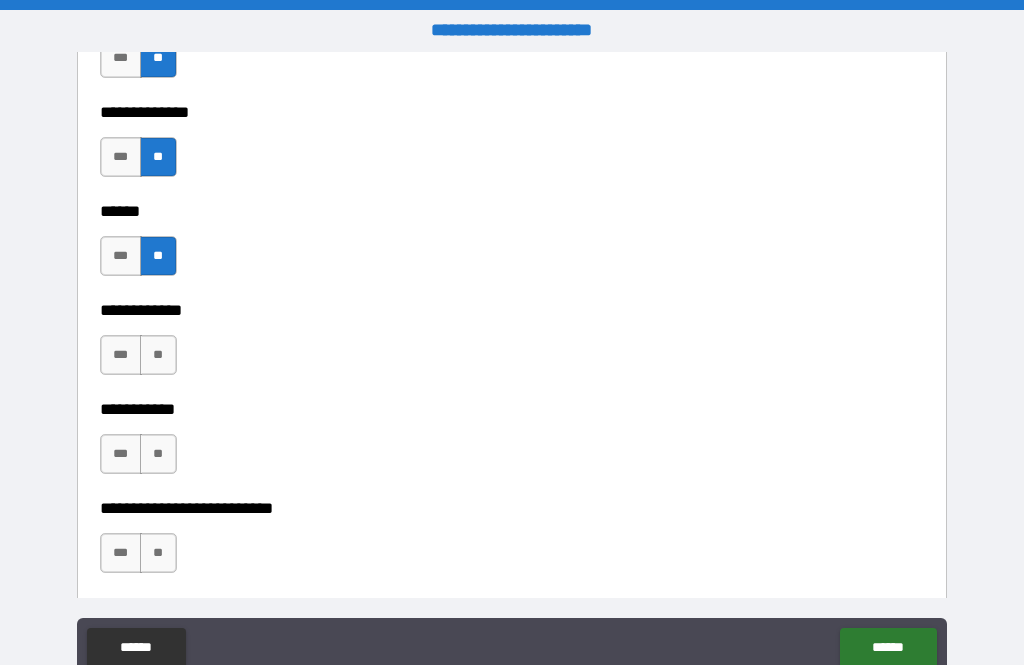 click on "**" at bounding box center [158, 355] 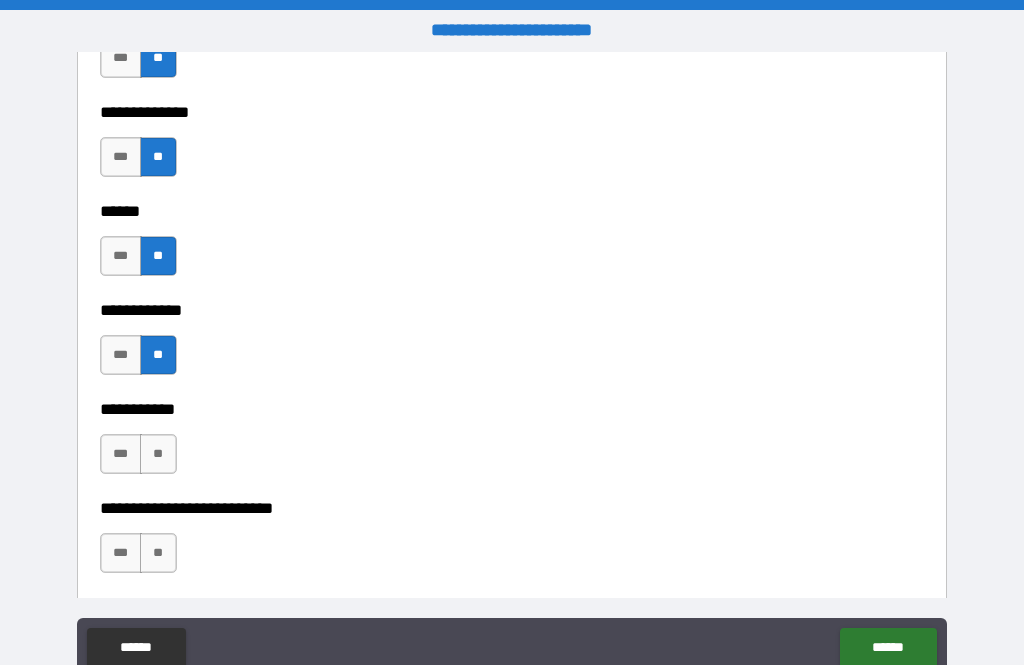click on "**" at bounding box center [158, 454] 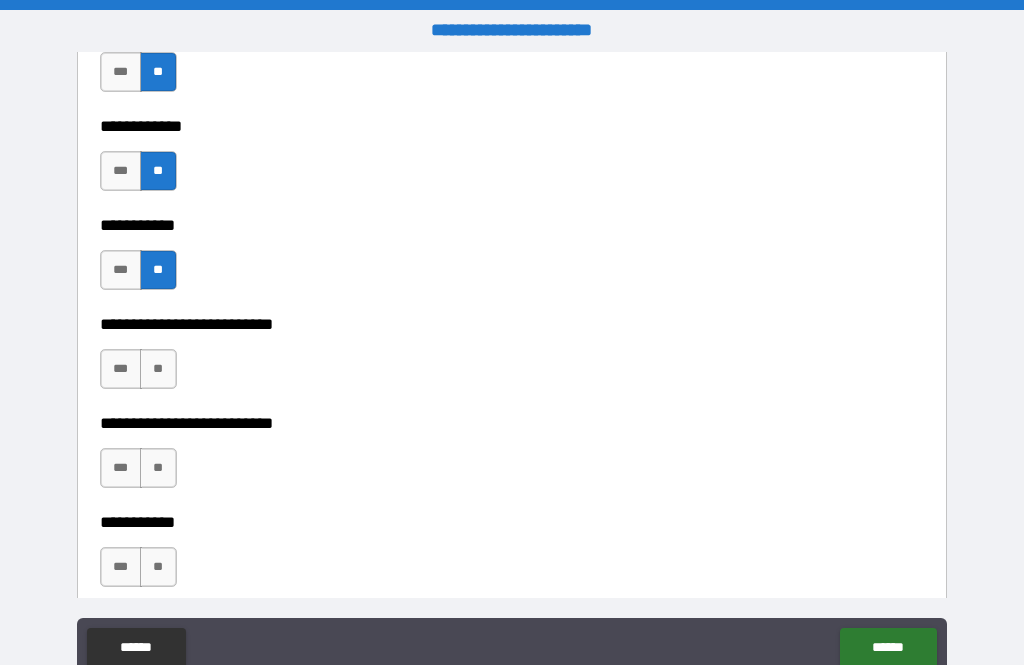 scroll, scrollTop: 3945, scrollLeft: 0, axis: vertical 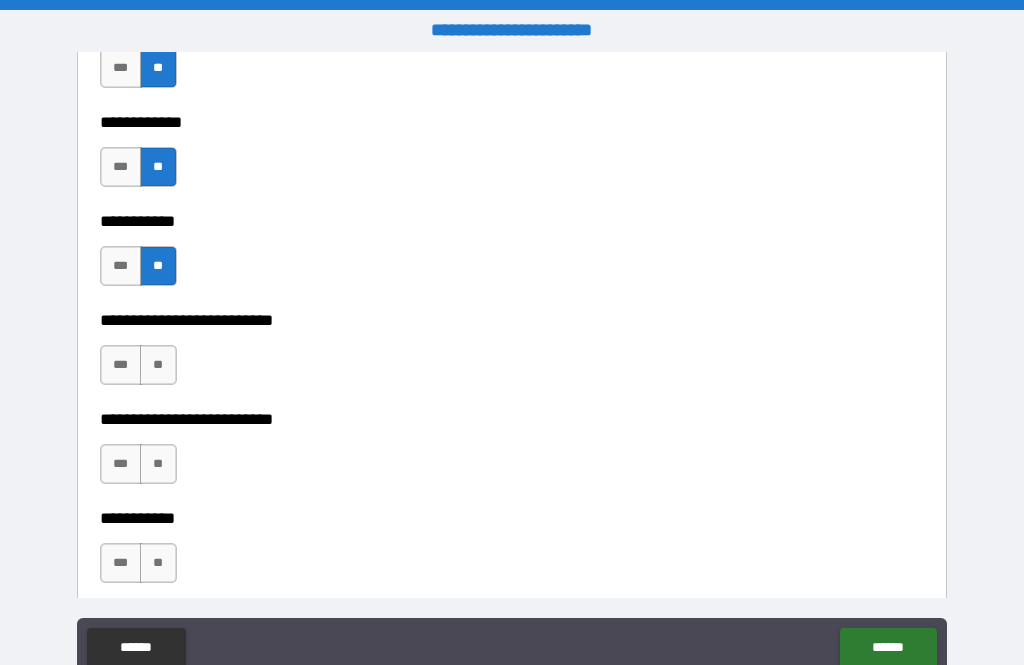 click on "**" at bounding box center (158, 365) 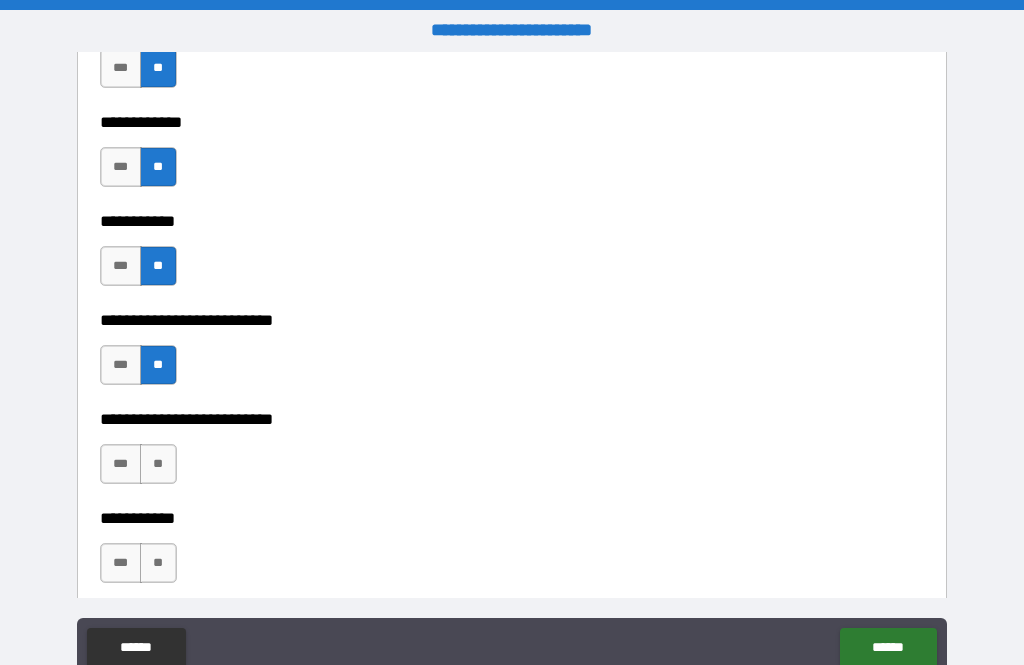 click on "**" at bounding box center (158, 464) 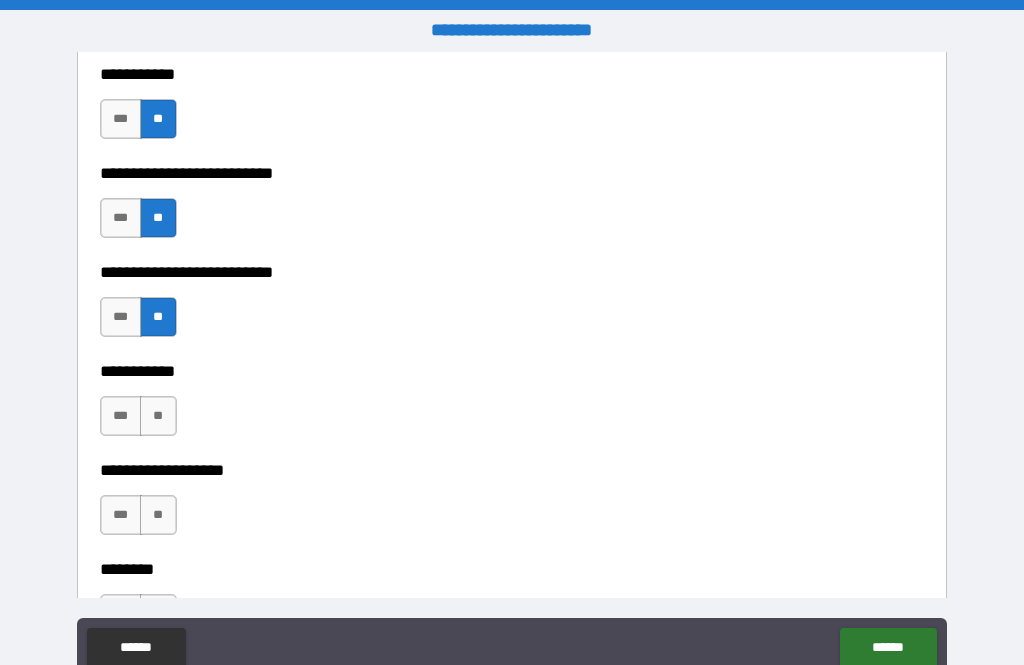scroll, scrollTop: 4111, scrollLeft: 0, axis: vertical 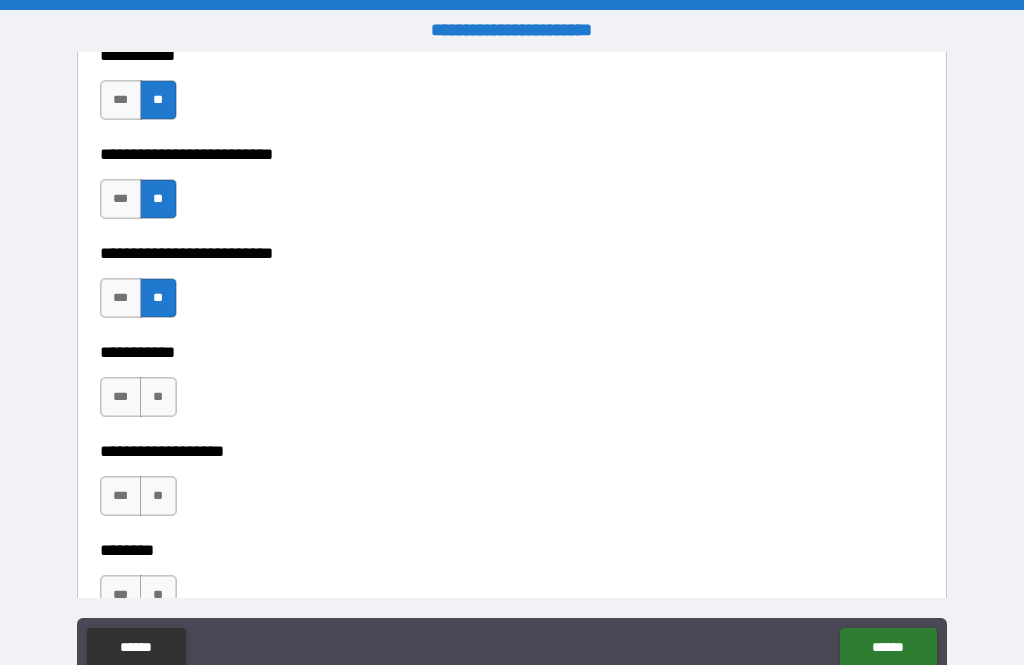 click on "**" at bounding box center [158, 397] 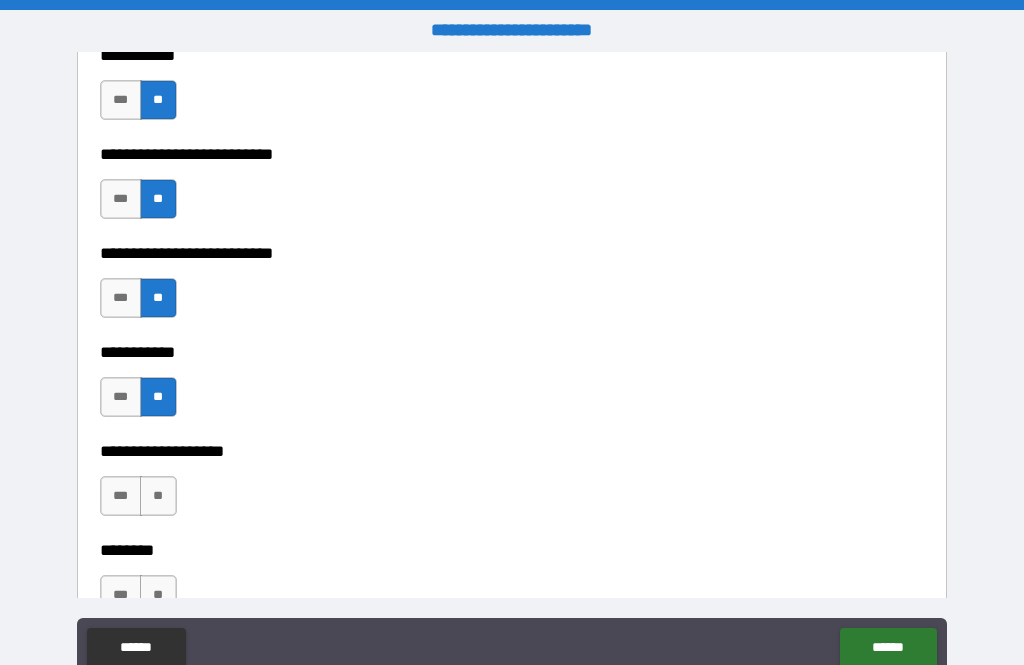 click on "**" at bounding box center [158, 496] 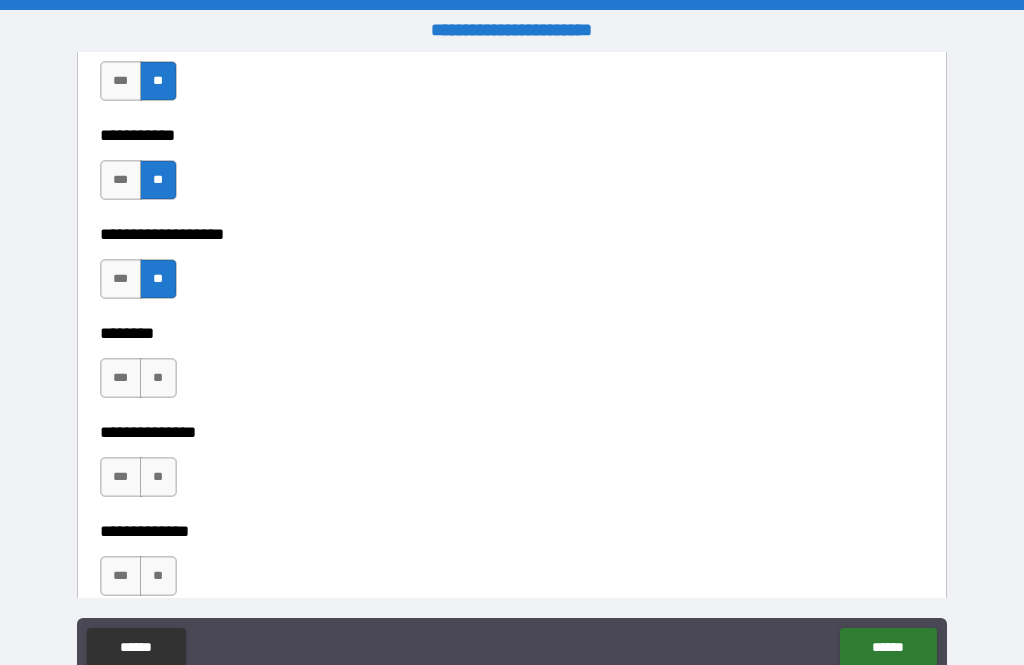 scroll, scrollTop: 4328, scrollLeft: 0, axis: vertical 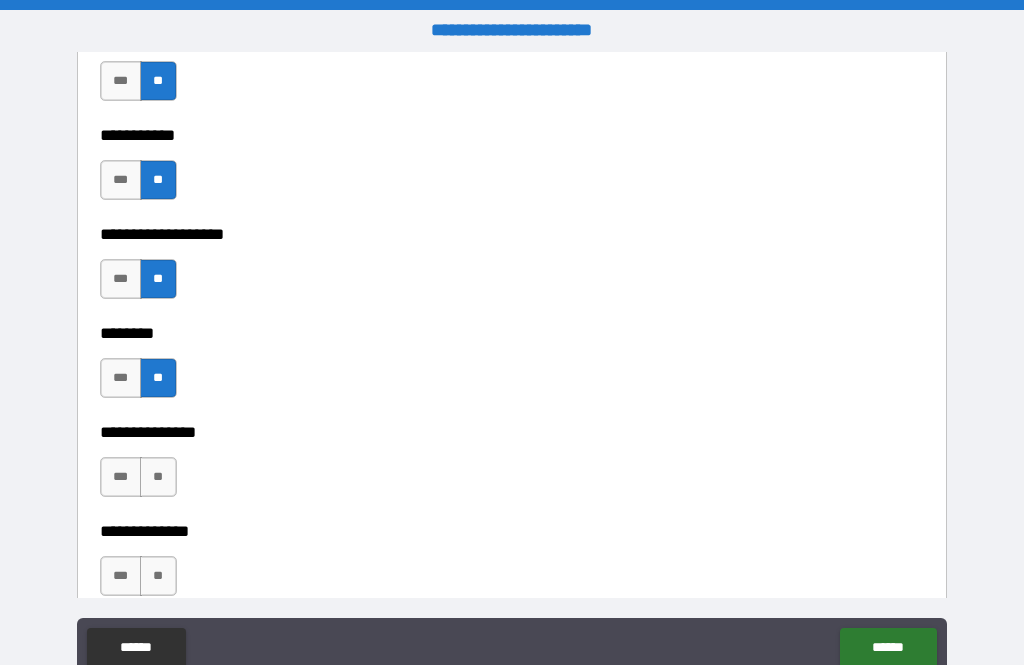 click on "**" at bounding box center (158, 477) 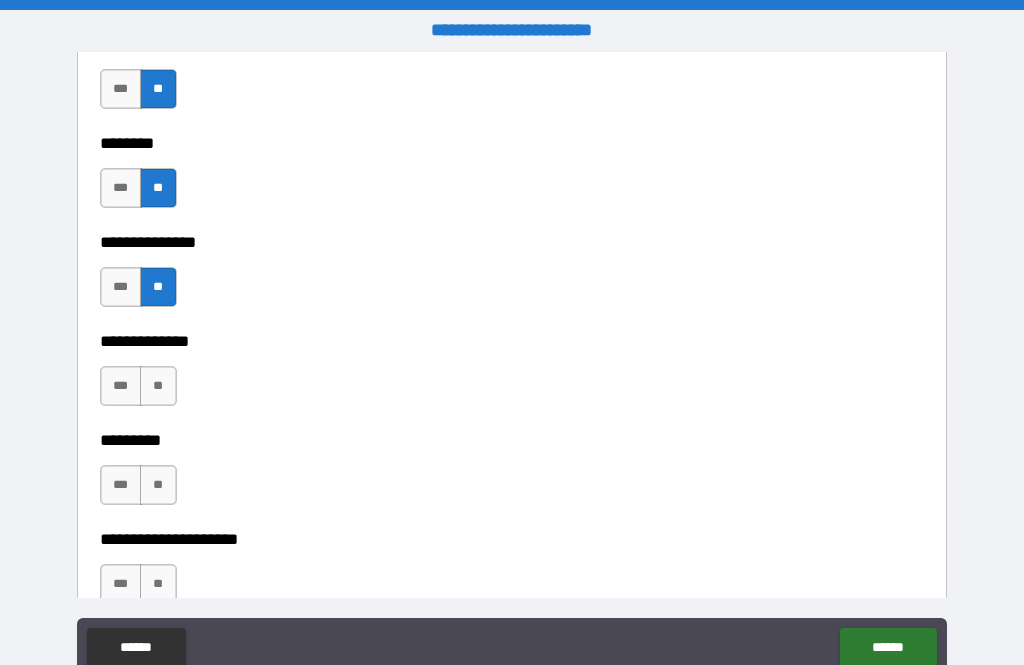 scroll, scrollTop: 4522, scrollLeft: 0, axis: vertical 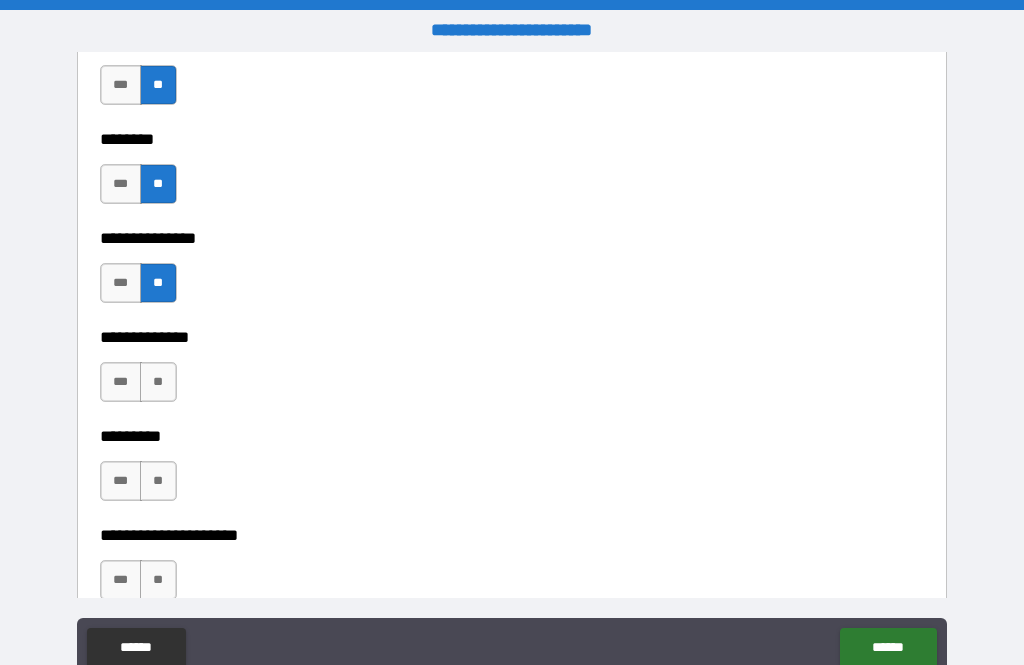 click on "**" at bounding box center (158, 382) 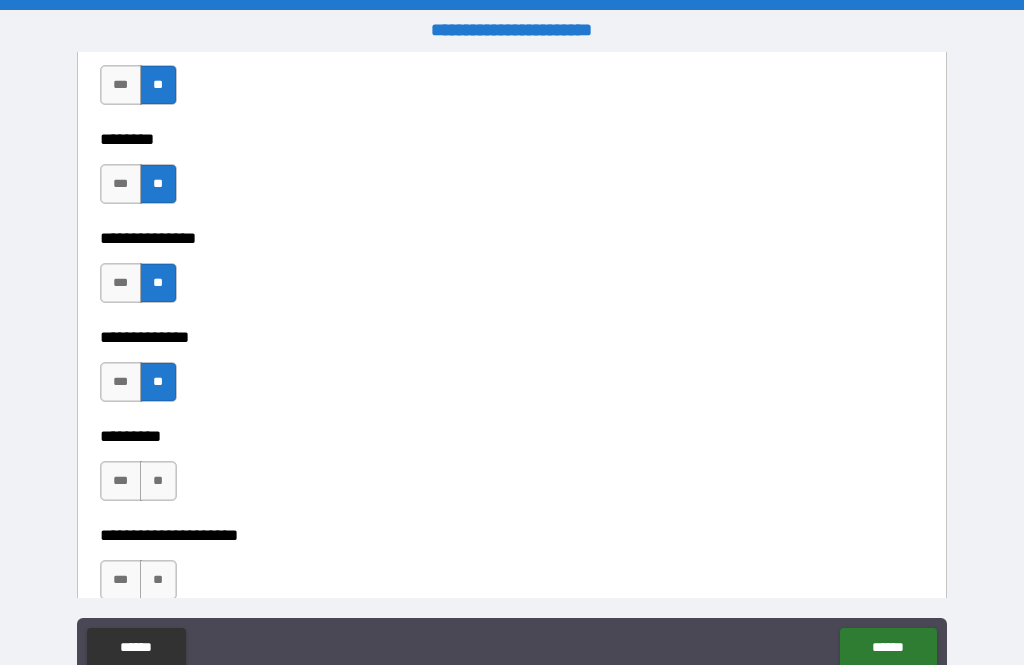 click on "**" at bounding box center (158, 481) 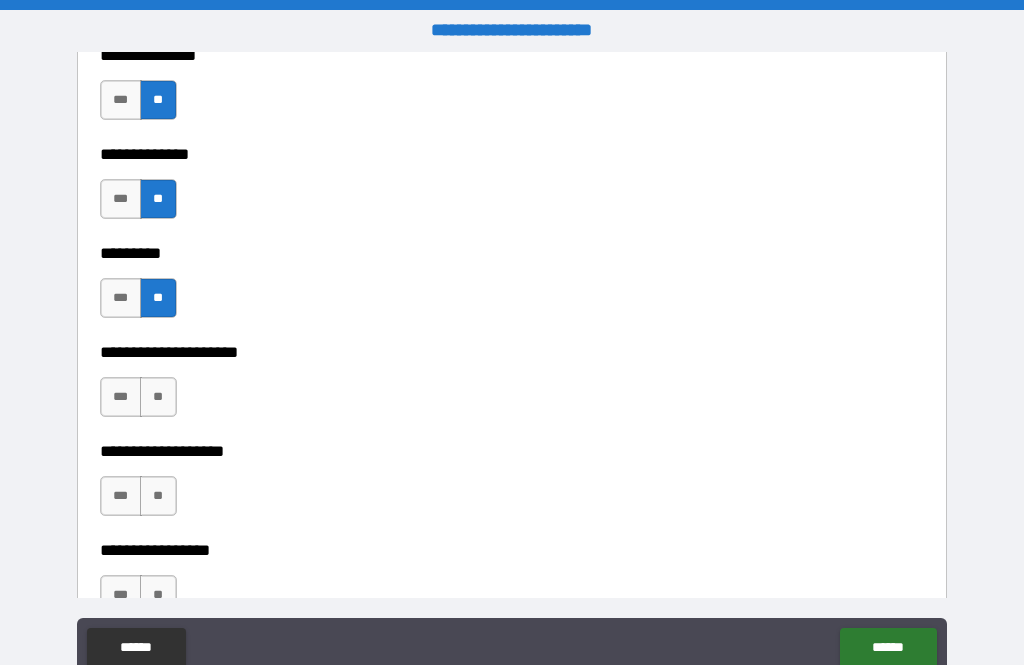 scroll, scrollTop: 4711, scrollLeft: 0, axis: vertical 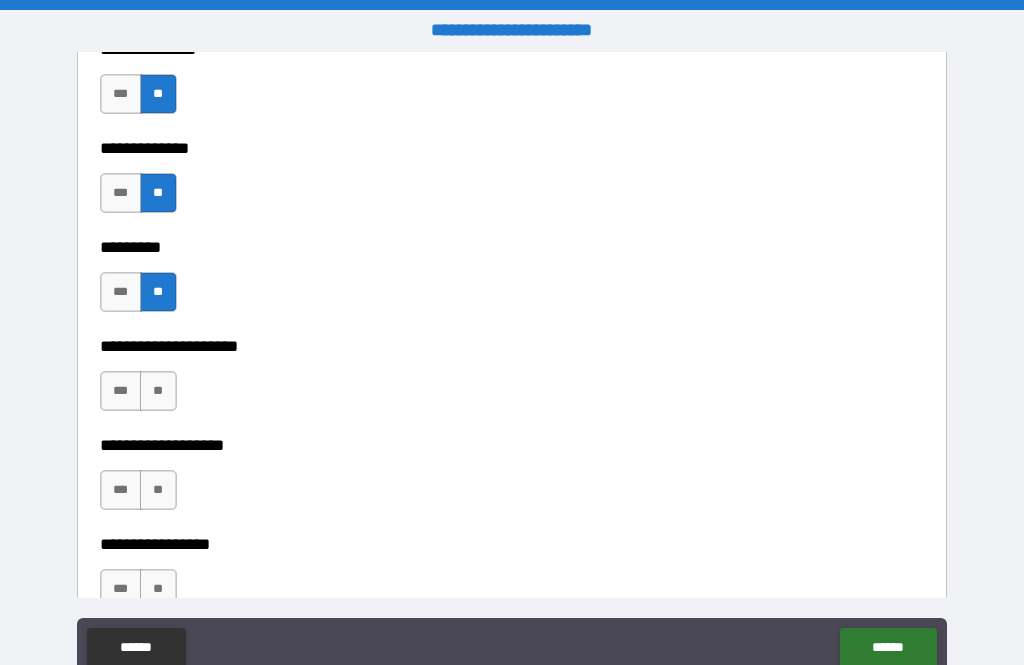 click on "**" at bounding box center [158, 391] 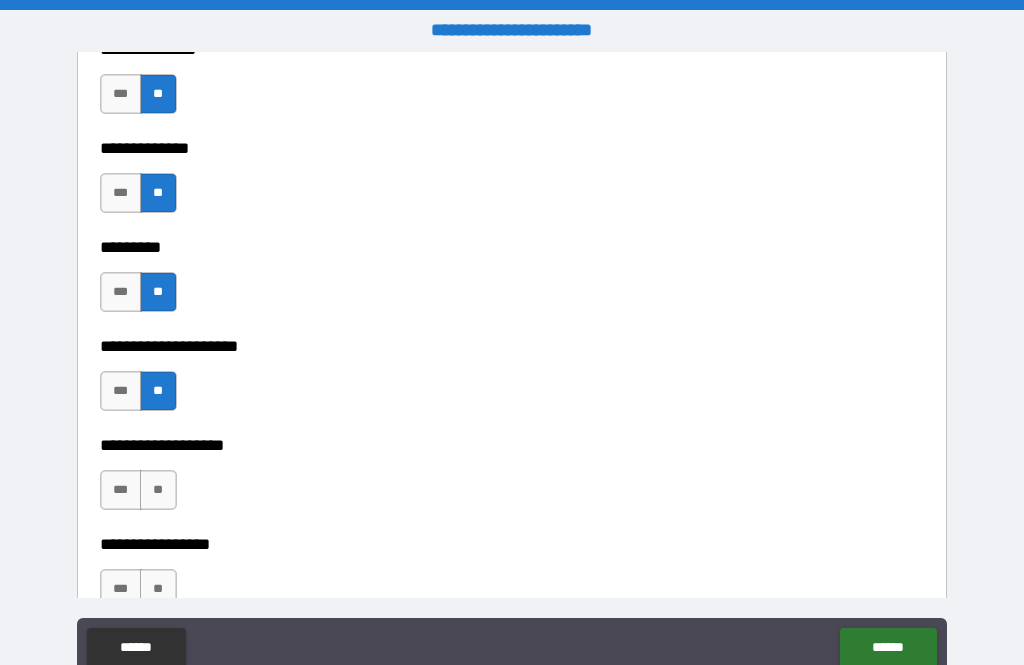 click on "**" at bounding box center (158, 490) 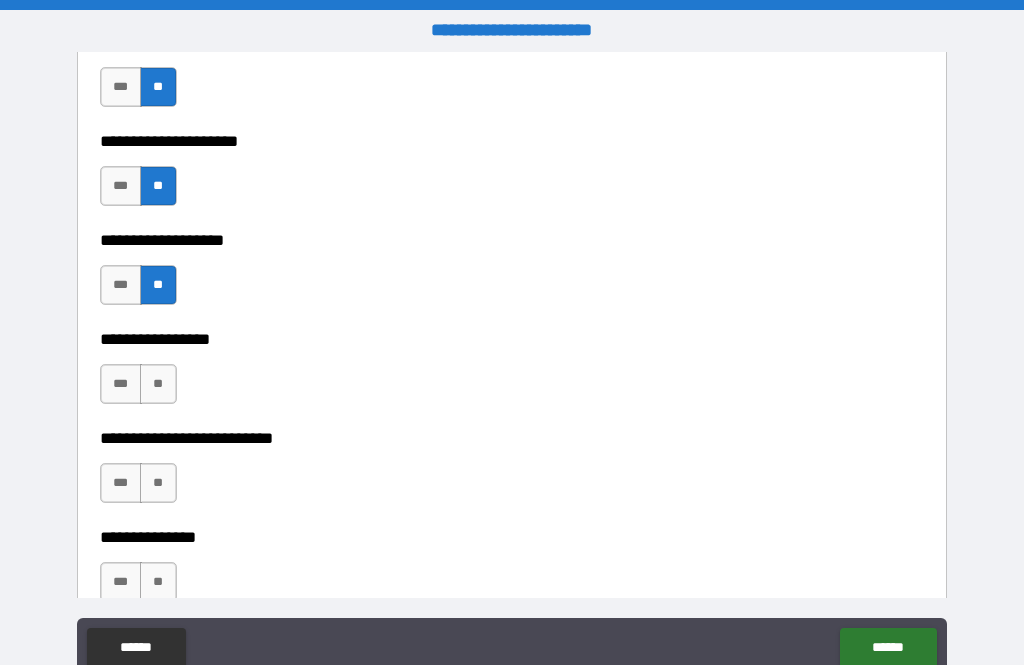 scroll, scrollTop: 4921, scrollLeft: 0, axis: vertical 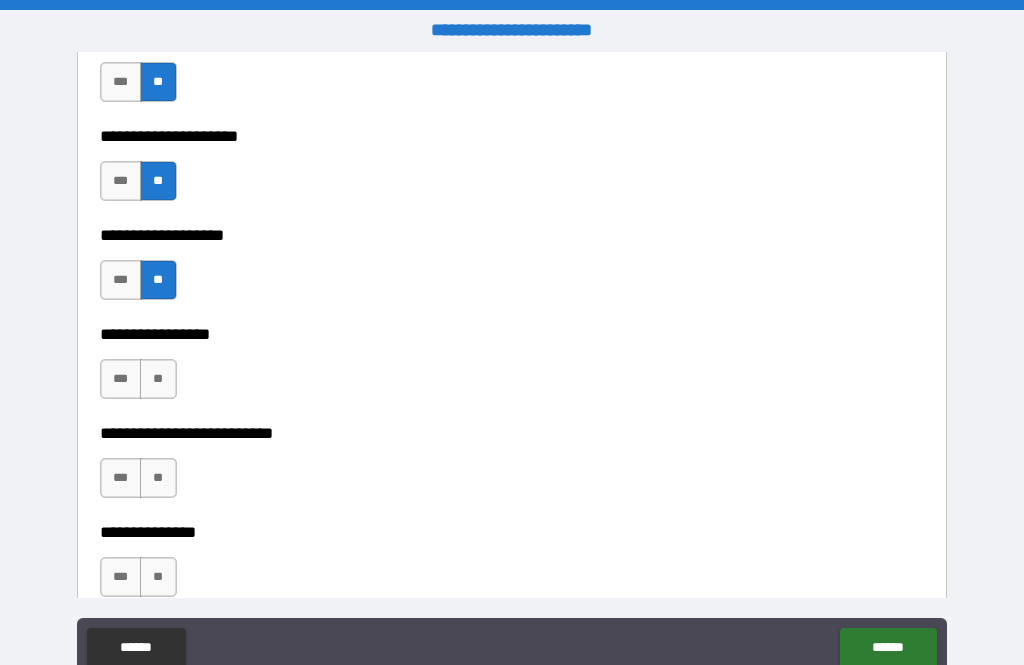 click on "**" at bounding box center [158, 379] 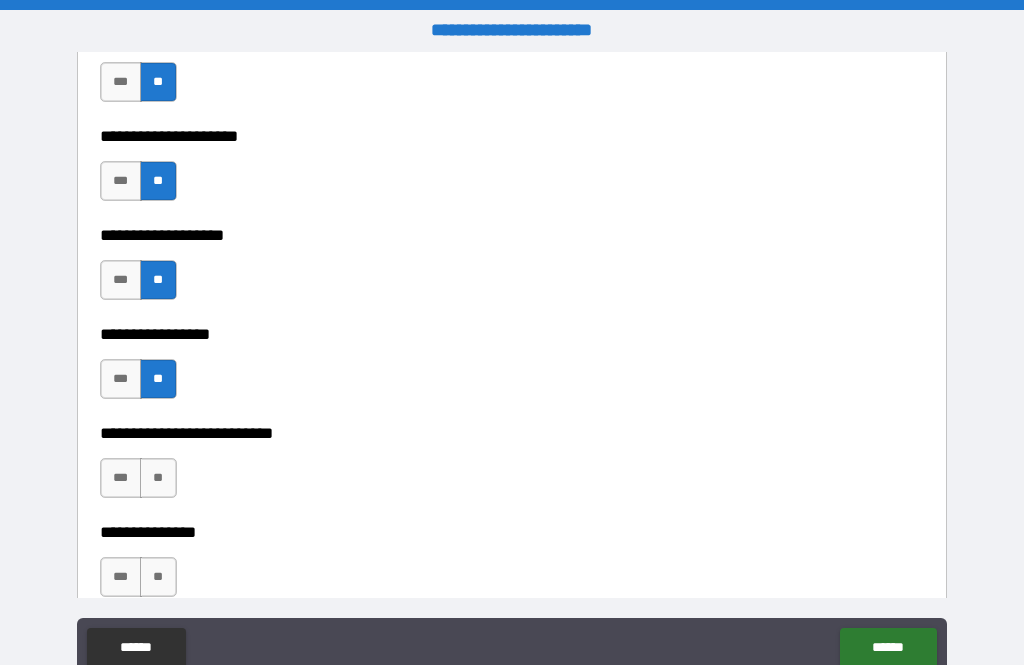 click on "**" at bounding box center [158, 478] 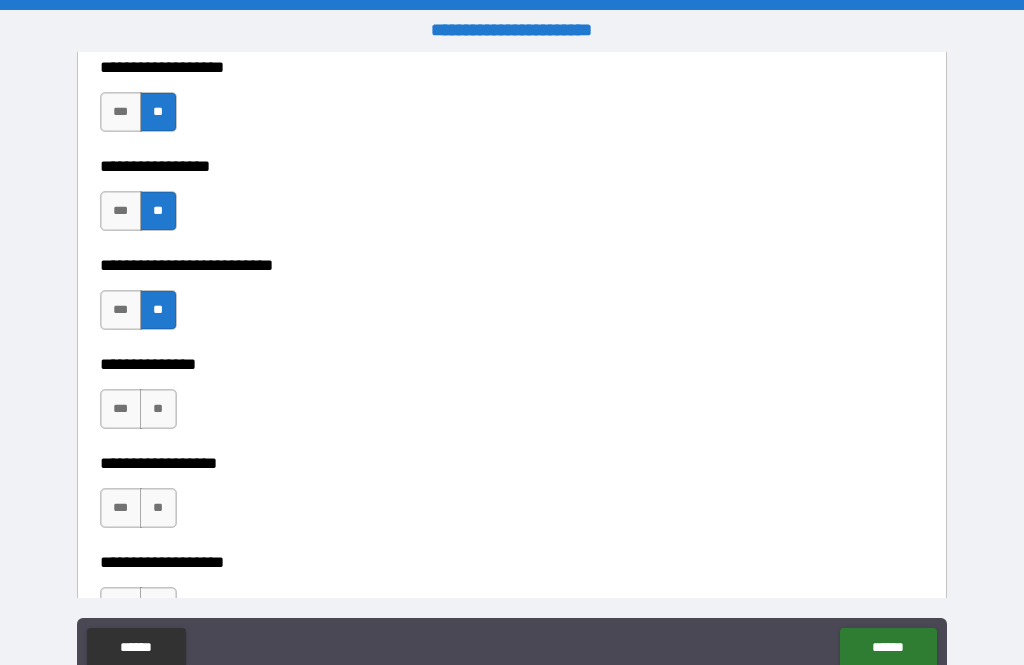 scroll, scrollTop: 5108, scrollLeft: 0, axis: vertical 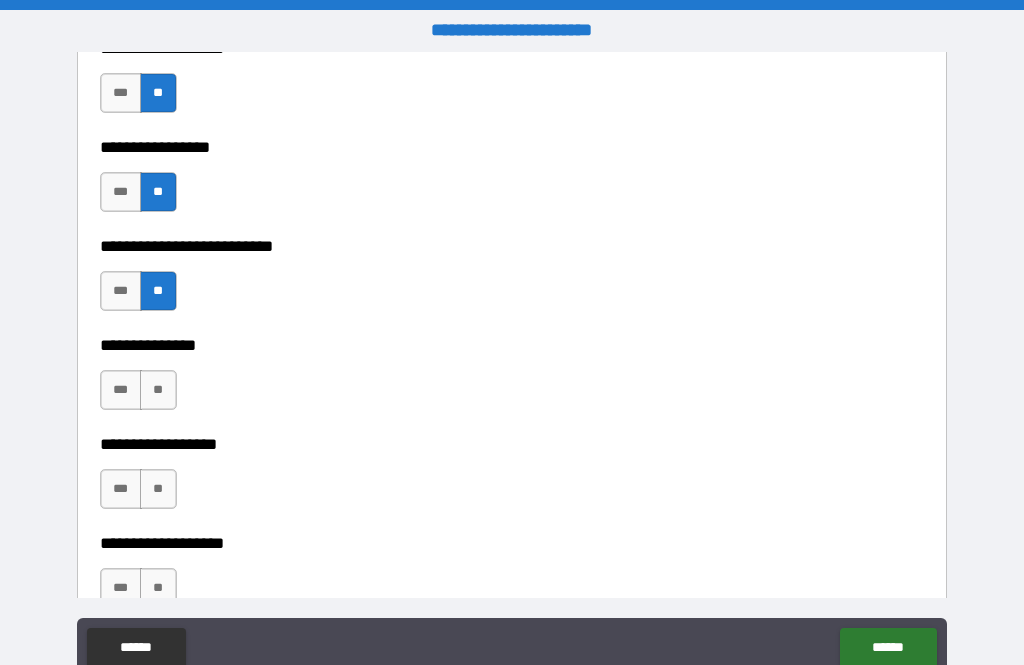 click on "**" at bounding box center (158, 390) 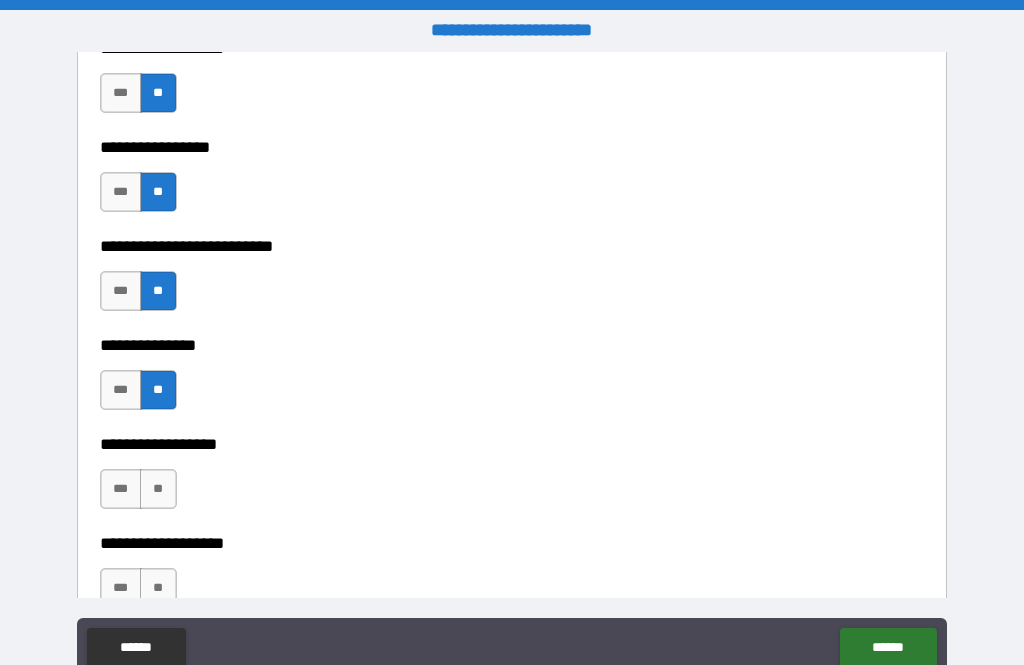 click on "**" at bounding box center [158, 489] 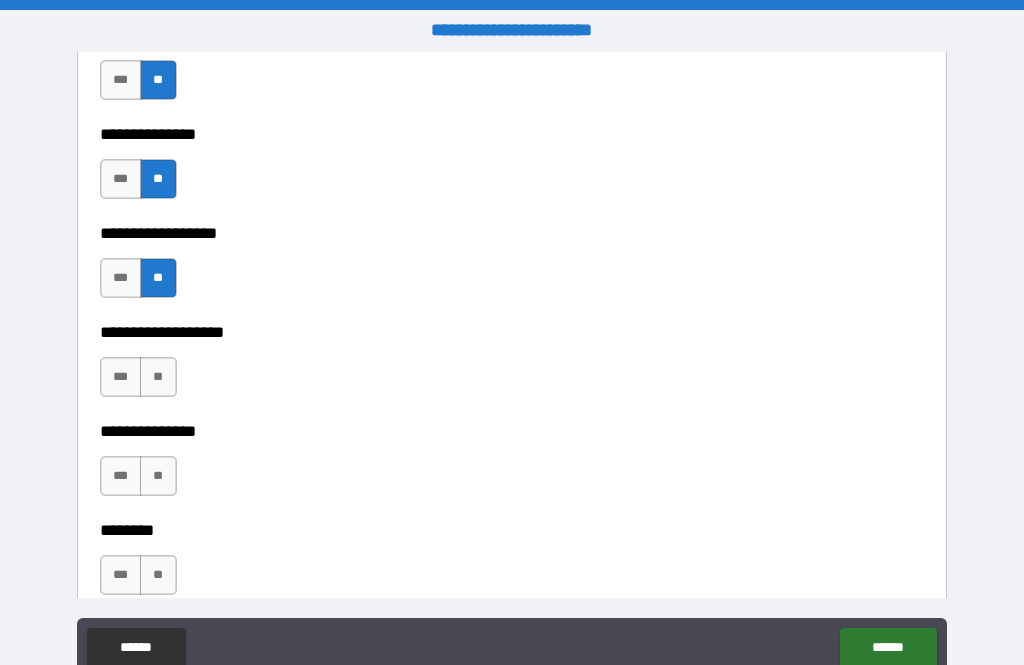 scroll, scrollTop: 5327, scrollLeft: 0, axis: vertical 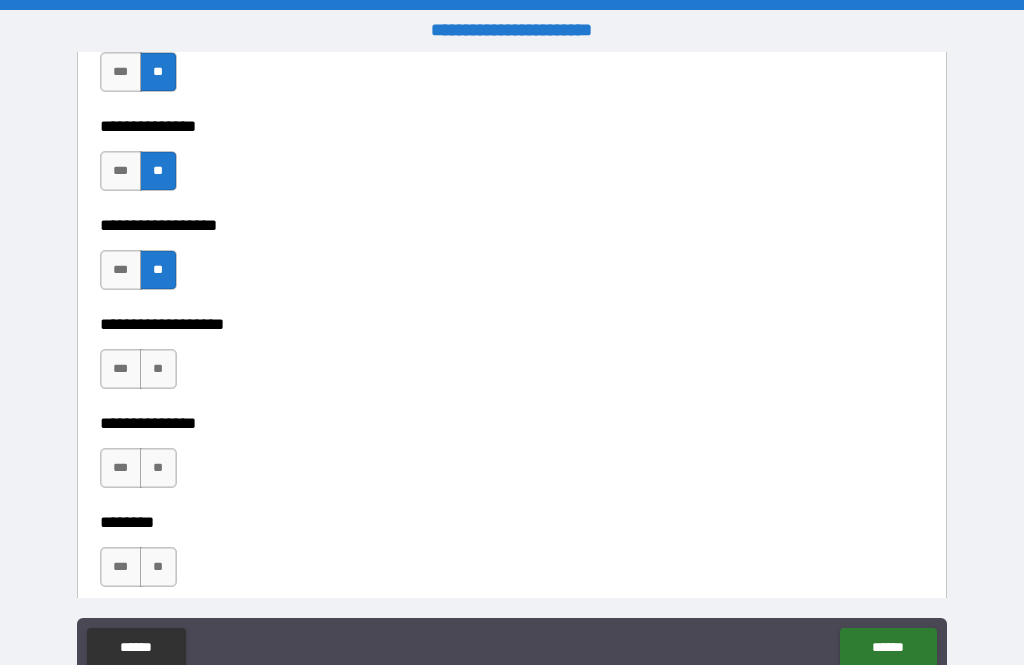 click on "**" at bounding box center [158, 369] 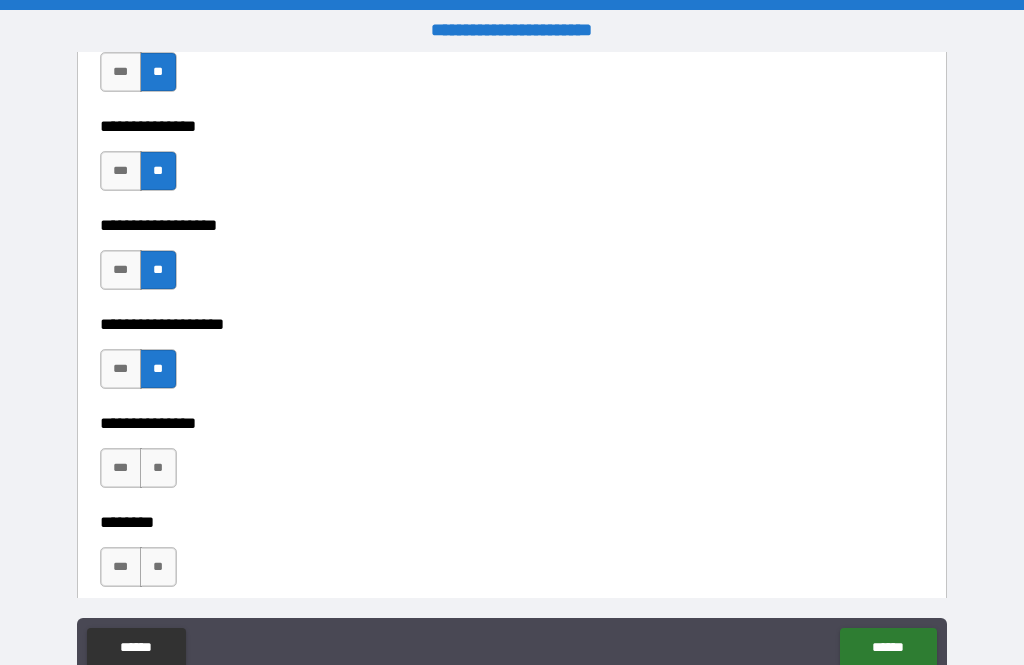 click on "**" at bounding box center [158, 468] 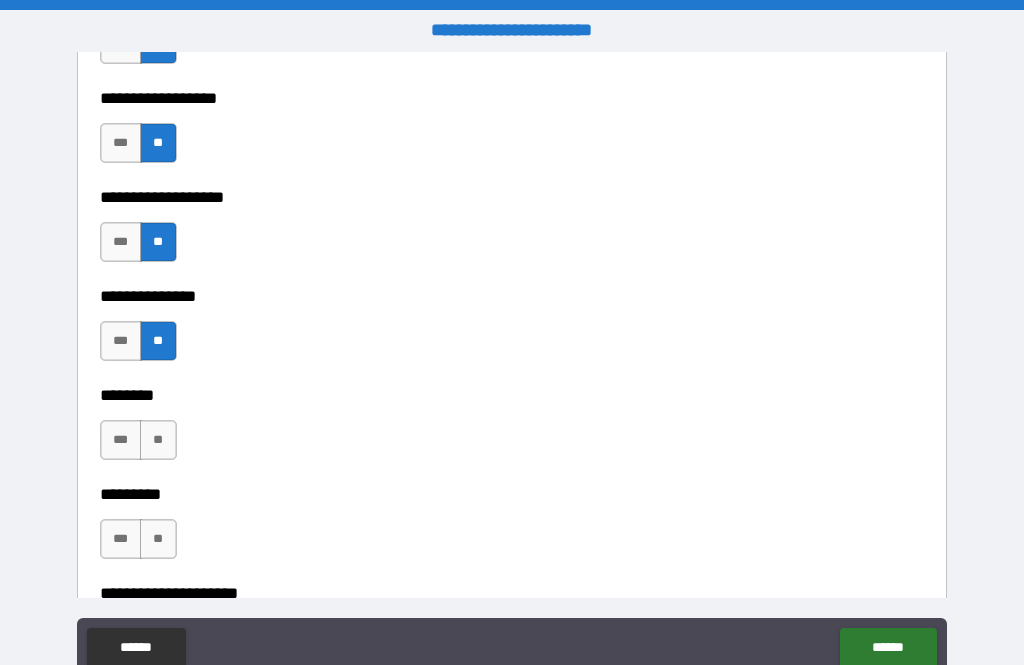 scroll, scrollTop: 5516, scrollLeft: 0, axis: vertical 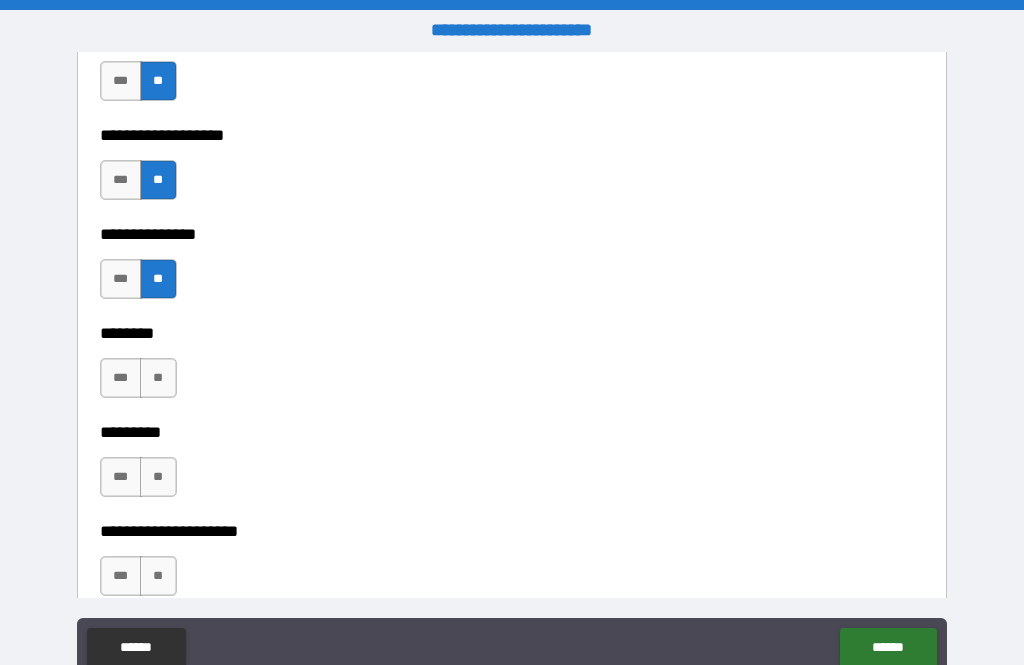 click on "**" at bounding box center [158, 378] 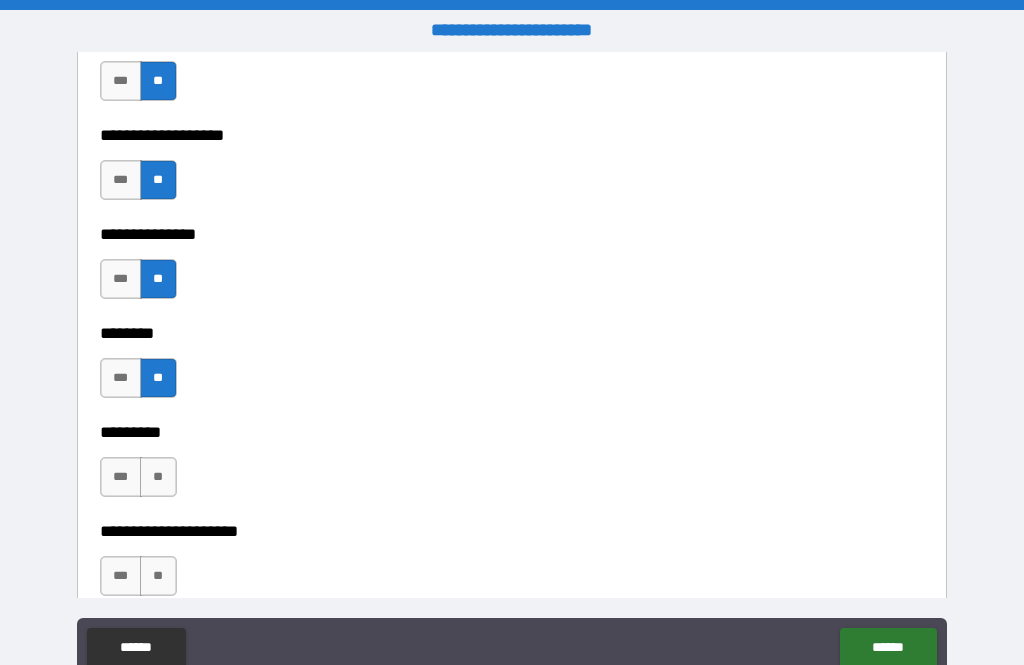 click on "**" at bounding box center (158, 477) 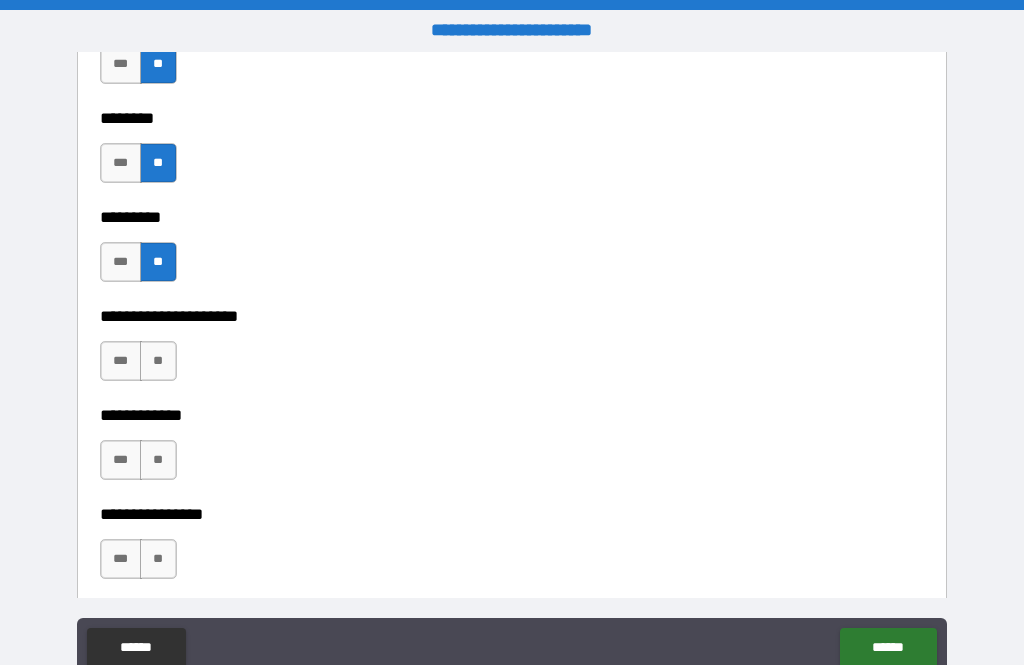 scroll, scrollTop: 5756, scrollLeft: 0, axis: vertical 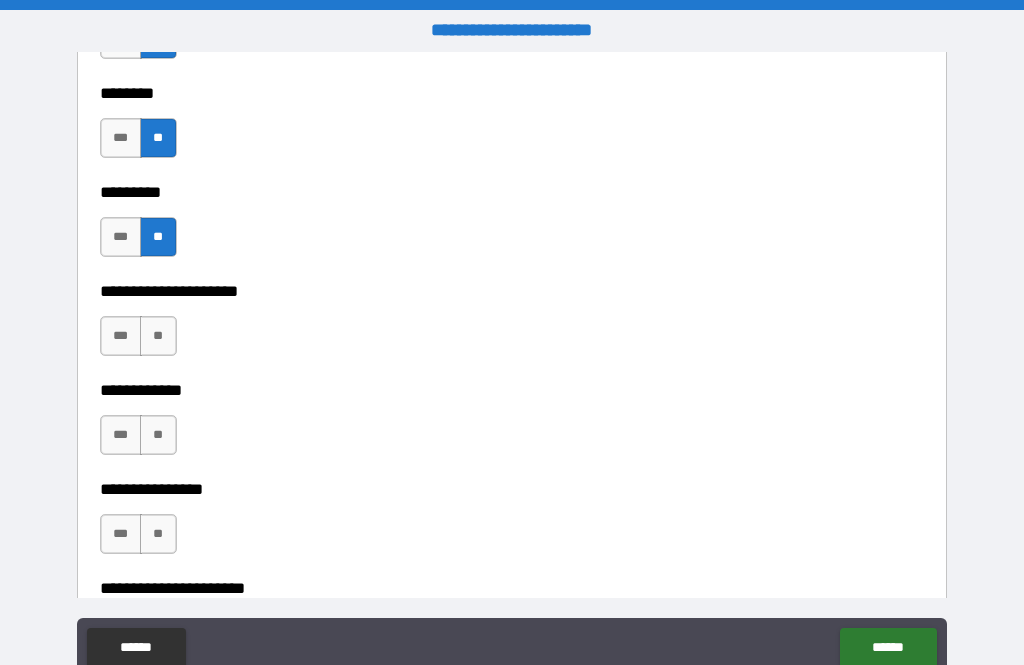 click on "**" at bounding box center (158, 336) 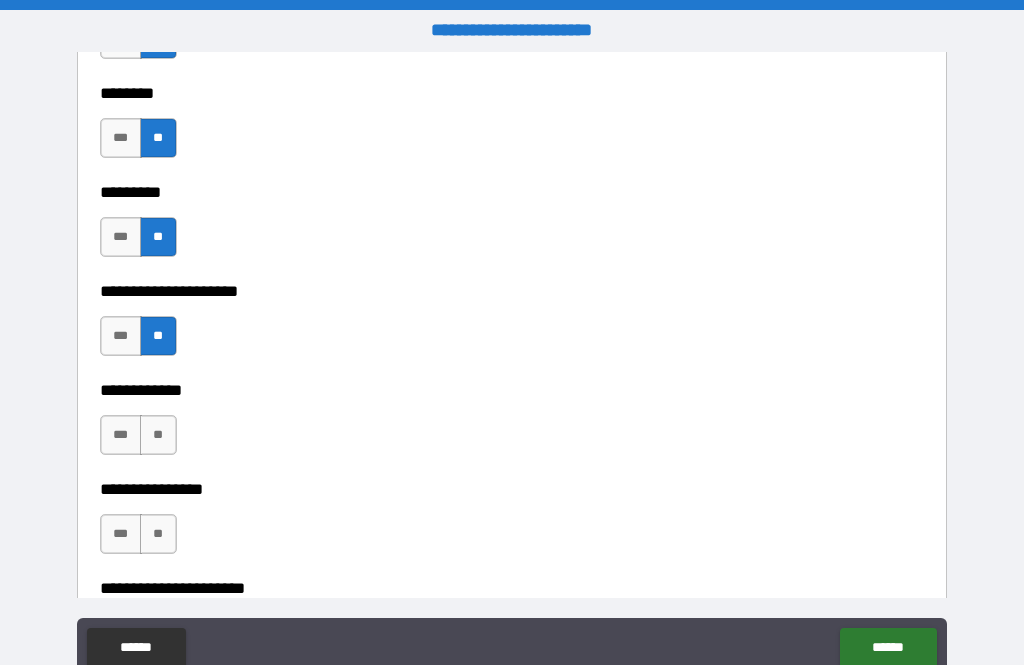 click on "**" at bounding box center [158, 435] 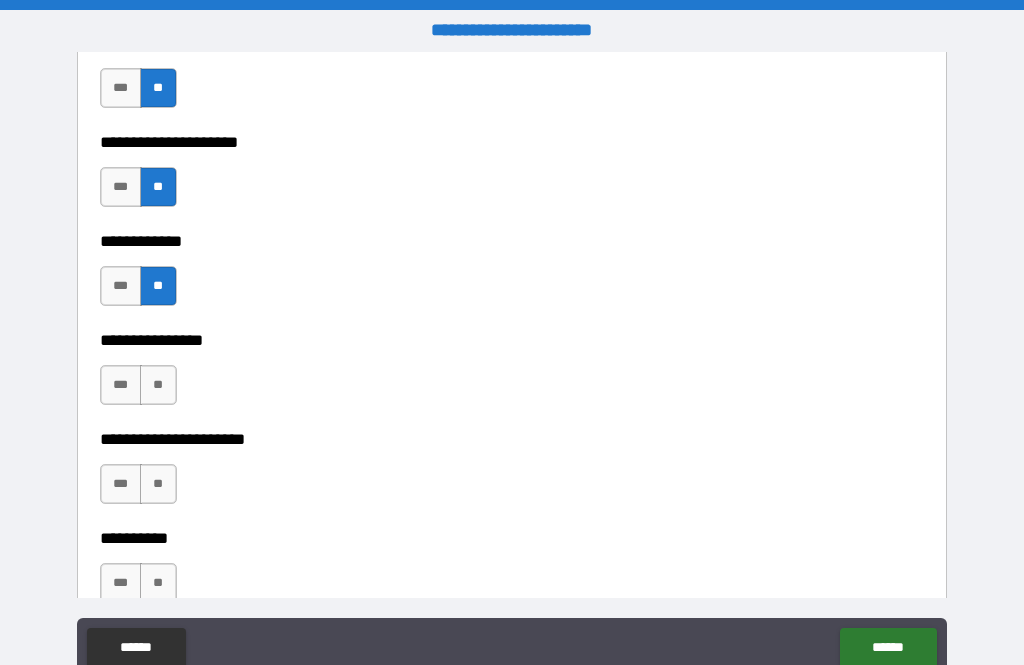 scroll, scrollTop: 5924, scrollLeft: 0, axis: vertical 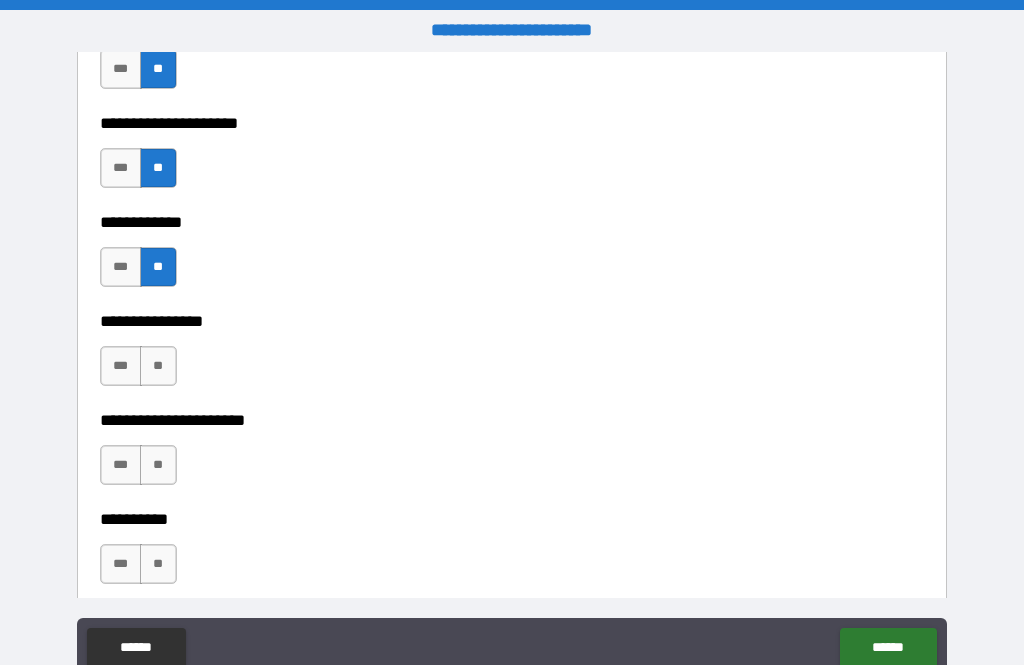 click on "**" at bounding box center [158, 366] 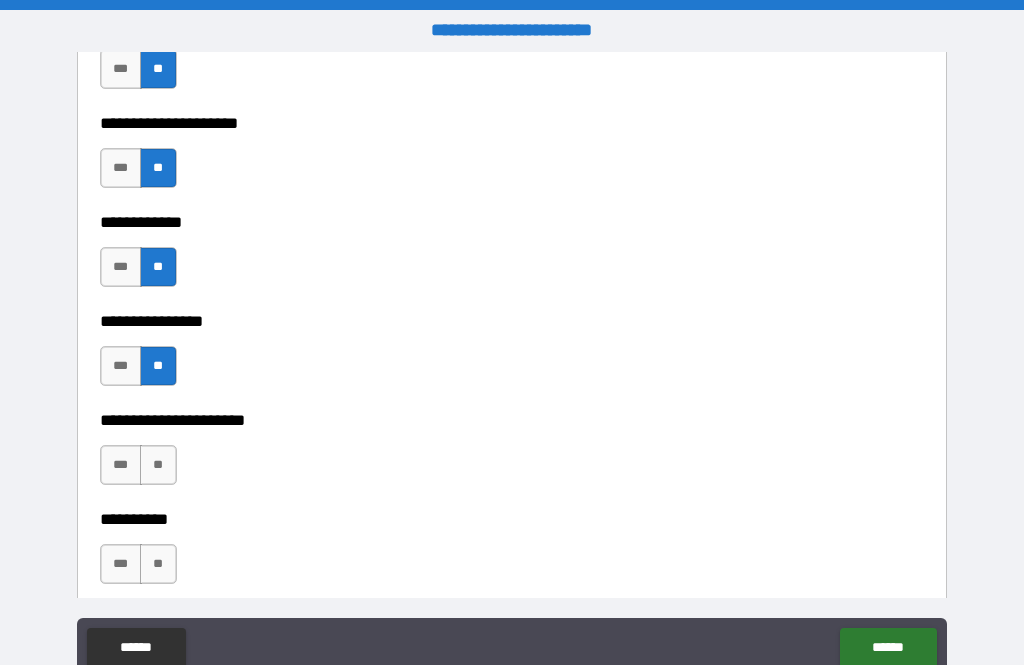 click on "**" at bounding box center [158, 465] 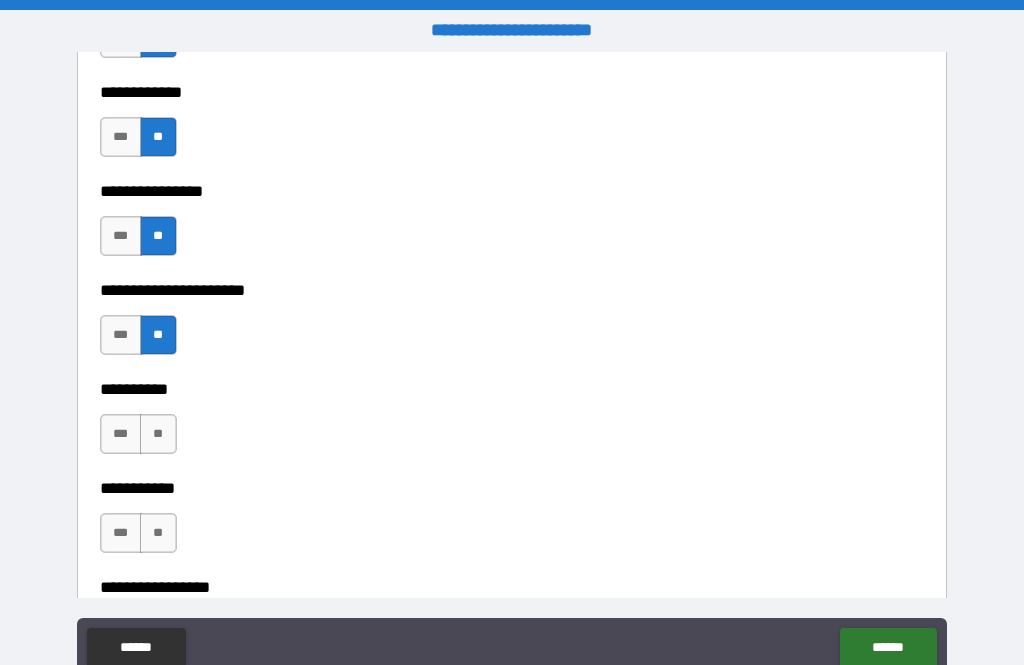 scroll, scrollTop: 6056, scrollLeft: 0, axis: vertical 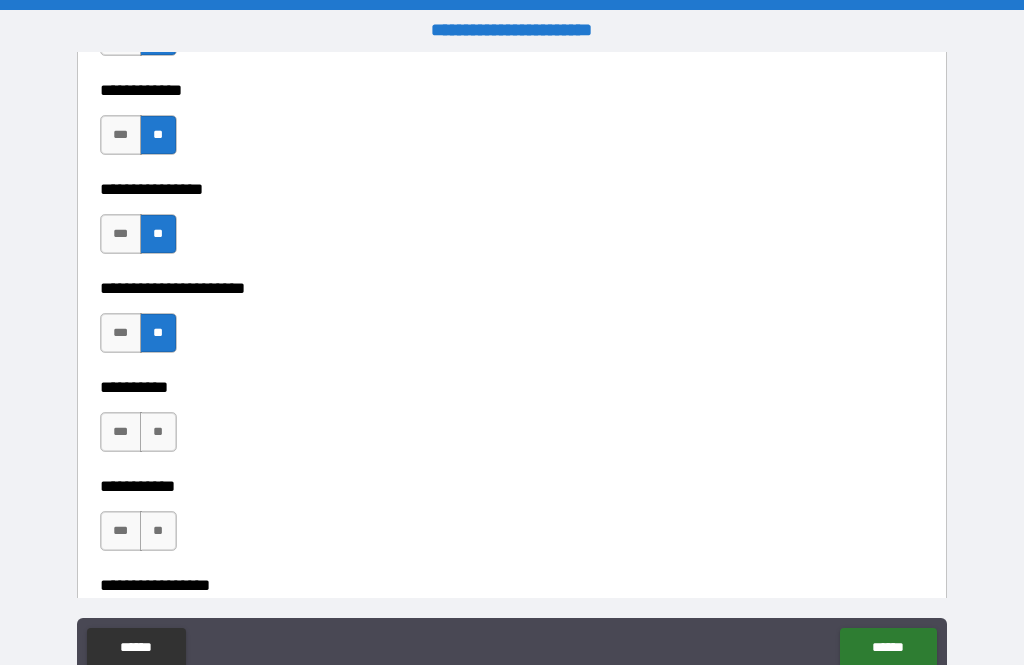 click on "**" at bounding box center [158, 432] 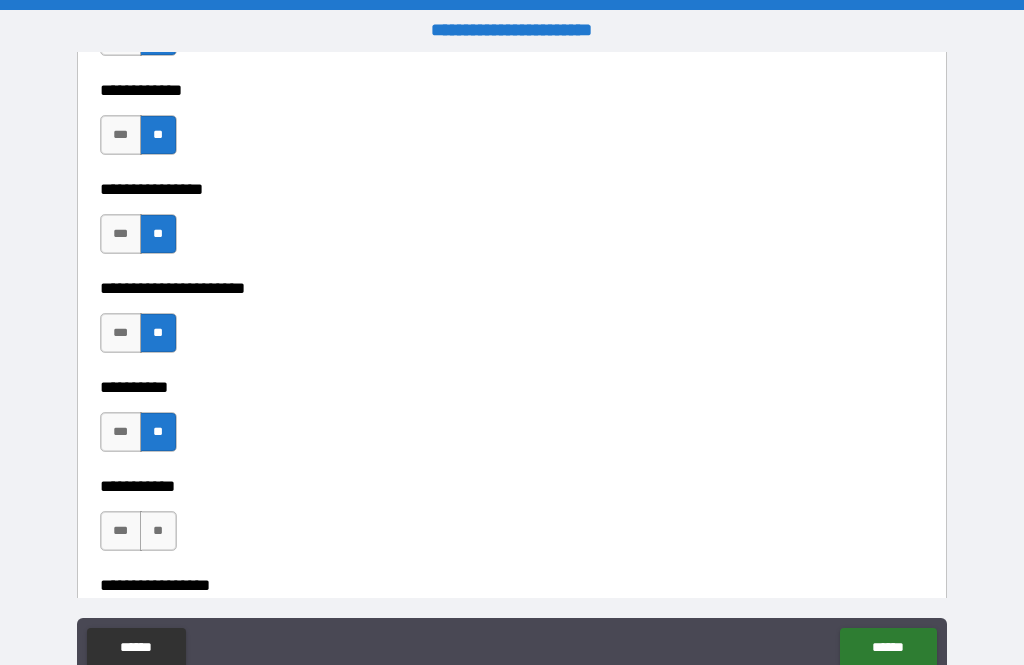 click on "**" at bounding box center (158, 531) 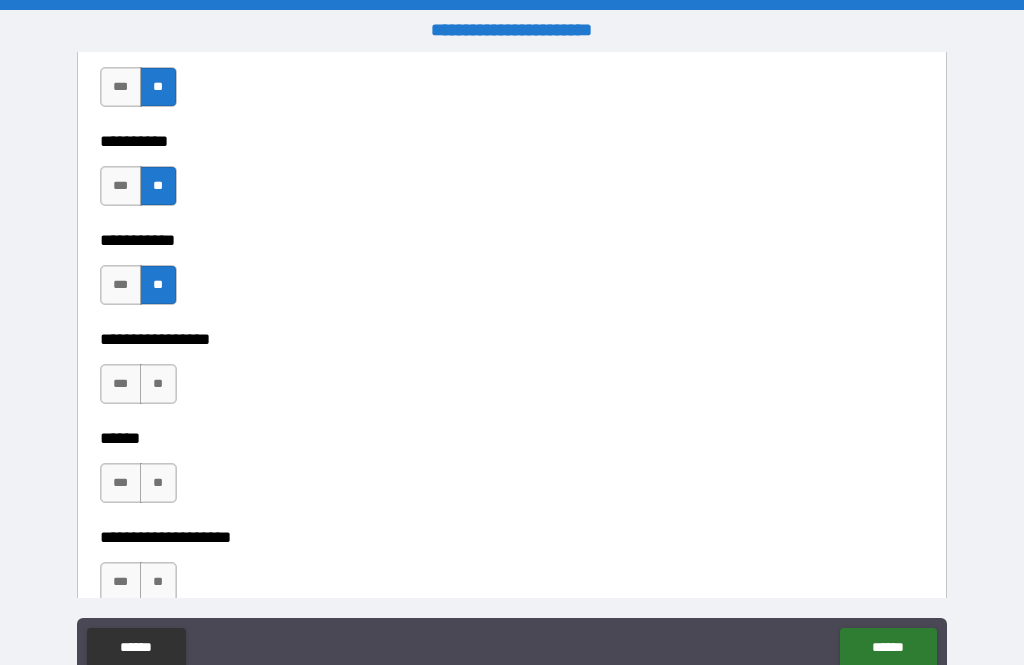 scroll, scrollTop: 6302, scrollLeft: 0, axis: vertical 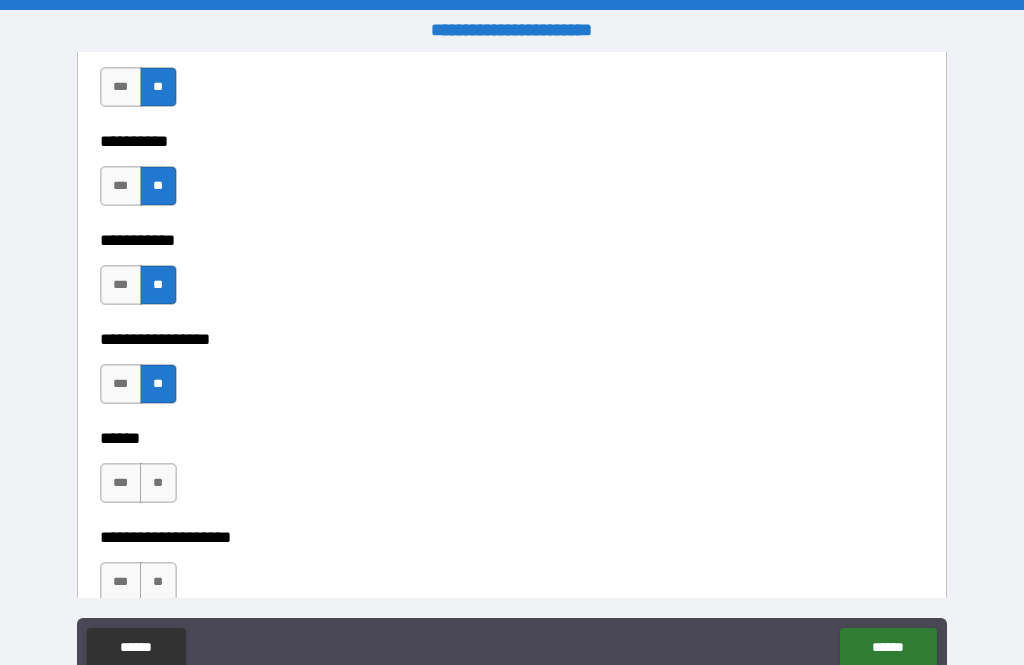 click on "**" at bounding box center [158, 483] 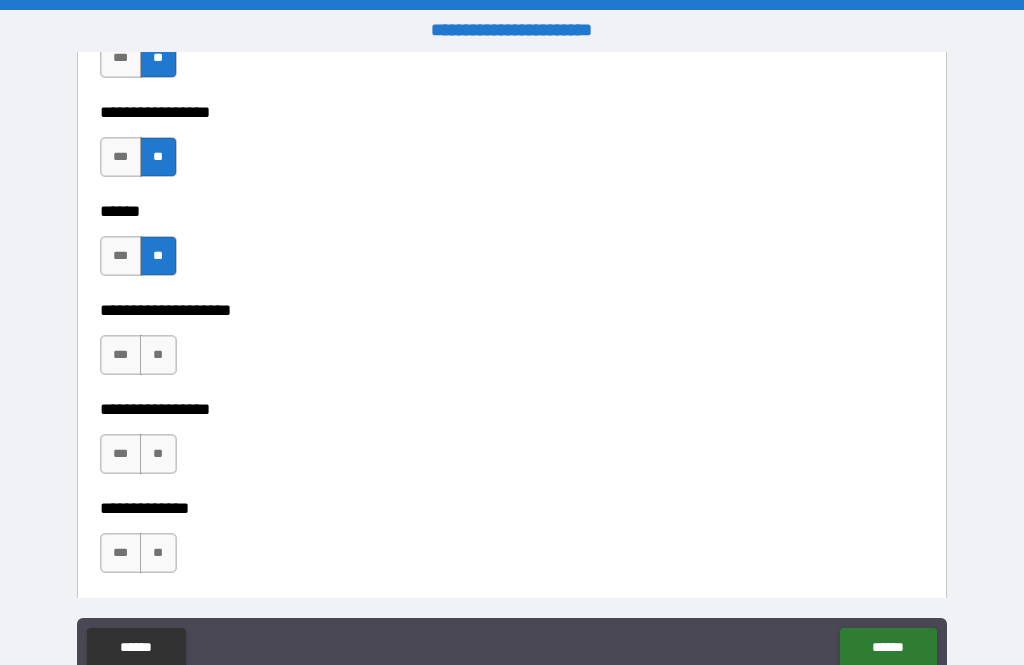 scroll, scrollTop: 6535, scrollLeft: 0, axis: vertical 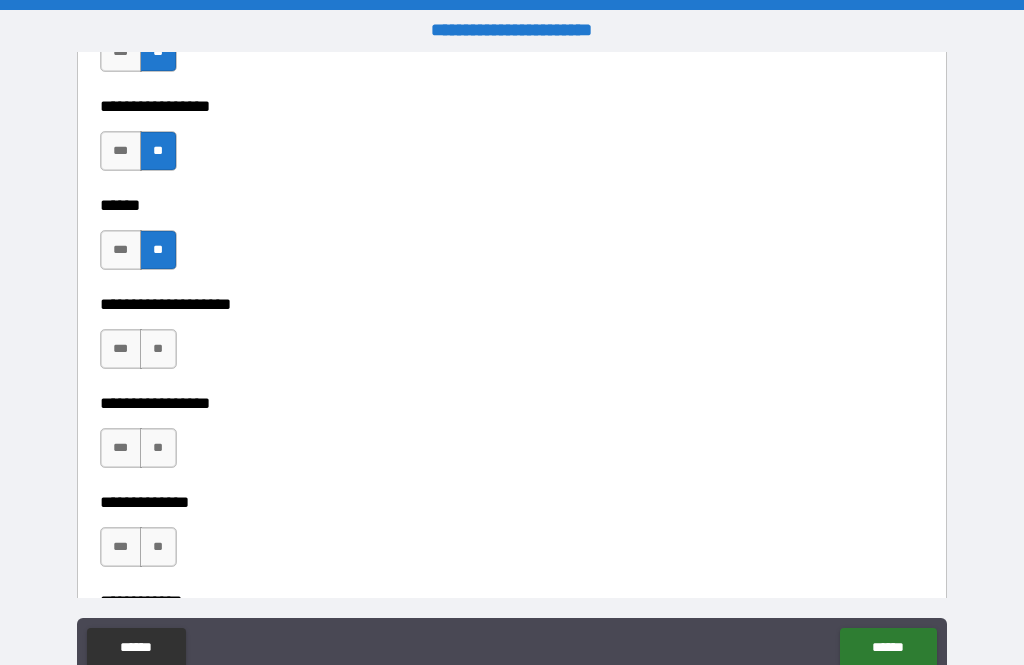 click on "**" at bounding box center (158, 349) 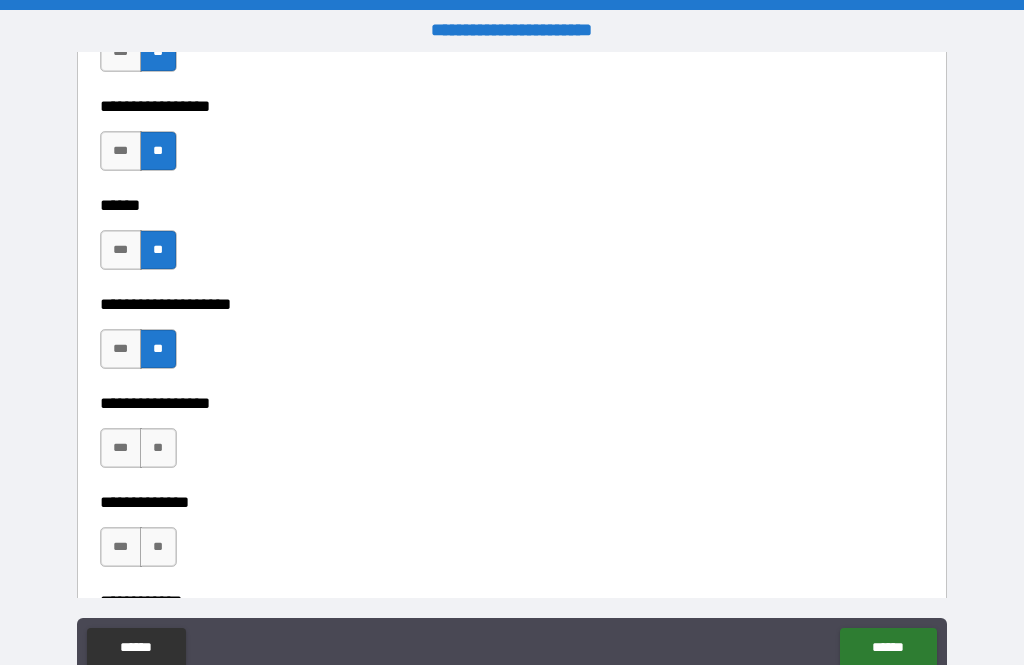 click on "**" at bounding box center (158, 448) 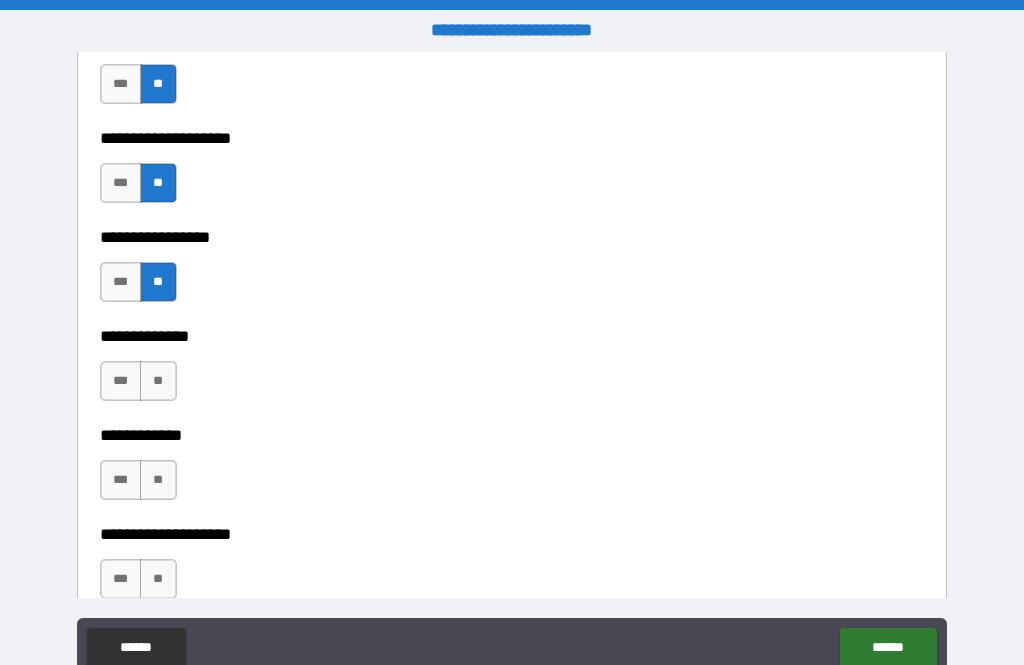 scroll 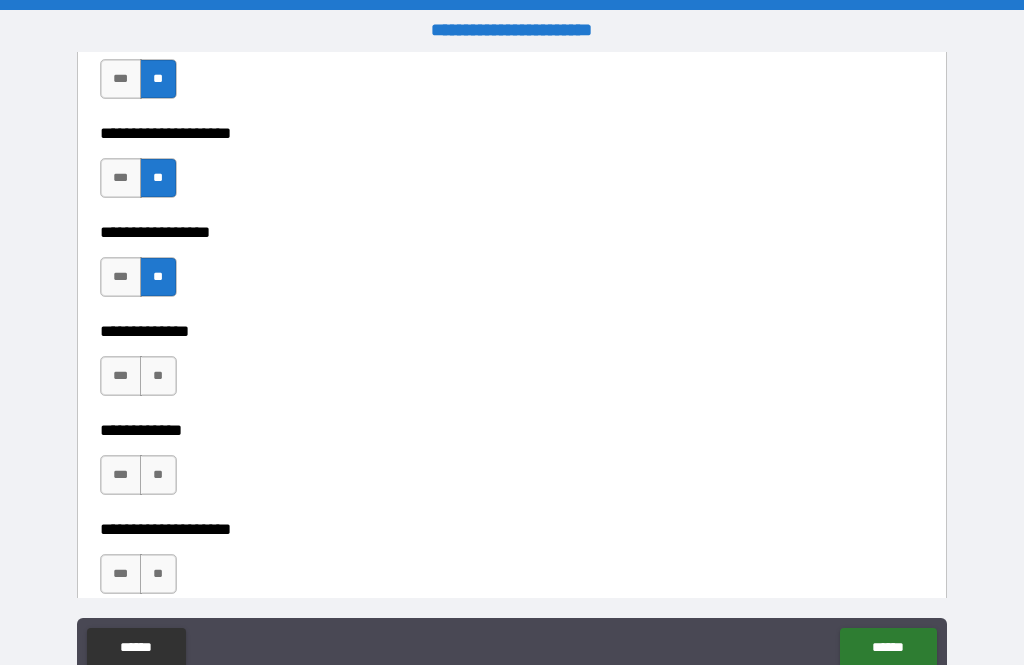 click on "**" at bounding box center (158, 376) 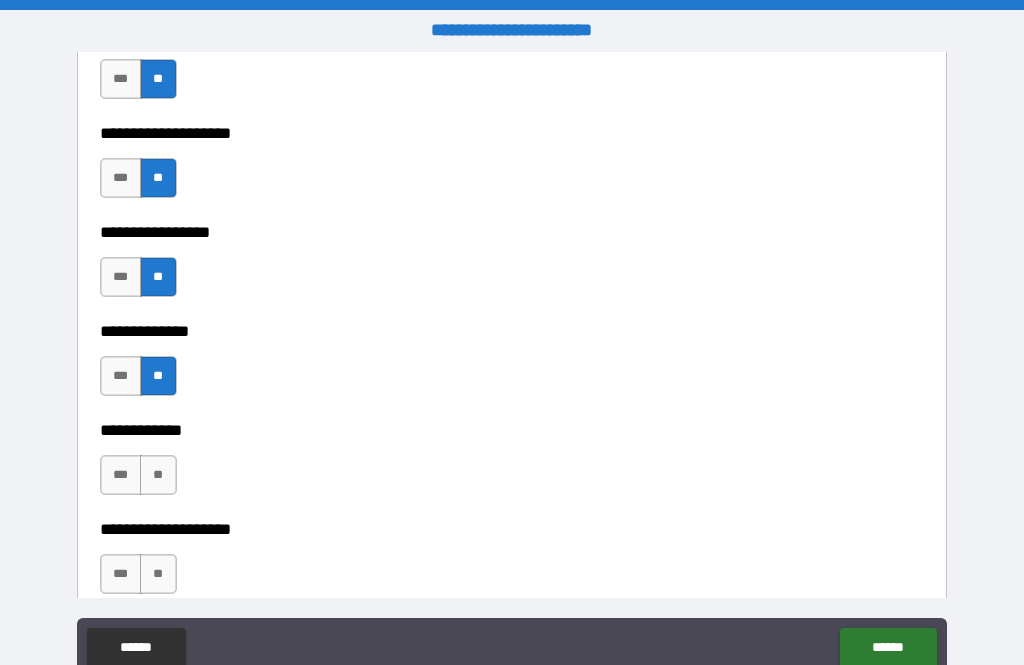 click on "**" at bounding box center (158, 475) 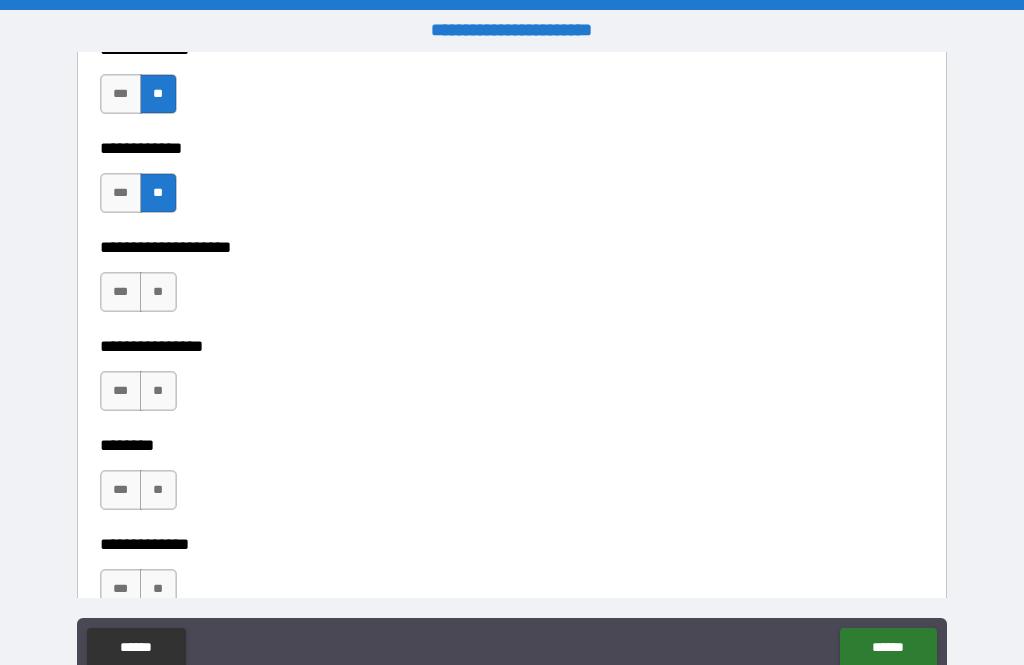 click on "**" at bounding box center [158, 292] 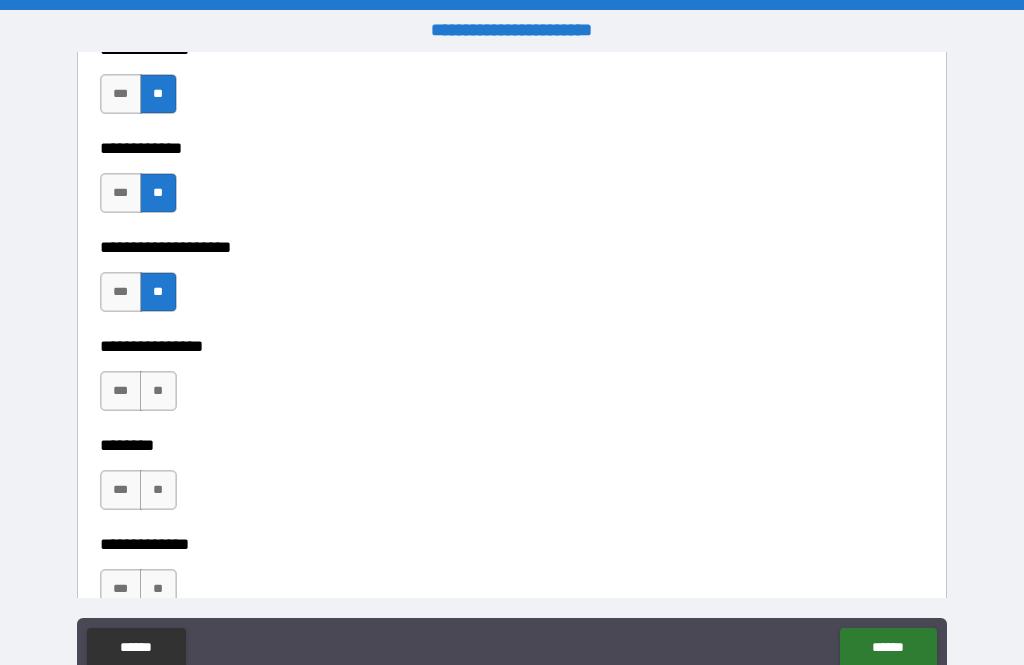 click on "**" at bounding box center (158, 391) 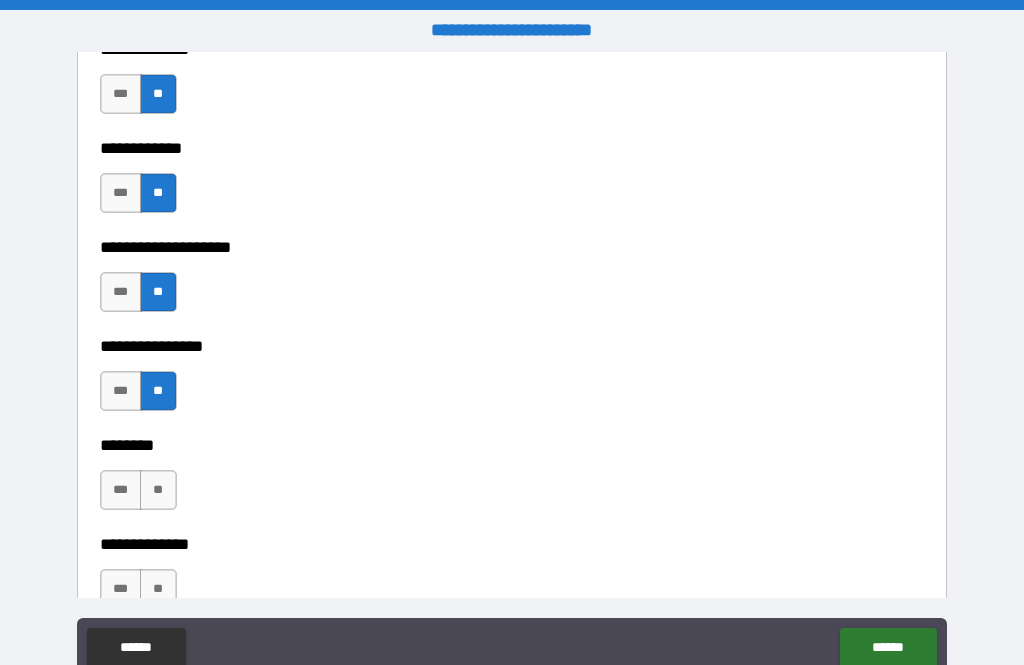 click on "**" at bounding box center (158, 490) 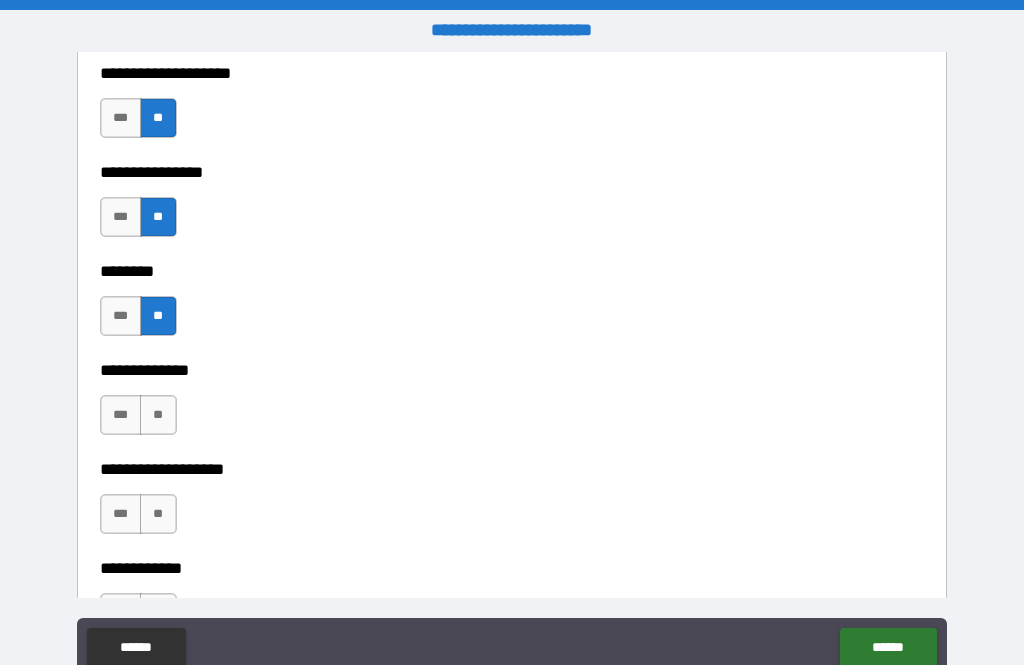 scroll, scrollTop: 7195, scrollLeft: 0, axis: vertical 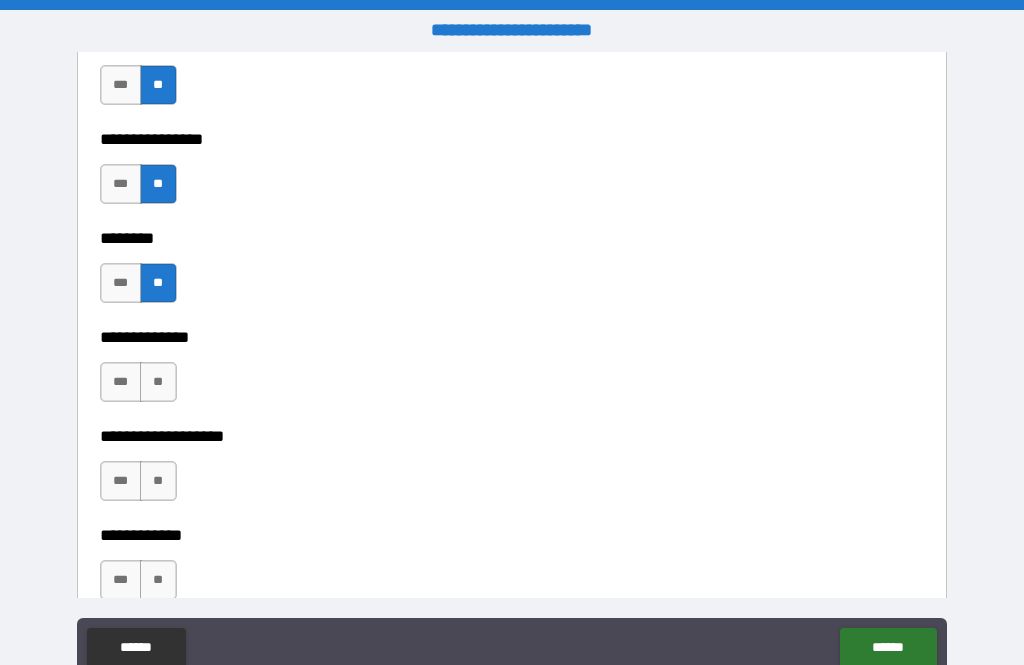 click on "**" at bounding box center [158, 382] 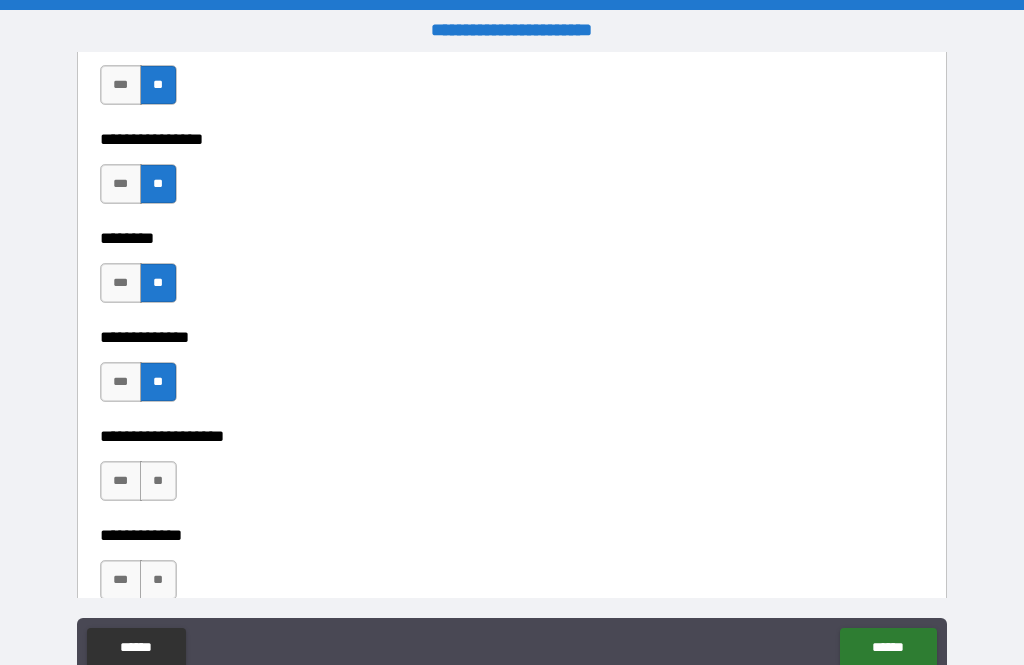 click on "**" at bounding box center [158, 481] 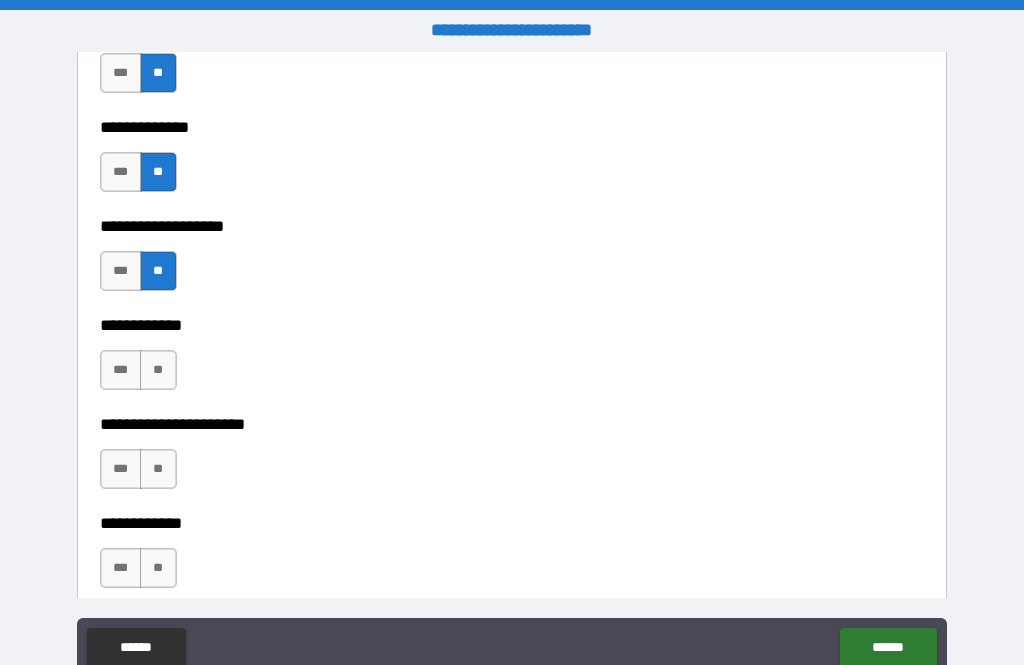 click on "**" at bounding box center (158, 370) 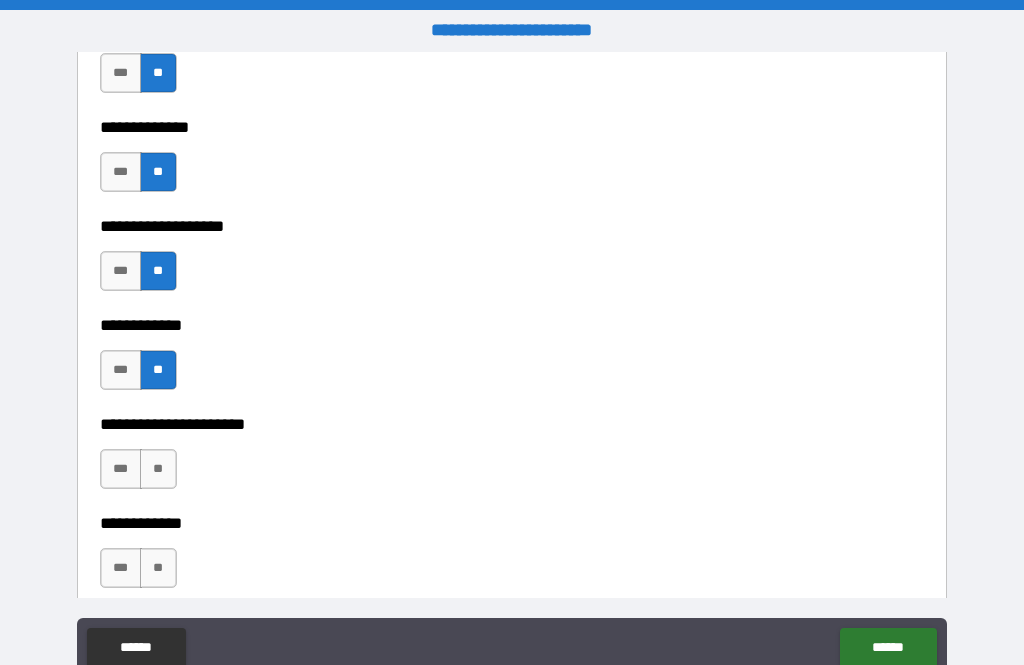 click on "**" at bounding box center [158, 469] 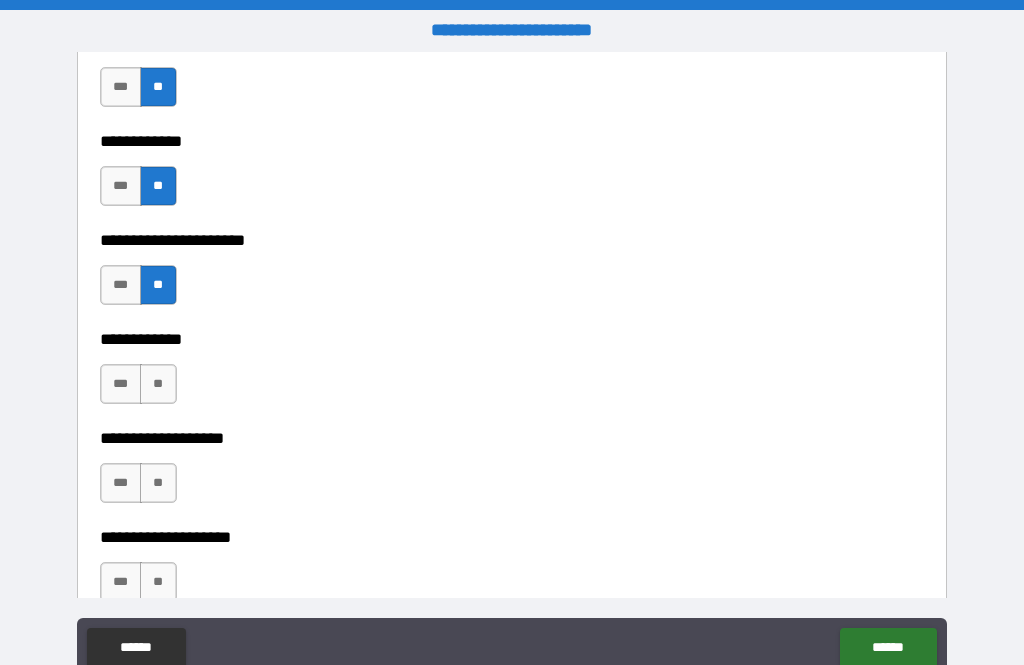 click on "**" at bounding box center (158, 384) 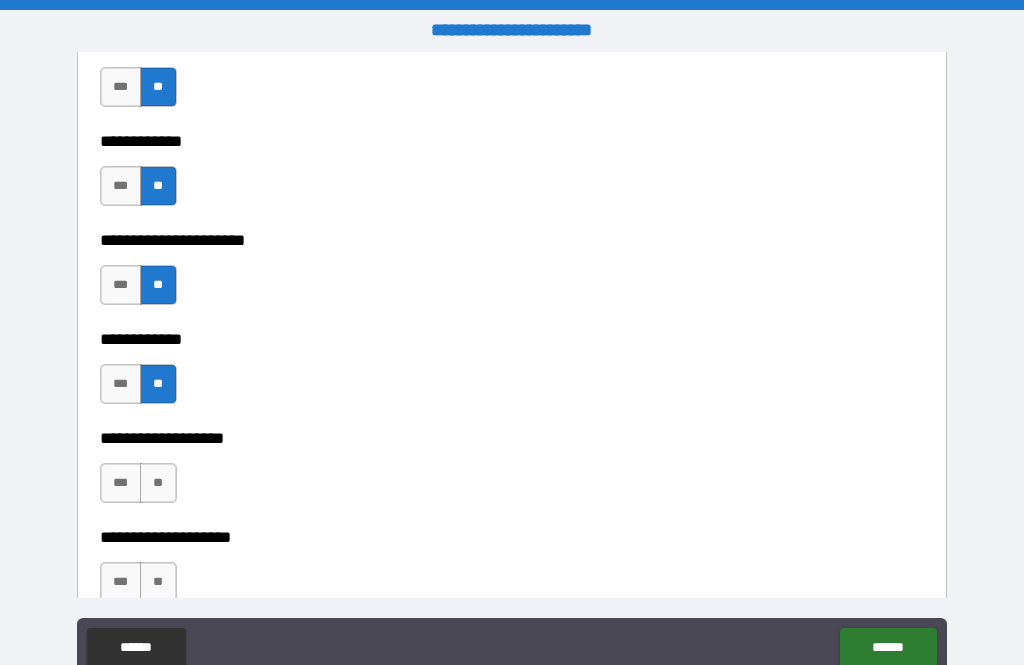 click on "**" at bounding box center (158, 483) 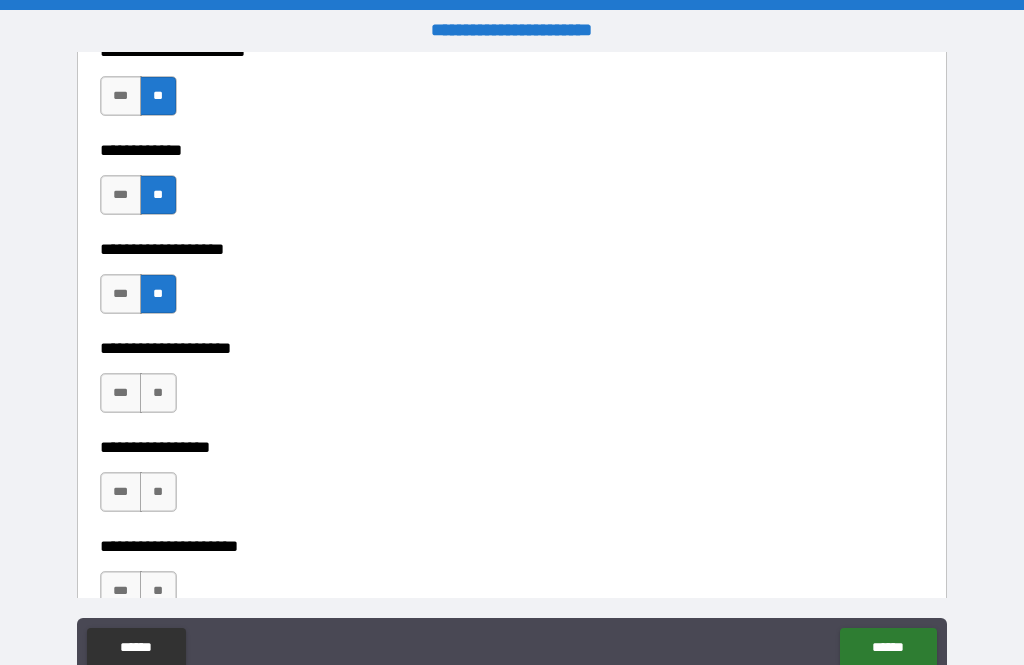 click on "**" at bounding box center (158, 393) 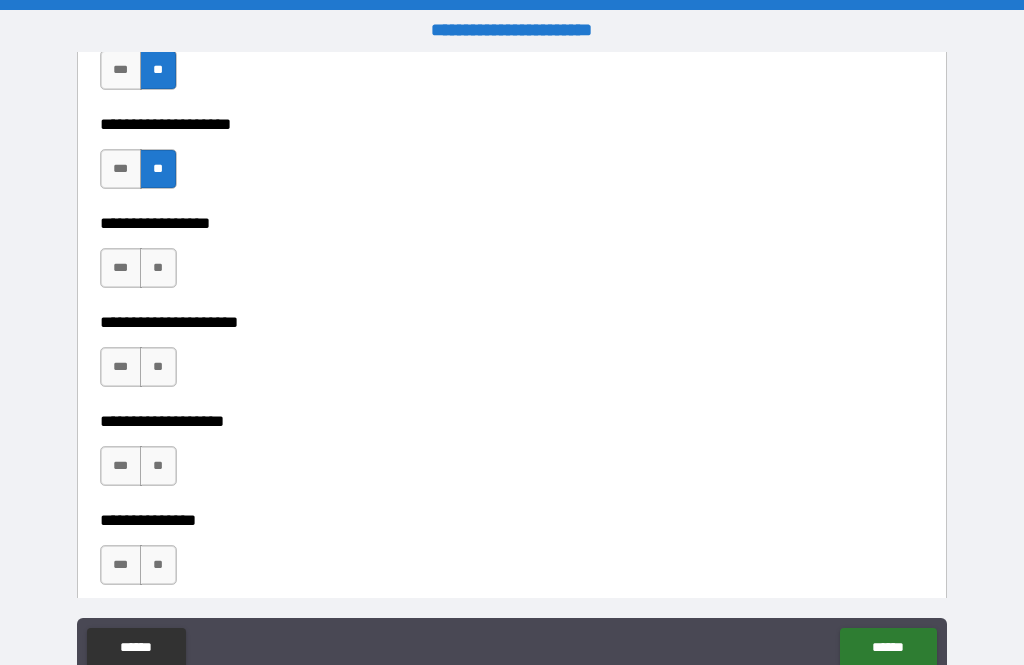 click on "**" at bounding box center (158, 367) 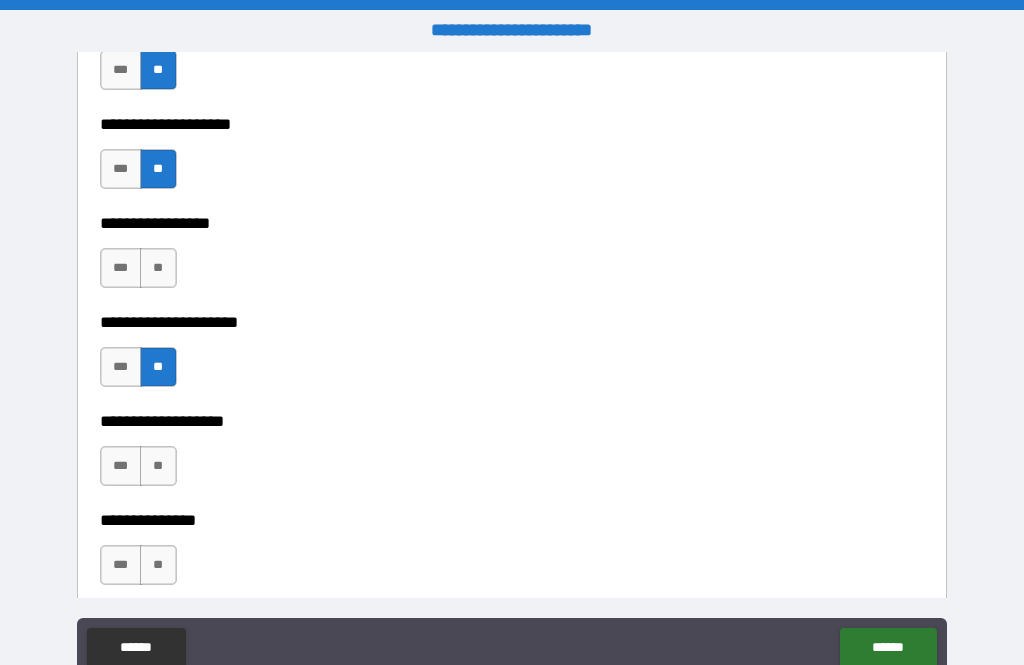 click on "**" at bounding box center [158, 268] 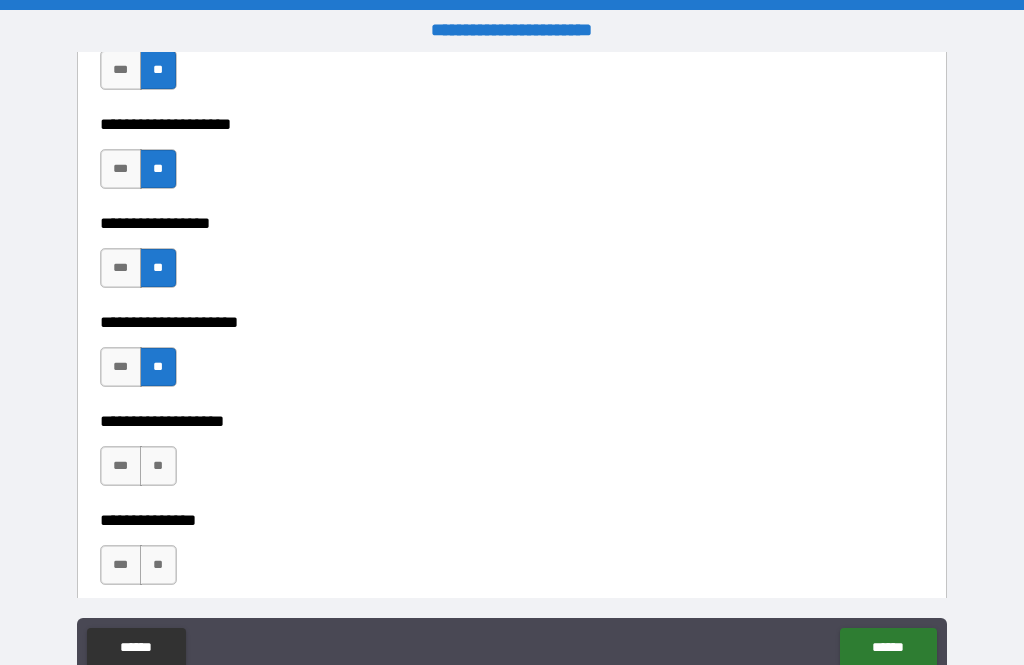 click on "**" at bounding box center [158, 466] 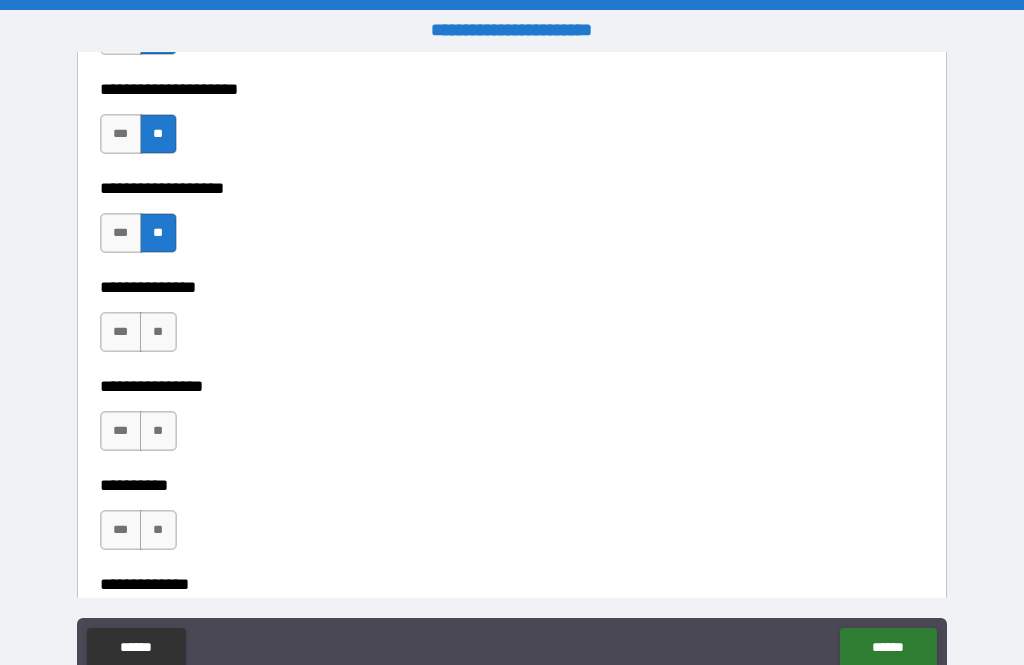 click on "**" at bounding box center (158, 332) 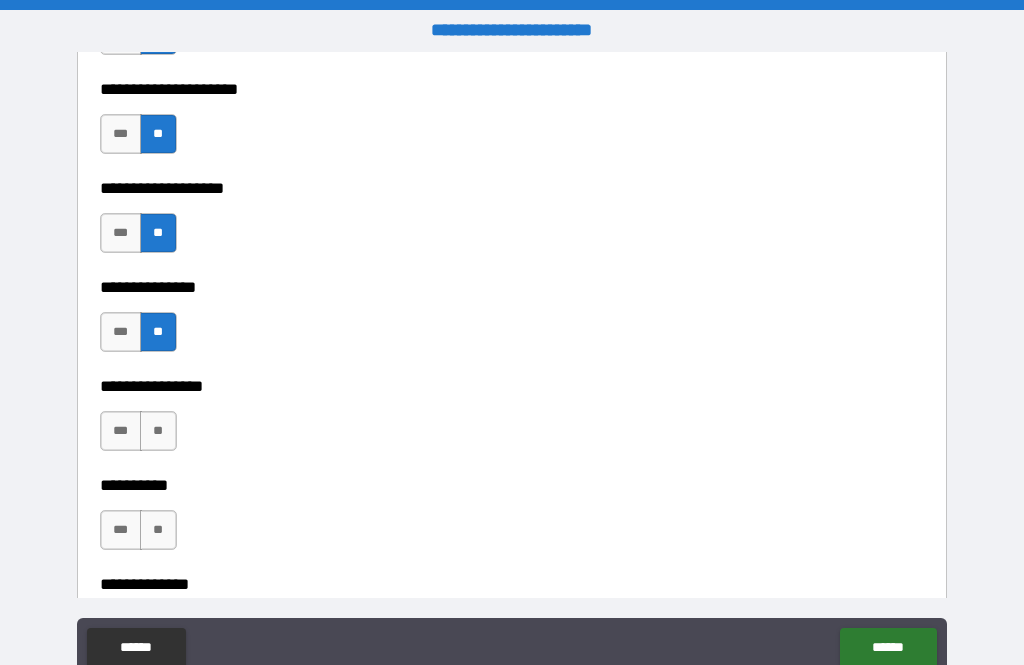 click on "**" at bounding box center (158, 431) 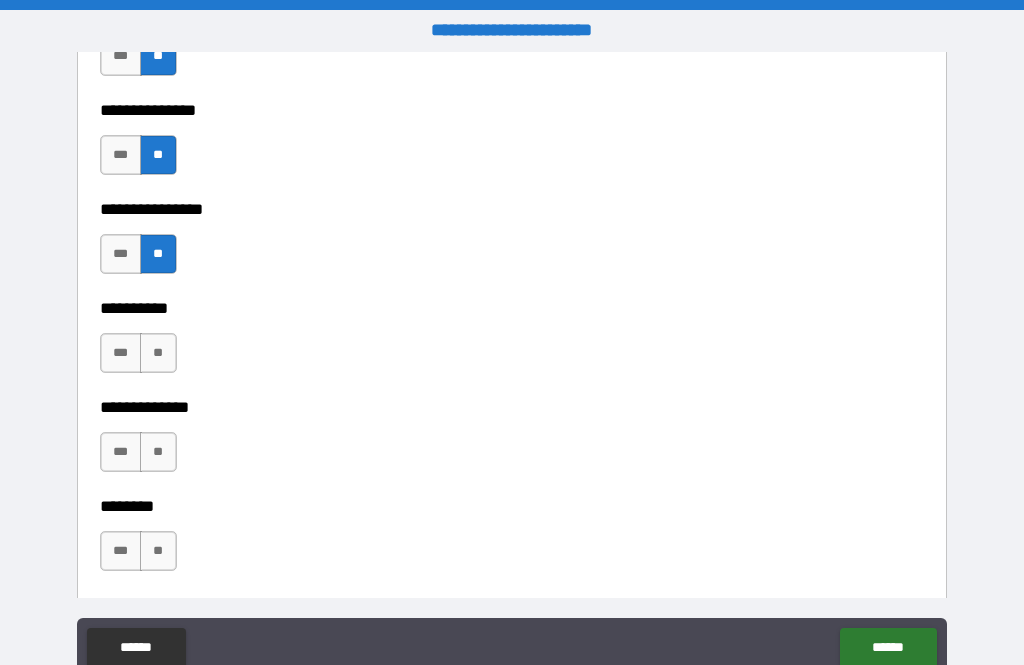 click on "**" at bounding box center [158, 353] 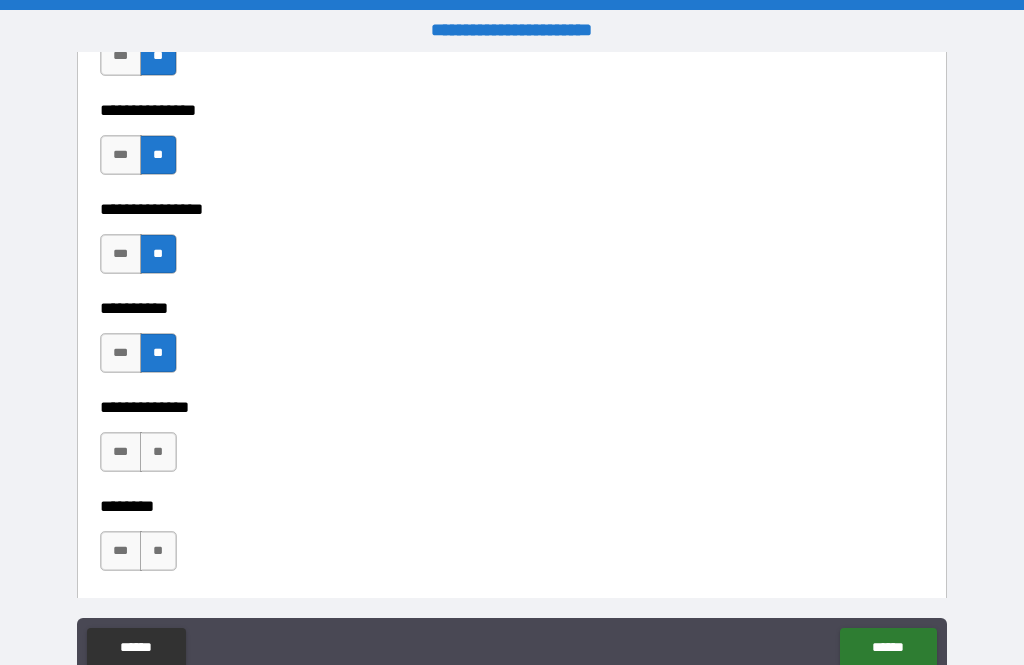 click on "**" at bounding box center (158, 452) 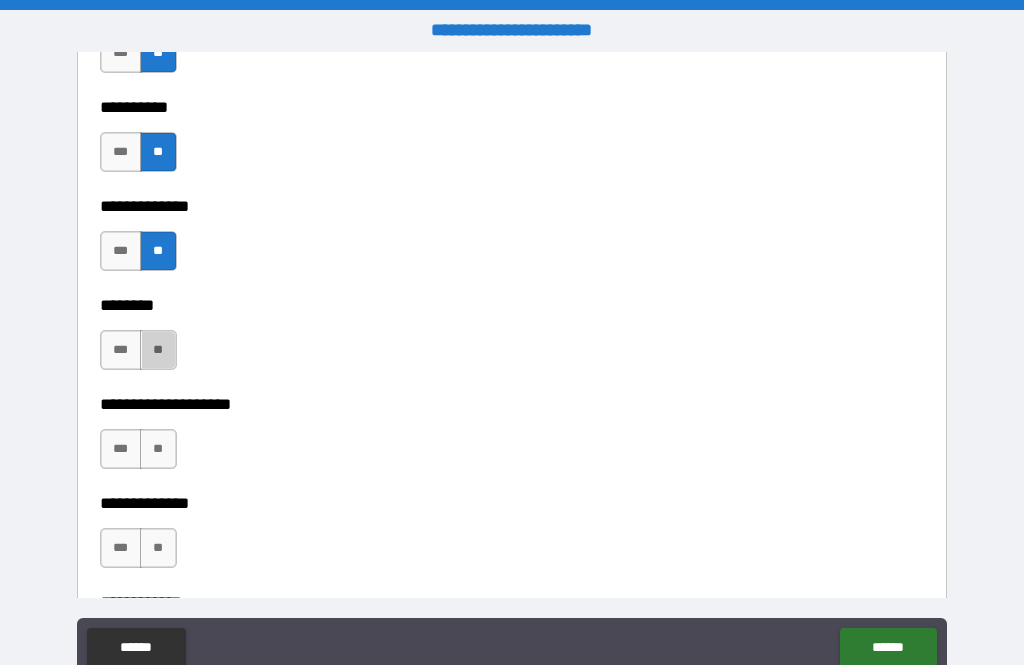 click on "**" at bounding box center (158, 350) 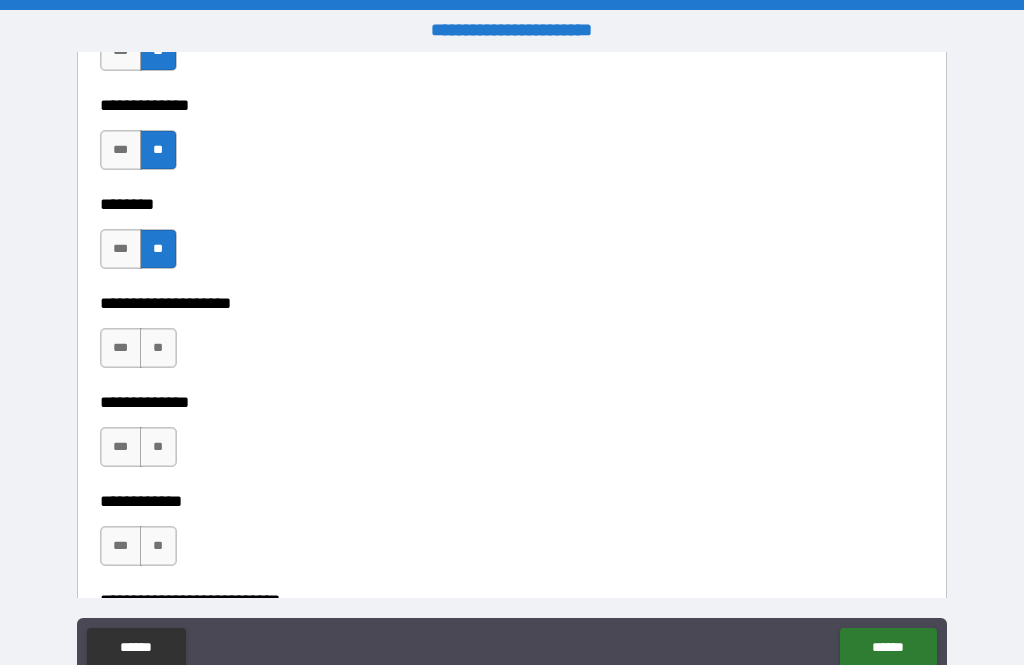 click on "**" at bounding box center (158, 249) 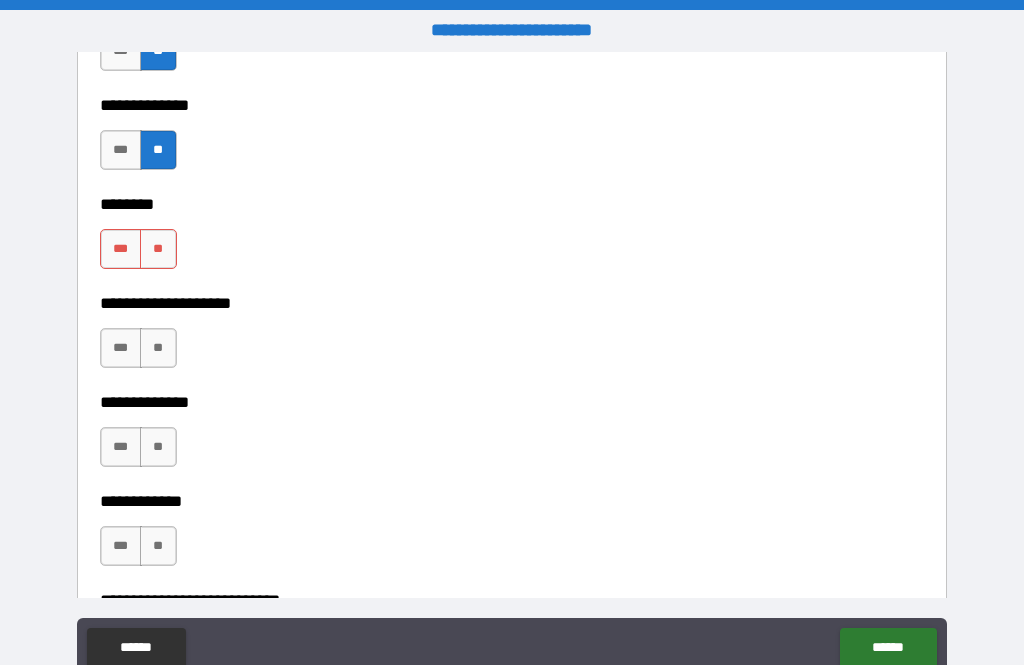 click on "**" at bounding box center (158, 348) 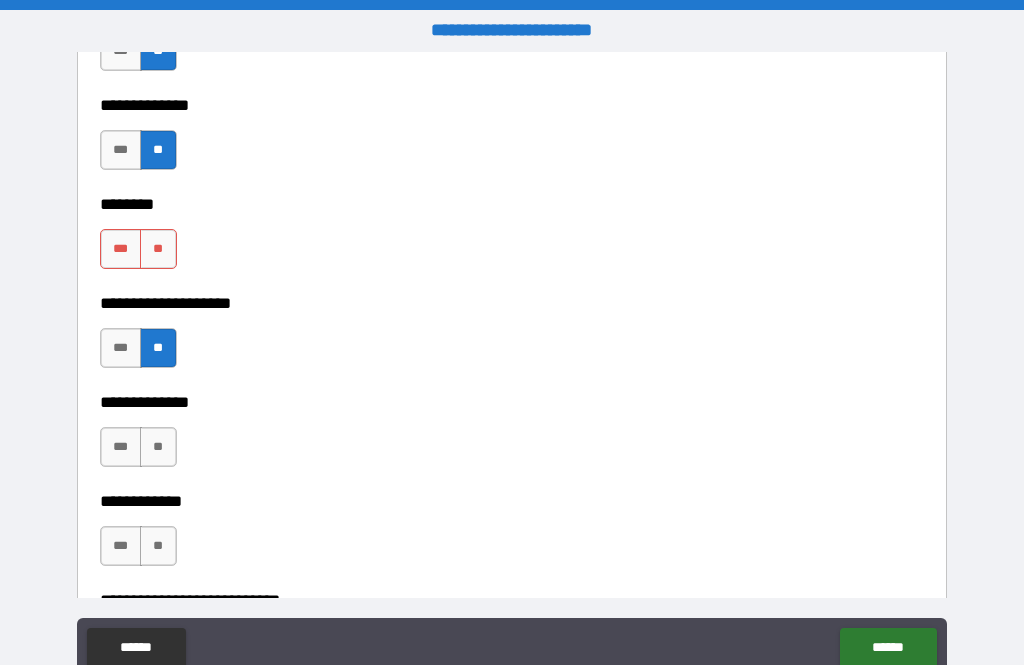 click on "**" at bounding box center [158, 447] 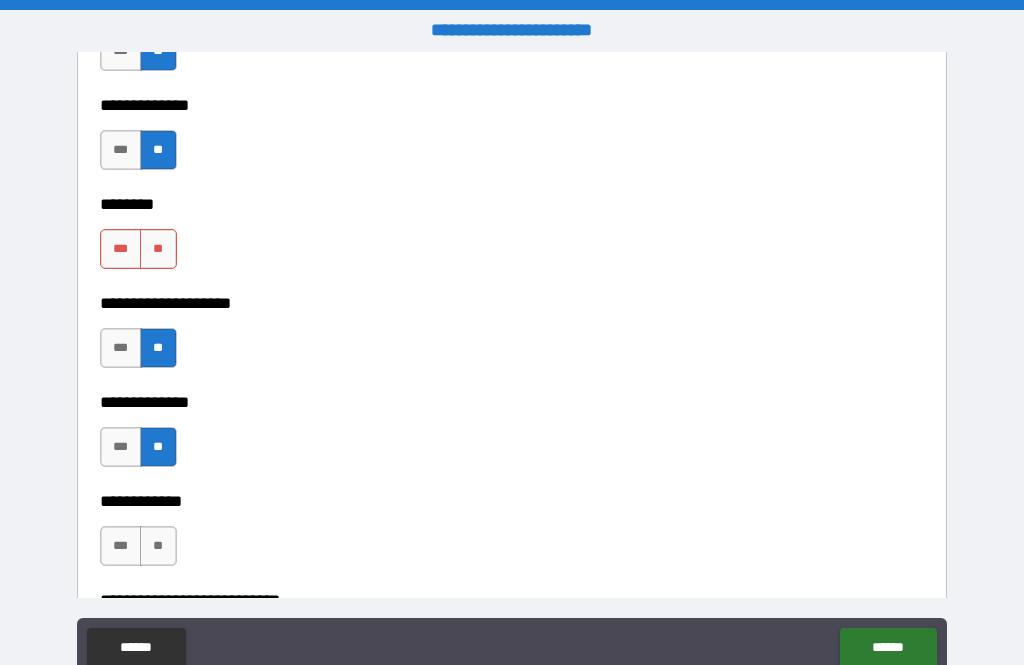click on "**" at bounding box center [158, 249] 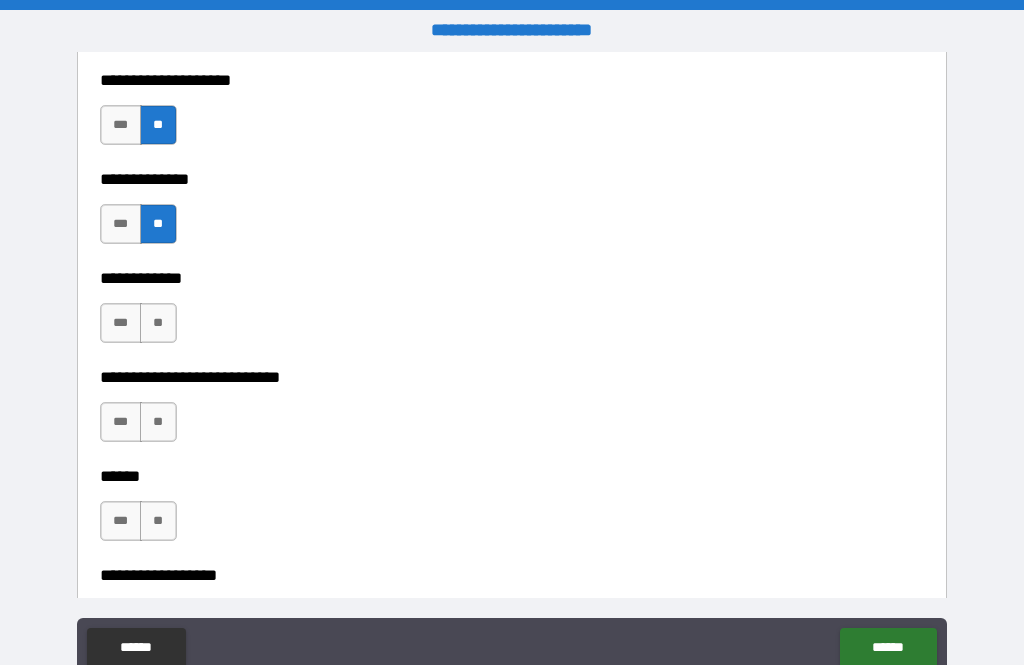 click on "**" at bounding box center (158, 323) 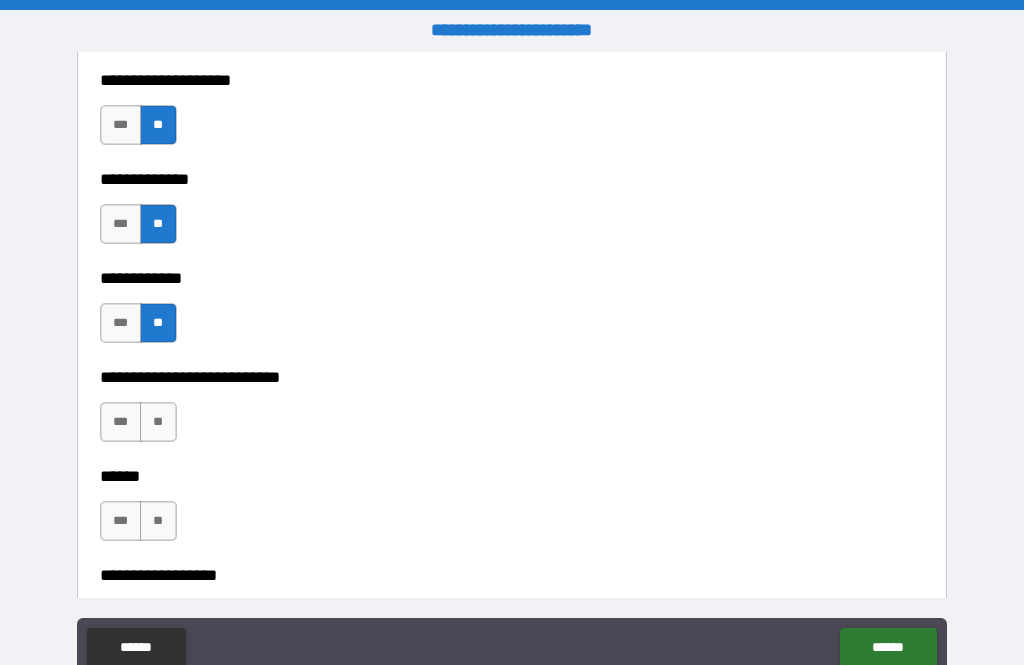 click on "**" at bounding box center (158, 422) 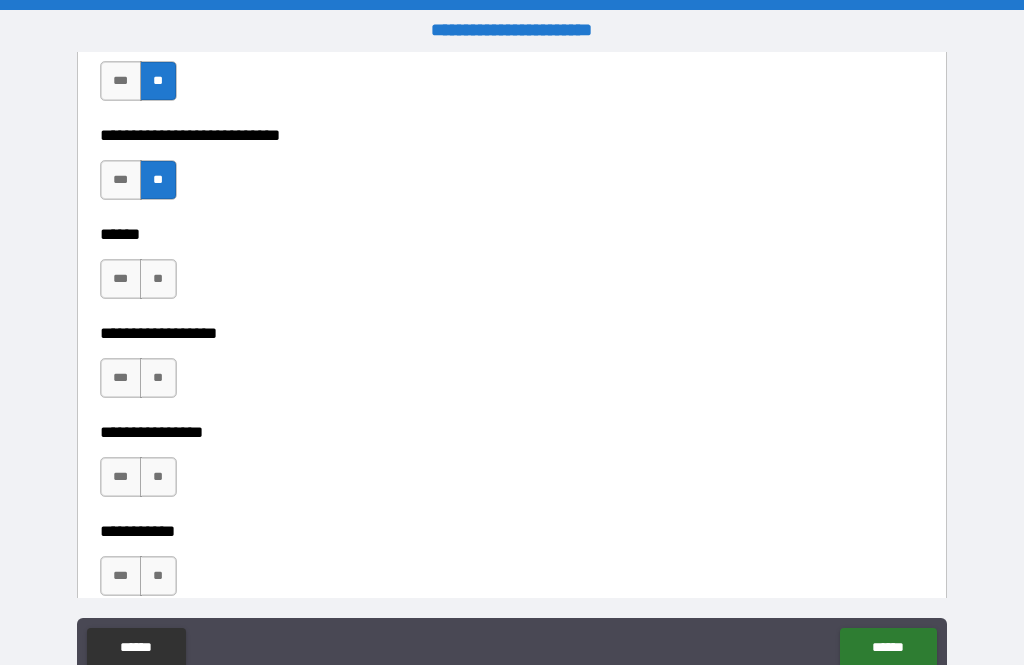 click on "**" at bounding box center (158, 279) 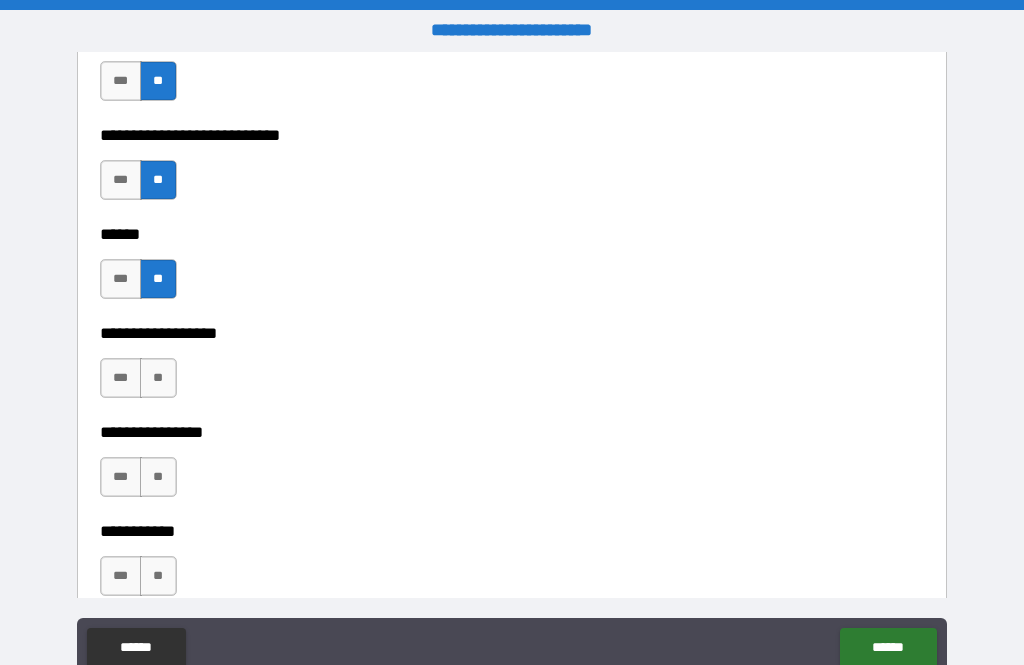 click on "**" at bounding box center (158, 378) 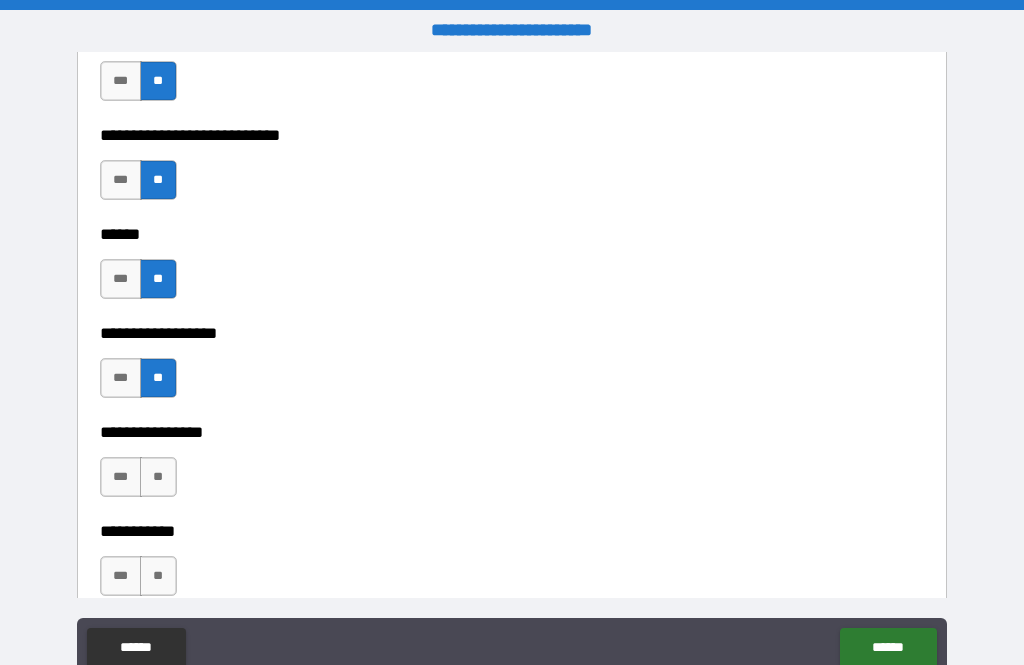 click on "**" at bounding box center (158, 477) 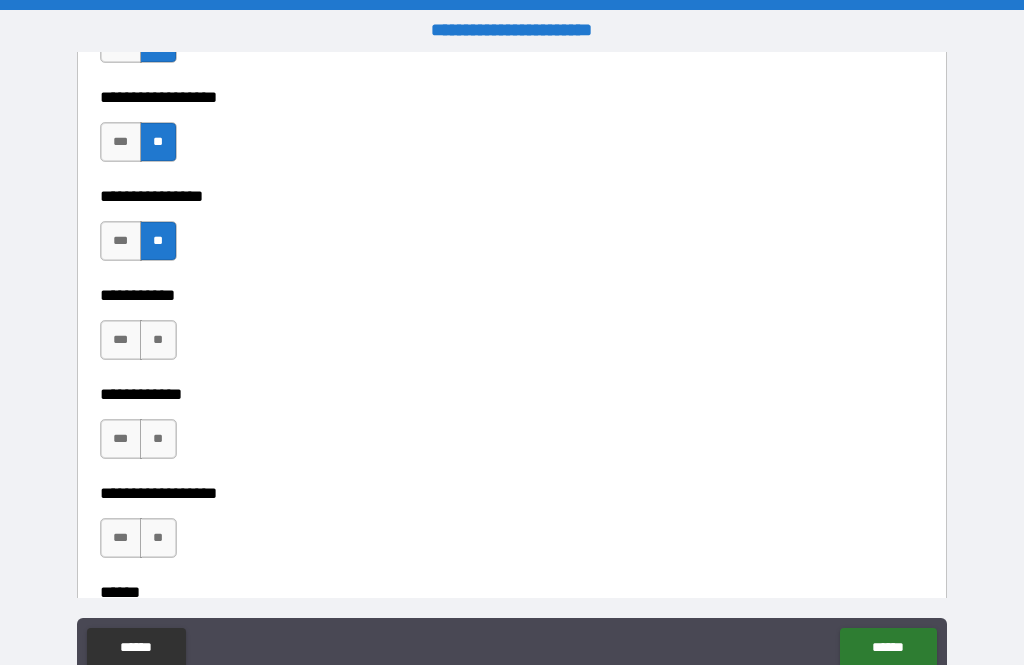 click on "**" at bounding box center (158, 340) 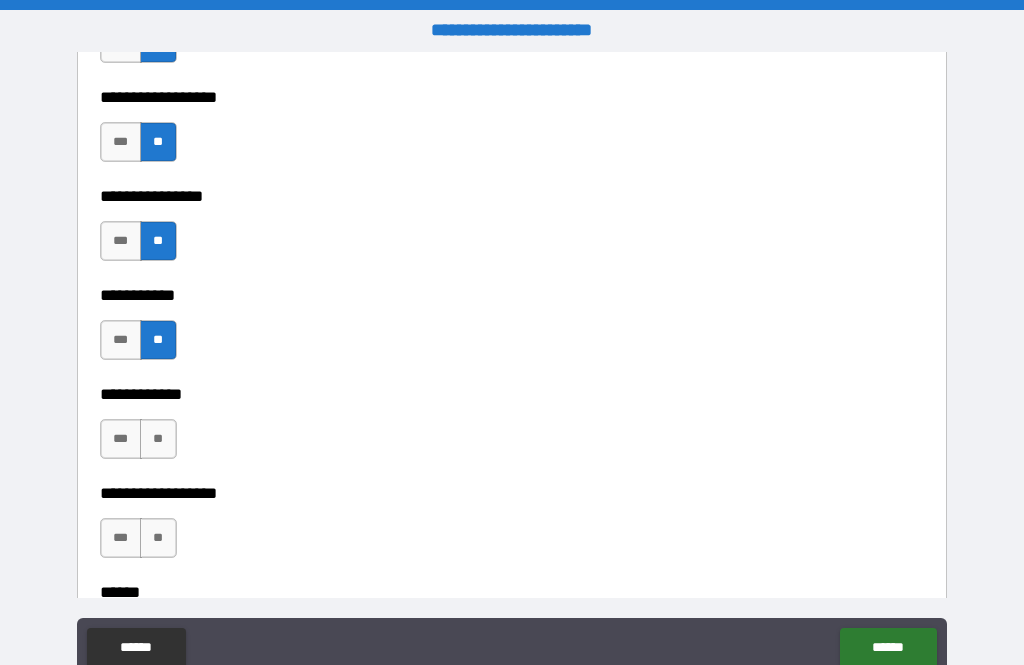 click on "**" at bounding box center [158, 439] 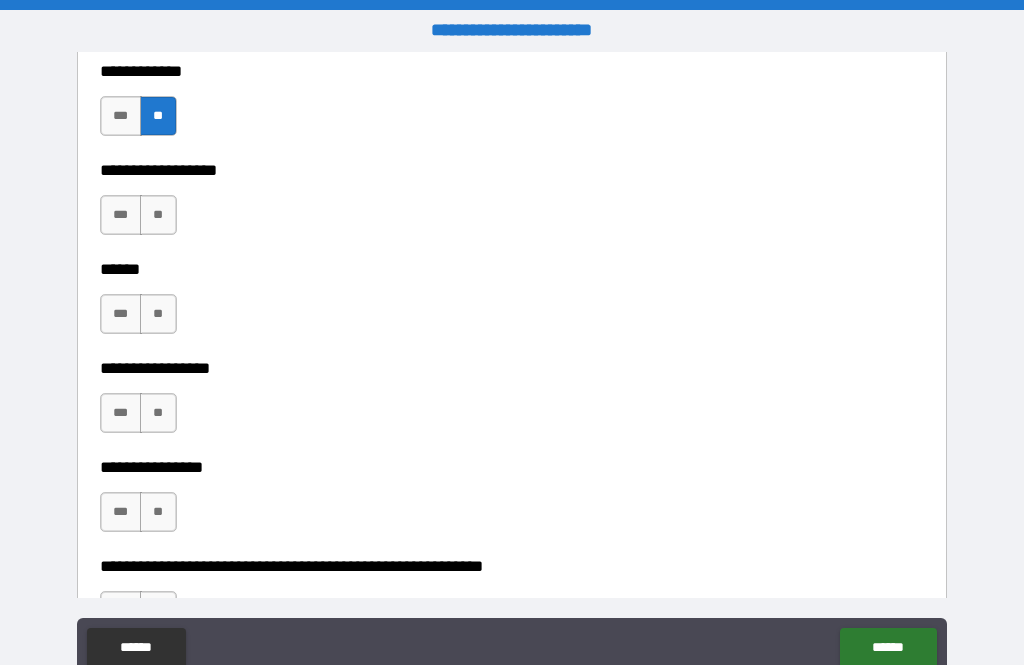 click on "**" at bounding box center [158, 215] 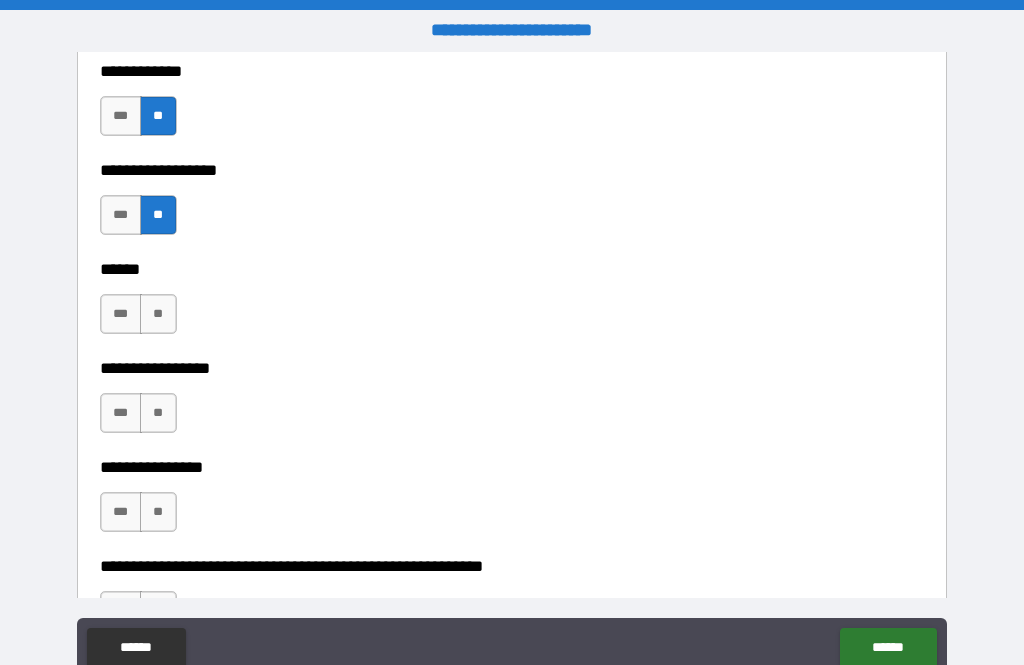 click on "**" at bounding box center [158, 314] 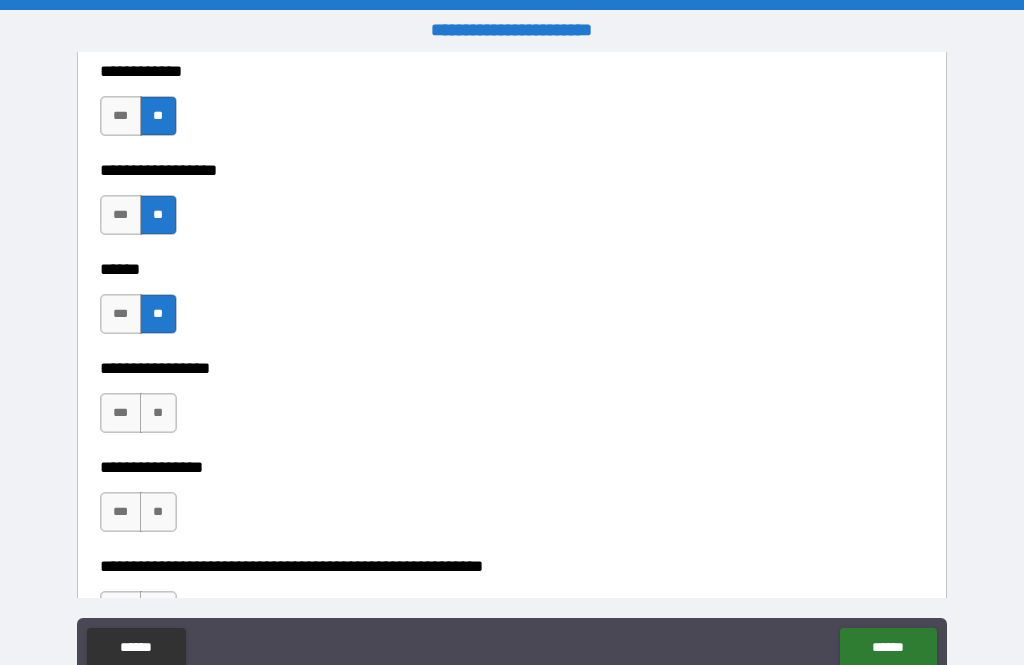 click on "**" at bounding box center (158, 413) 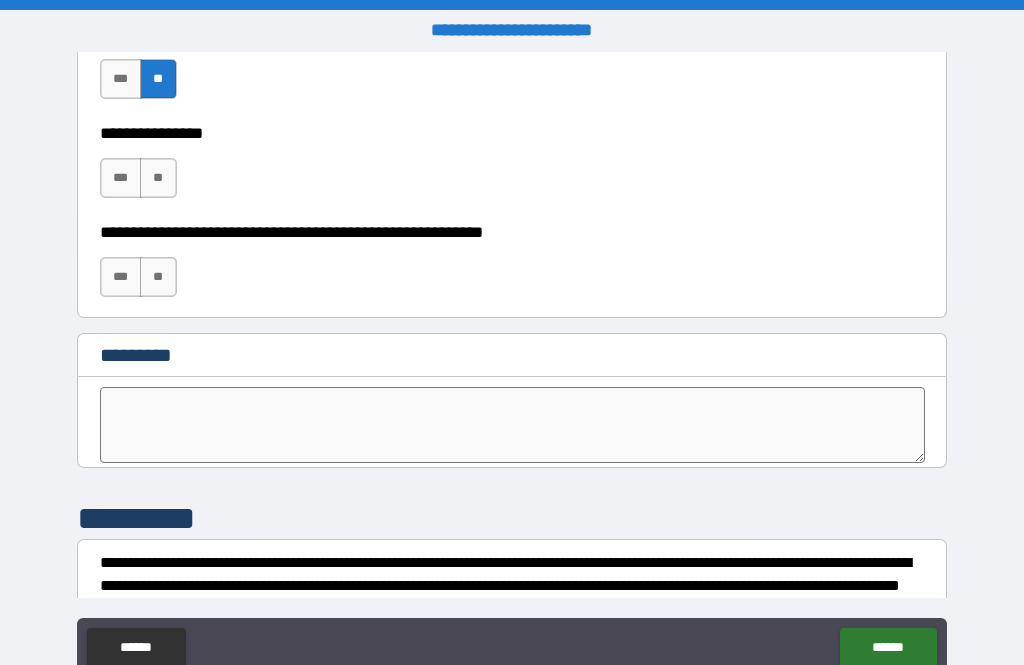 click on "**" at bounding box center [158, 178] 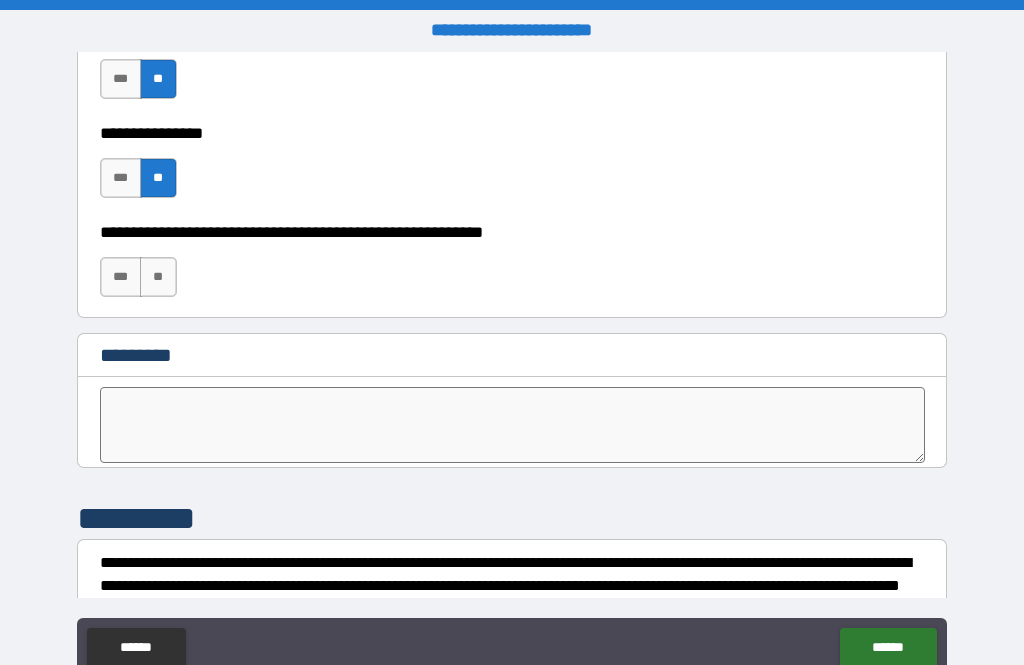 click on "**" at bounding box center (158, 277) 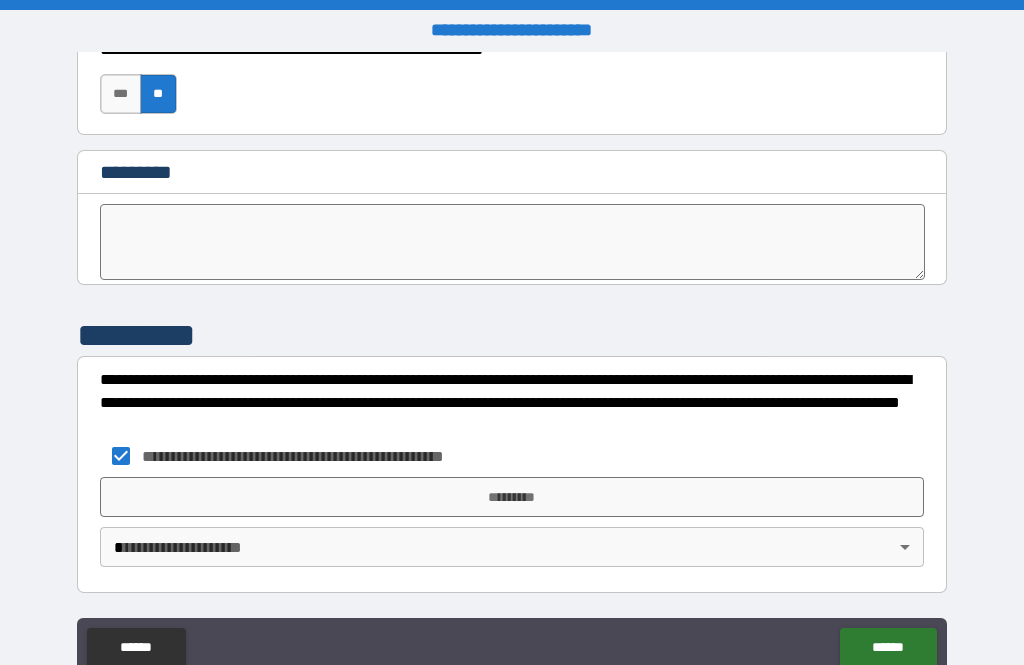 click on "*********" at bounding box center (512, 497) 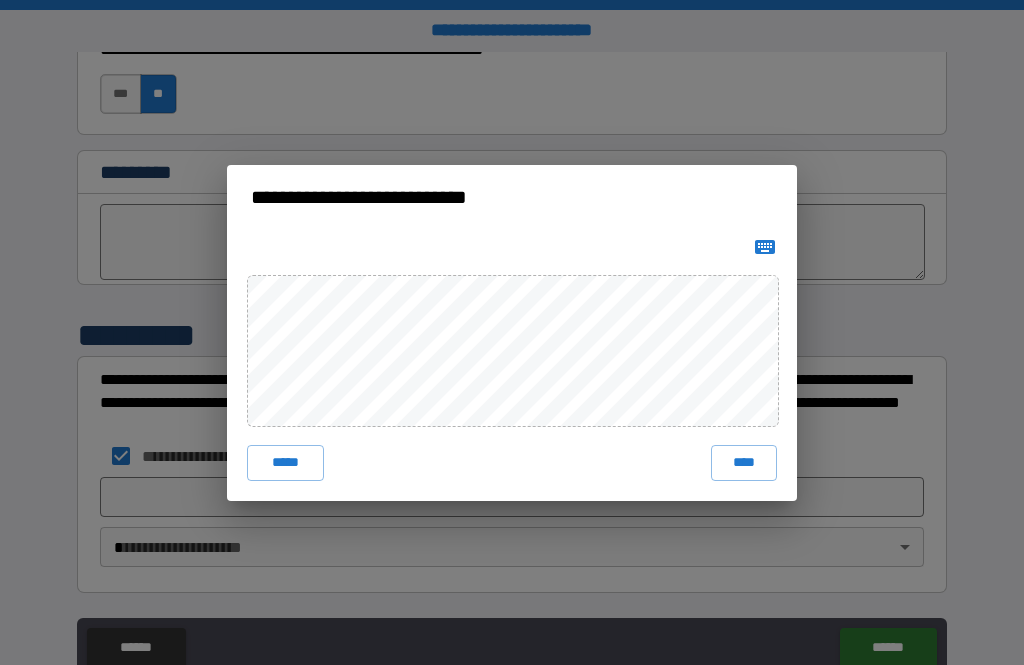 click on "****" at bounding box center (744, 463) 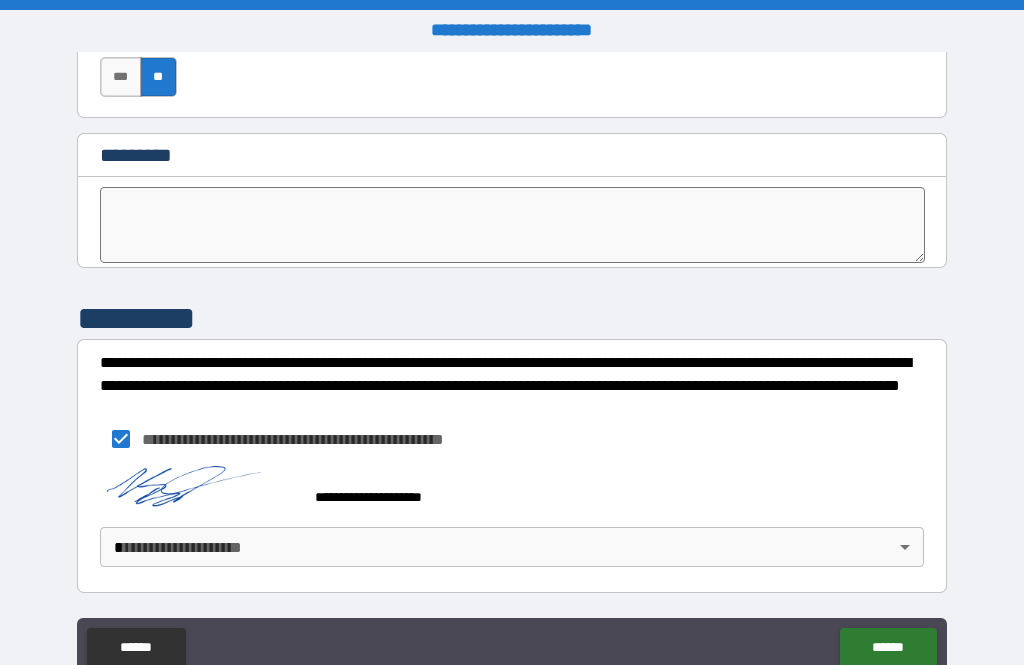 scroll, scrollTop: 10272, scrollLeft: 0, axis: vertical 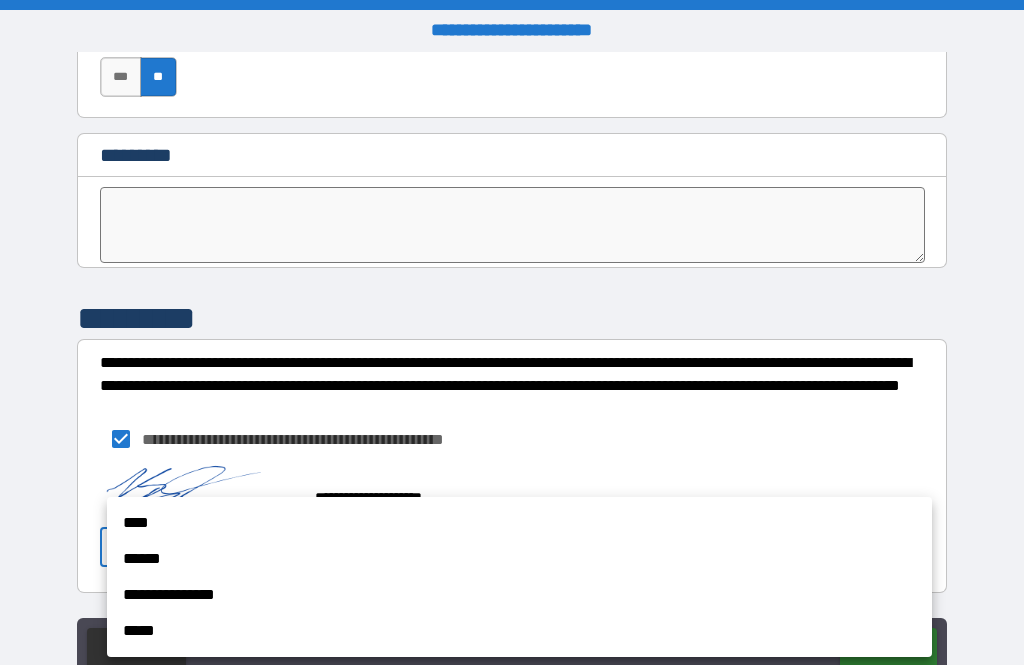 click on "**********" at bounding box center (519, 595) 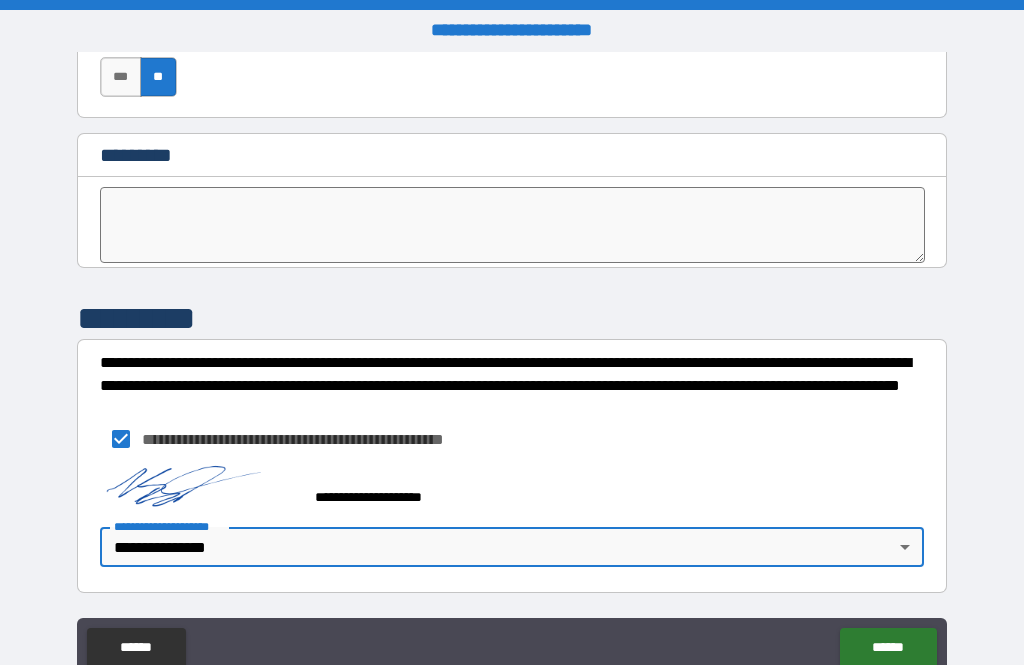 click on "******" at bounding box center (888, 648) 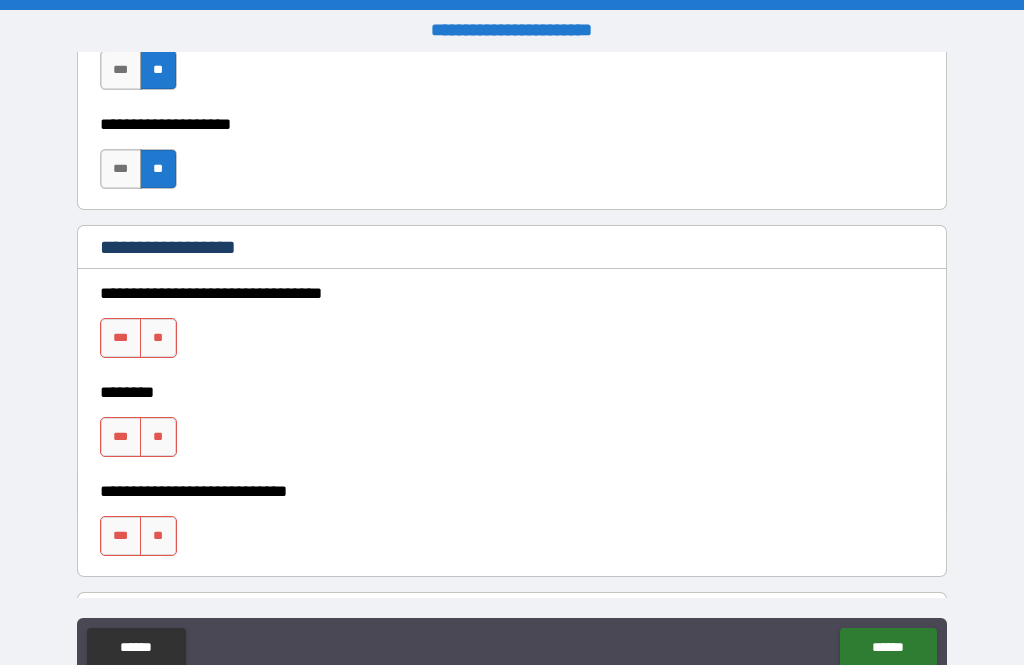 scroll, scrollTop: 958, scrollLeft: 0, axis: vertical 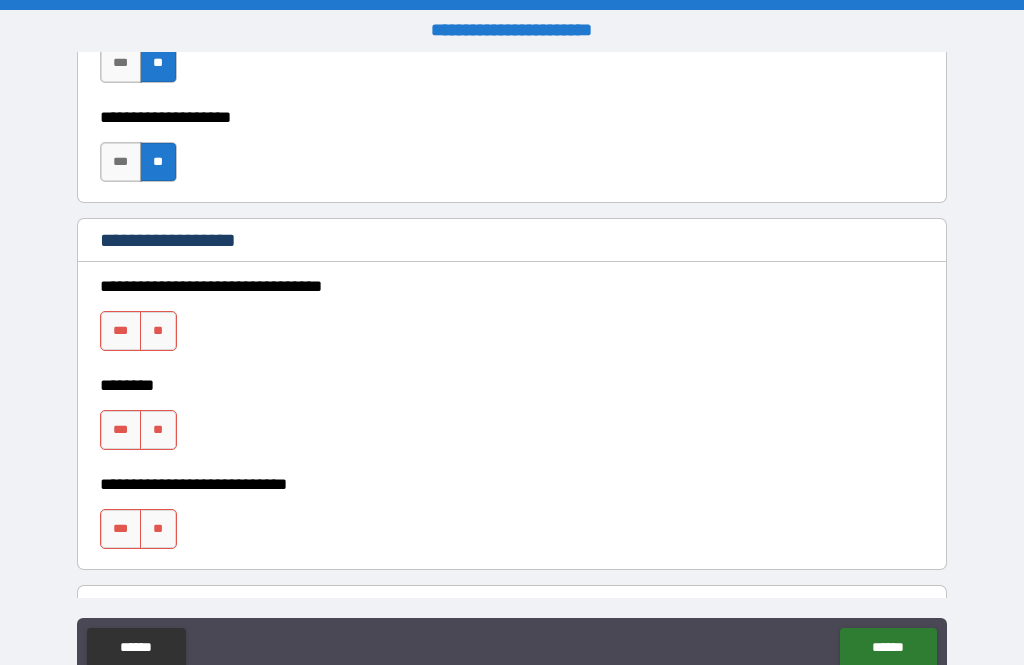 click on "**" at bounding box center [158, 331] 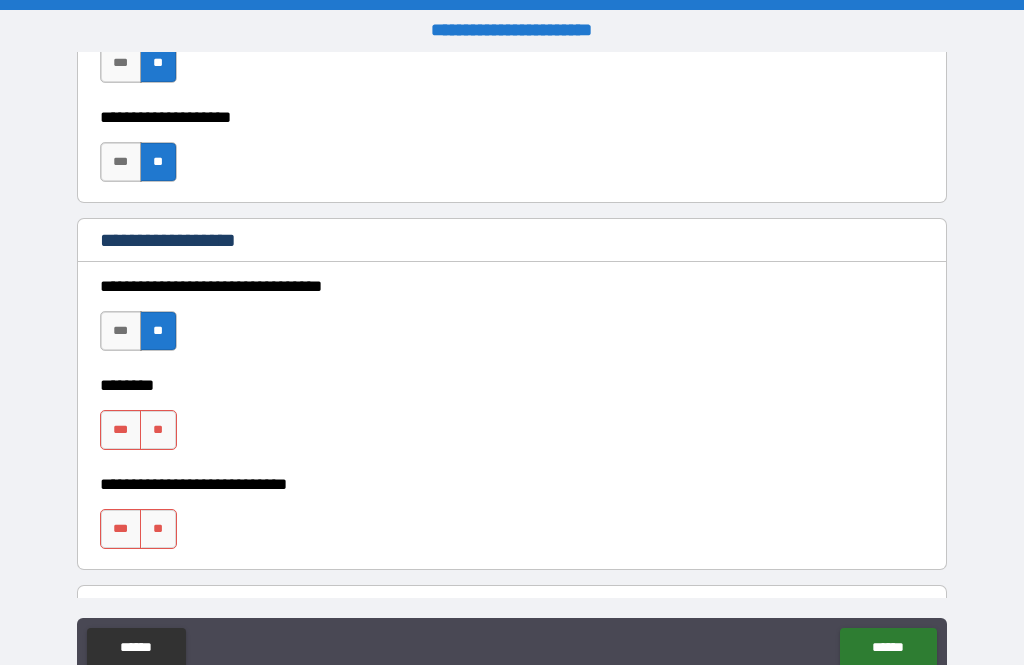 click on "**" at bounding box center [158, 430] 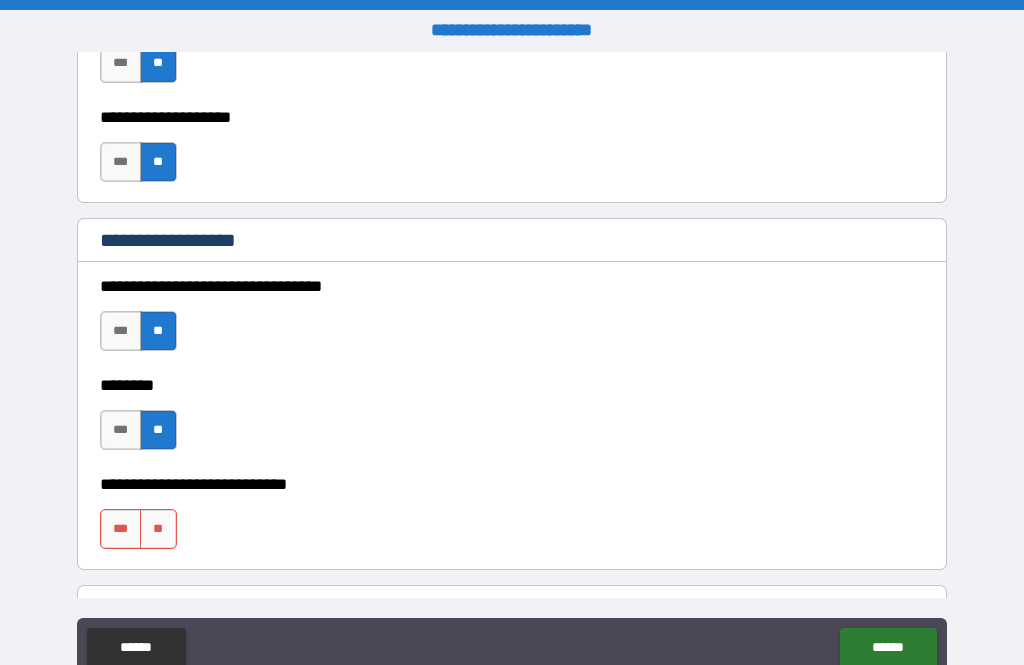 click on "**" at bounding box center [158, 529] 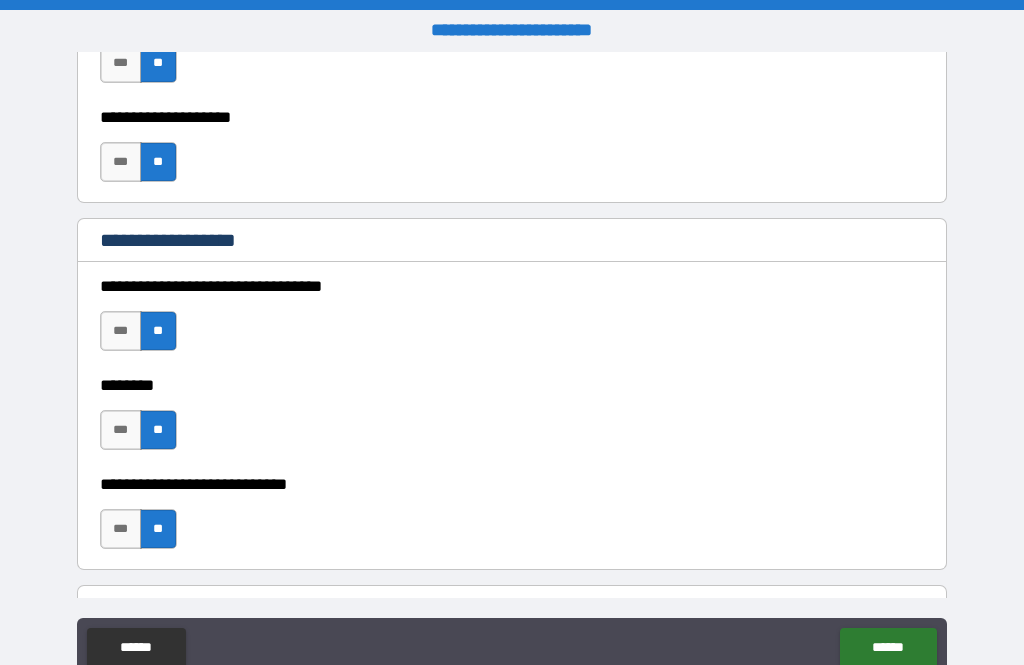 click on "******" at bounding box center (888, 648) 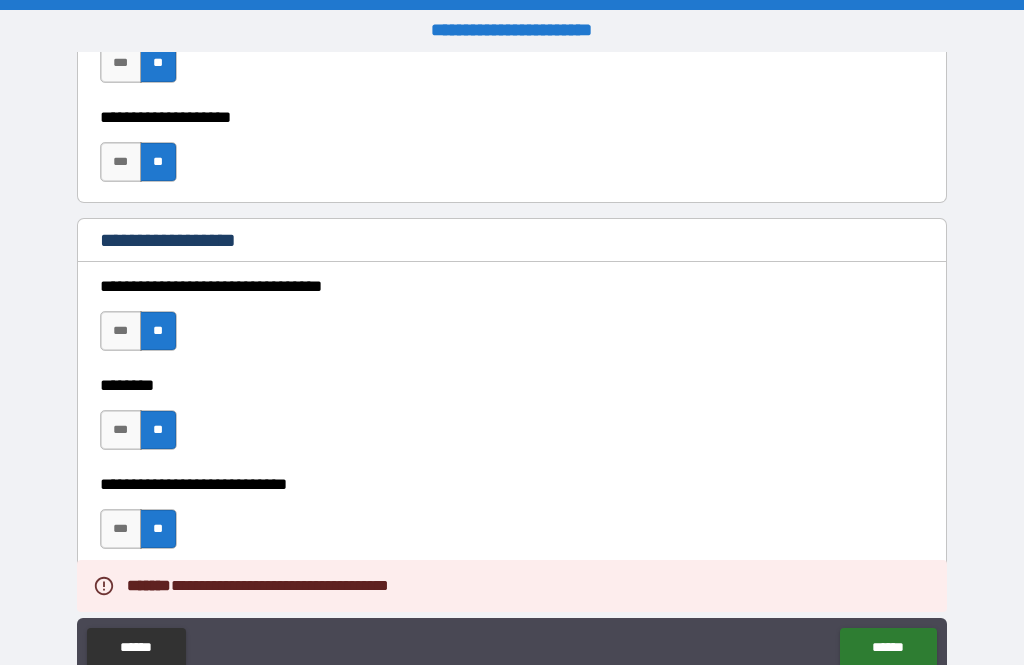 click on "******" at bounding box center (888, 648) 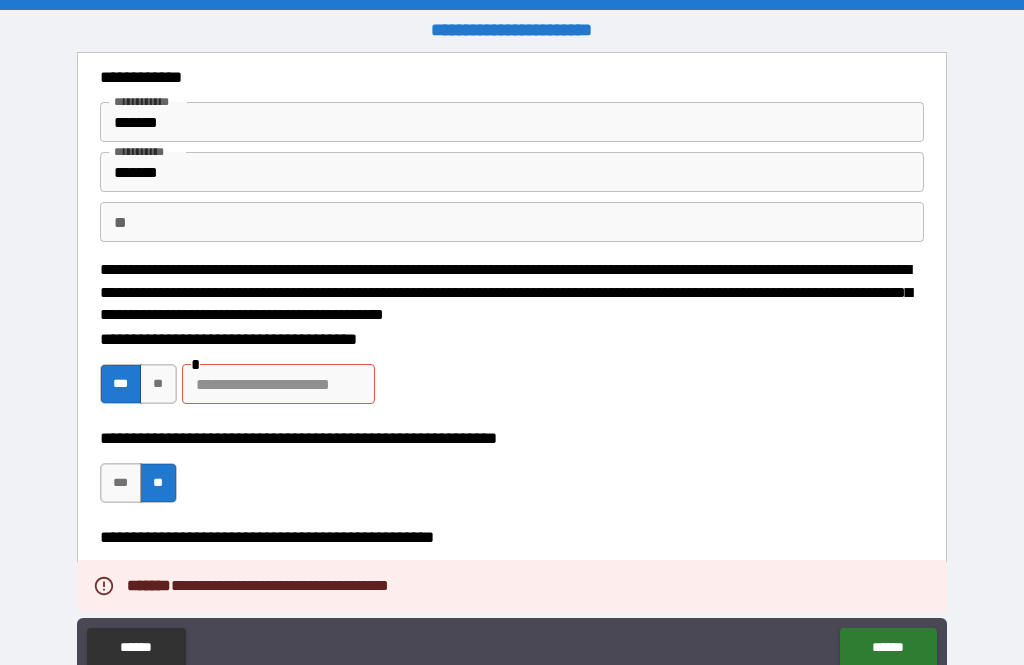 scroll, scrollTop: 44, scrollLeft: 0, axis: vertical 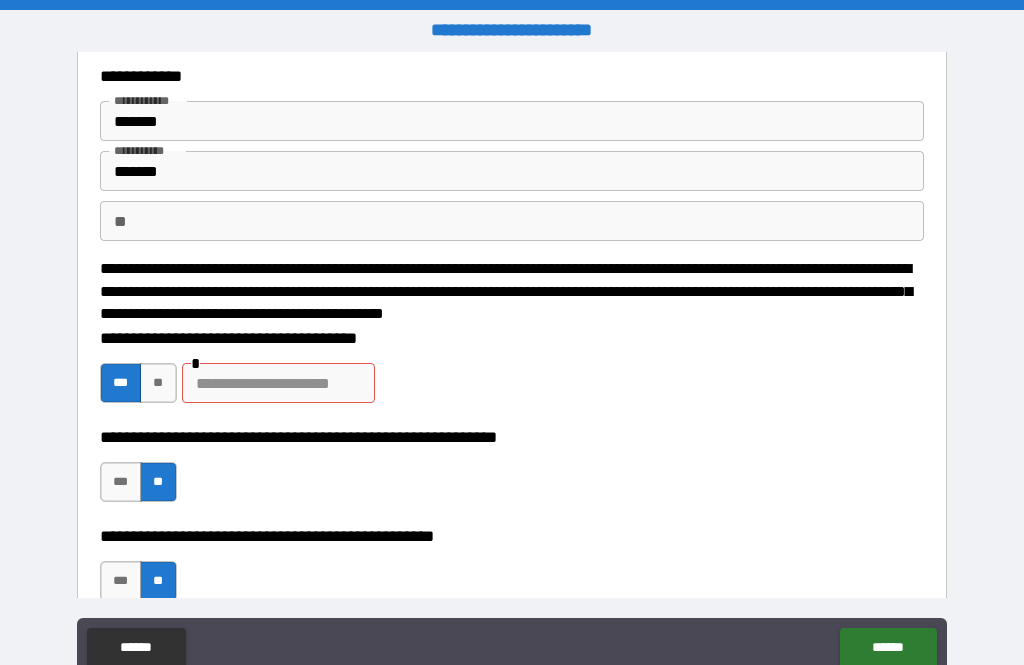 click on "**" at bounding box center (158, 383) 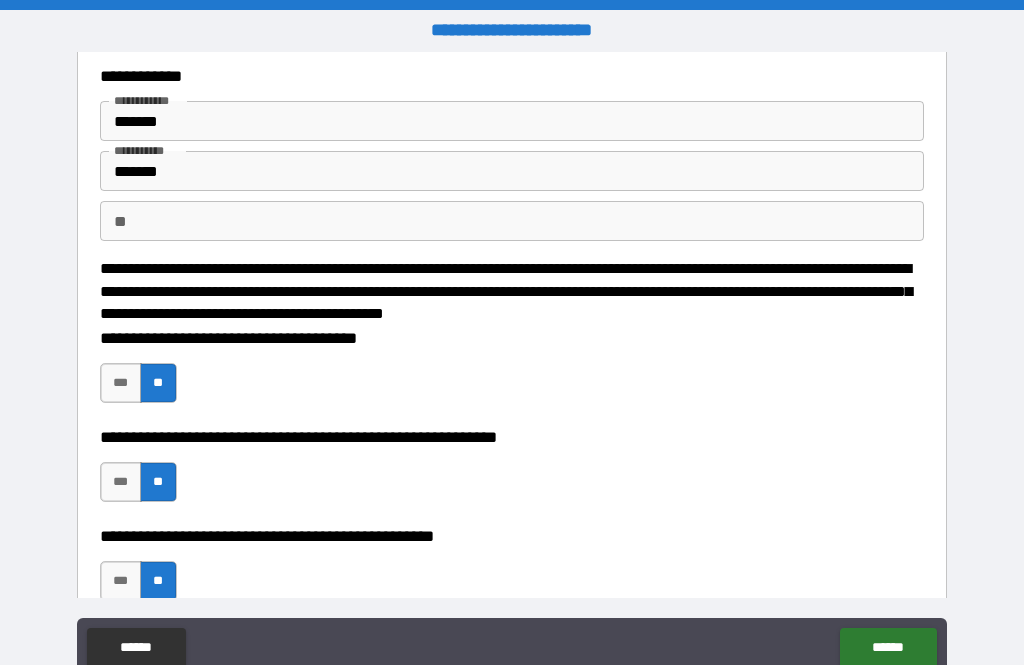 click on "******" at bounding box center (888, 648) 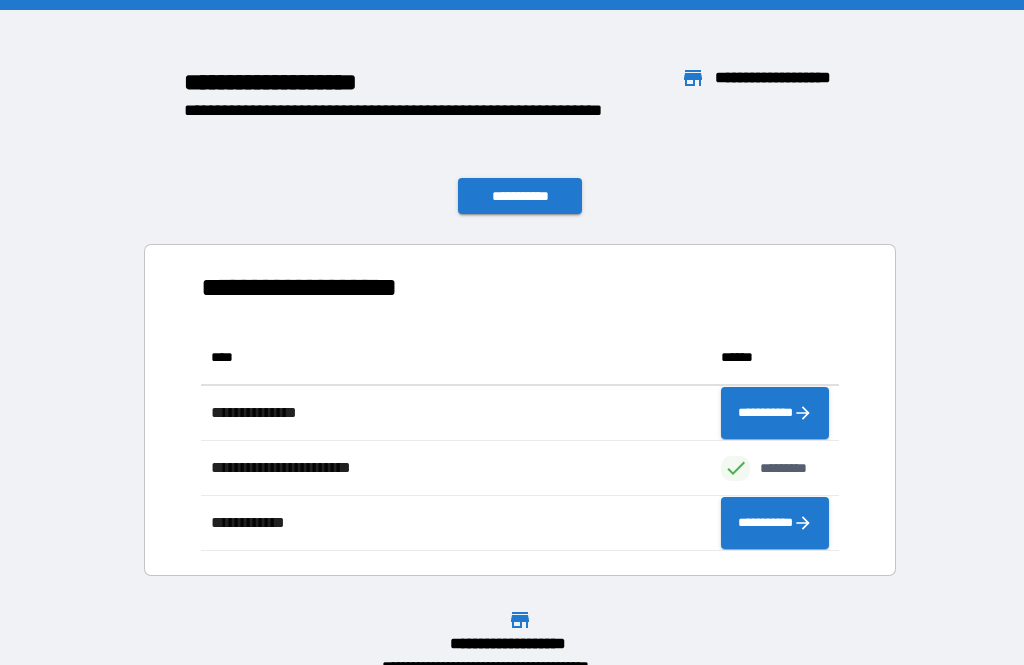 scroll, scrollTop: 1, scrollLeft: 1, axis: both 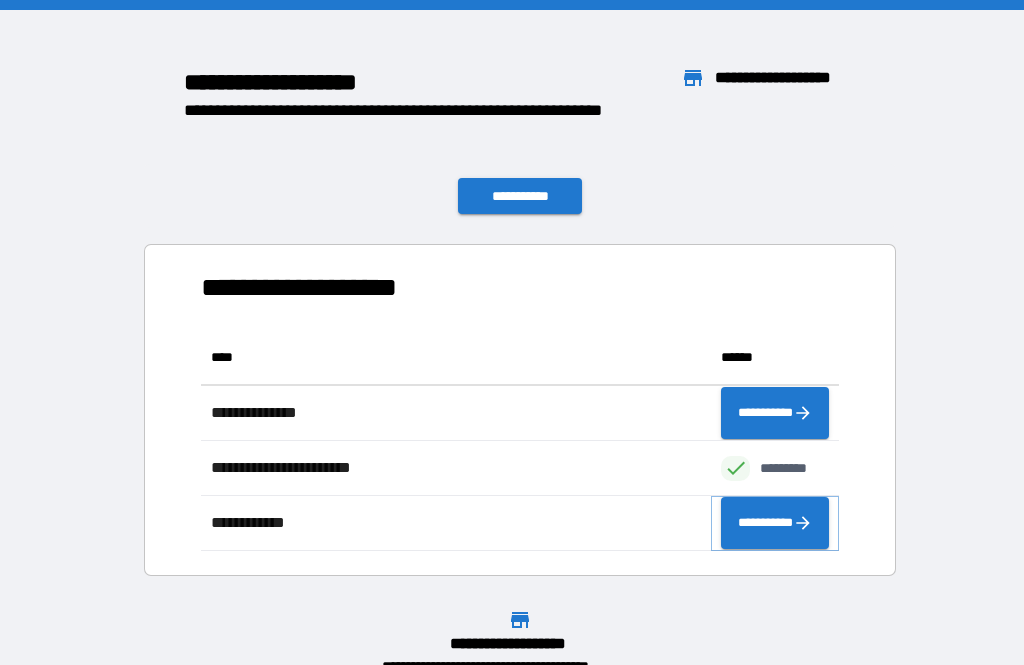 click on "**********" at bounding box center [775, 523] 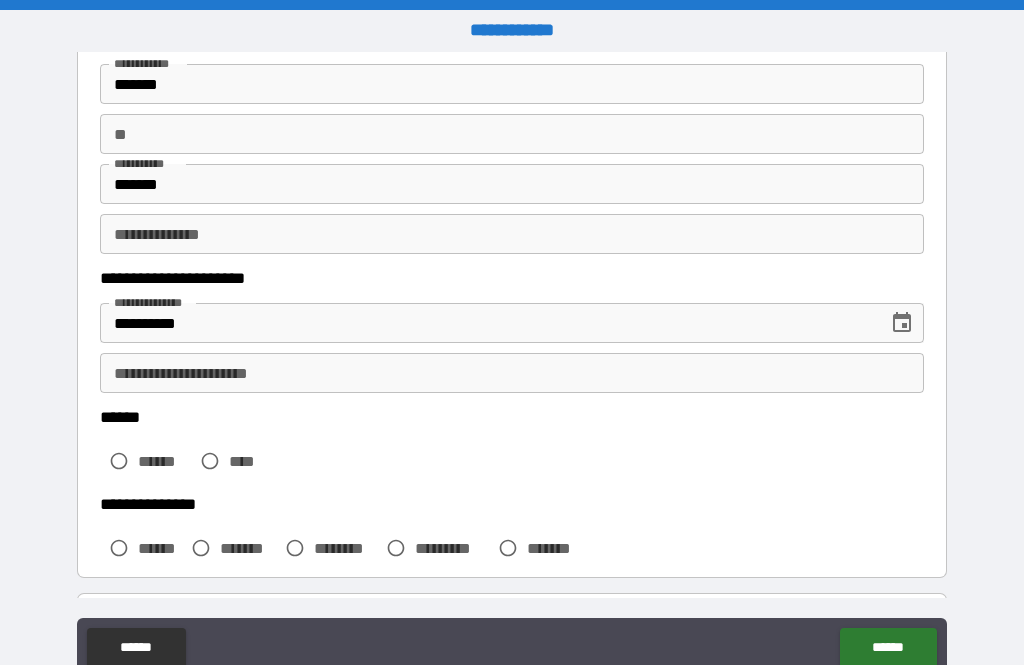 scroll, scrollTop: 120, scrollLeft: 0, axis: vertical 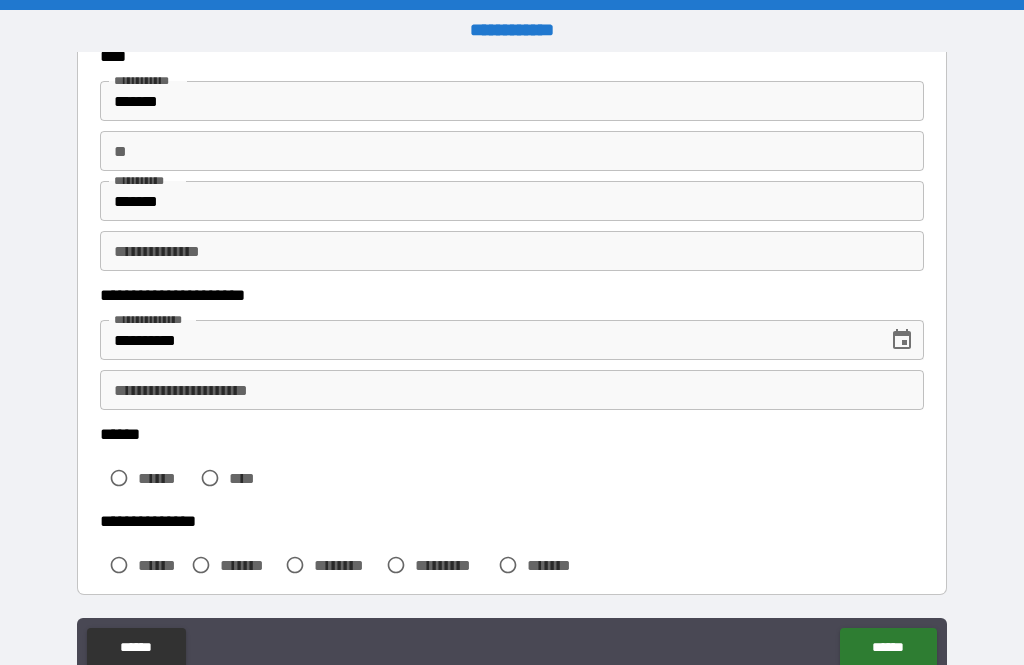 click on "**********" at bounding box center (512, 251) 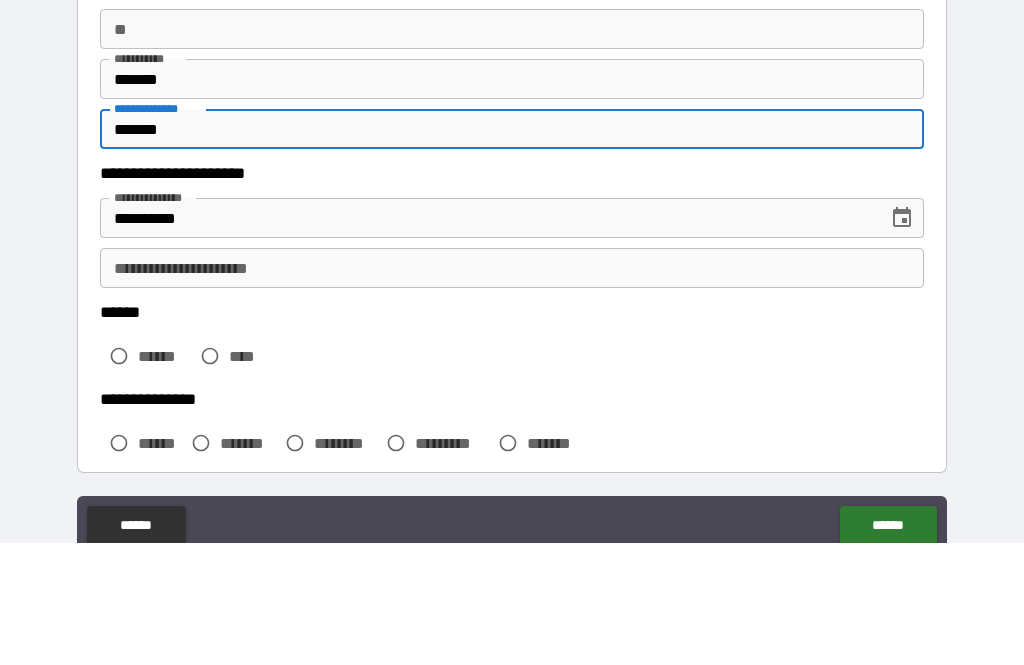 type on "*******" 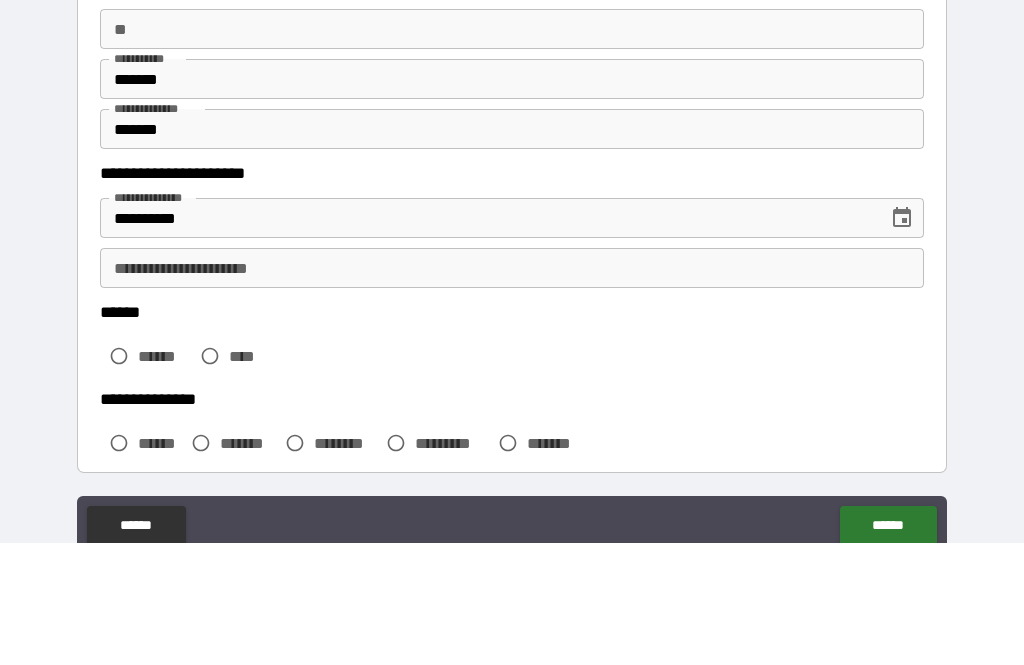 scroll, scrollTop: 64, scrollLeft: 0, axis: vertical 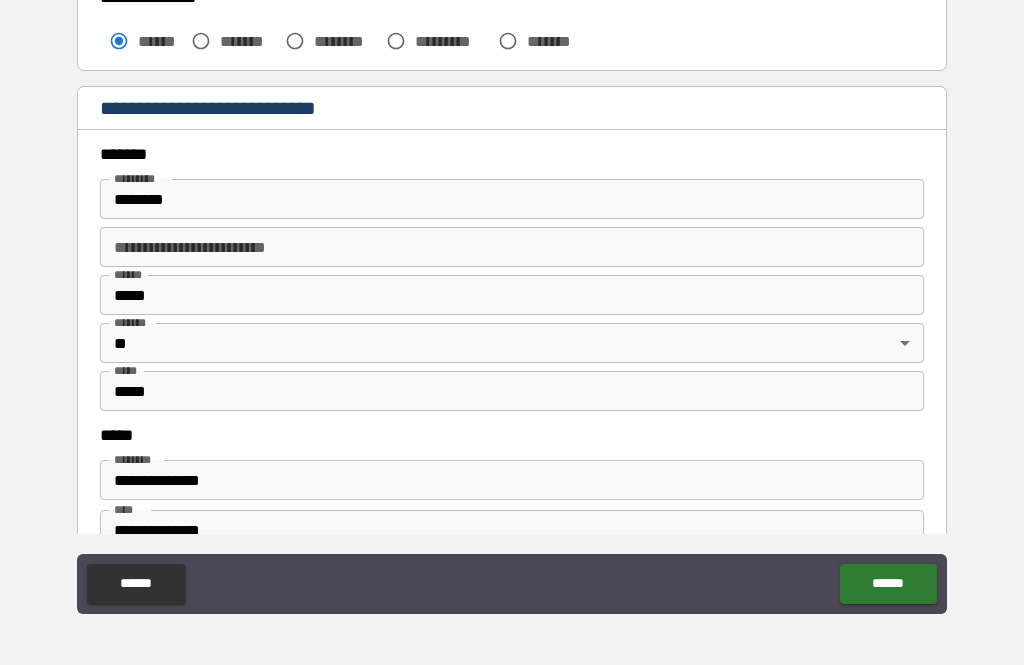 click on "********" at bounding box center (512, 199) 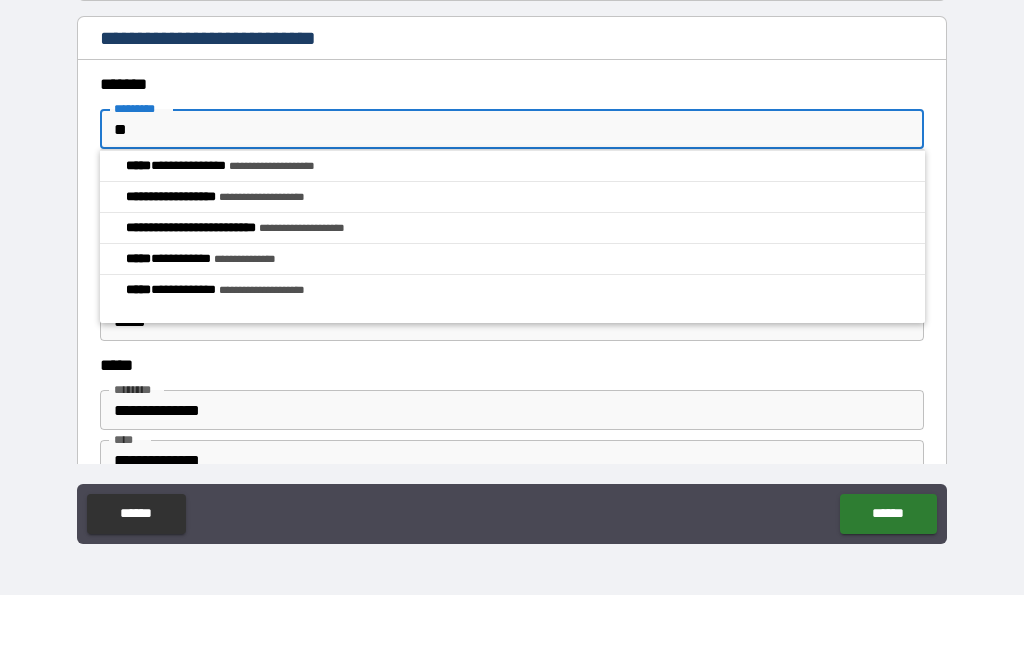 type on "*" 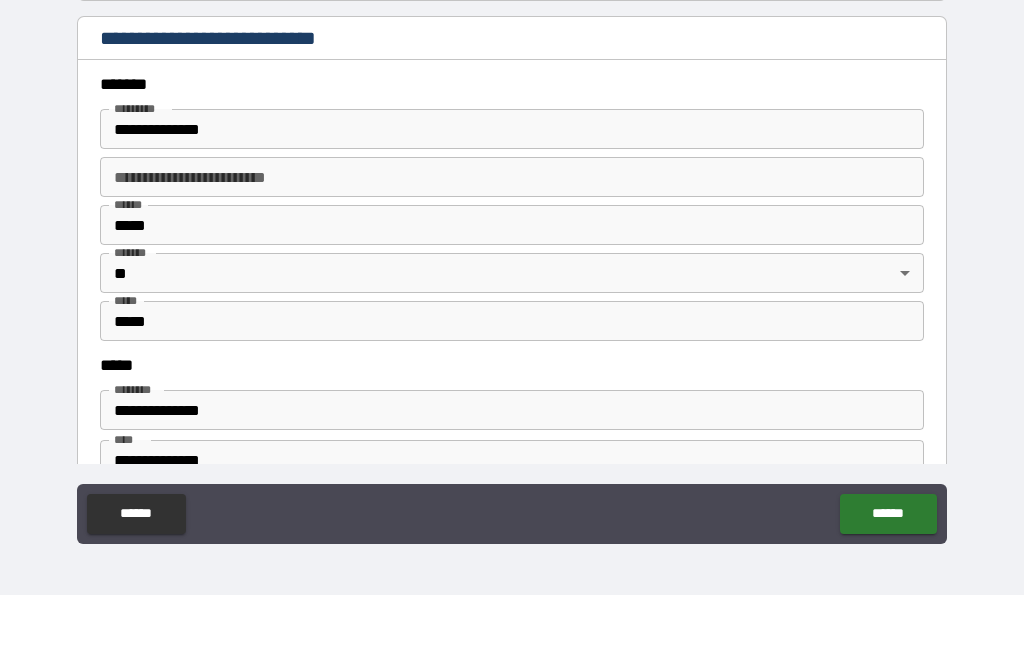 type on "**********" 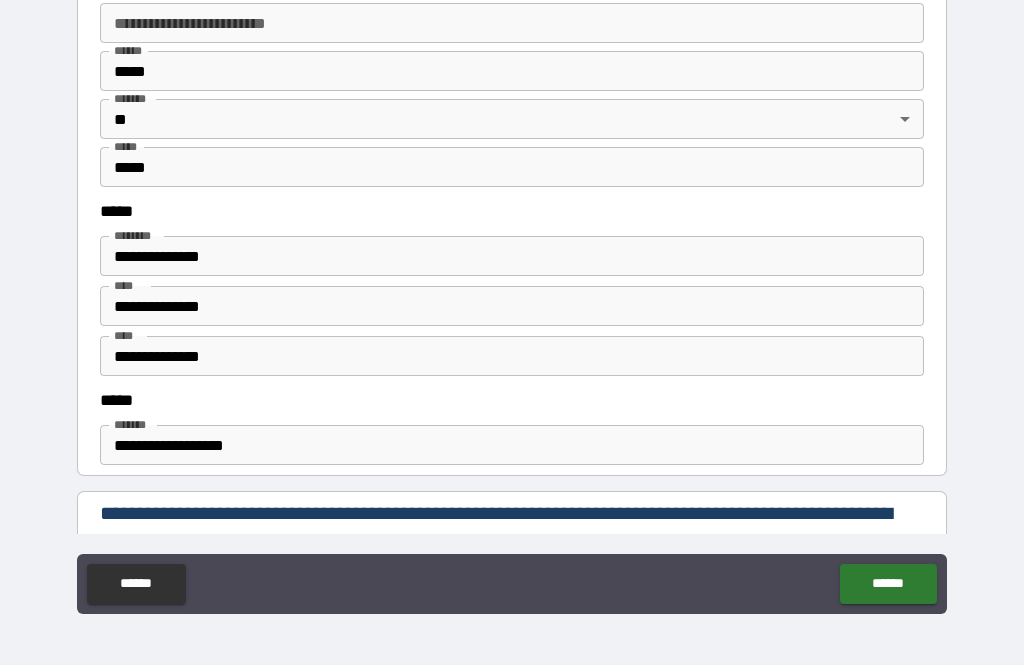 scroll, scrollTop: 837, scrollLeft: 0, axis: vertical 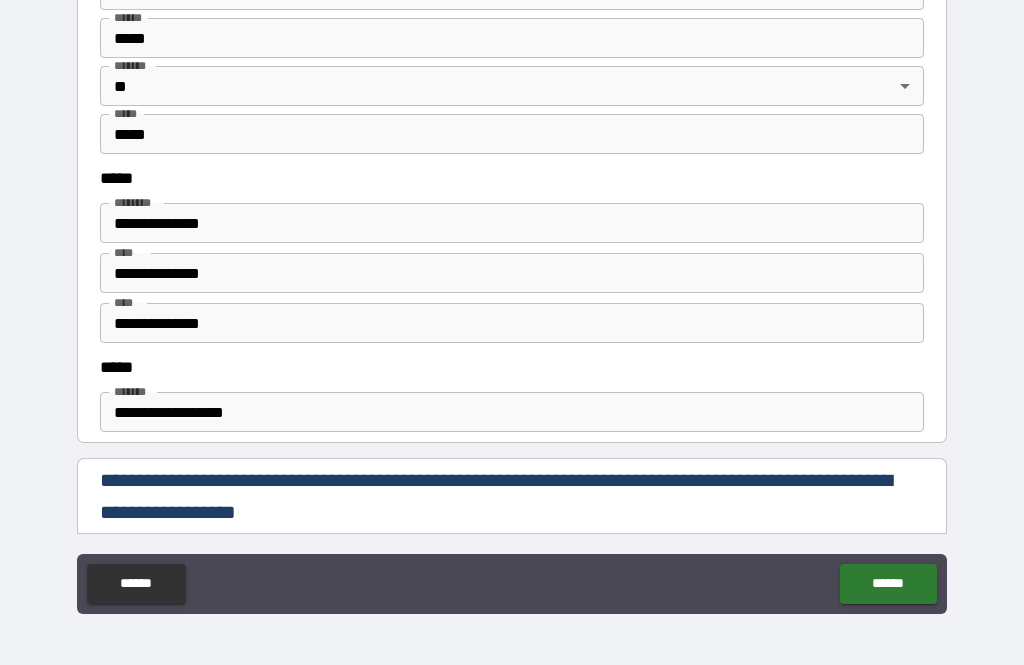 click on "**********" at bounding box center [512, 323] 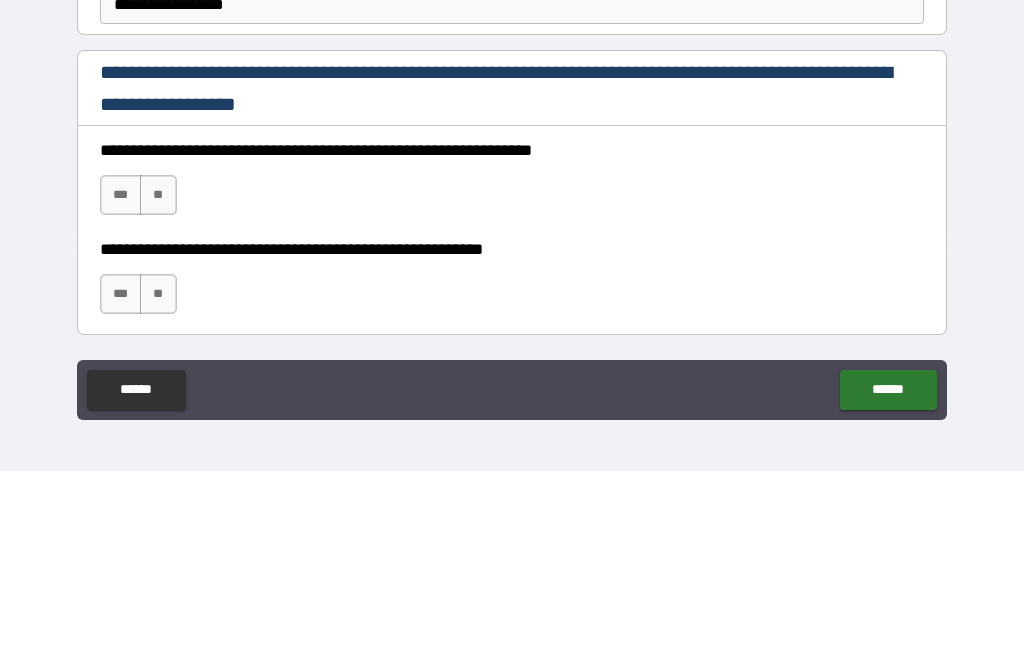 scroll, scrollTop: 1060, scrollLeft: 0, axis: vertical 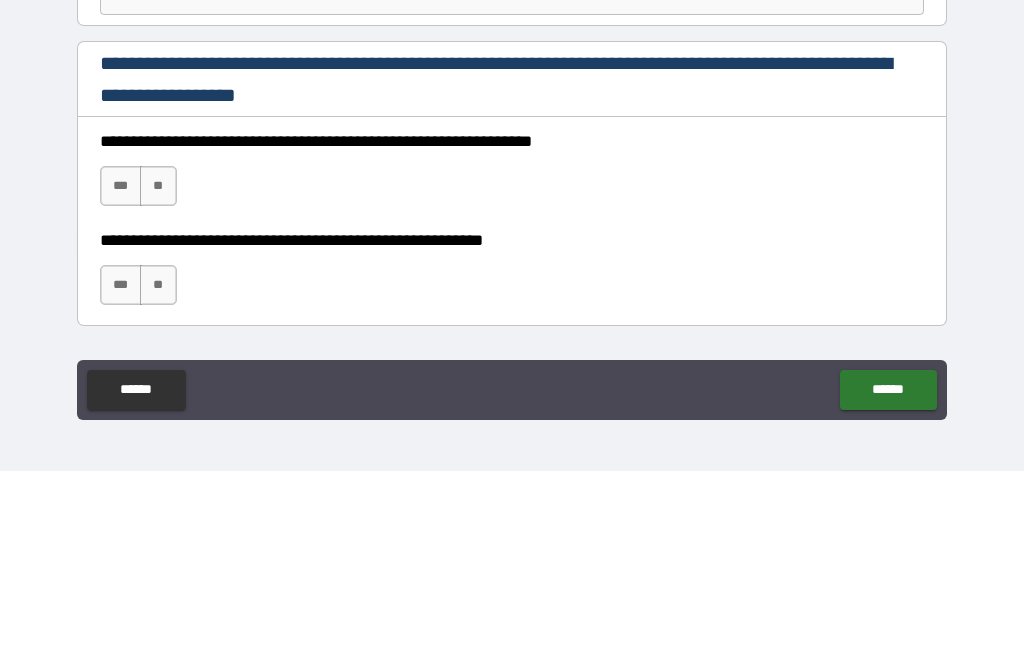 type on "**********" 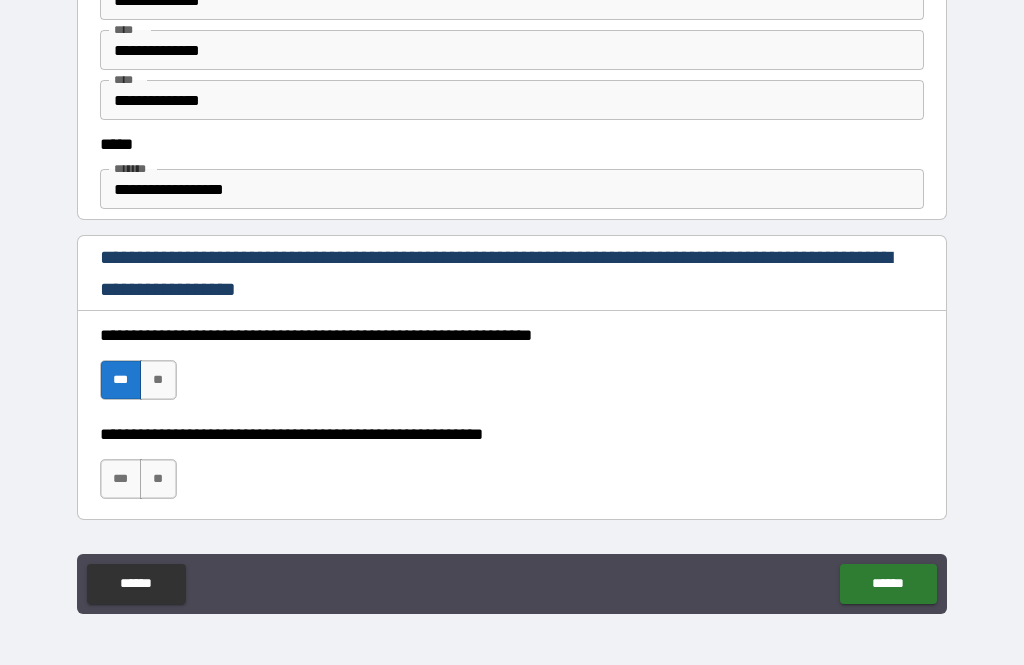 click on "***" at bounding box center [121, 479] 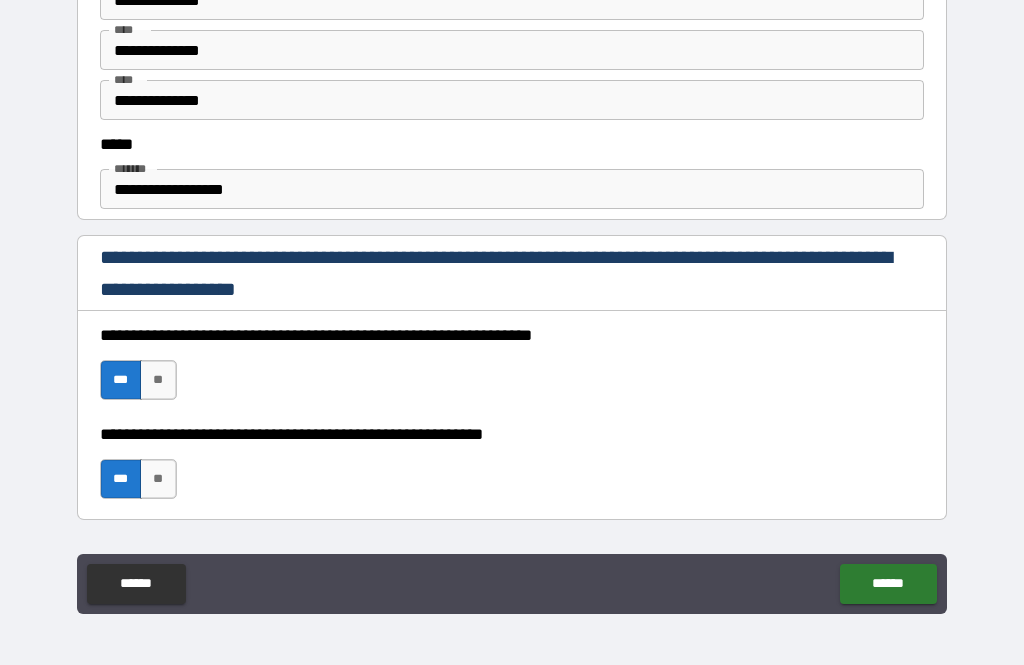 click on "******" at bounding box center [888, 584] 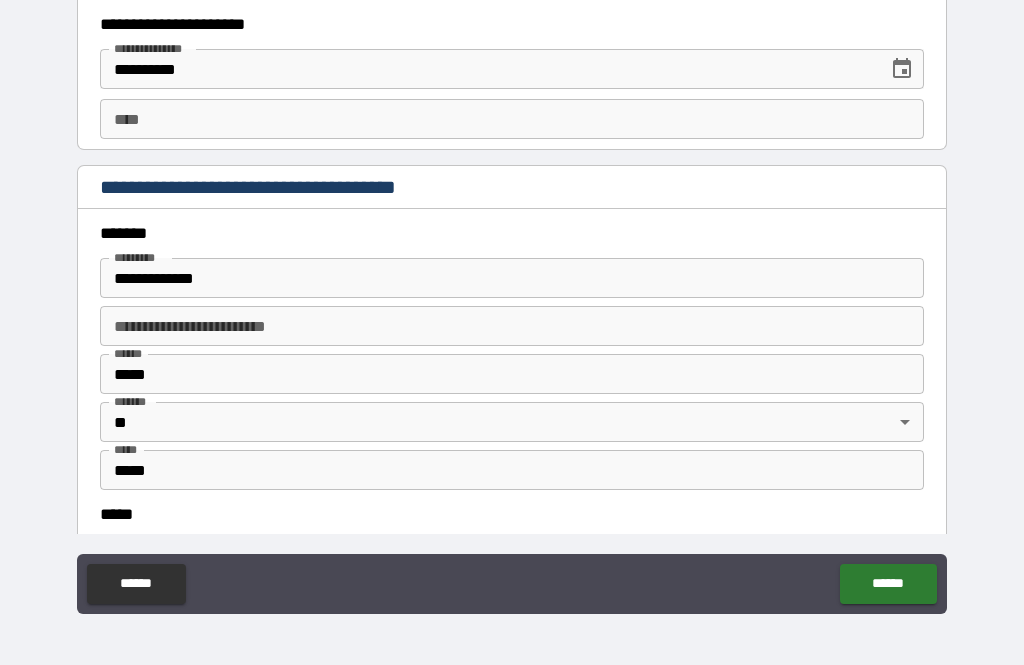 scroll, scrollTop: 2088, scrollLeft: 0, axis: vertical 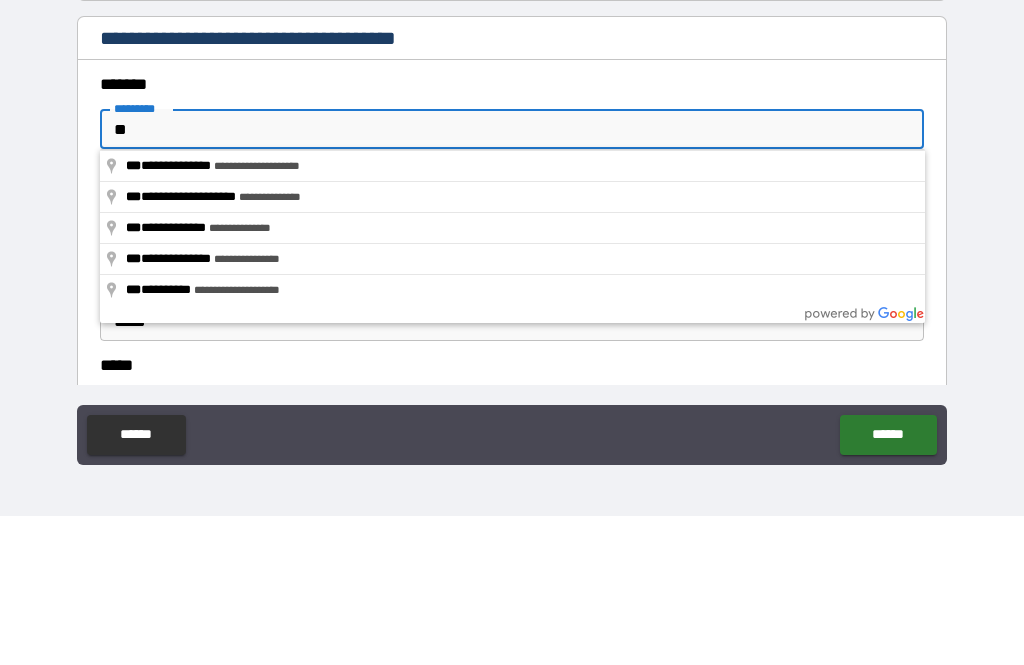type on "*" 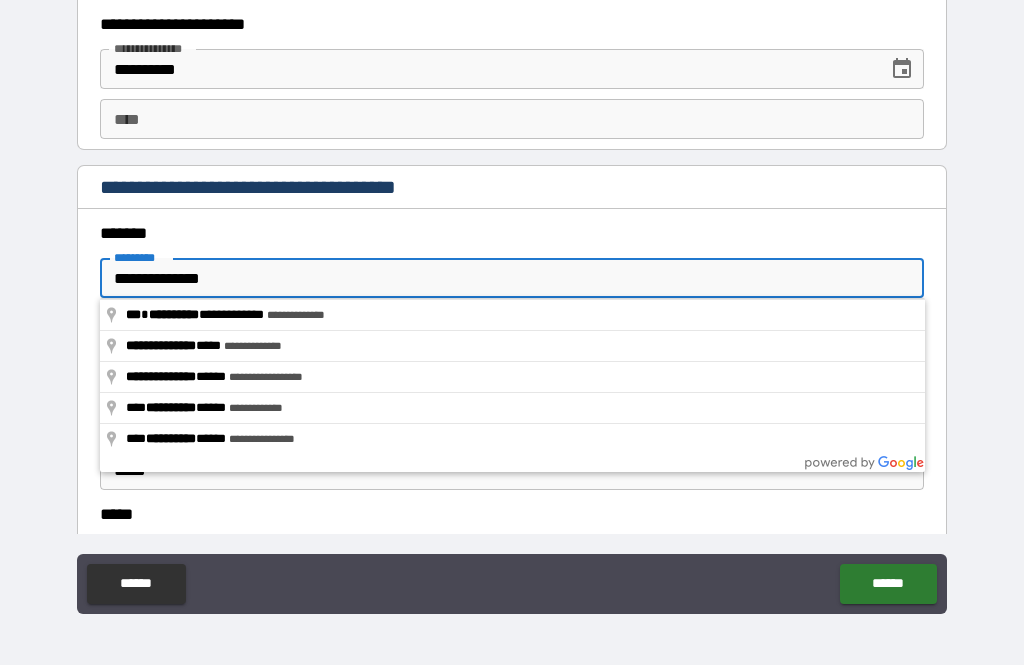 type on "**********" 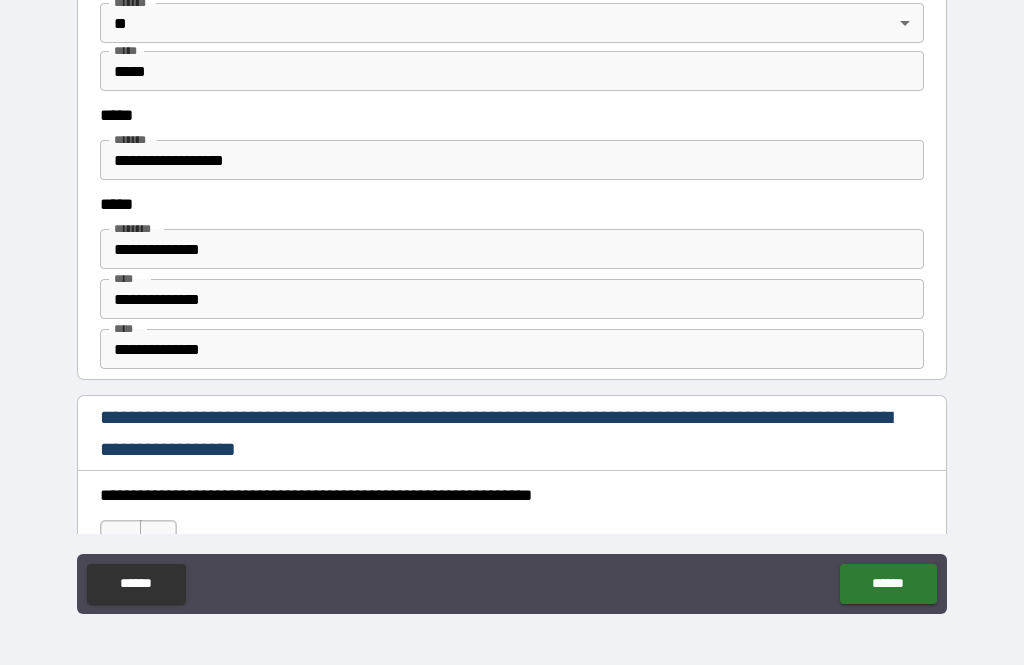scroll, scrollTop: 2489, scrollLeft: 0, axis: vertical 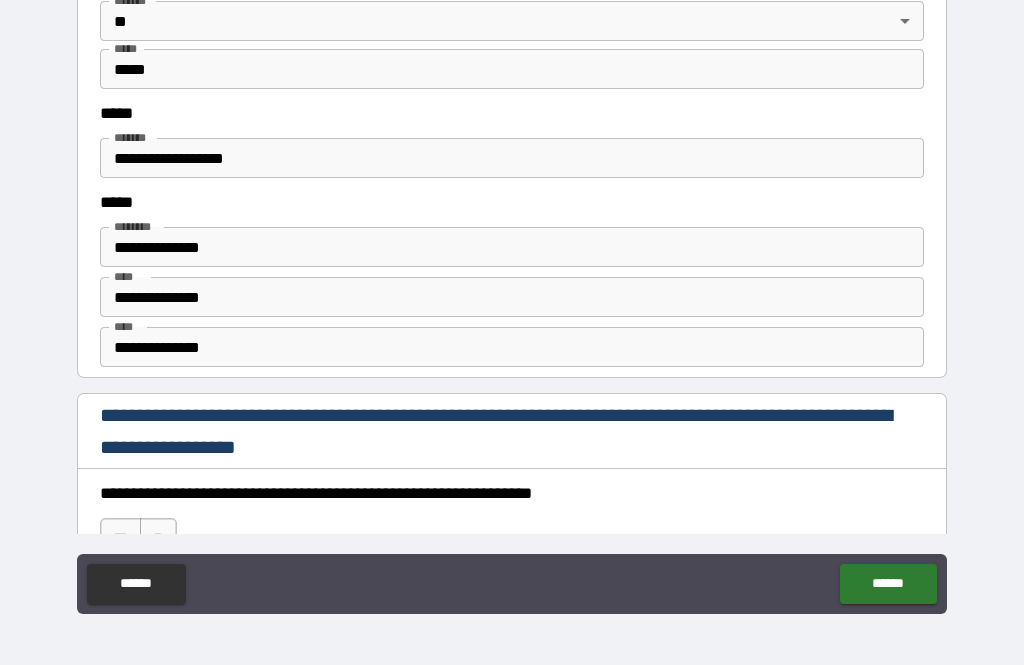 click on "**********" at bounding box center (512, 347) 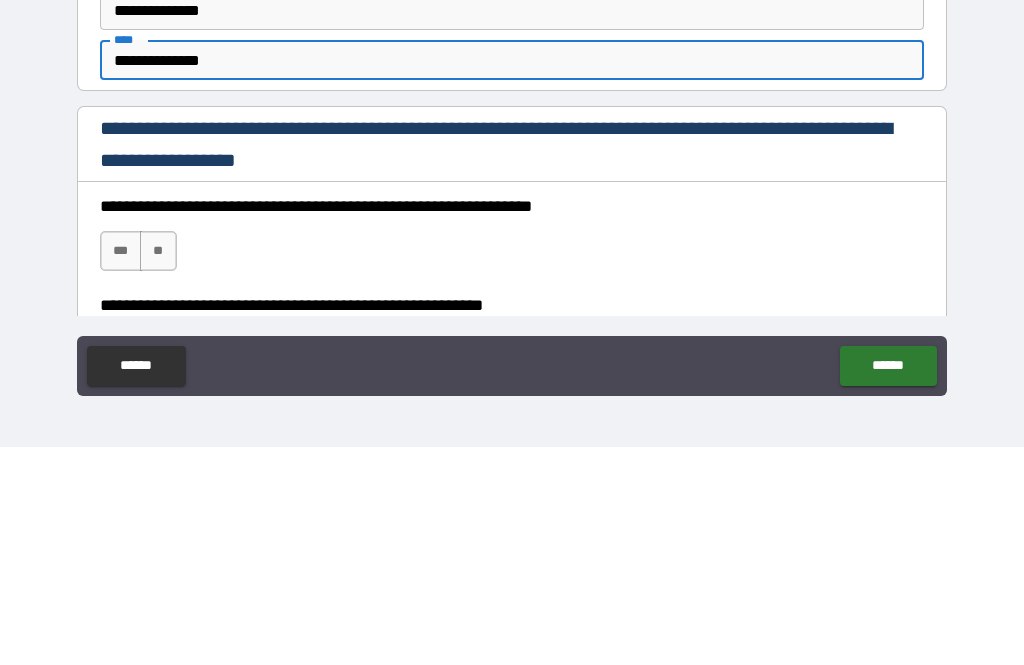 scroll, scrollTop: 2596, scrollLeft: 0, axis: vertical 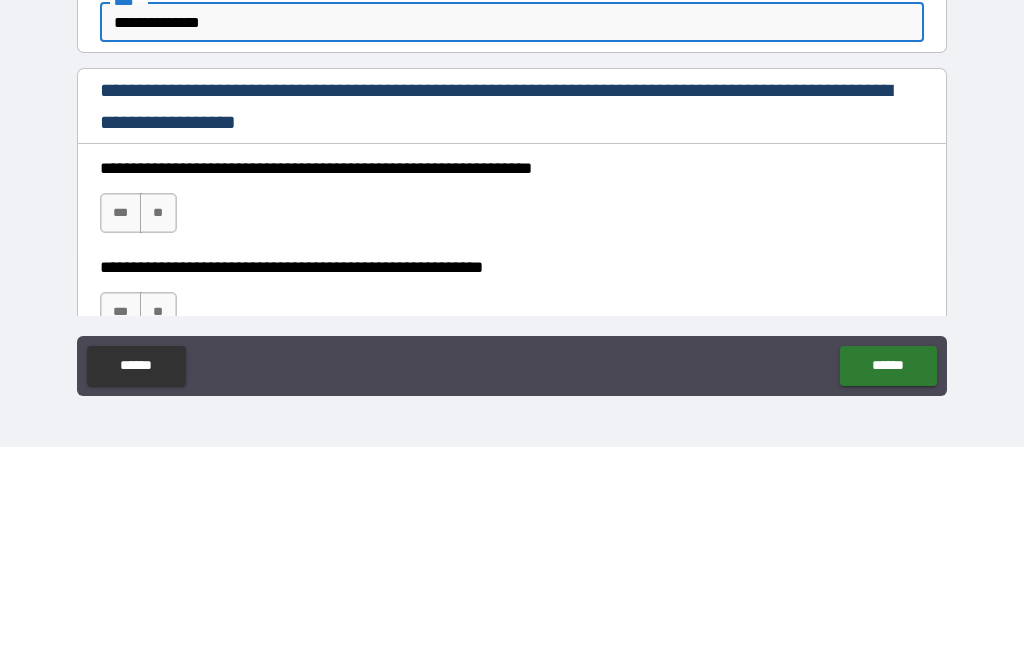 type on "**********" 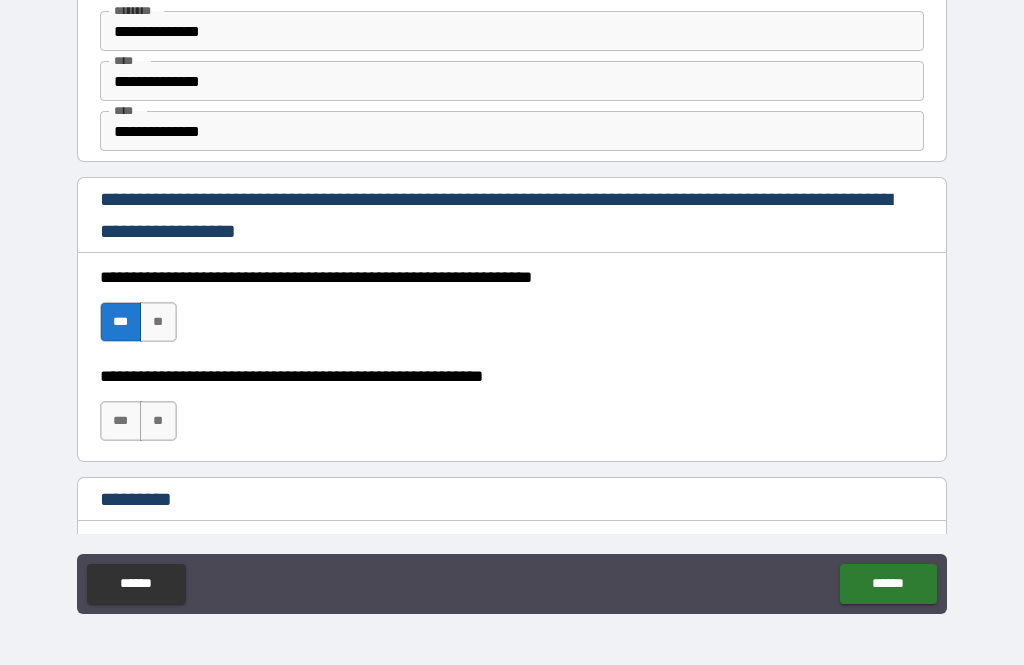 scroll, scrollTop: 2734, scrollLeft: 0, axis: vertical 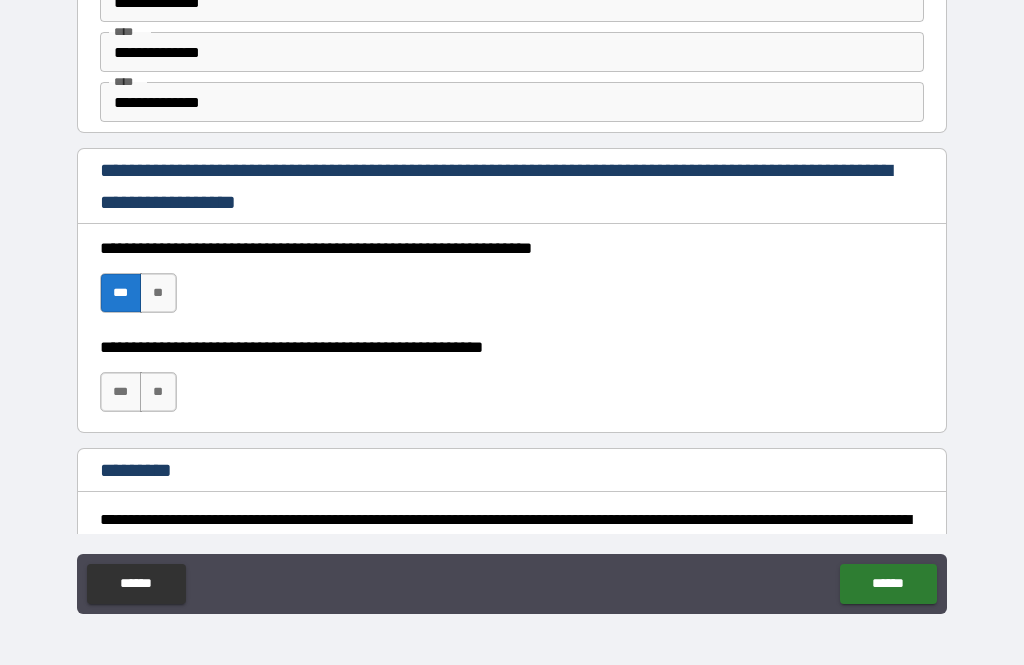 click on "***" at bounding box center (121, 392) 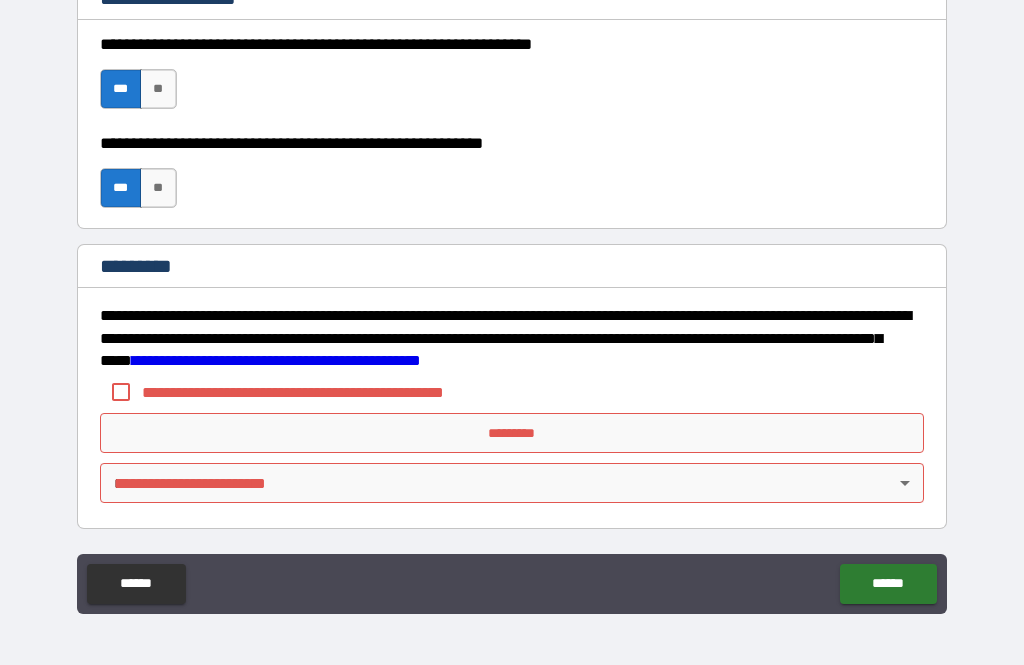 scroll, scrollTop: 2938, scrollLeft: 0, axis: vertical 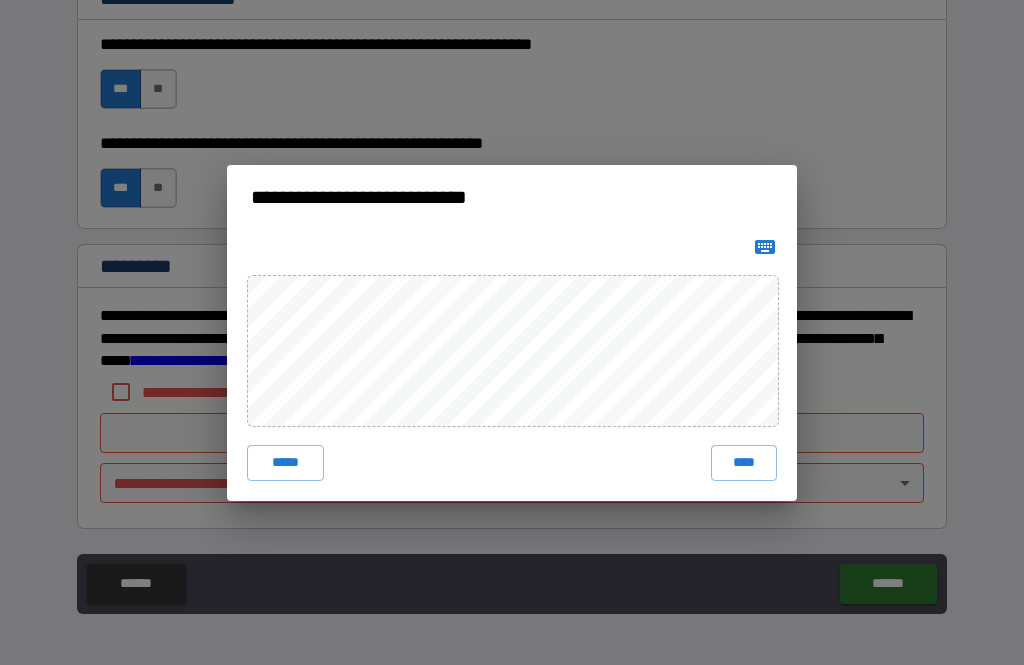 click on "****" at bounding box center [744, 463] 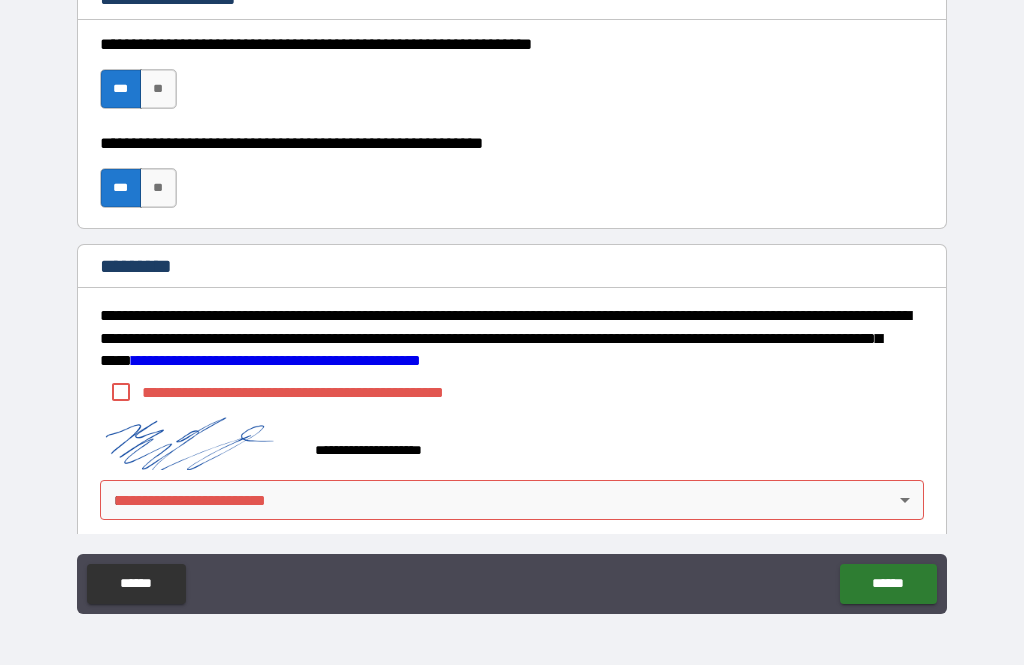 click on "**********" at bounding box center [512, 300] 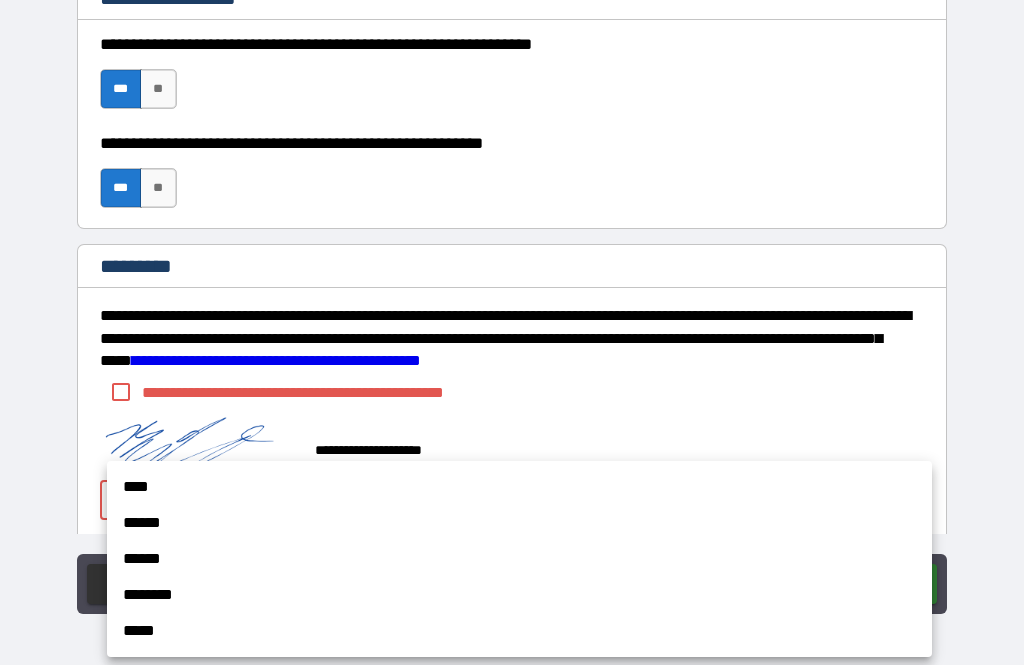 click on "******" at bounding box center (519, 523) 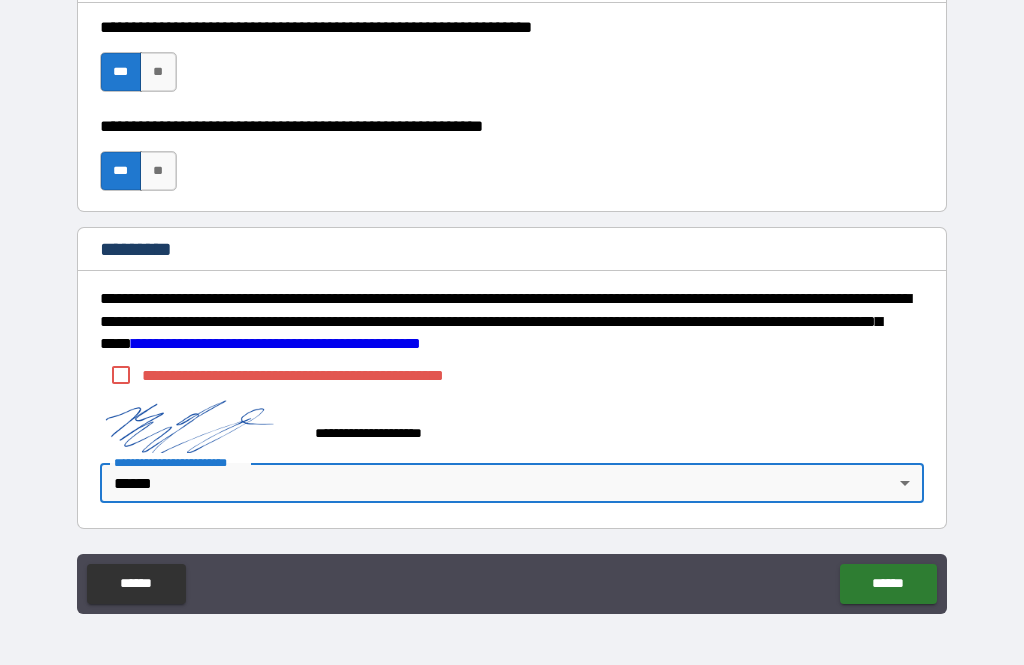 click on "******" at bounding box center [888, 584] 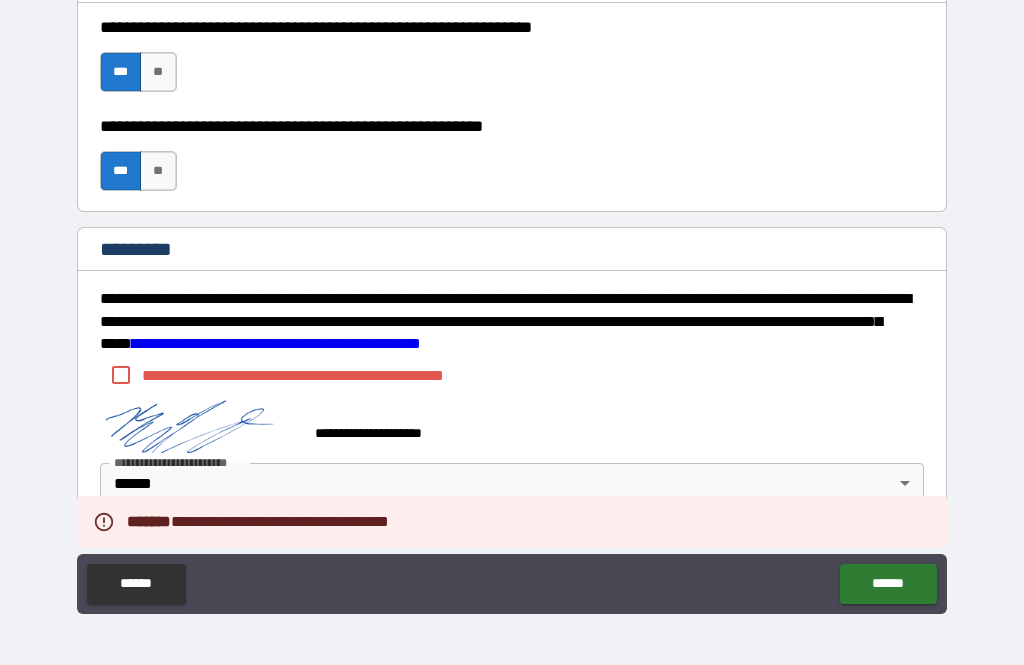 scroll, scrollTop: 2955, scrollLeft: 0, axis: vertical 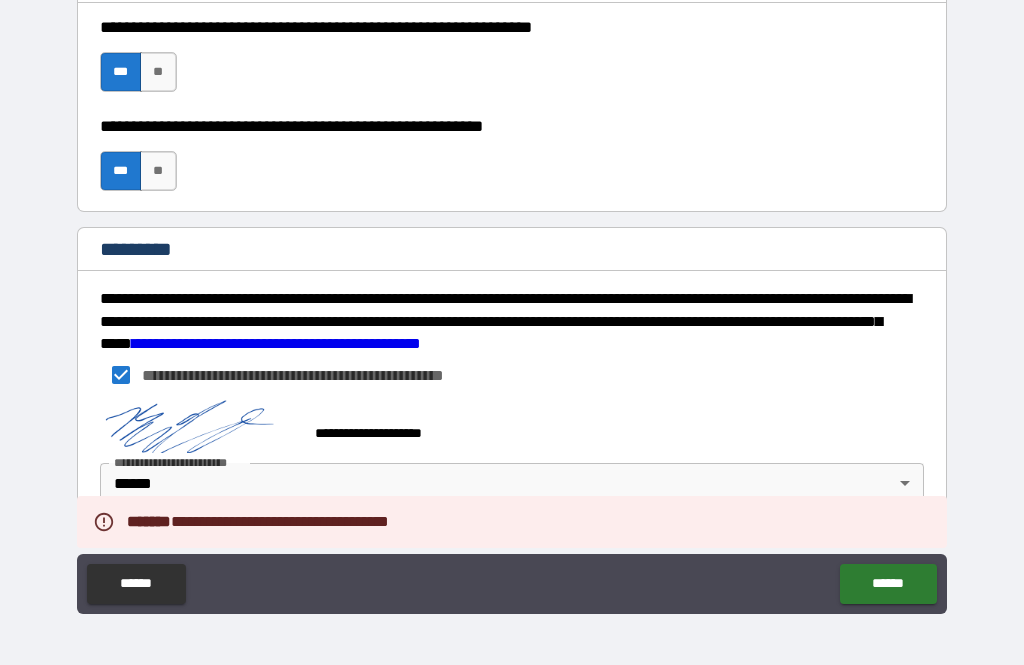 click on "******" at bounding box center (888, 584) 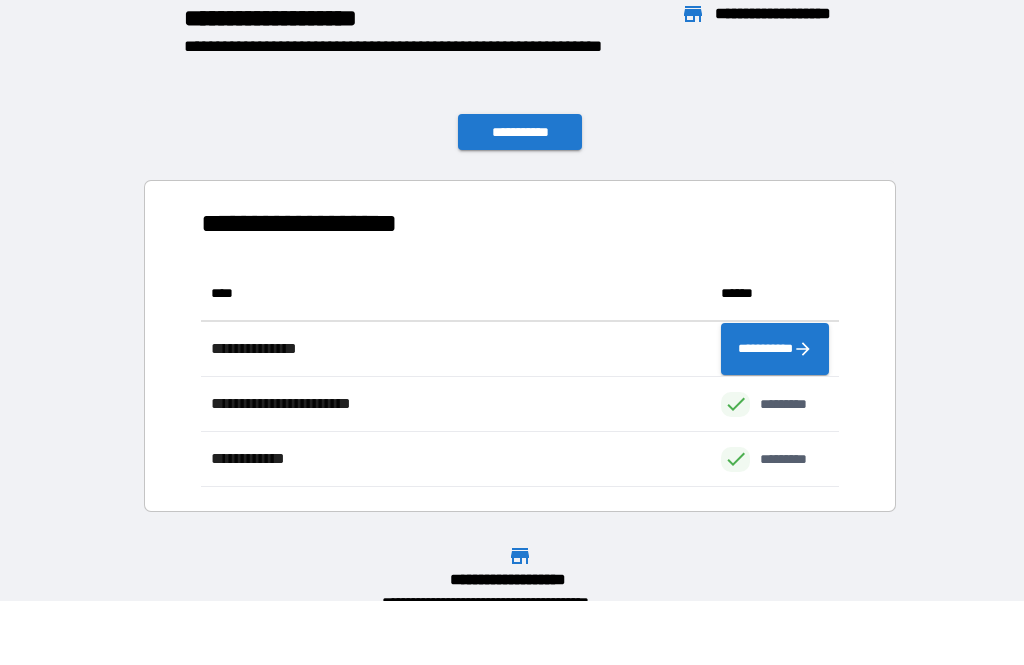 scroll, scrollTop: 1, scrollLeft: 1, axis: both 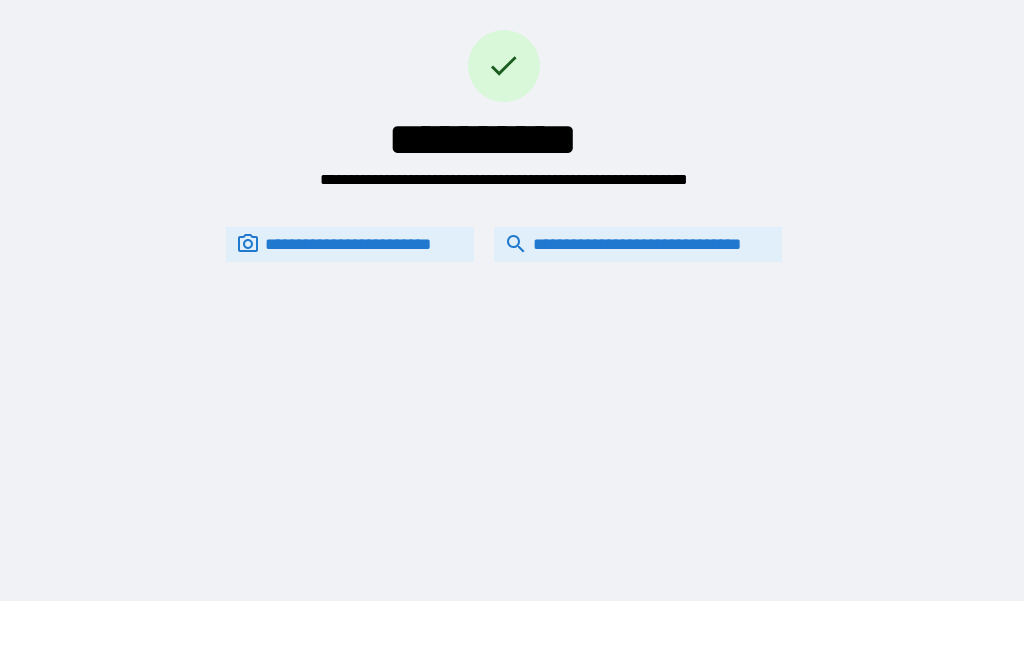 click on "**********" at bounding box center [638, 244] 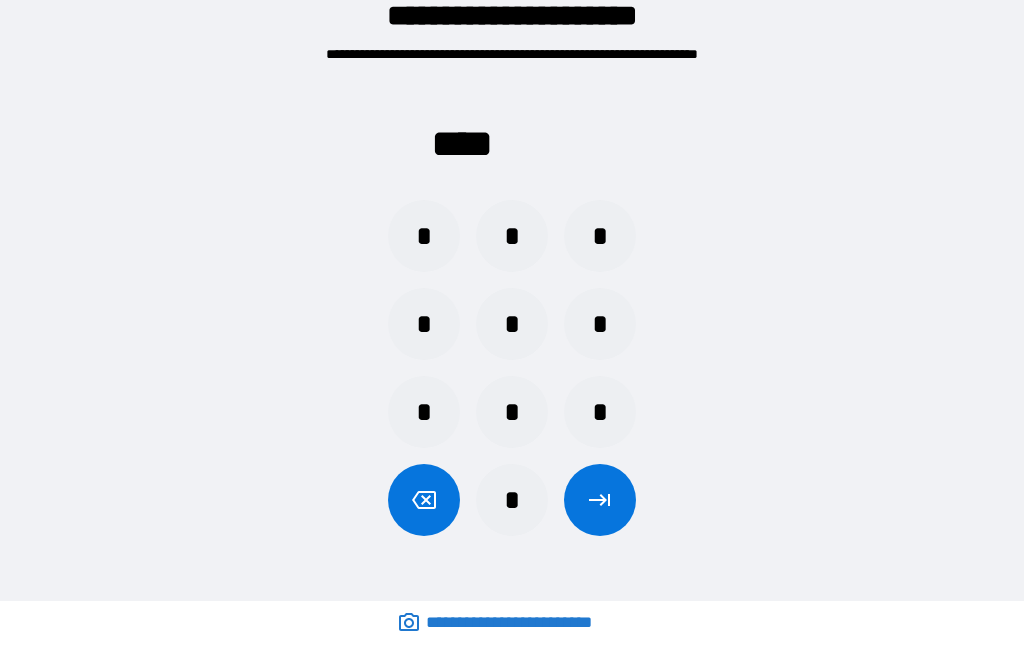 click on "*" at bounding box center (512, 236) 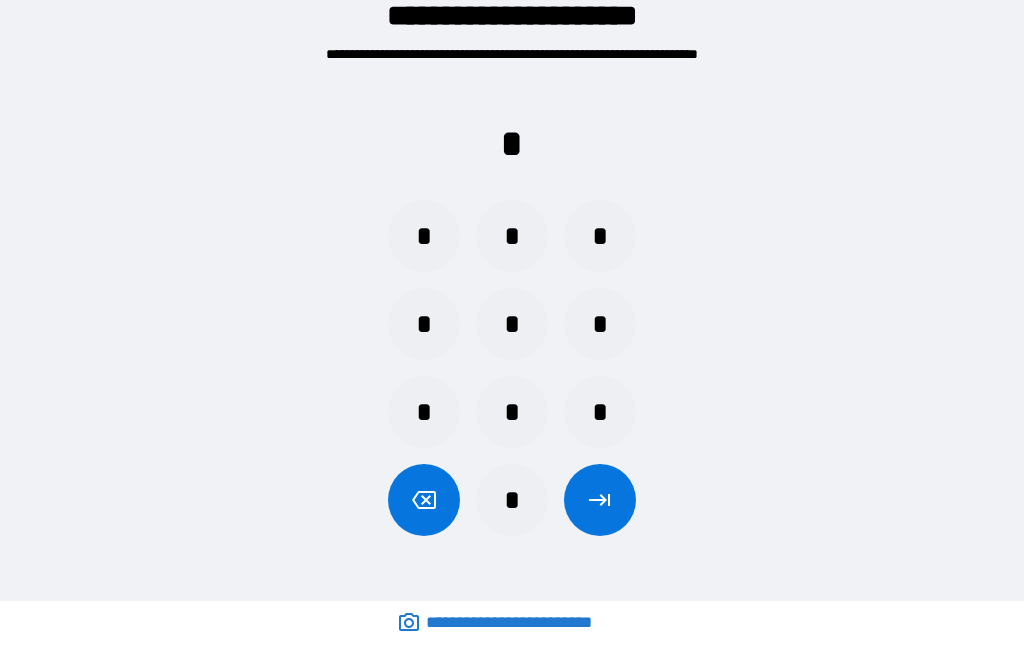 click on "*" at bounding box center (512, 500) 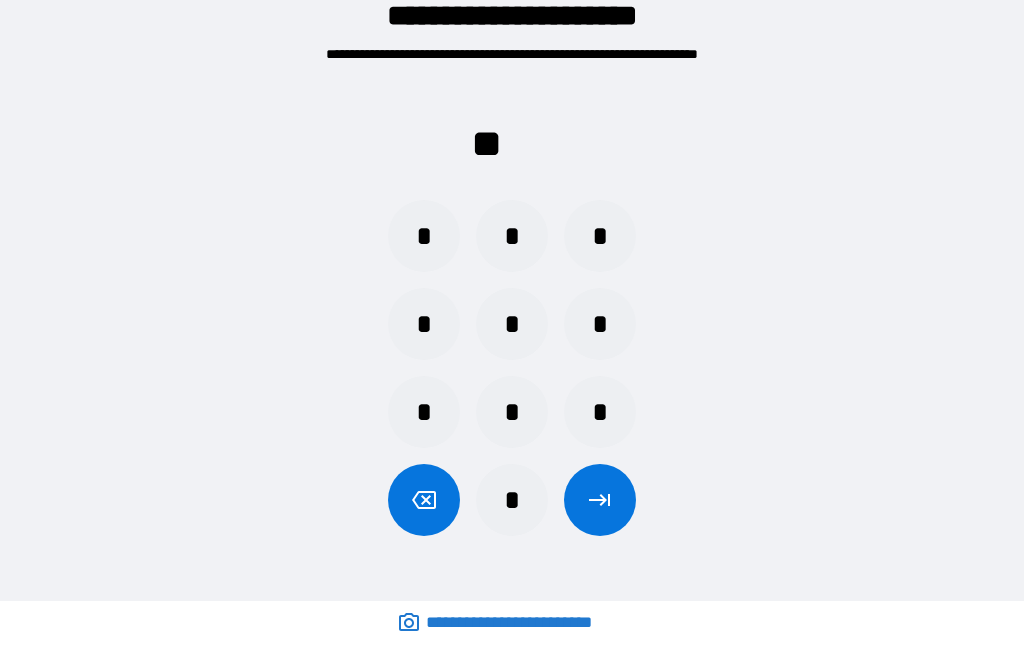 click on "*" at bounding box center [512, 500] 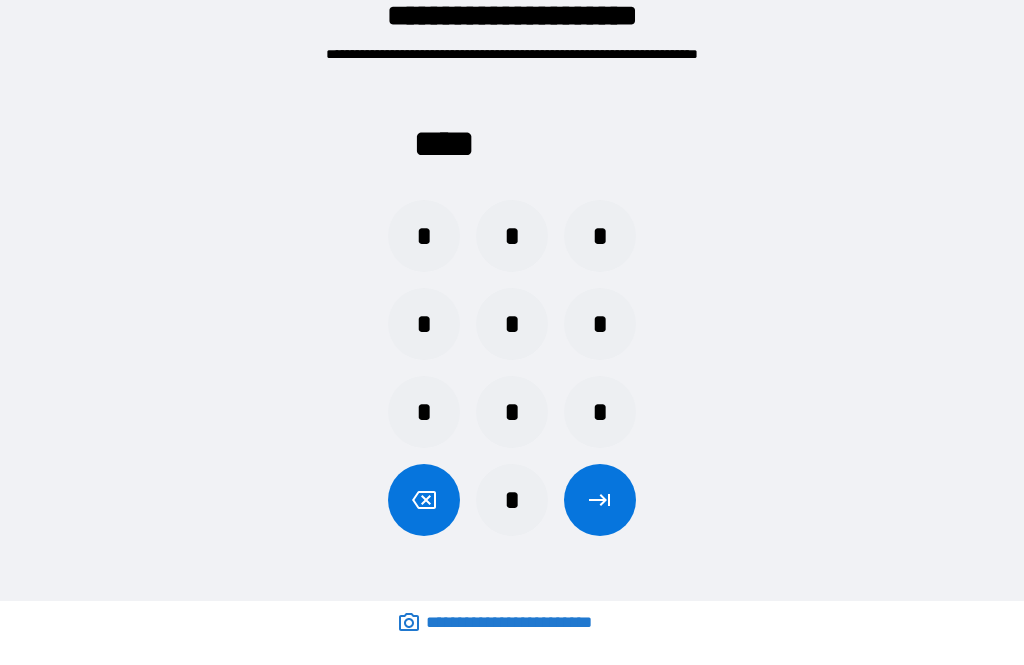 click 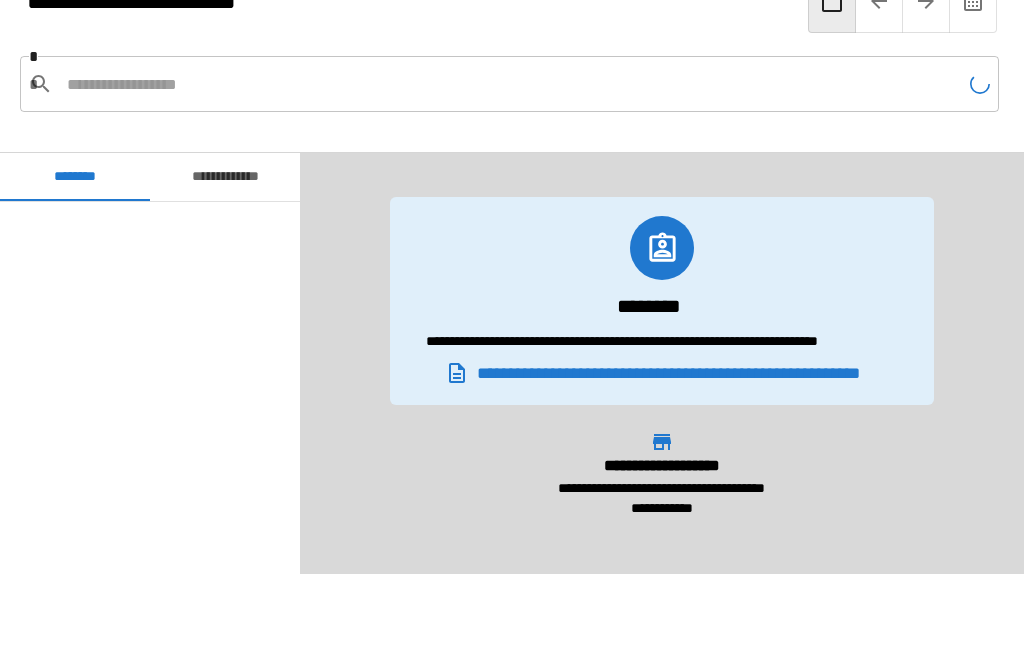 scroll, scrollTop: 1500, scrollLeft: 0, axis: vertical 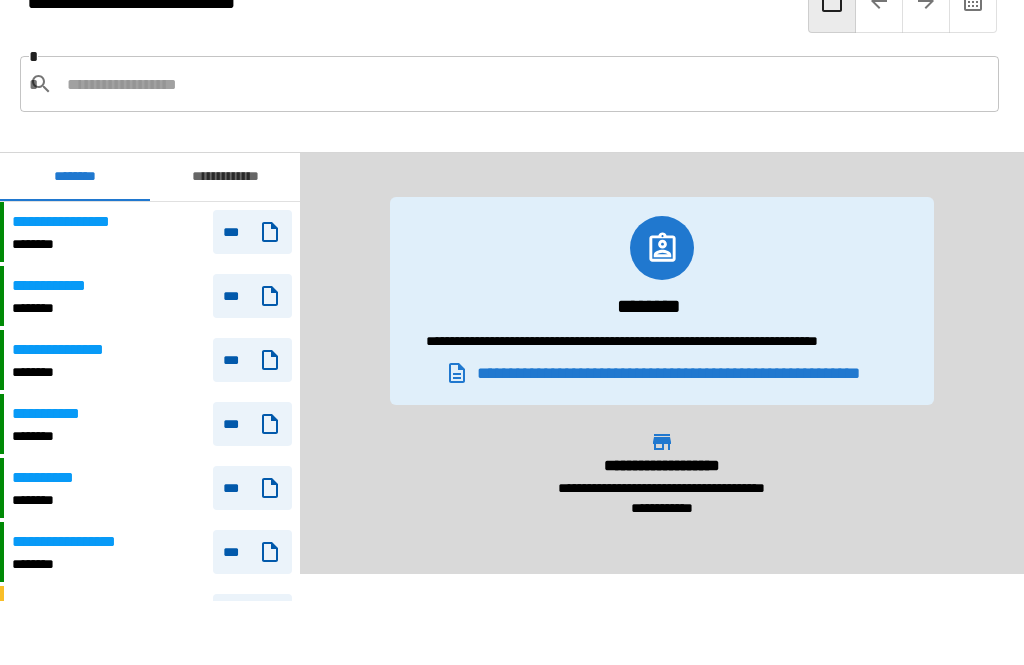 click on "***" at bounding box center [252, 552] 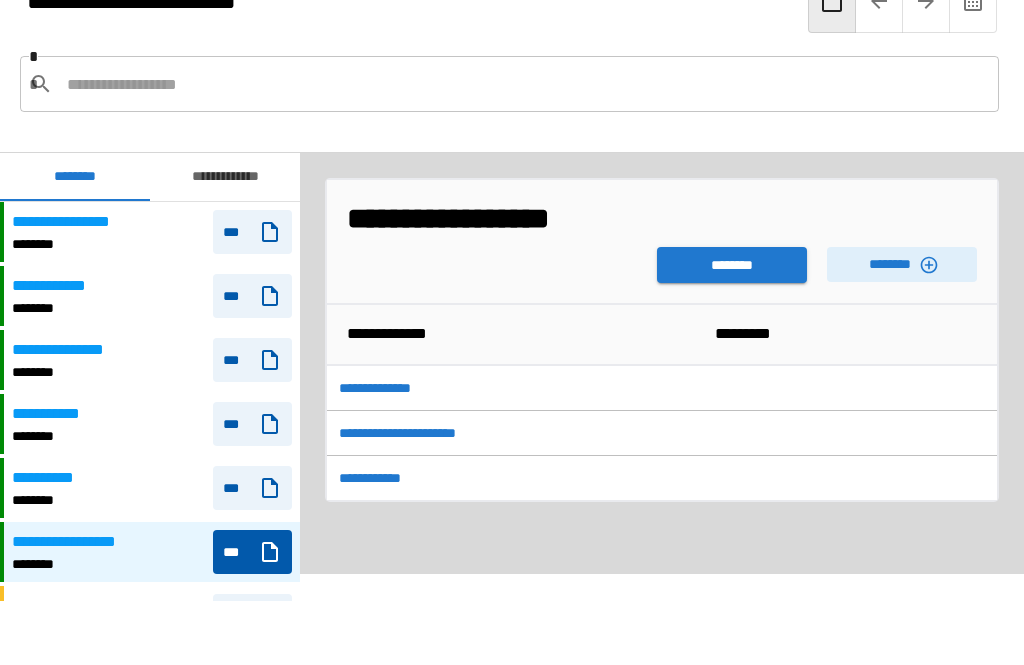 click on "********" at bounding box center (732, 265) 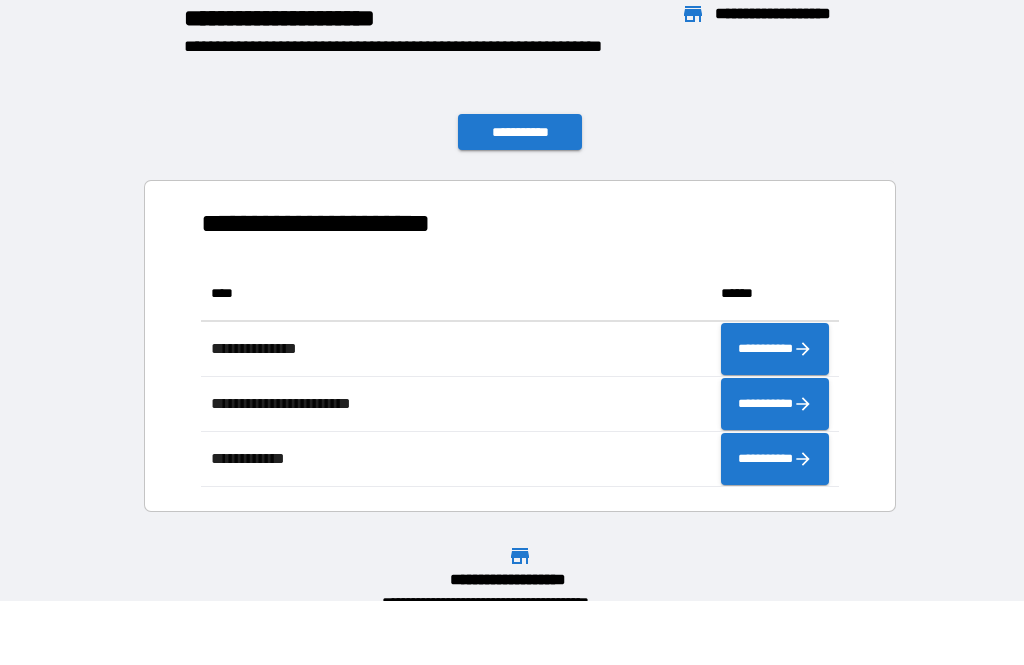 scroll, scrollTop: 1, scrollLeft: 1, axis: both 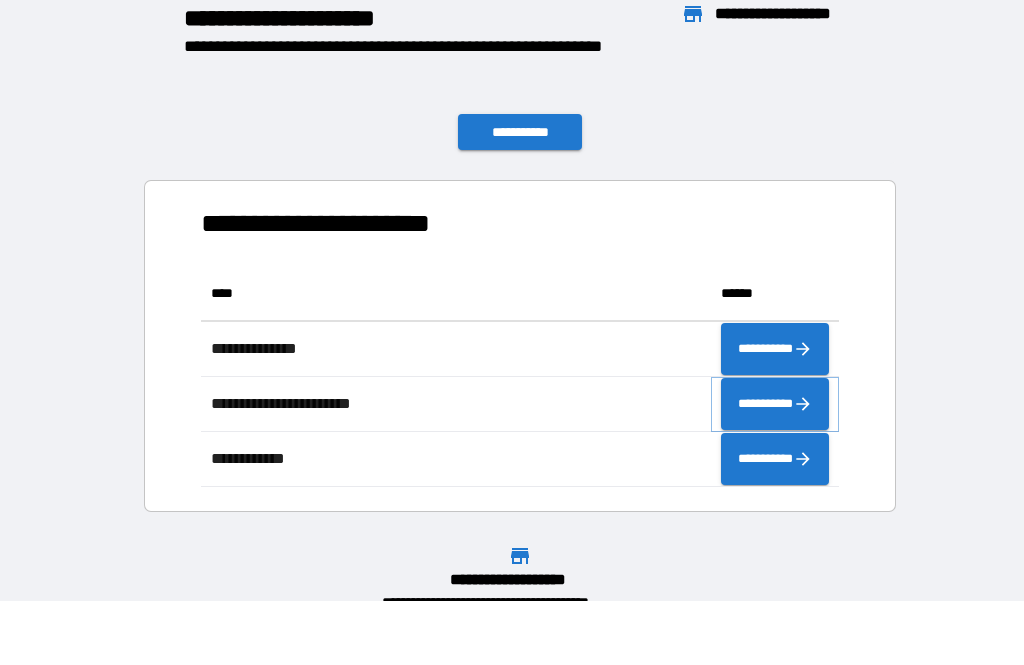 click 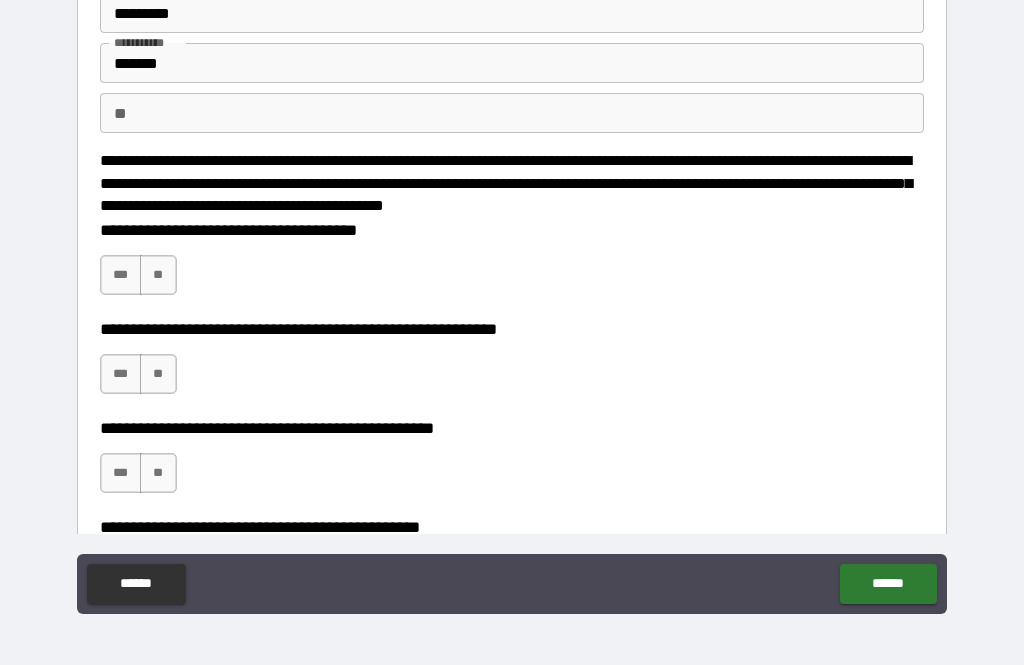 scroll, scrollTop: 90, scrollLeft: 0, axis: vertical 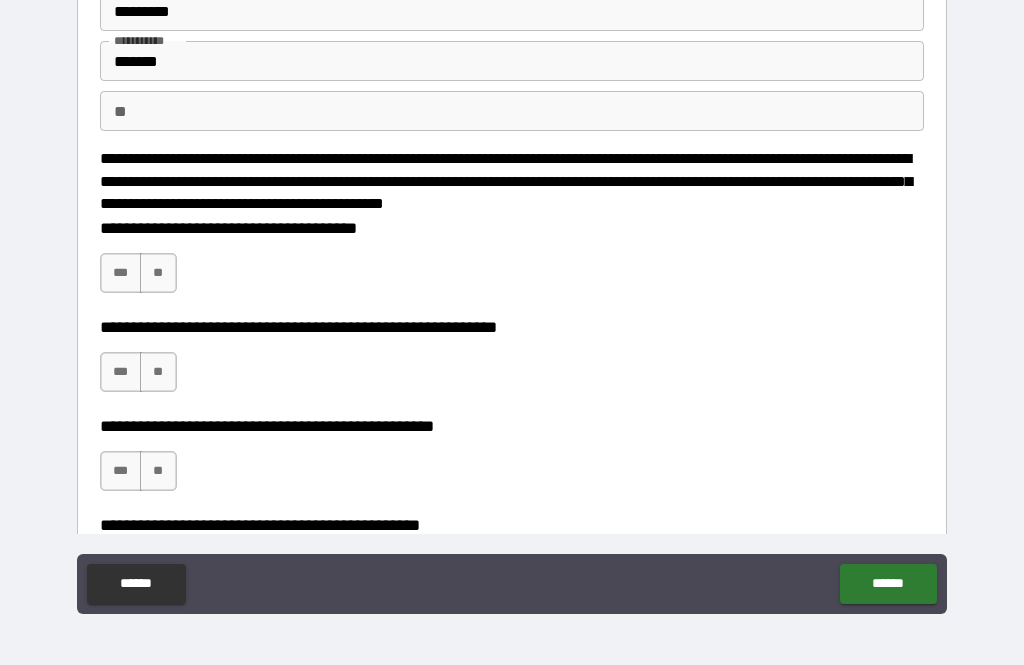 click on "**" at bounding box center (158, 273) 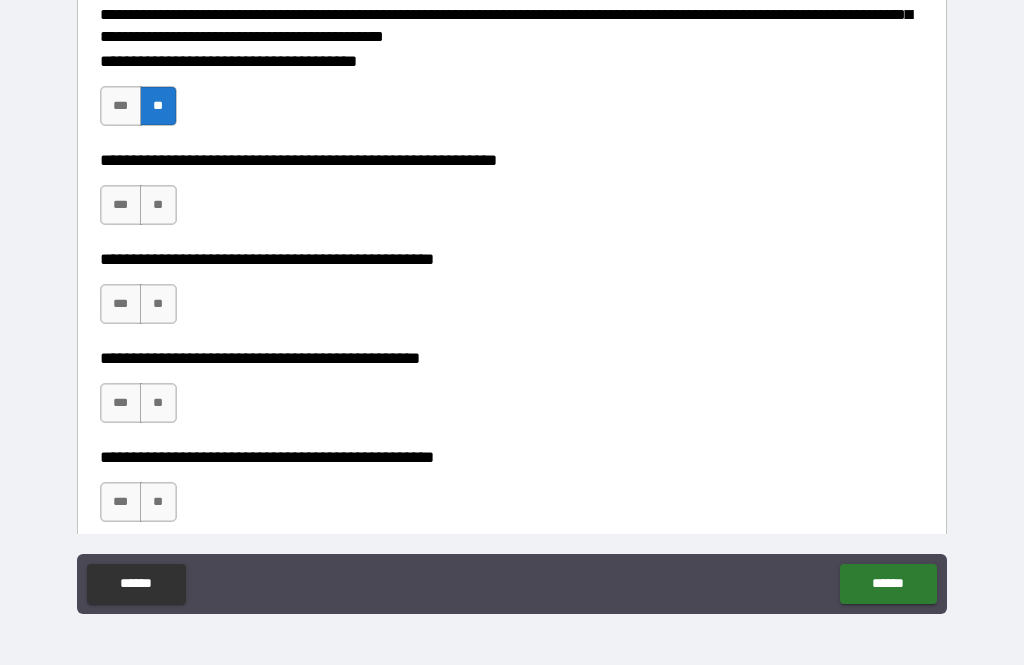 scroll, scrollTop: 259, scrollLeft: 0, axis: vertical 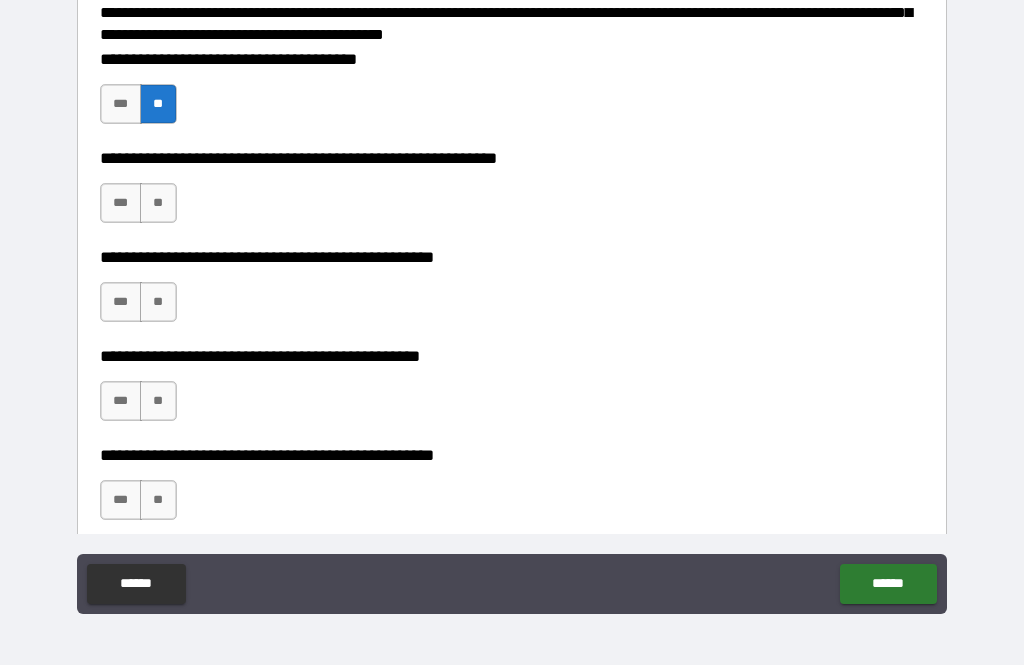 click on "**" at bounding box center [158, 203] 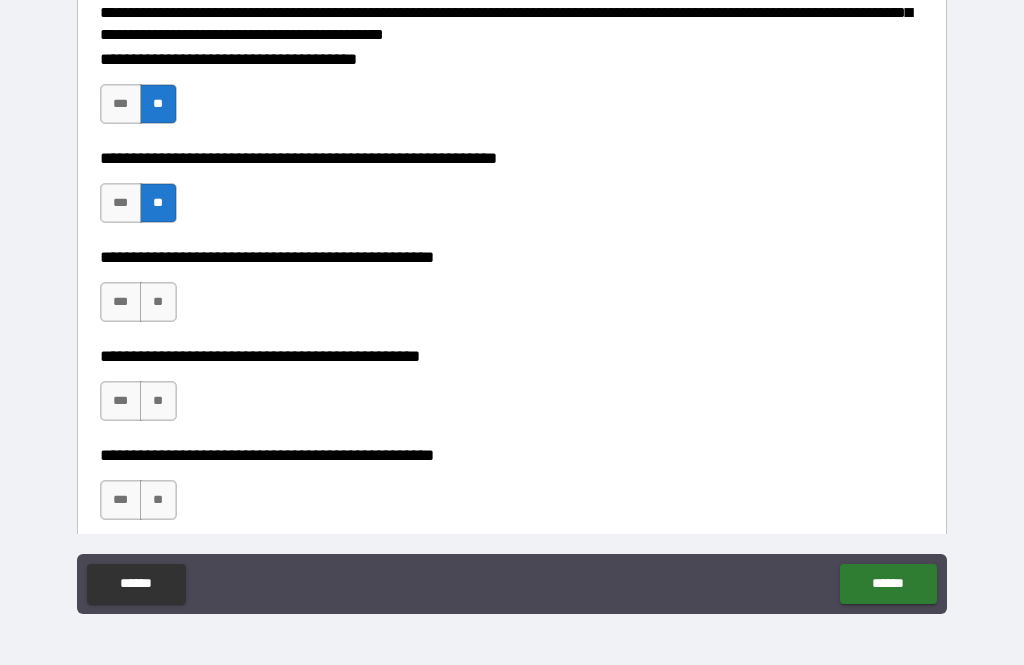 click on "**" at bounding box center [158, 302] 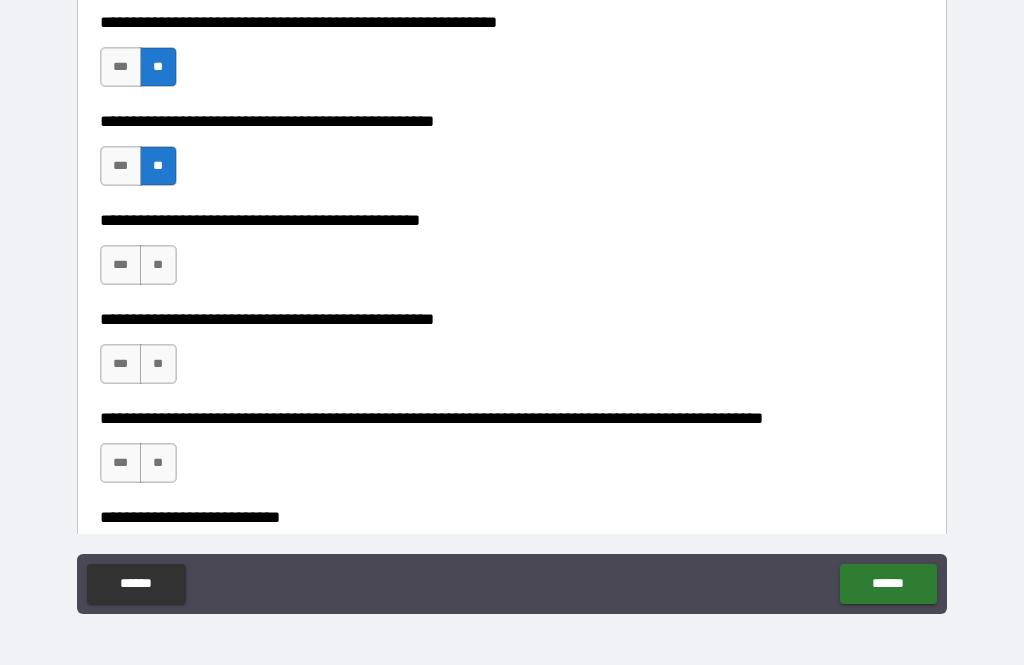 scroll, scrollTop: 428, scrollLeft: 0, axis: vertical 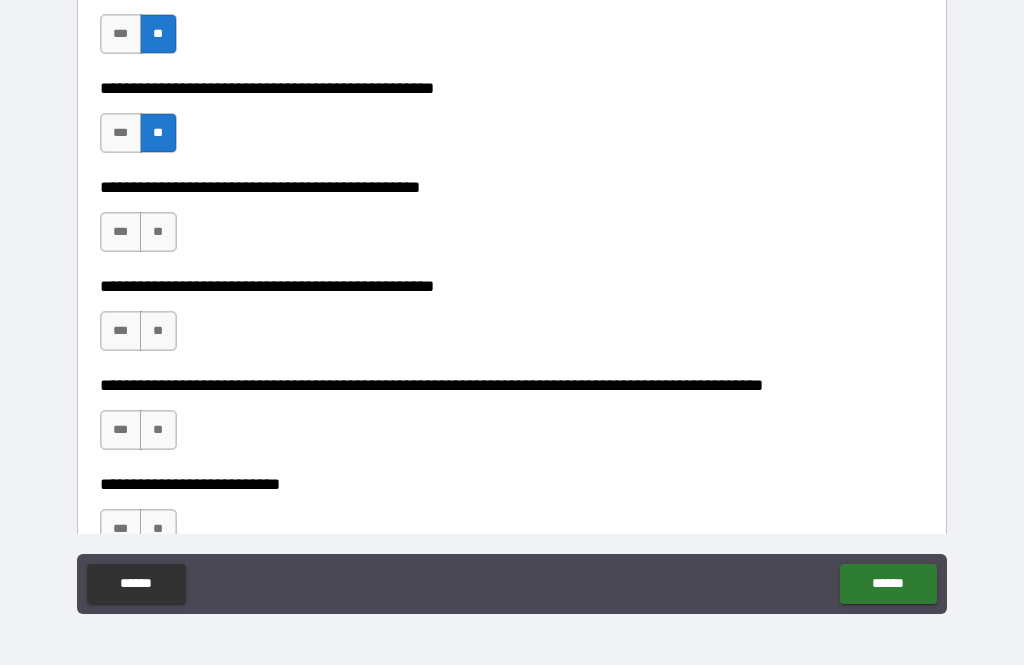 click on "[PHONE NUMBER] *** **" at bounding box center [512, 222] 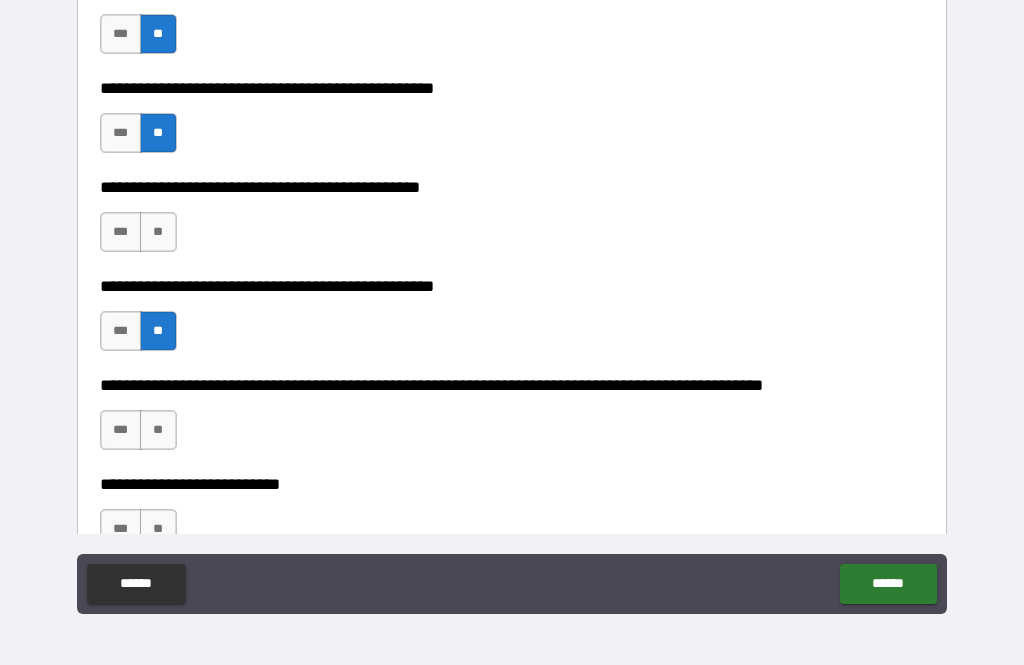 click on "**" at bounding box center [158, 232] 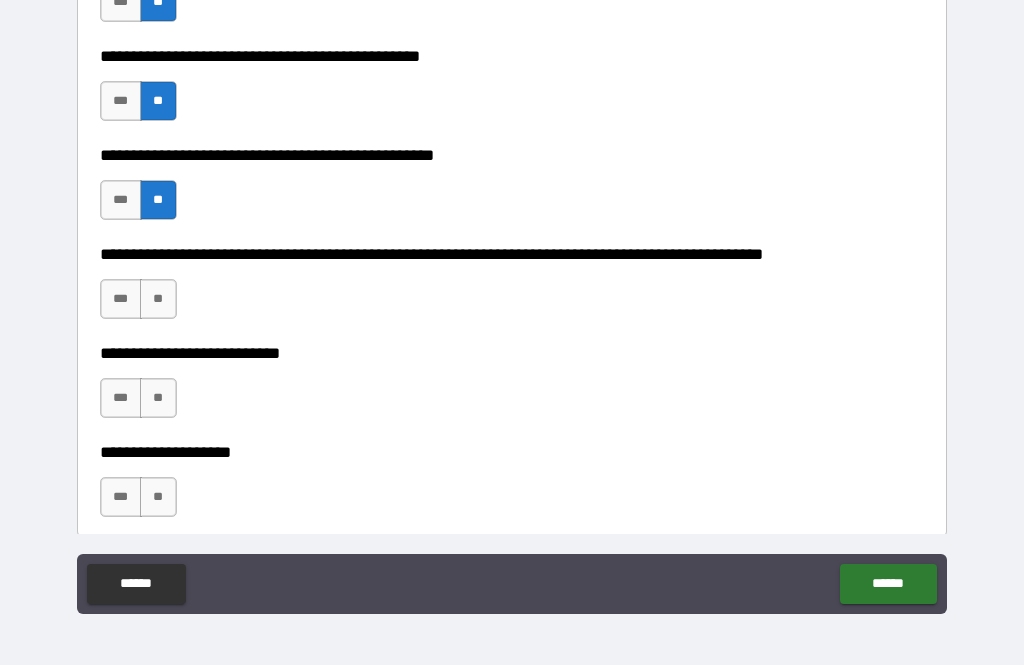 scroll, scrollTop: 586, scrollLeft: 0, axis: vertical 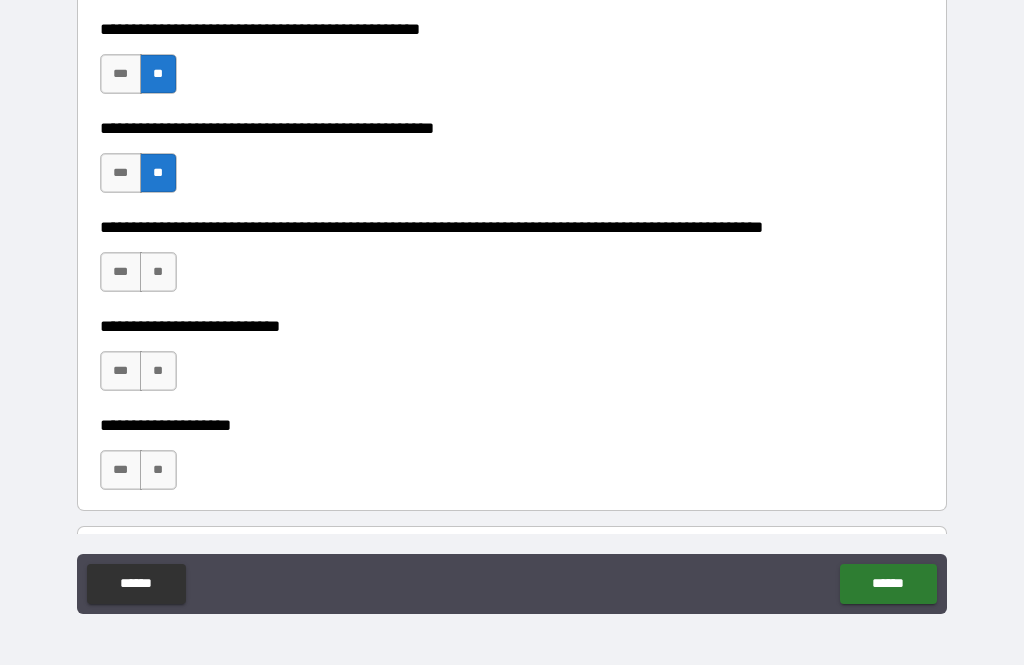click on "**" at bounding box center [158, 272] 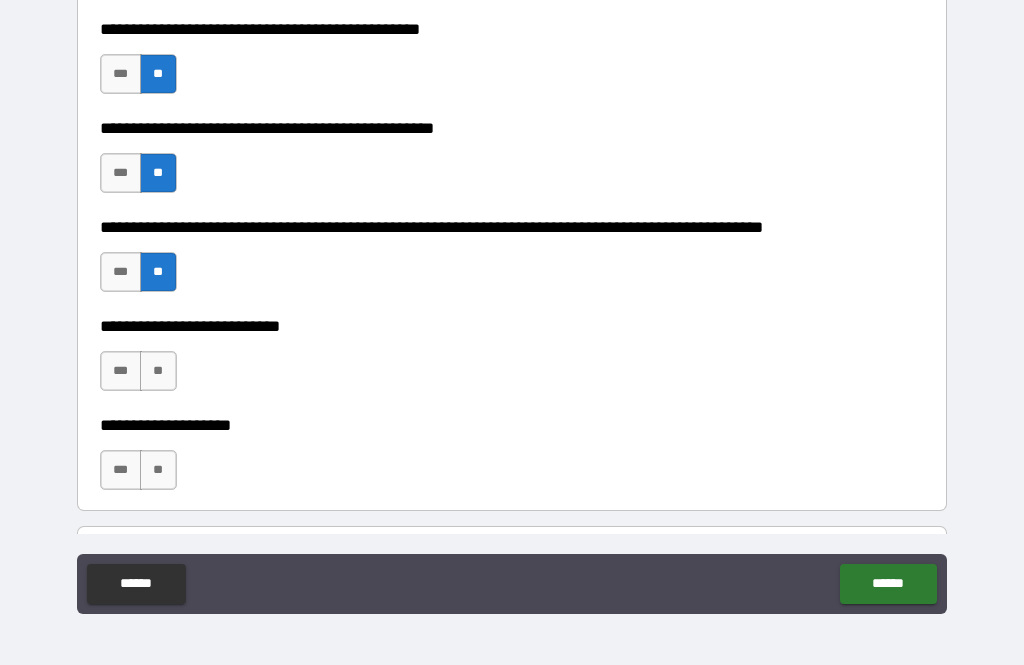 click on "**" at bounding box center [158, 371] 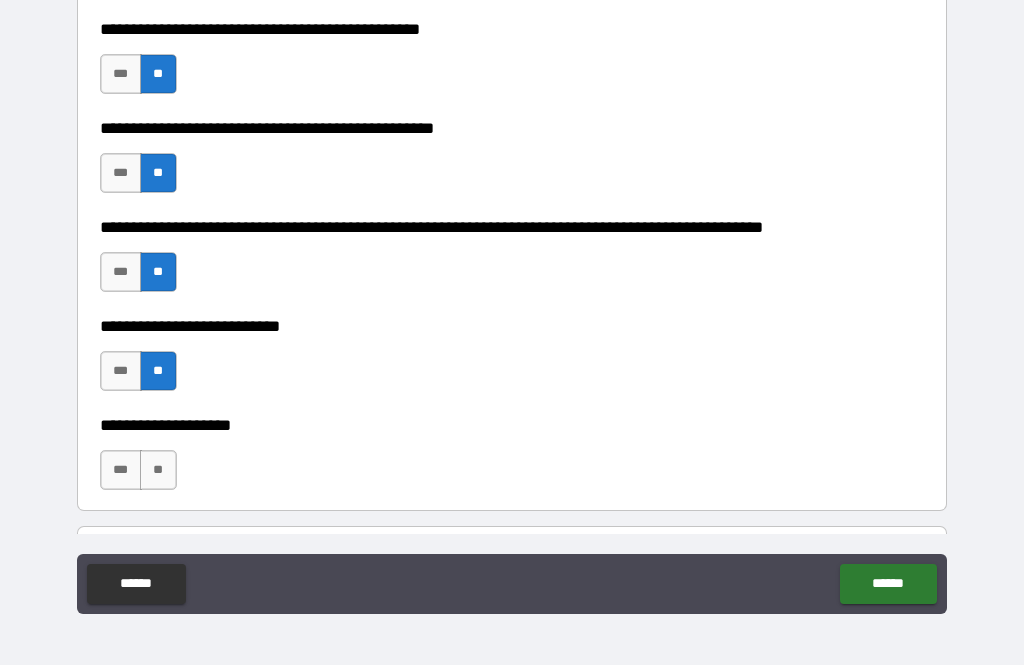 click on "**" at bounding box center [158, 470] 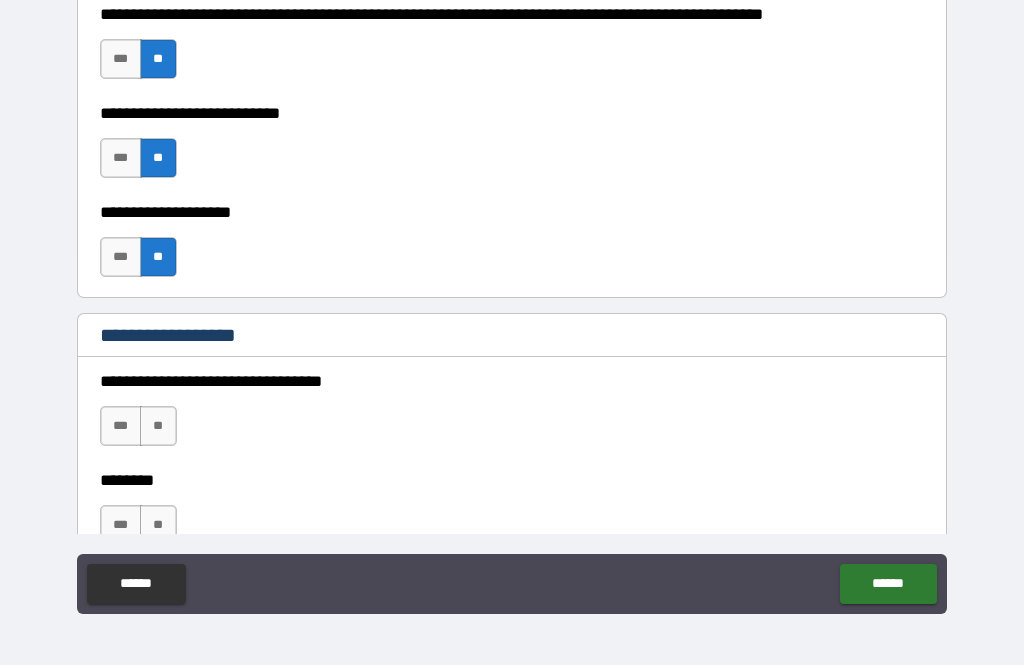 scroll, scrollTop: 853, scrollLeft: 0, axis: vertical 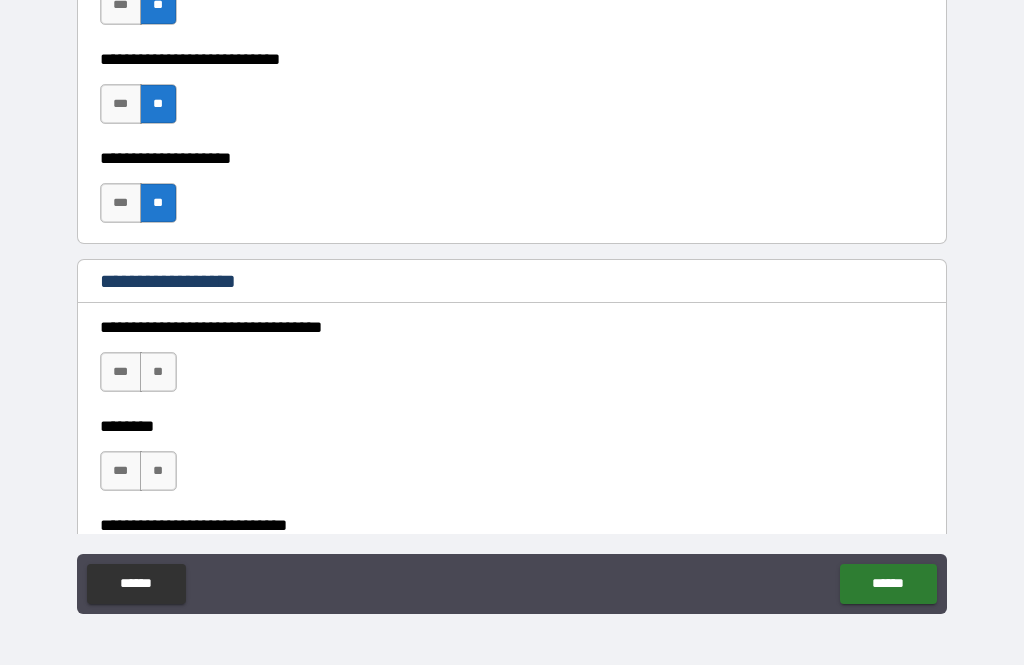 click on "**" at bounding box center (158, 372) 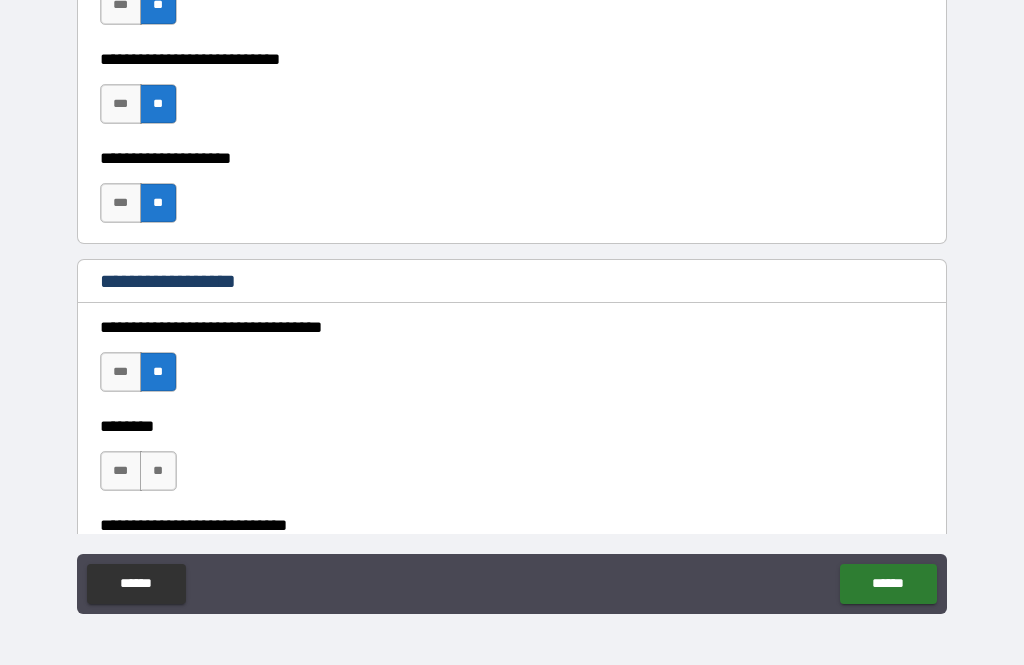 click on "**" at bounding box center (158, 471) 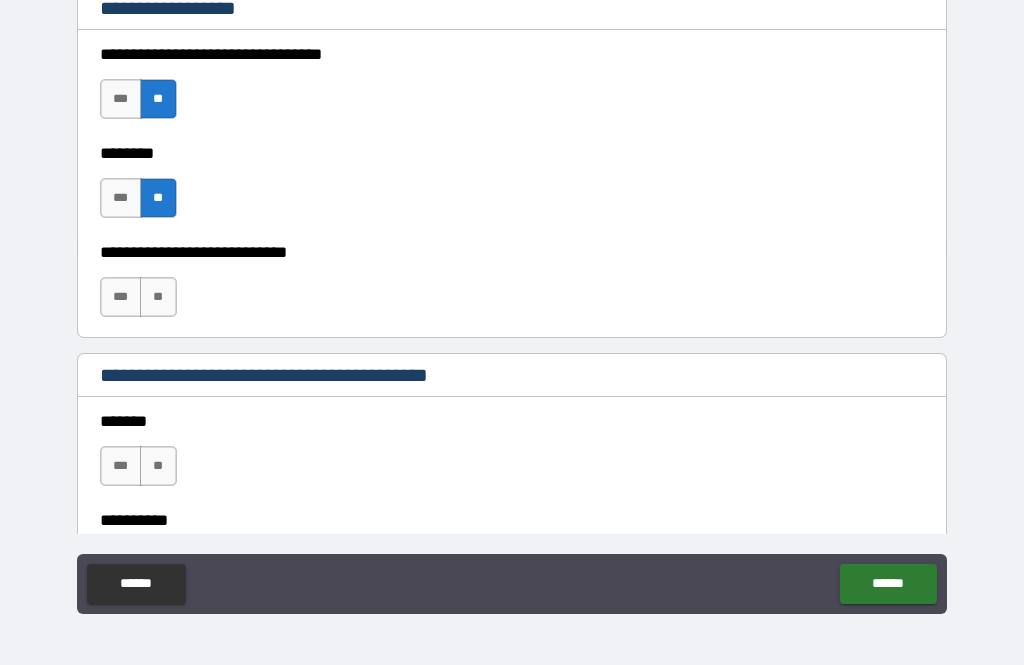 click on "**" at bounding box center (158, 297) 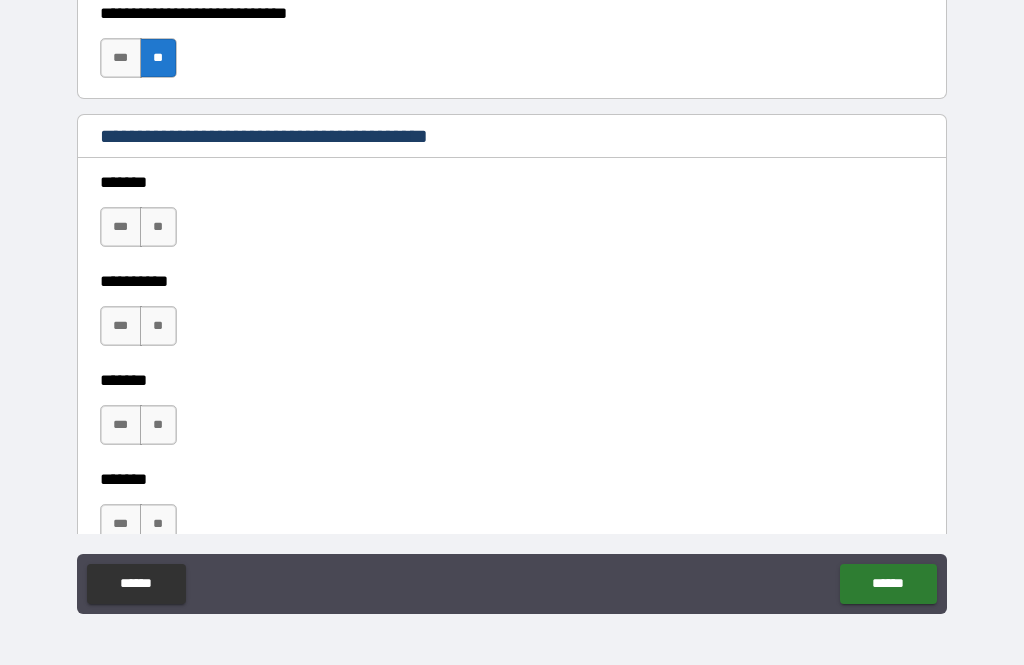 scroll, scrollTop: 1373, scrollLeft: 0, axis: vertical 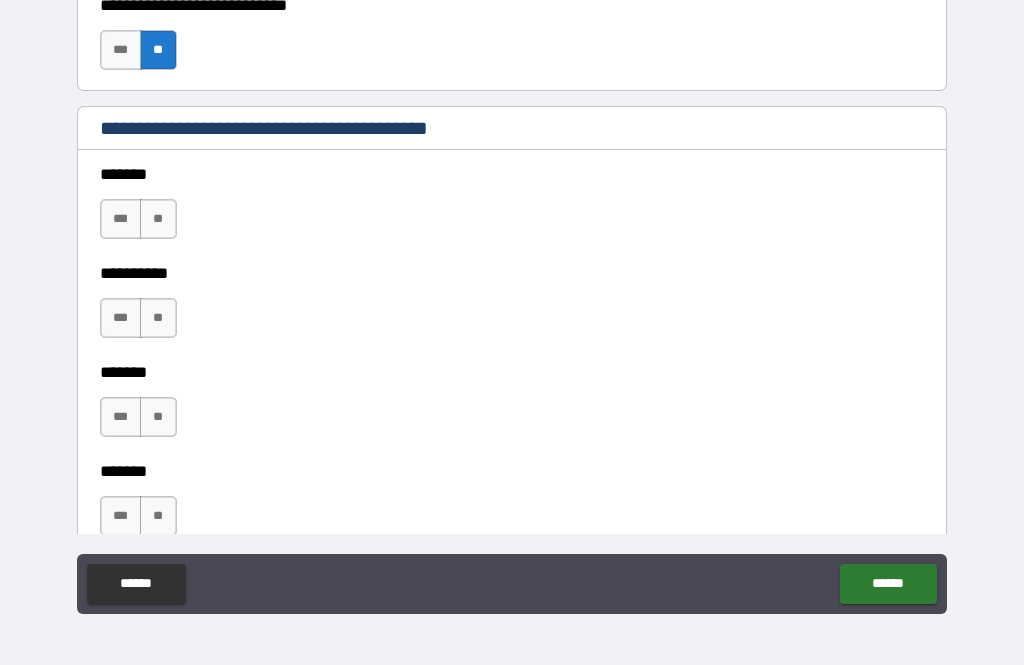 click on "**" at bounding box center (158, 219) 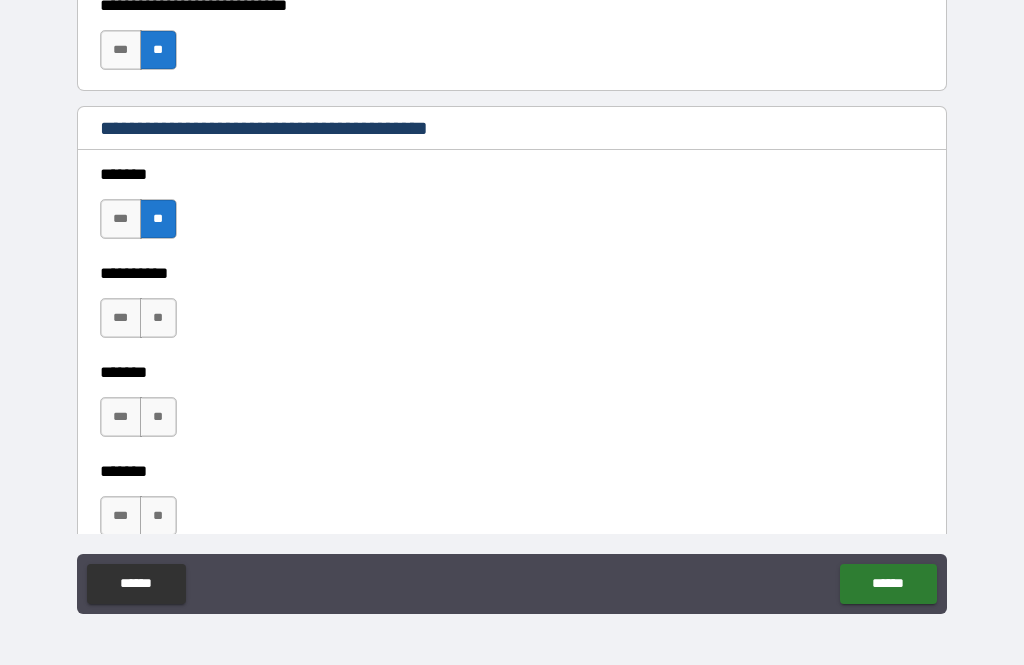 click on "**" at bounding box center [158, 318] 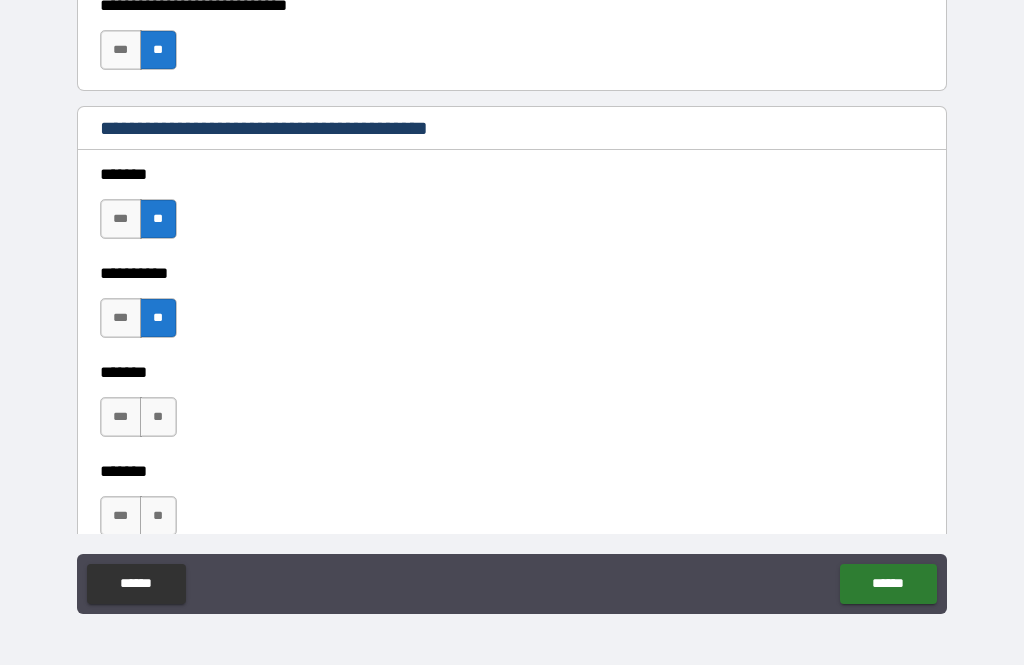 click on "**" at bounding box center (158, 417) 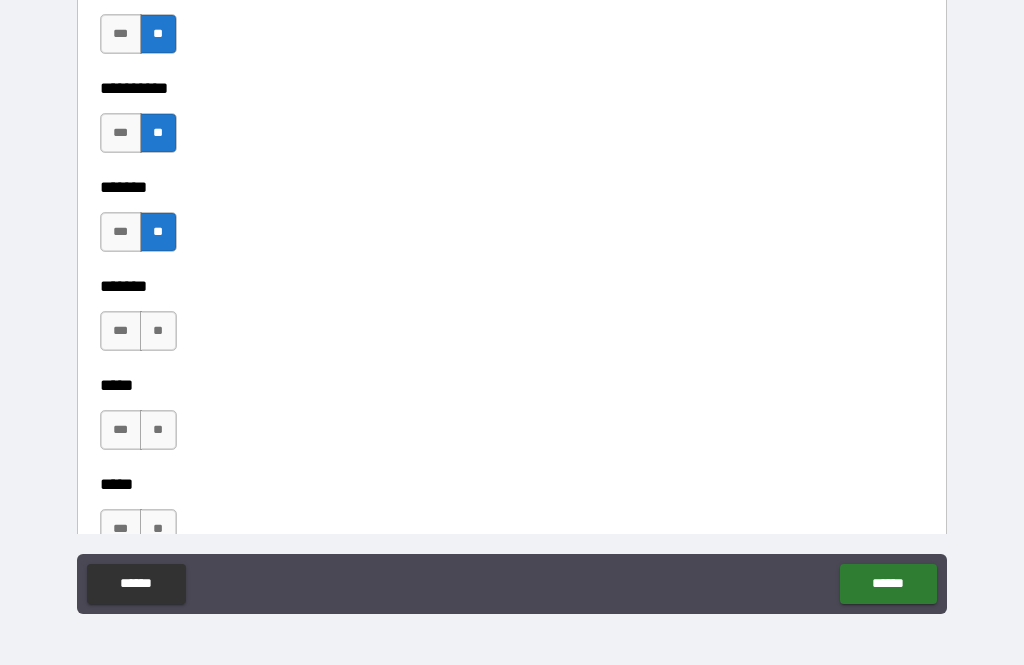 scroll, scrollTop: 1558, scrollLeft: 0, axis: vertical 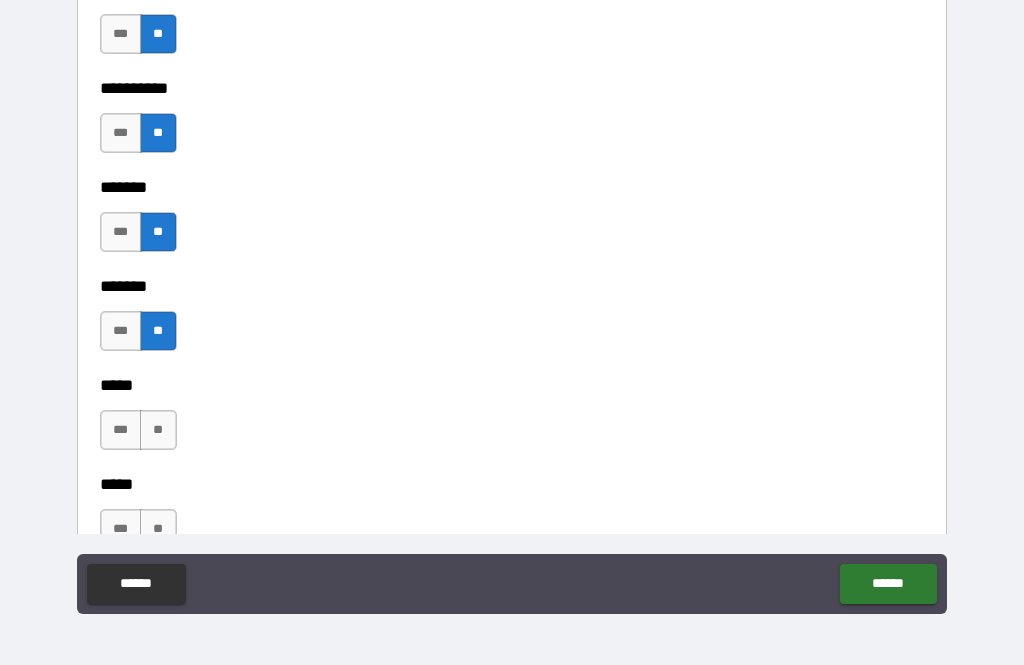 click on "**" at bounding box center [158, 331] 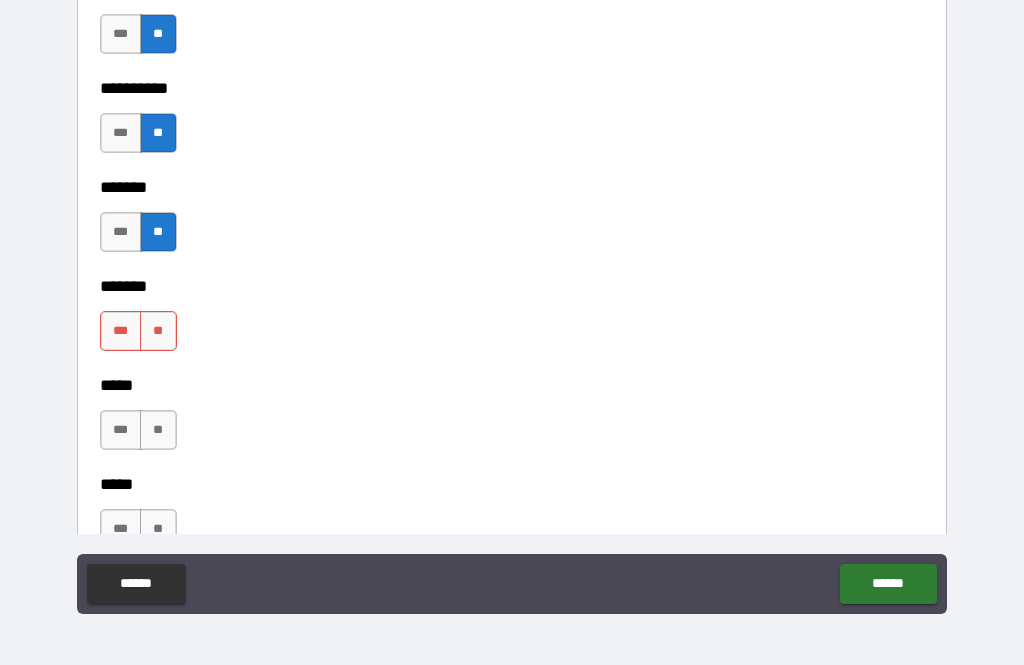 click on "**" at bounding box center (158, 430) 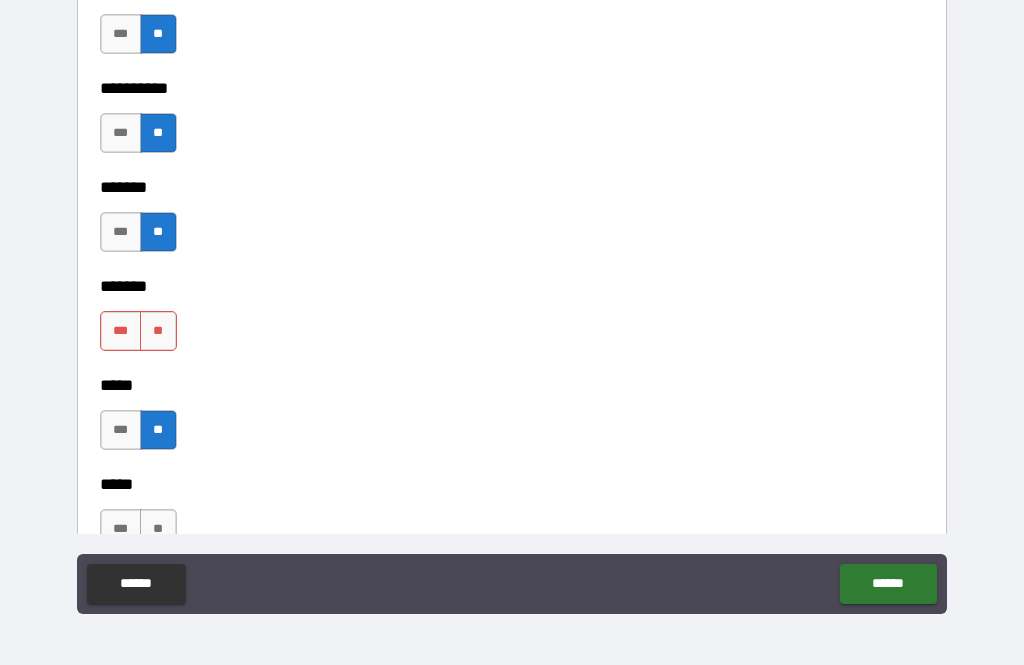 click on "**" at bounding box center [158, 331] 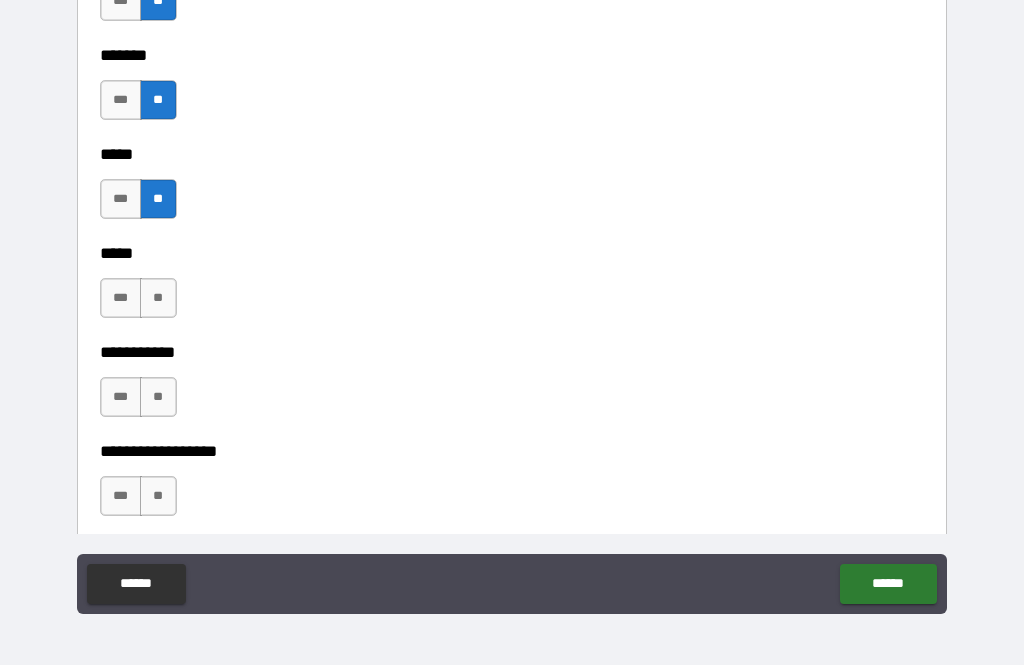 scroll, scrollTop: 1786, scrollLeft: 0, axis: vertical 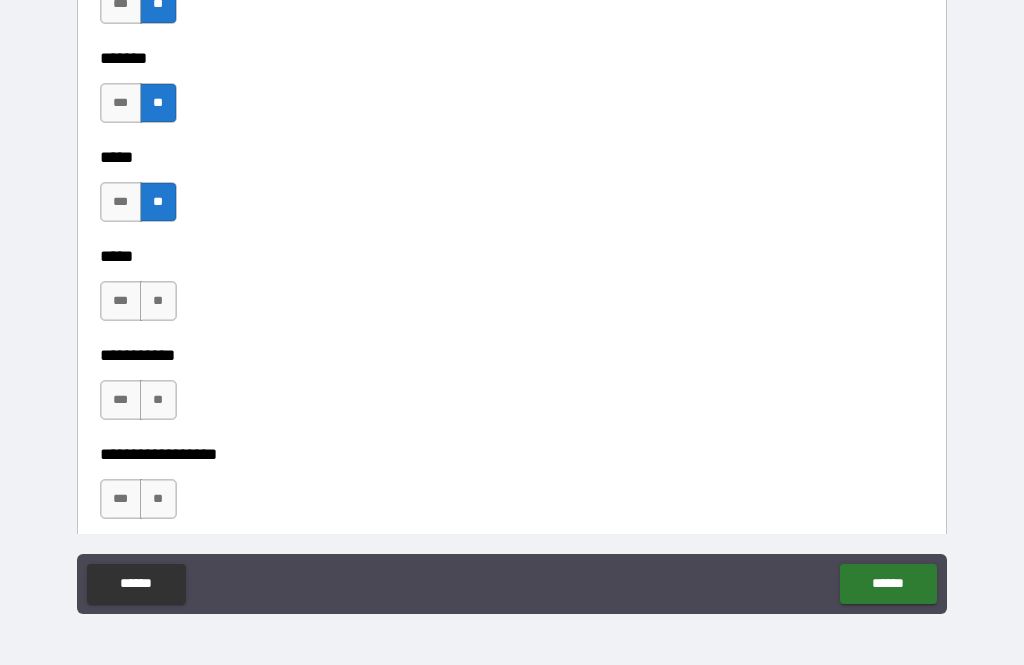 click on "**" at bounding box center (158, 301) 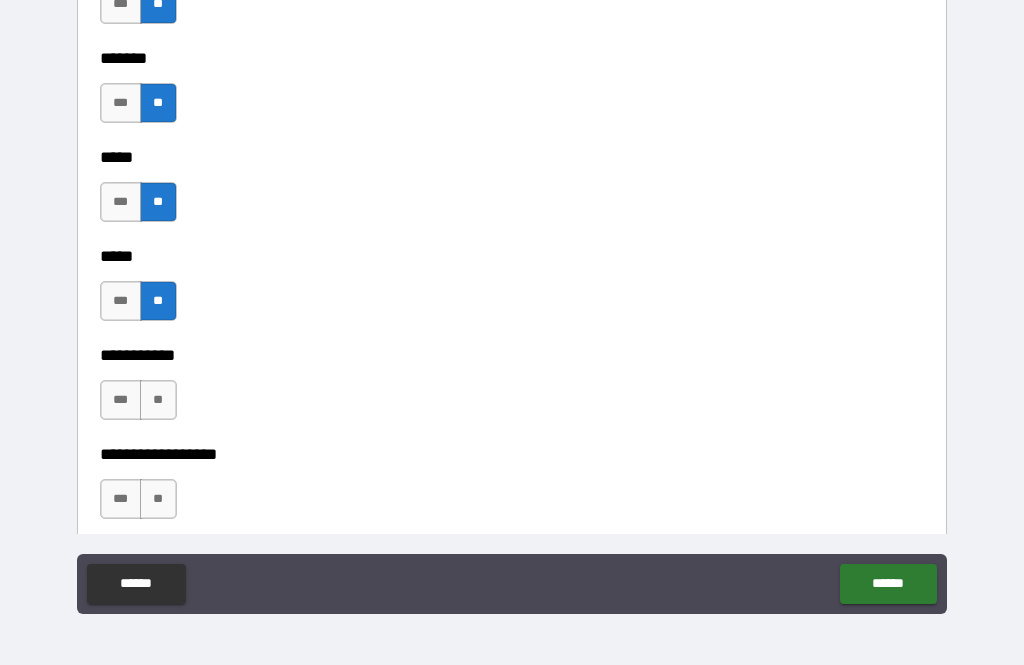 click on "**" at bounding box center [158, 400] 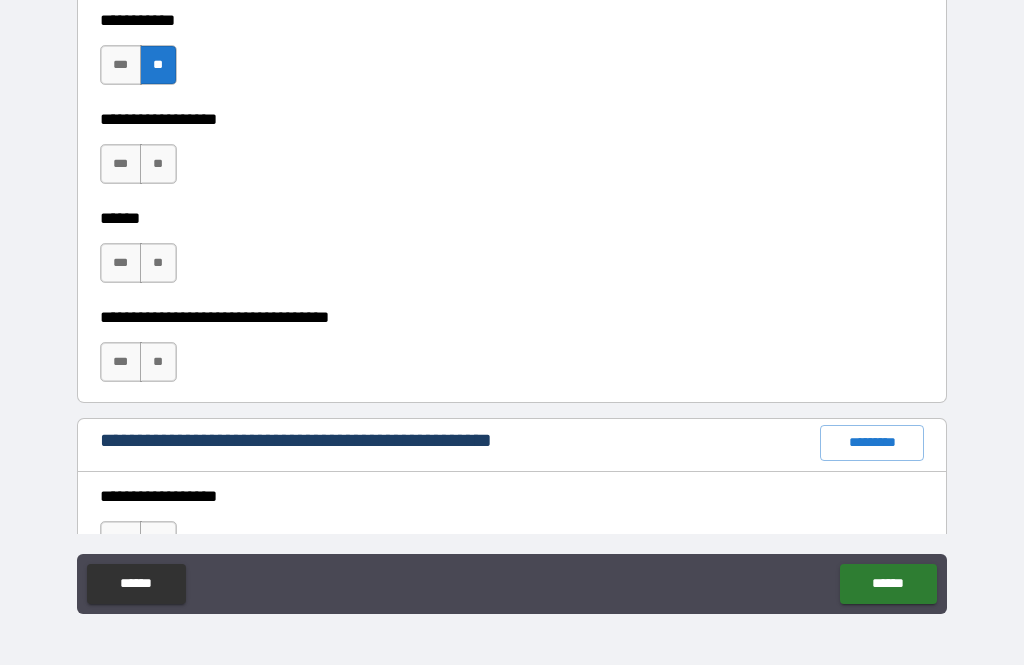 scroll, scrollTop: 2174, scrollLeft: 0, axis: vertical 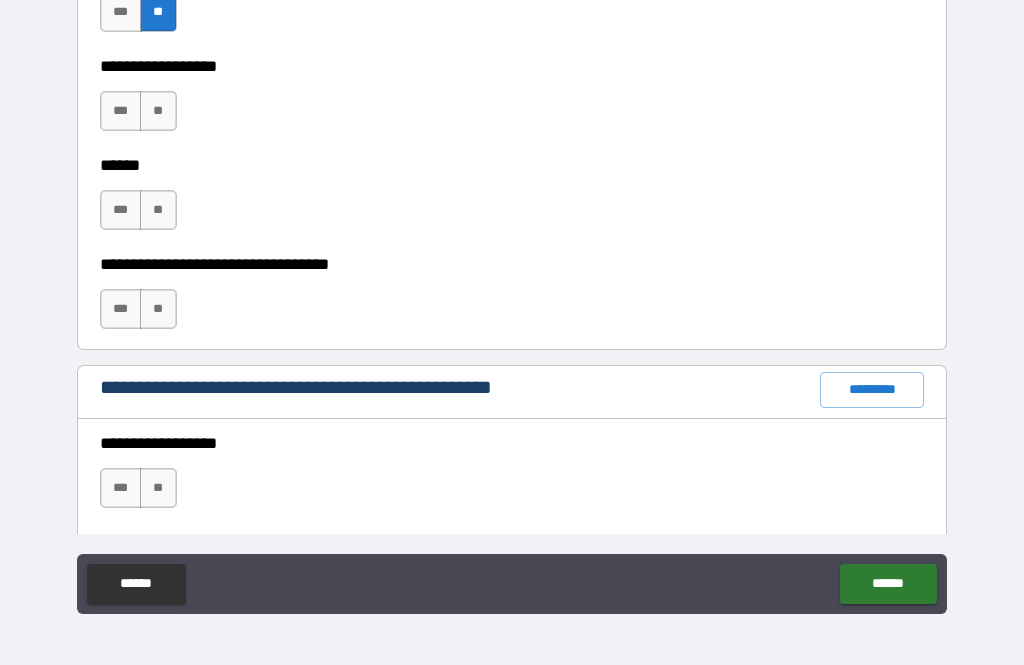 click on "**" at bounding box center (158, 210) 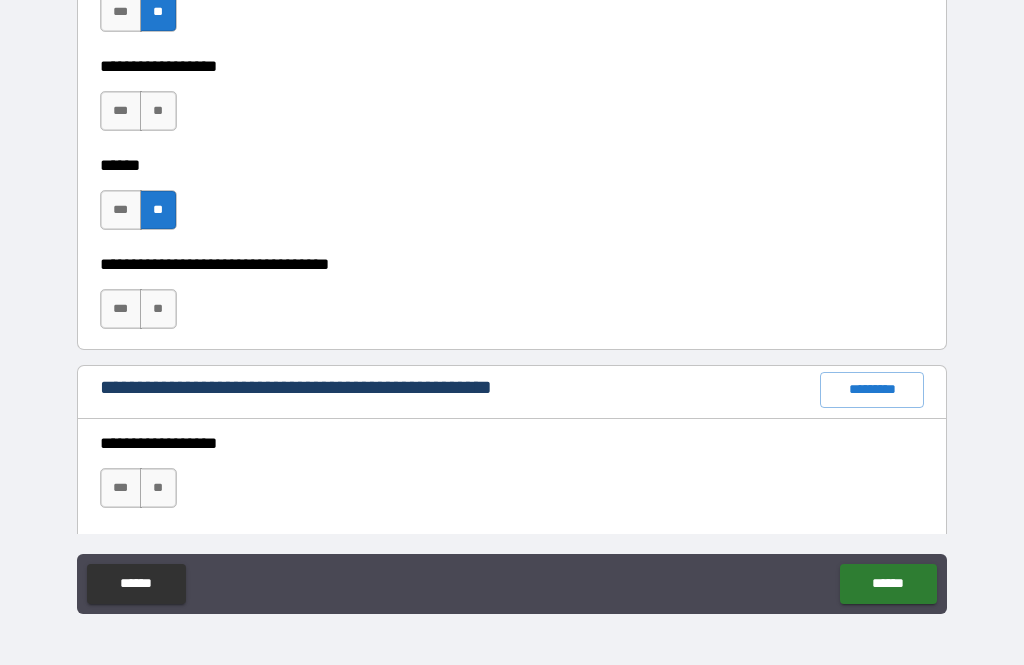 click on "**" at bounding box center [158, 111] 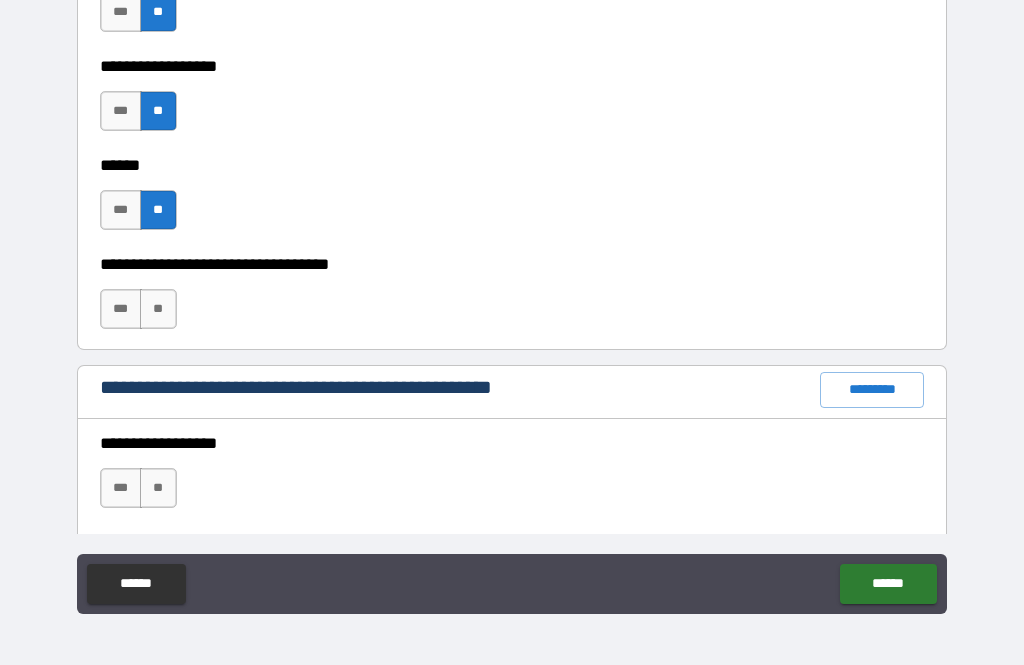 click on "**" at bounding box center (158, 309) 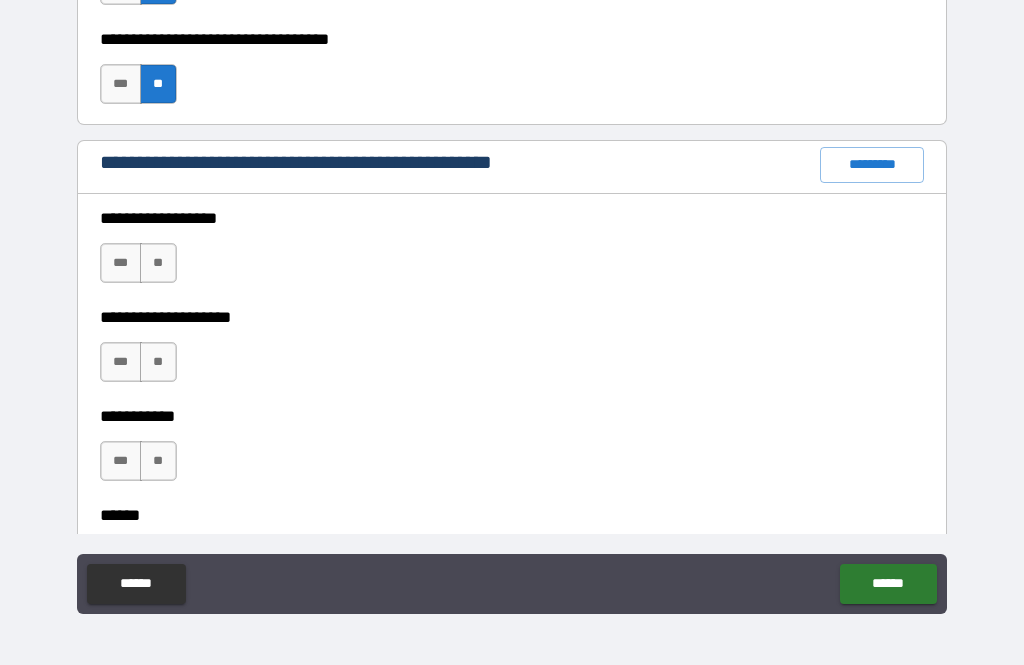 scroll, scrollTop: 2428, scrollLeft: 0, axis: vertical 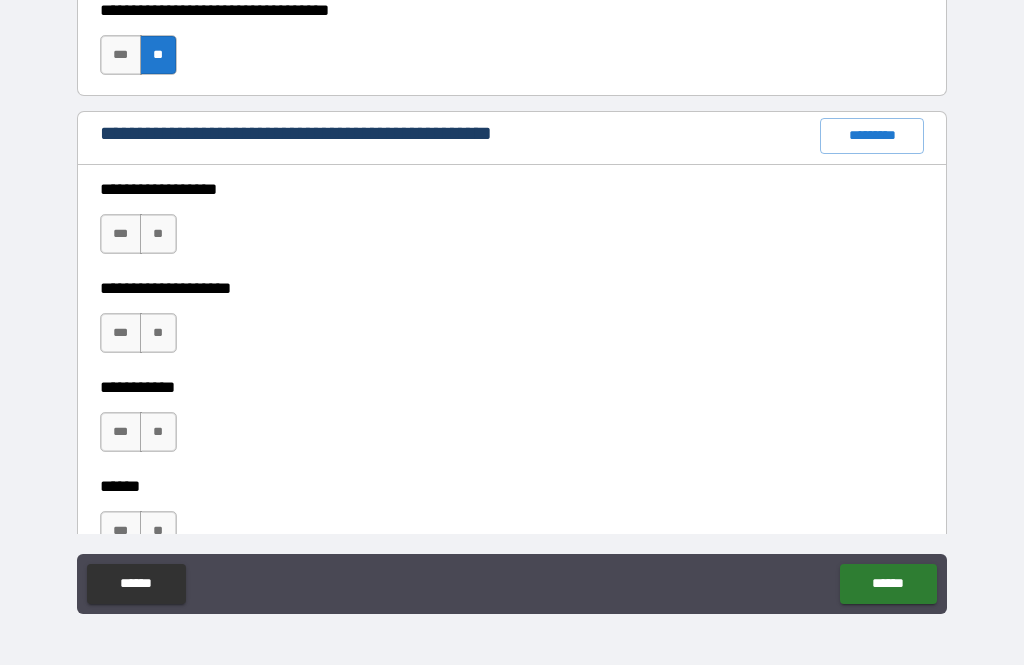 click on "**" at bounding box center (158, 234) 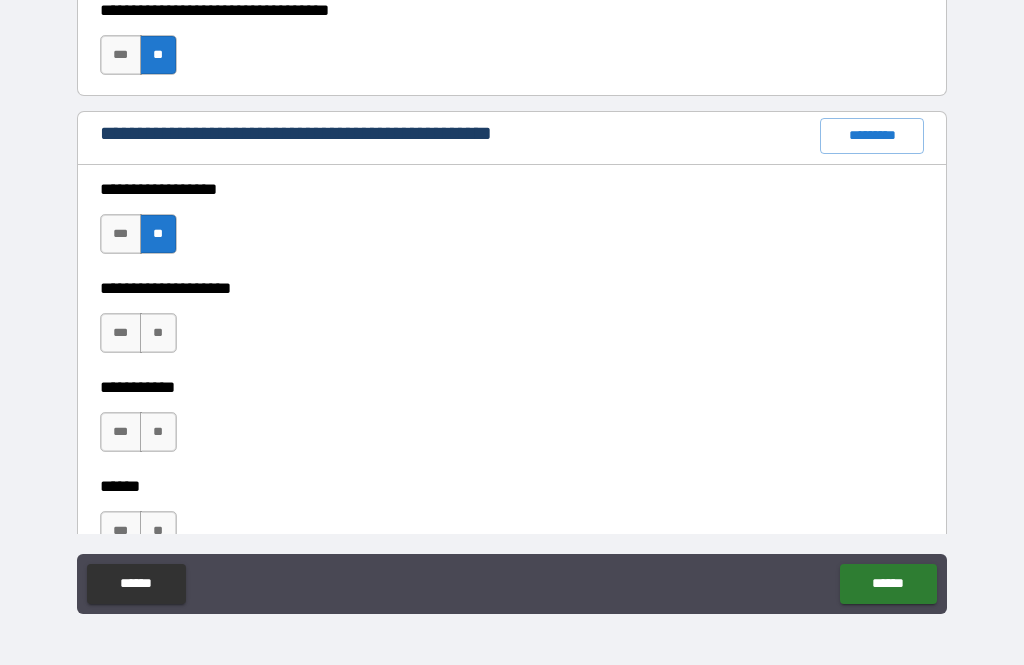 click on "**" at bounding box center [158, 333] 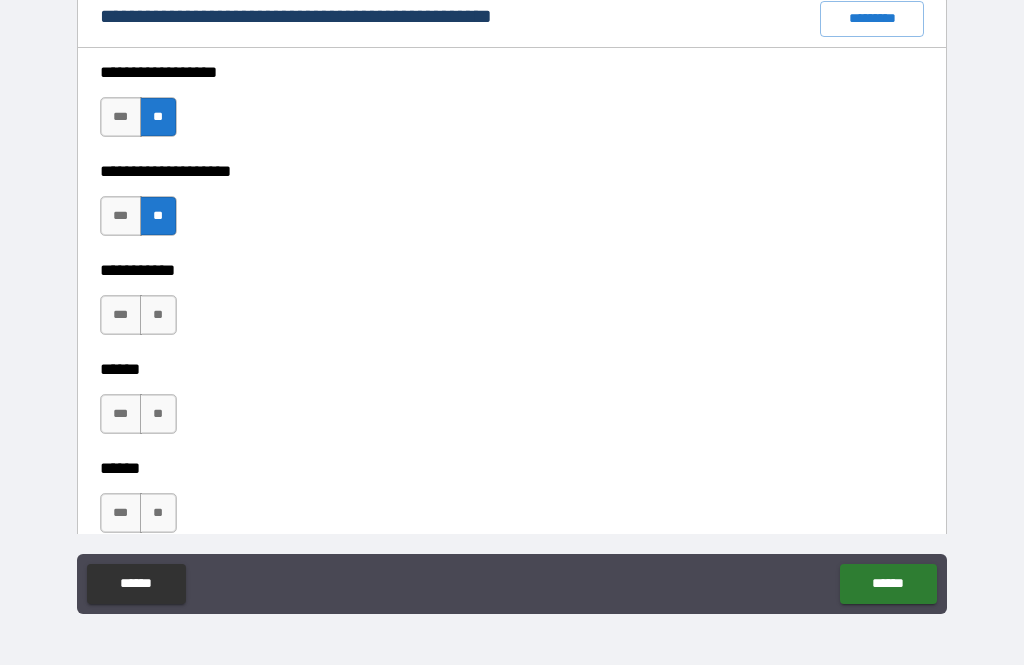 scroll, scrollTop: 2622, scrollLeft: 0, axis: vertical 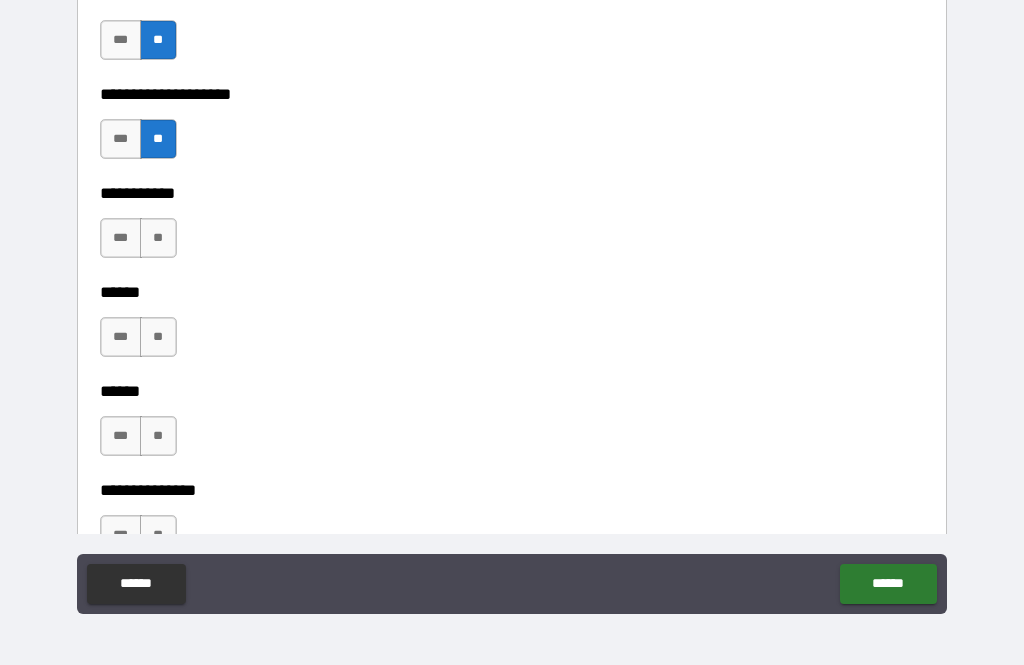 click on "**" at bounding box center [158, 238] 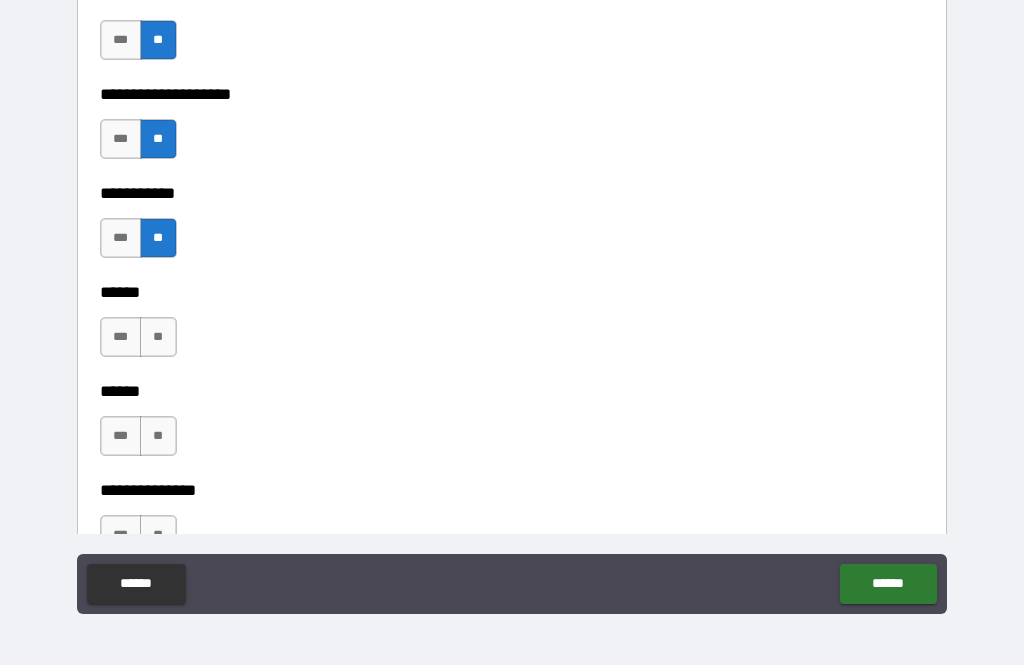 click on "**" at bounding box center (158, 337) 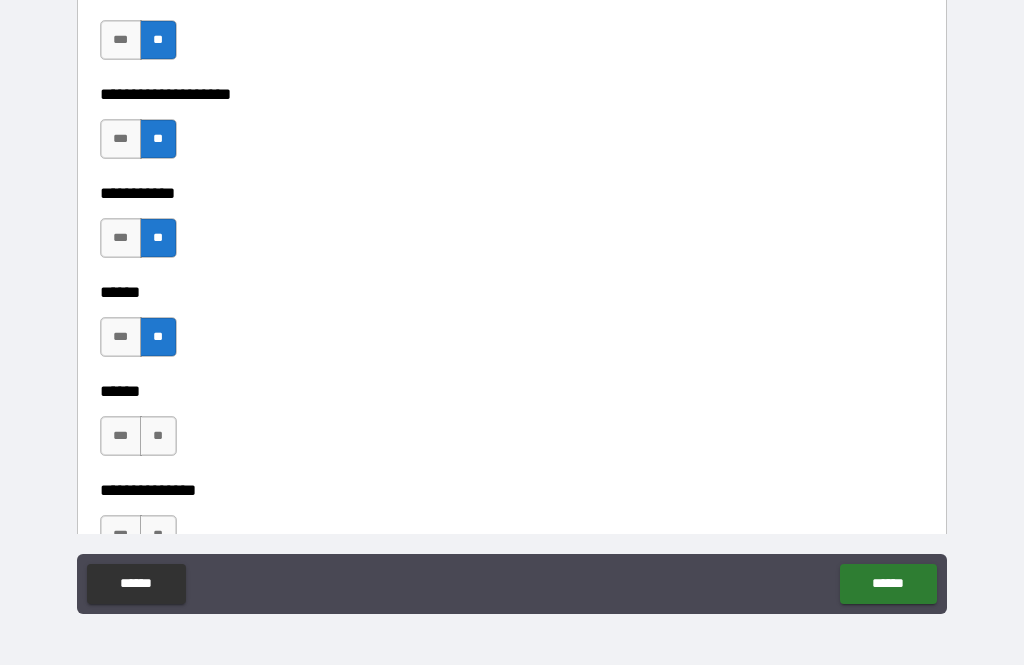 click on "**" at bounding box center (158, 436) 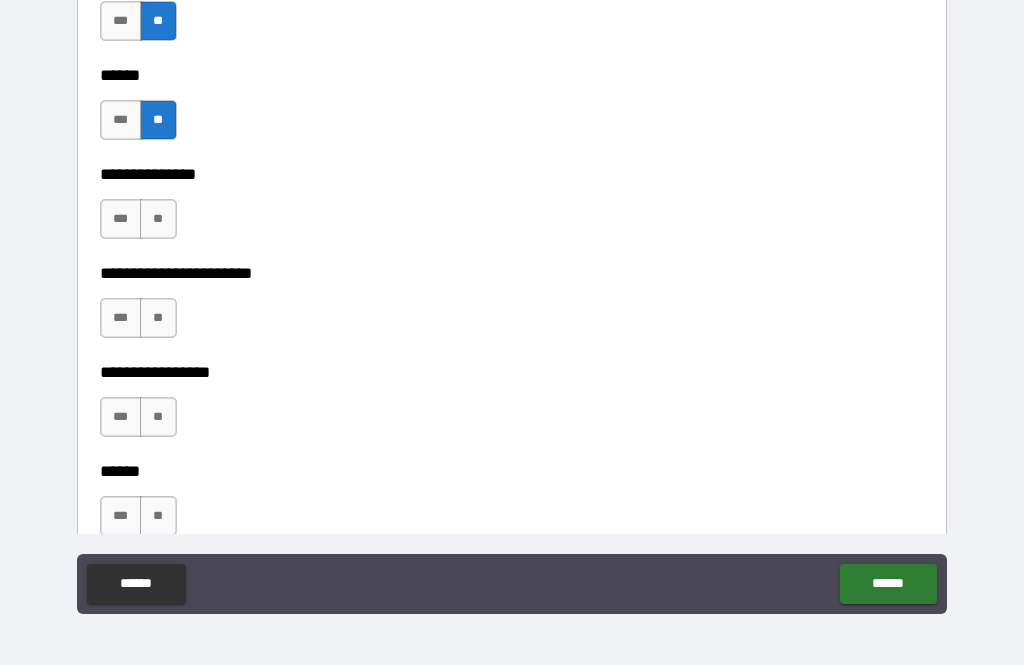 scroll, scrollTop: 2940, scrollLeft: 0, axis: vertical 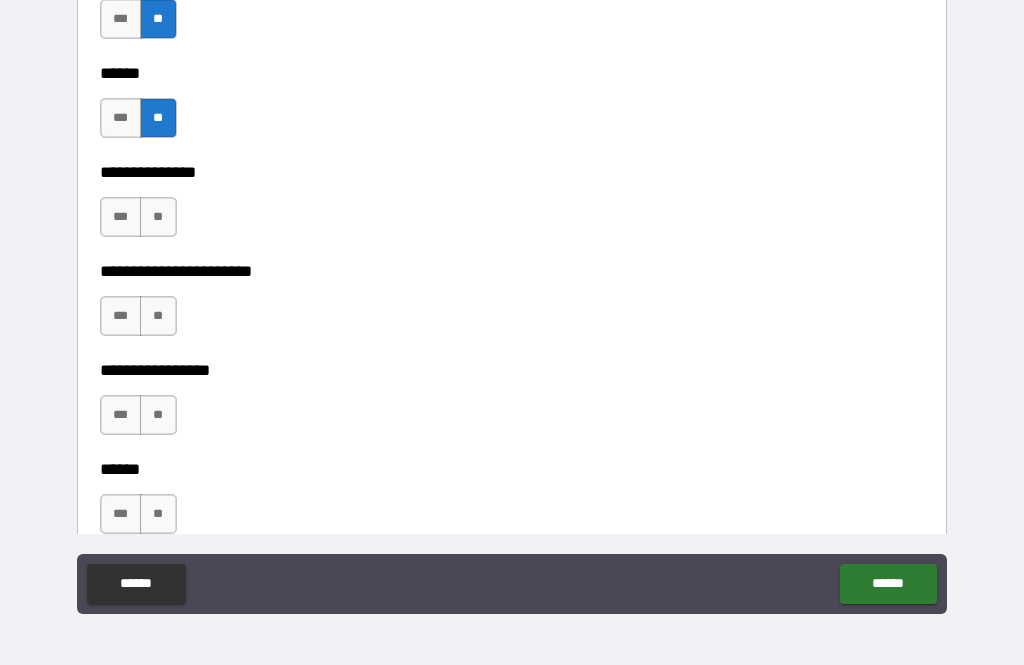 click on "**" at bounding box center [158, 217] 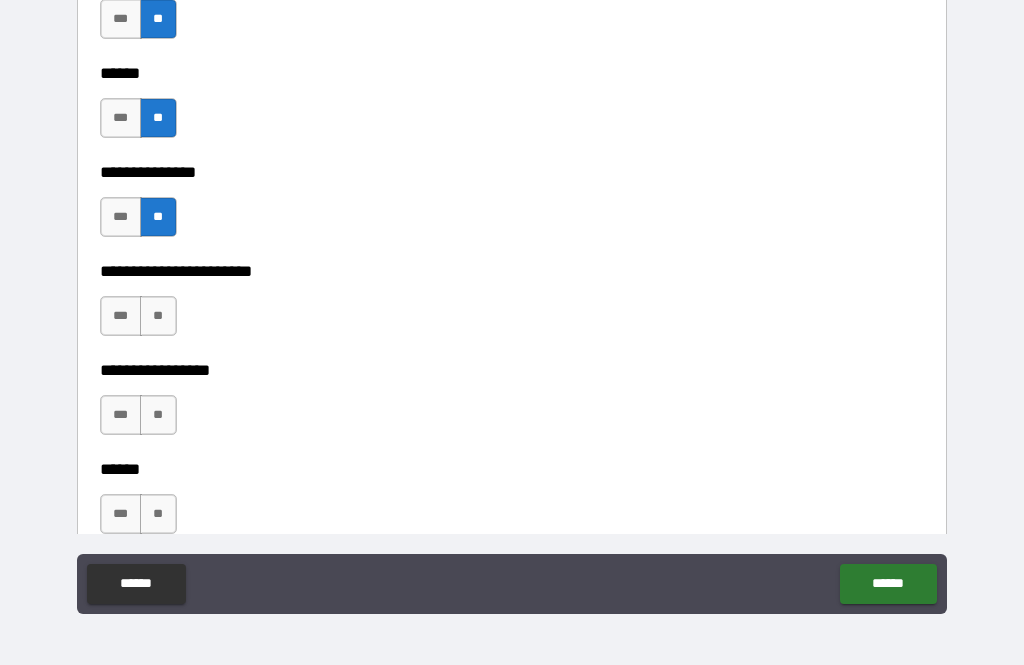 click on "**" at bounding box center (158, 316) 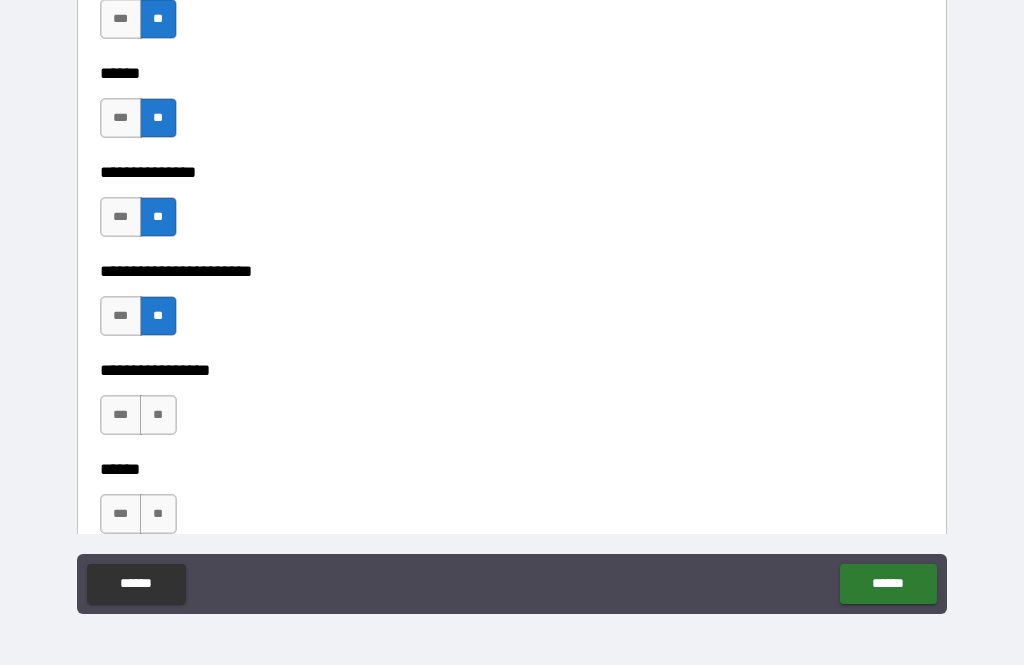click on "**" at bounding box center (158, 415) 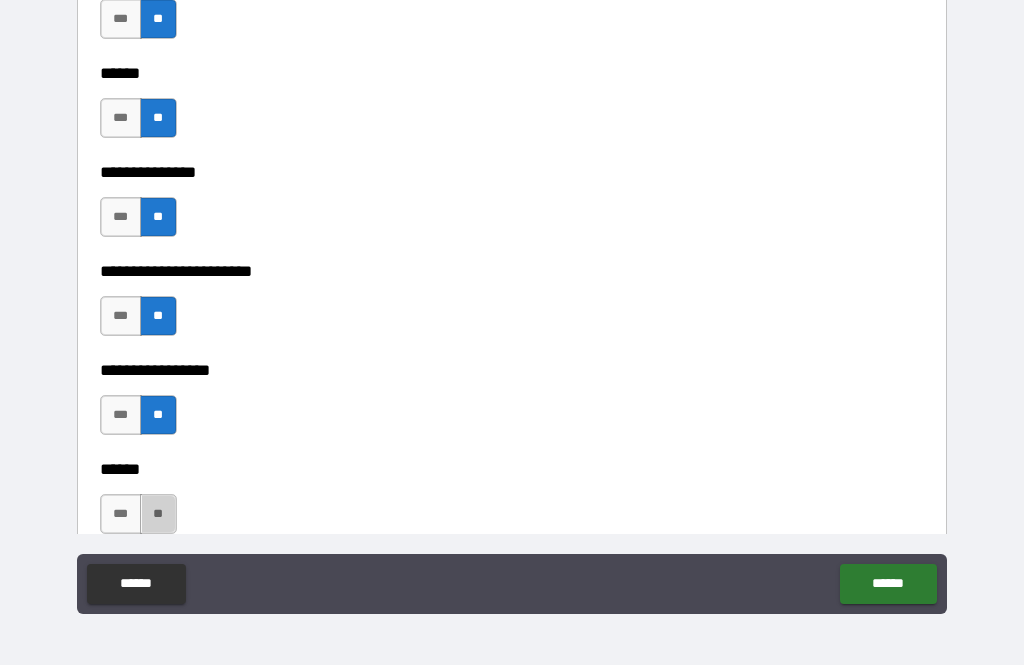 click on "**" at bounding box center (158, 514) 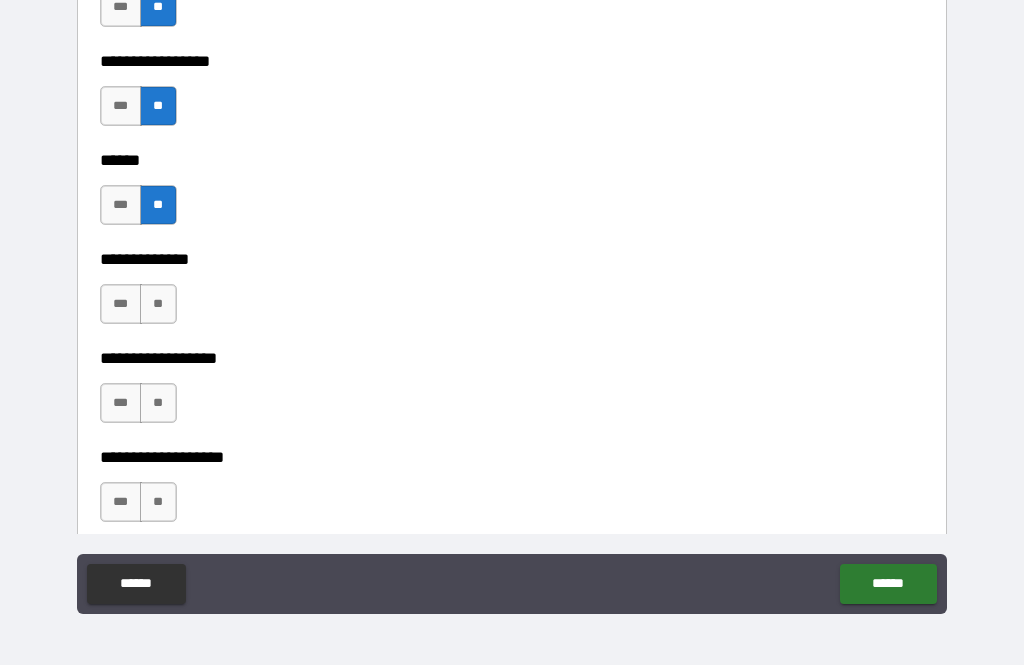 scroll, scrollTop: 3249, scrollLeft: 0, axis: vertical 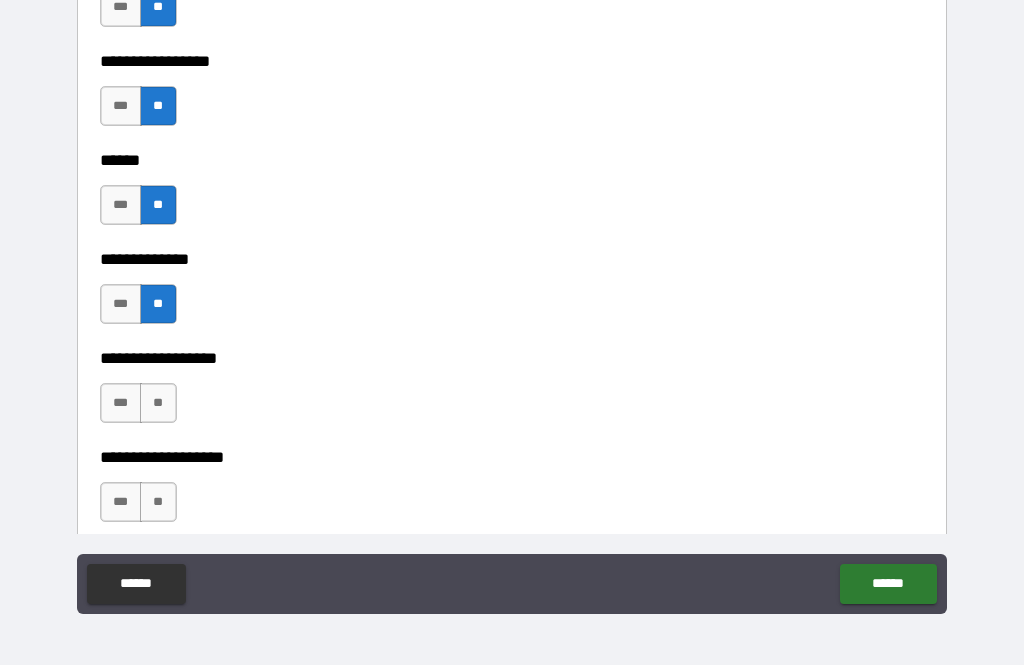 click on "**" at bounding box center [158, 403] 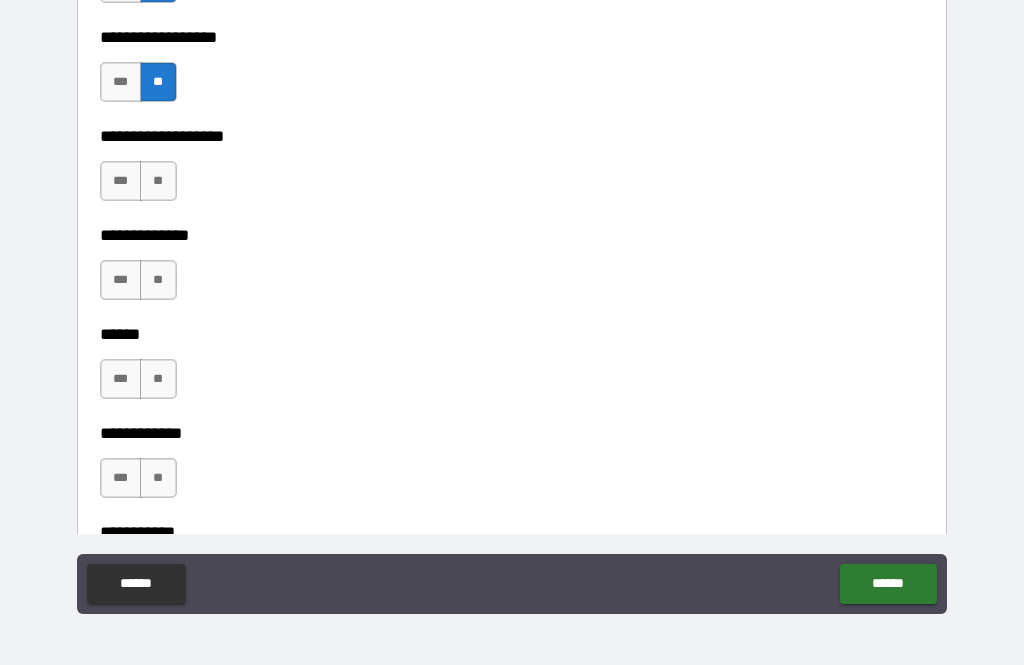 scroll, scrollTop: 3588, scrollLeft: 0, axis: vertical 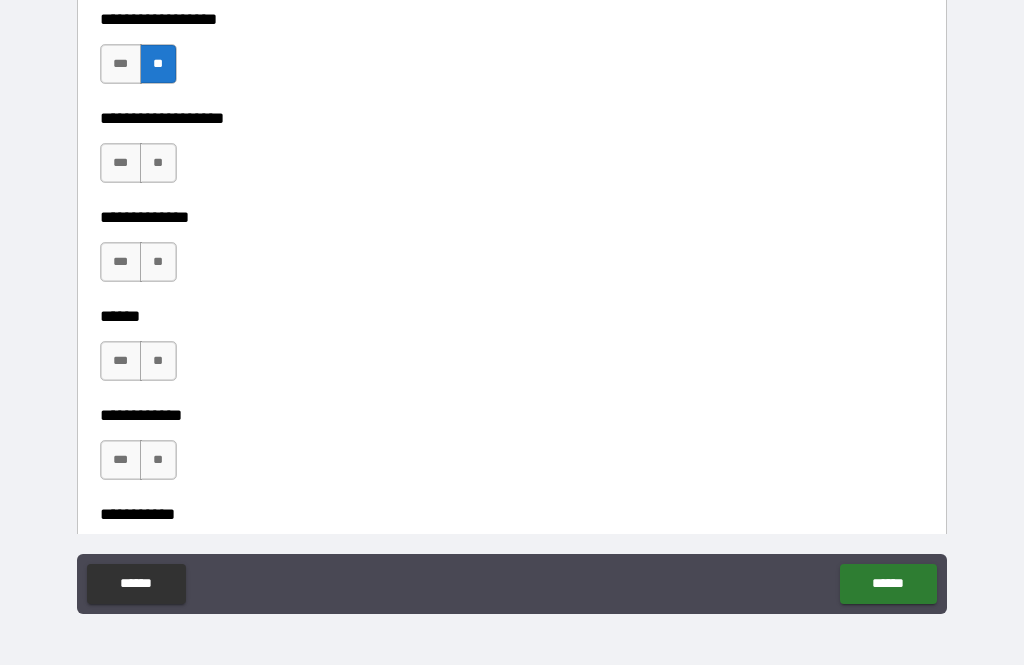click on "**" at bounding box center (158, 163) 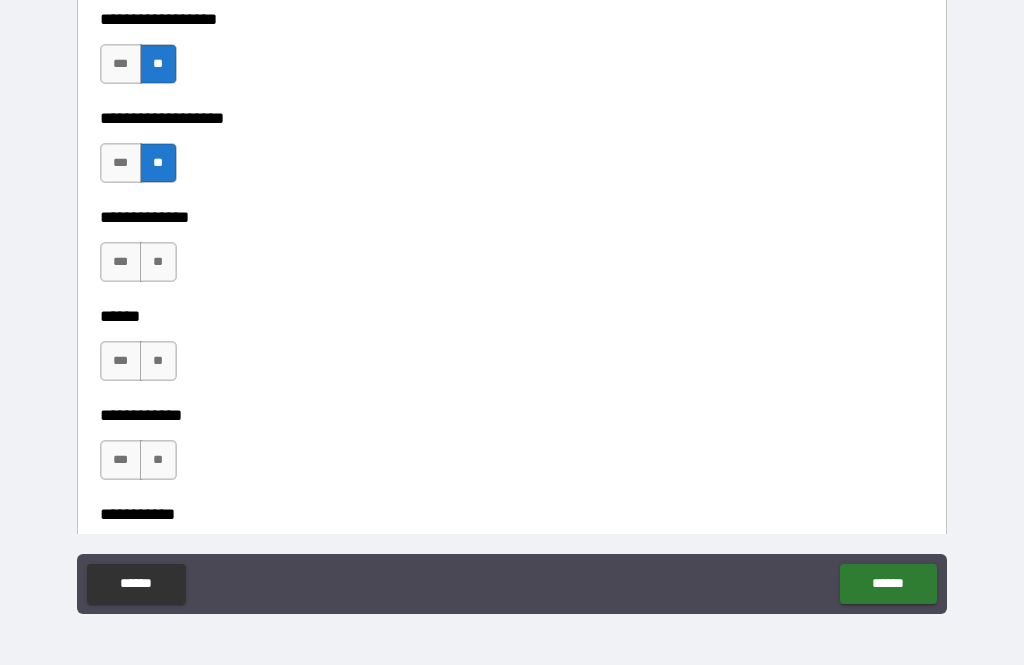 click on "**" at bounding box center (158, 262) 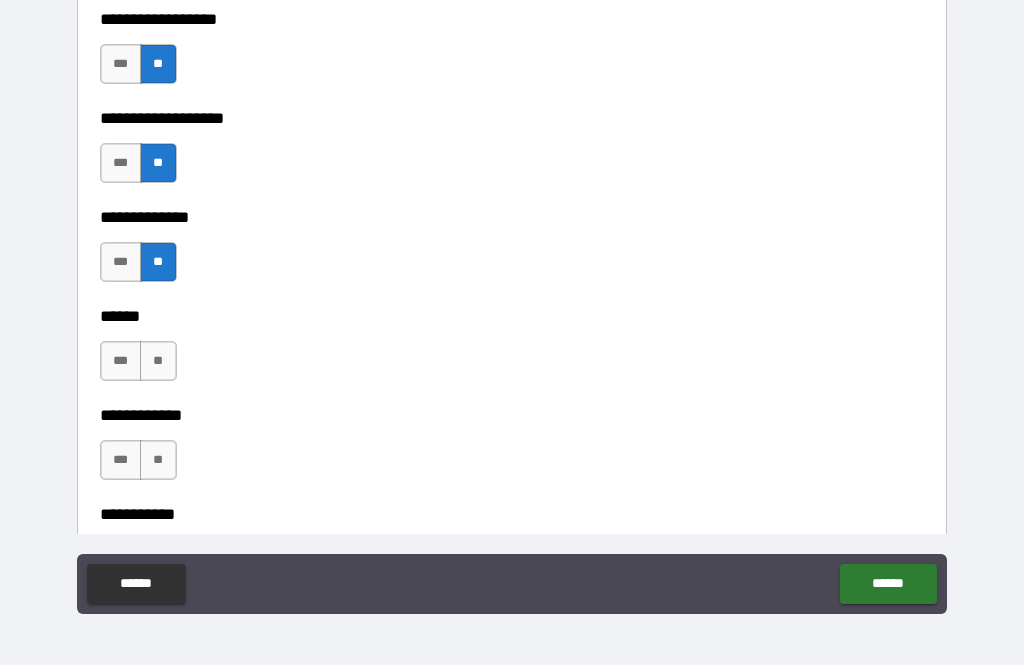 click on "**" at bounding box center [158, 361] 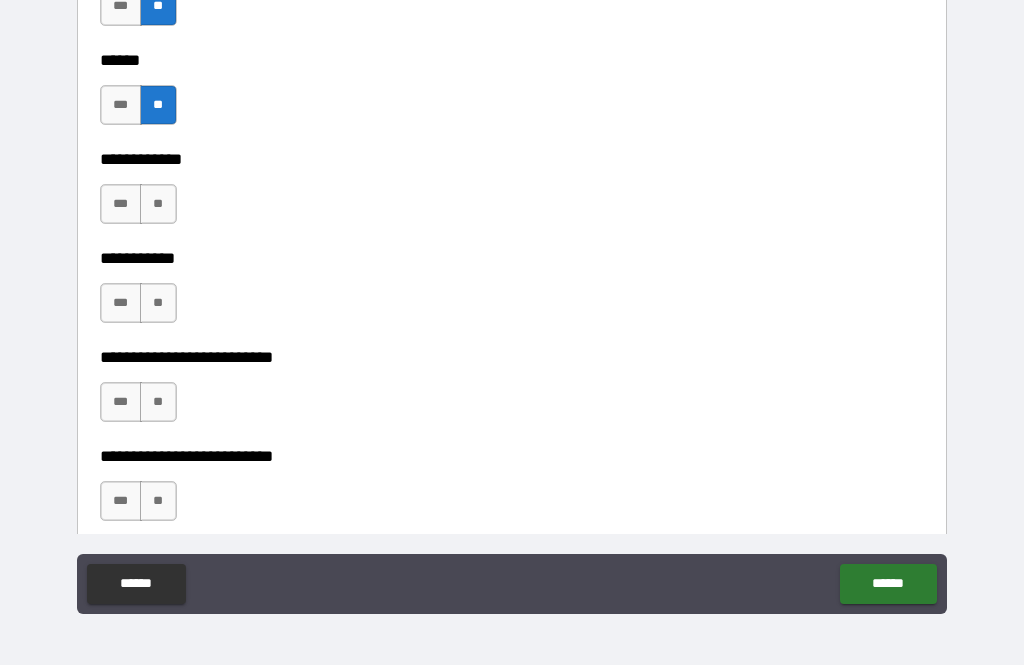 scroll, scrollTop: 3861, scrollLeft: 0, axis: vertical 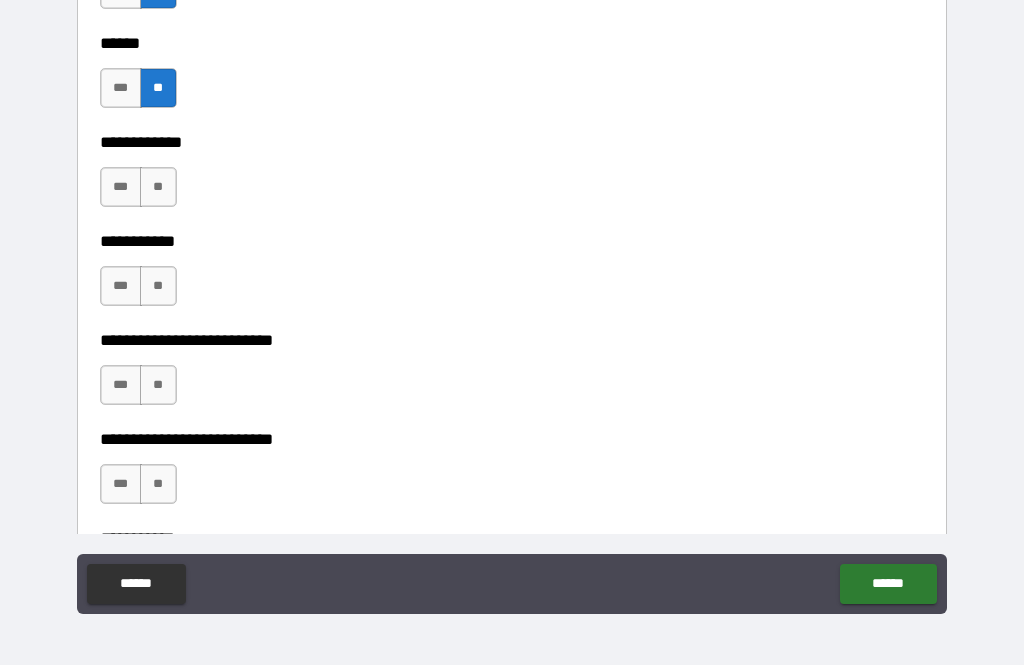 click on "**" at bounding box center (158, 187) 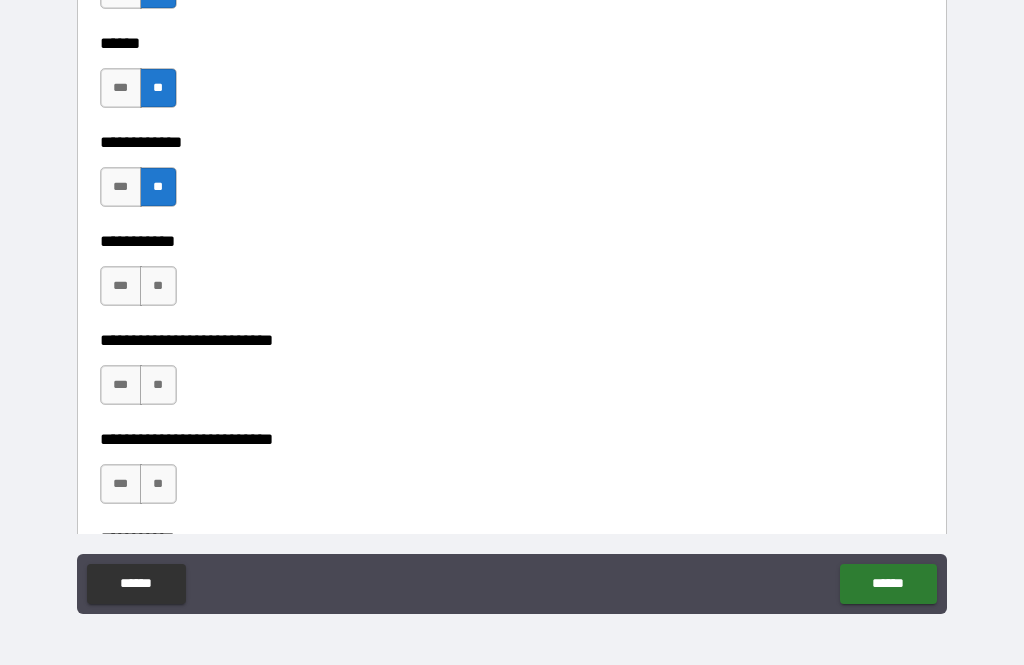 click on "**" at bounding box center (158, 286) 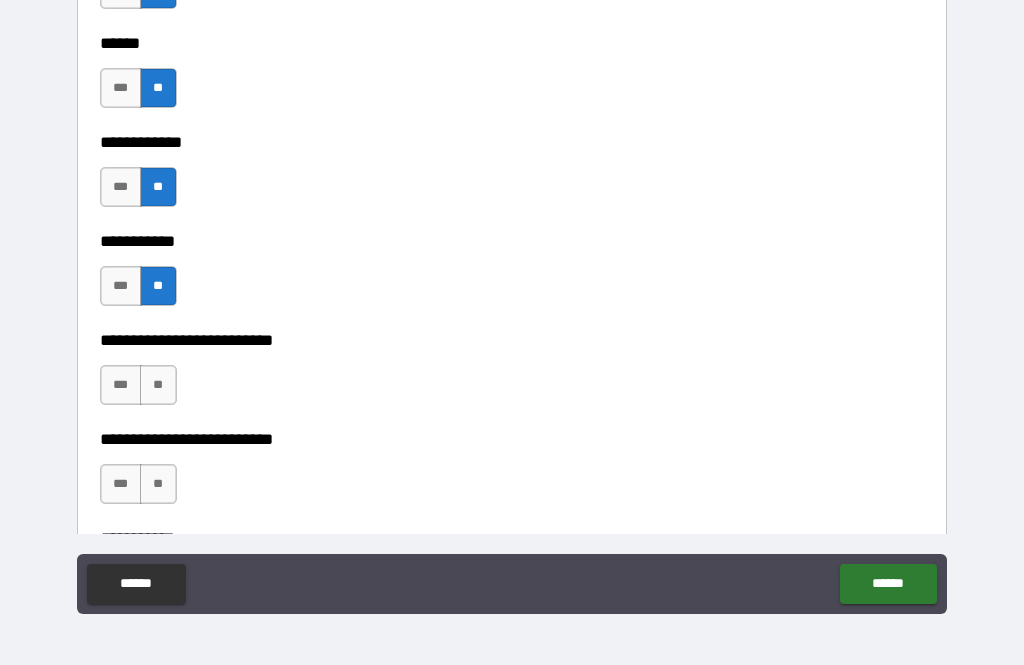 click on "**" at bounding box center [158, 385] 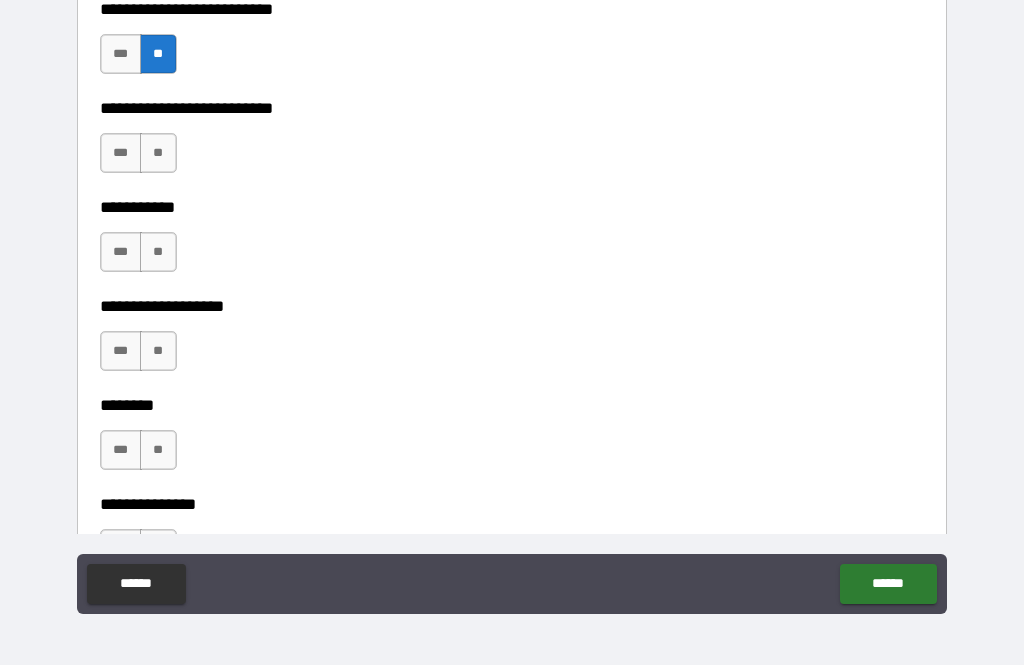 scroll, scrollTop: 4193, scrollLeft: 0, axis: vertical 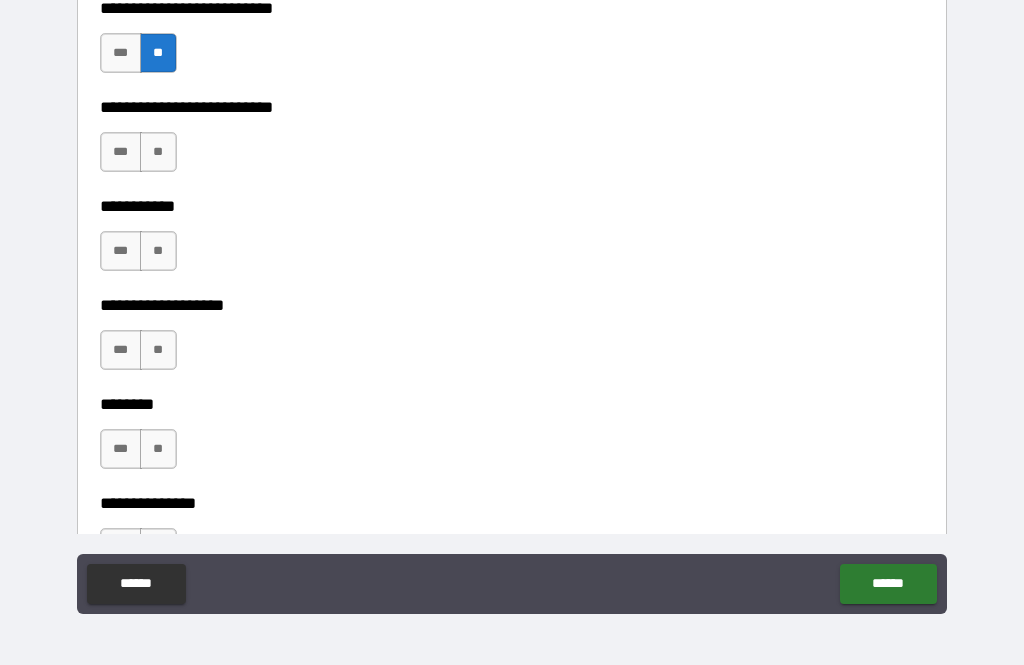 click on "**" at bounding box center (158, 152) 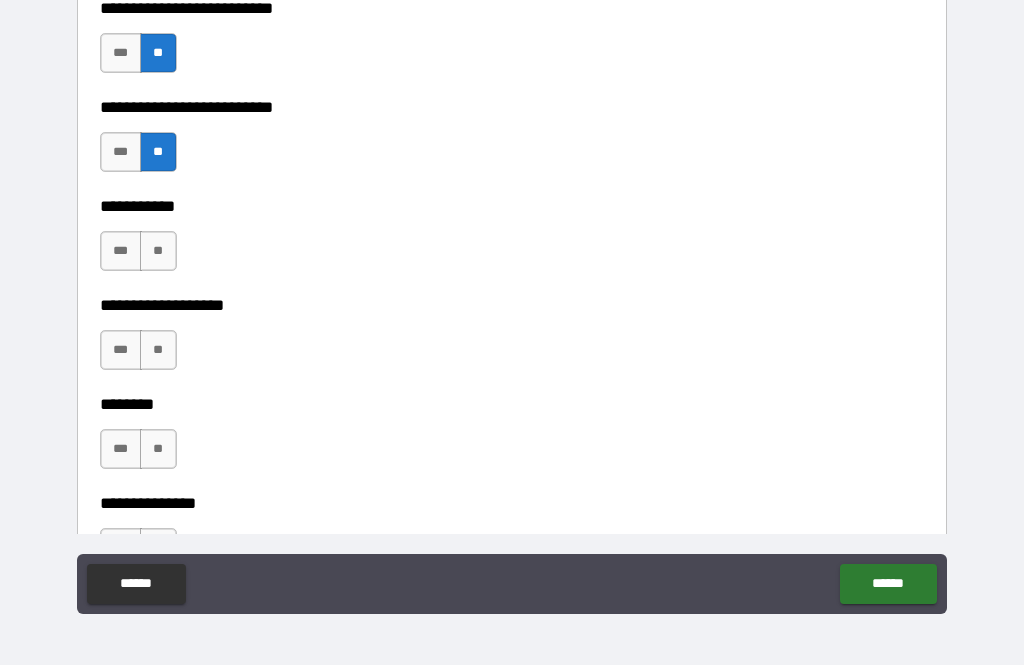 click on "**" at bounding box center [158, 251] 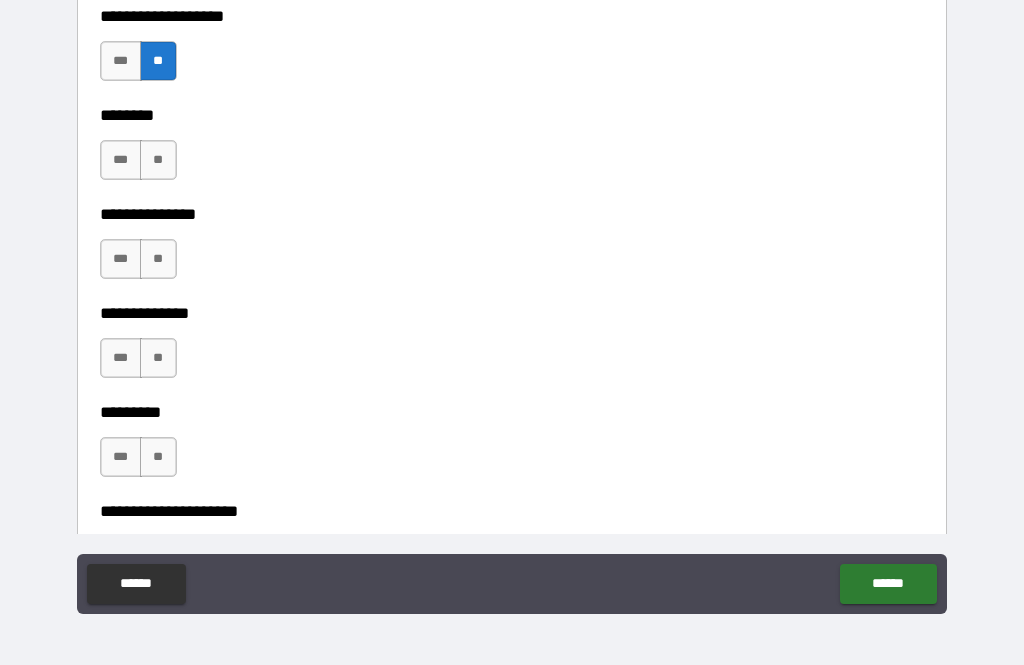 scroll, scrollTop: 4483, scrollLeft: 0, axis: vertical 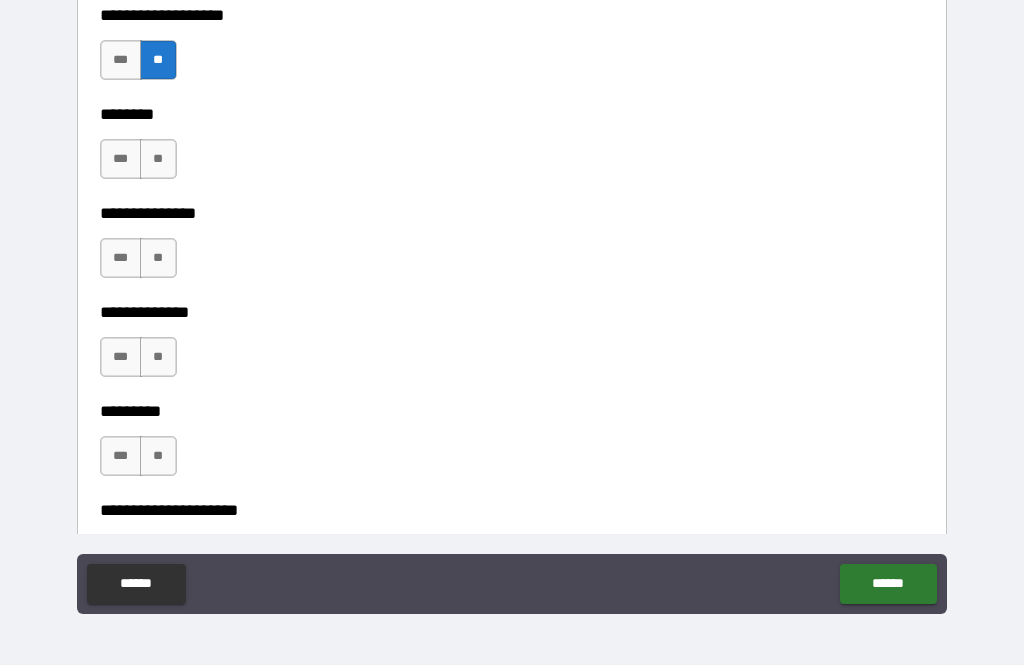 click on "**" at bounding box center (158, 159) 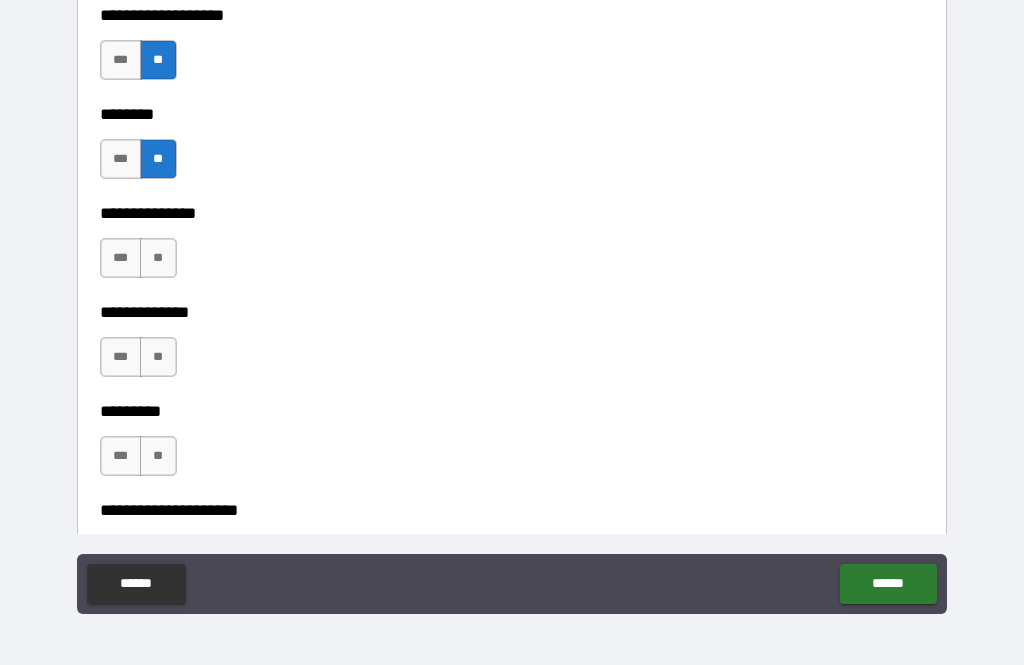 click on "**" at bounding box center [158, 258] 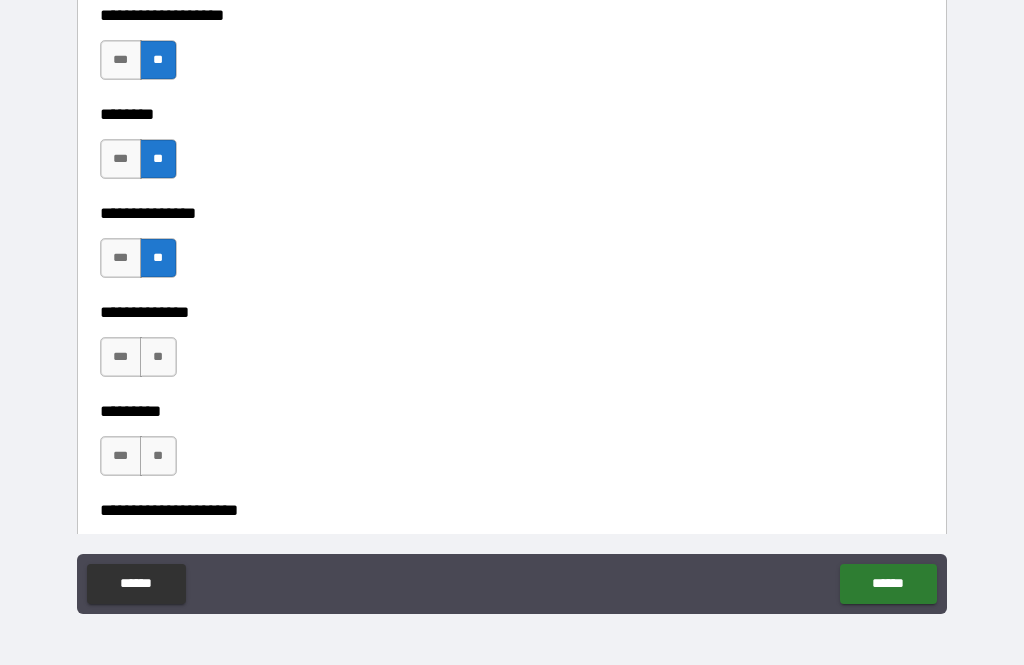 click on "**" at bounding box center [158, 357] 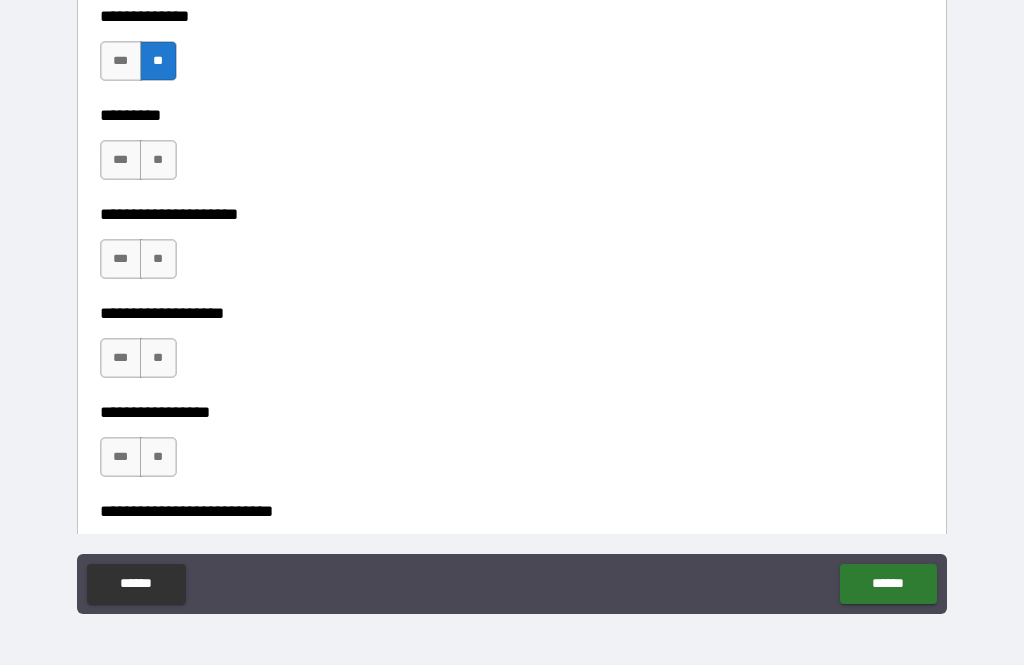 scroll, scrollTop: 4780, scrollLeft: 0, axis: vertical 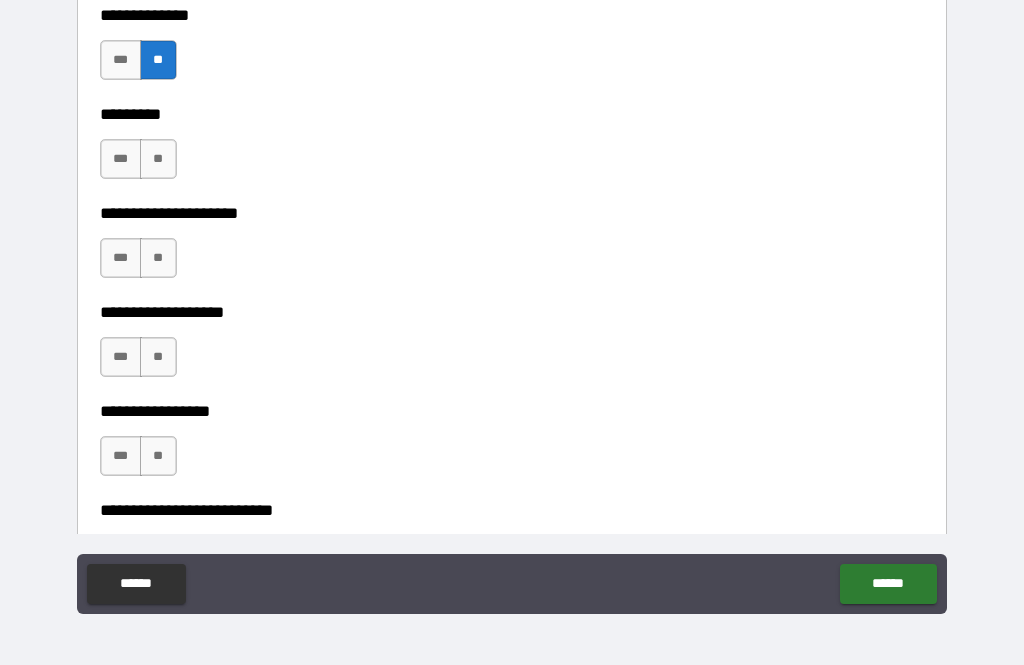 click on "**" at bounding box center (158, 159) 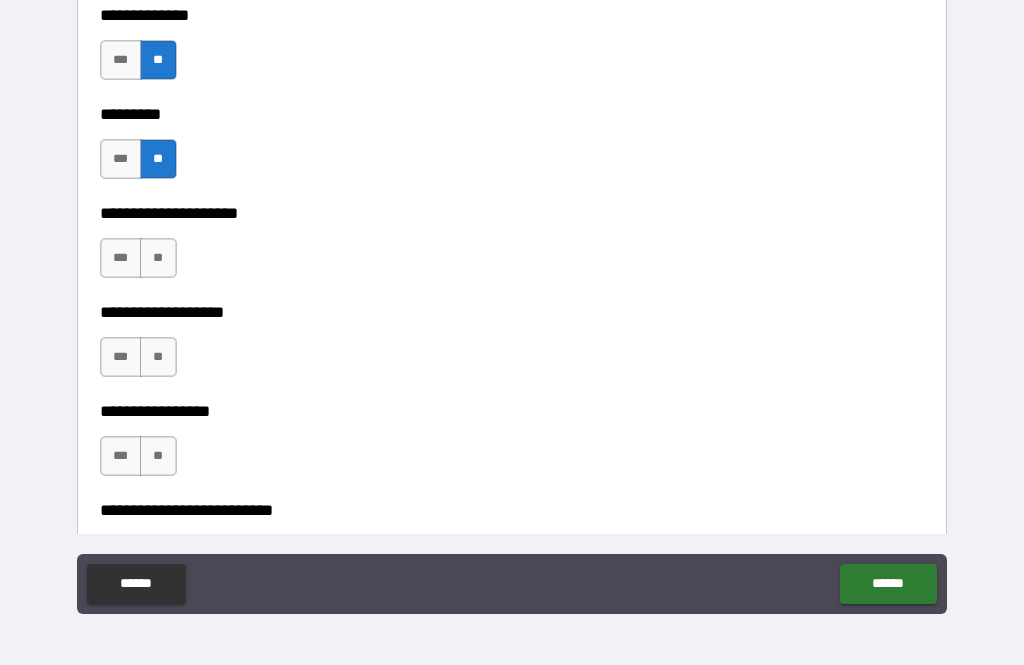 click on "**" at bounding box center (158, 258) 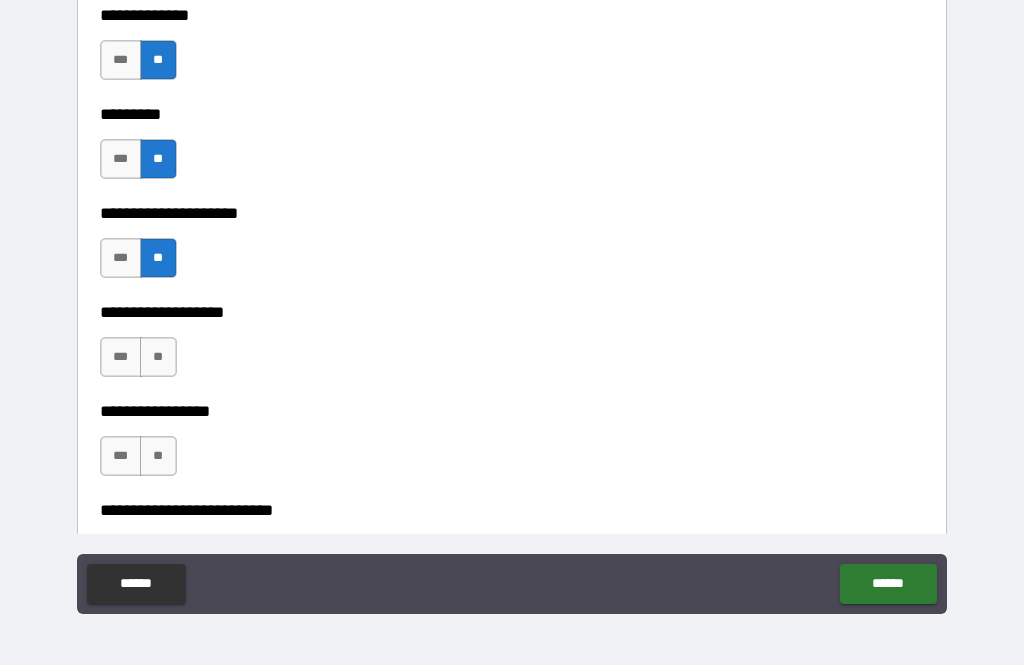 click on "**" at bounding box center [158, 357] 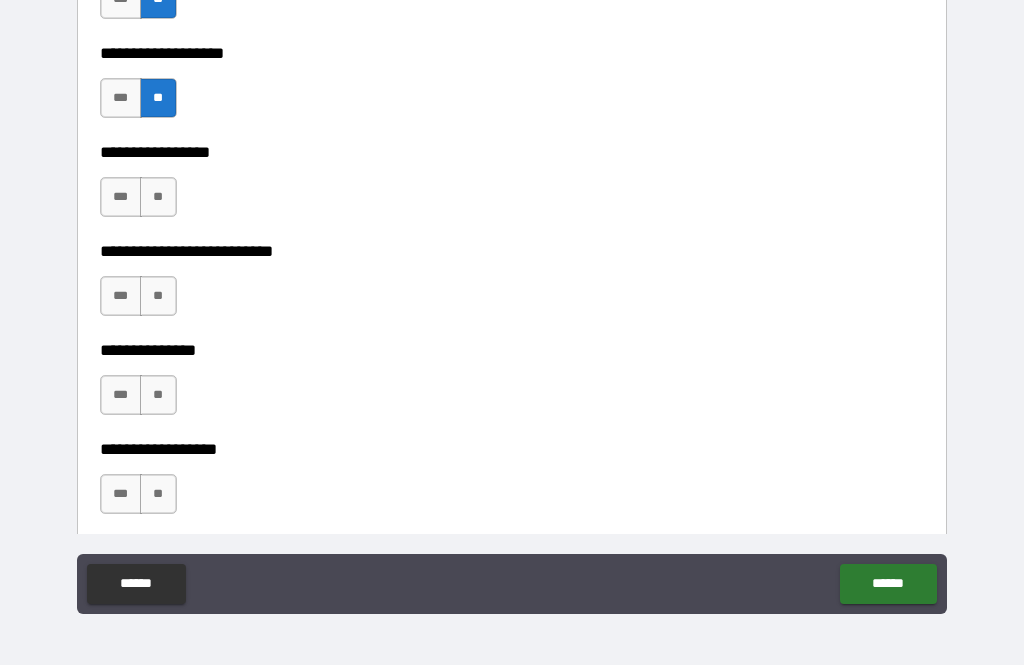 scroll, scrollTop: 5059, scrollLeft: 0, axis: vertical 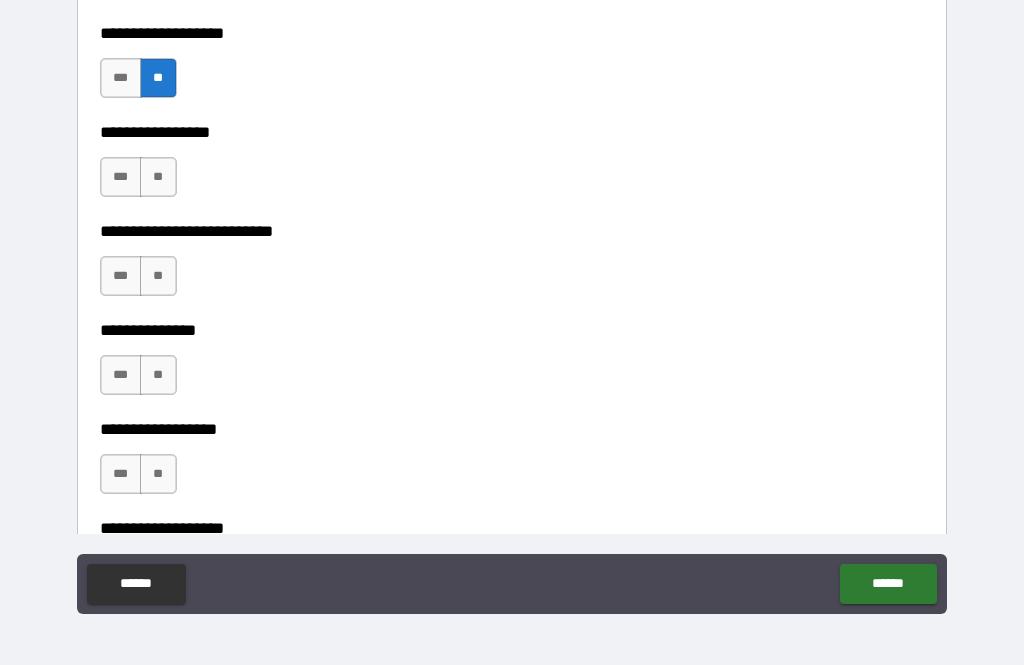 click on "**" at bounding box center (158, 177) 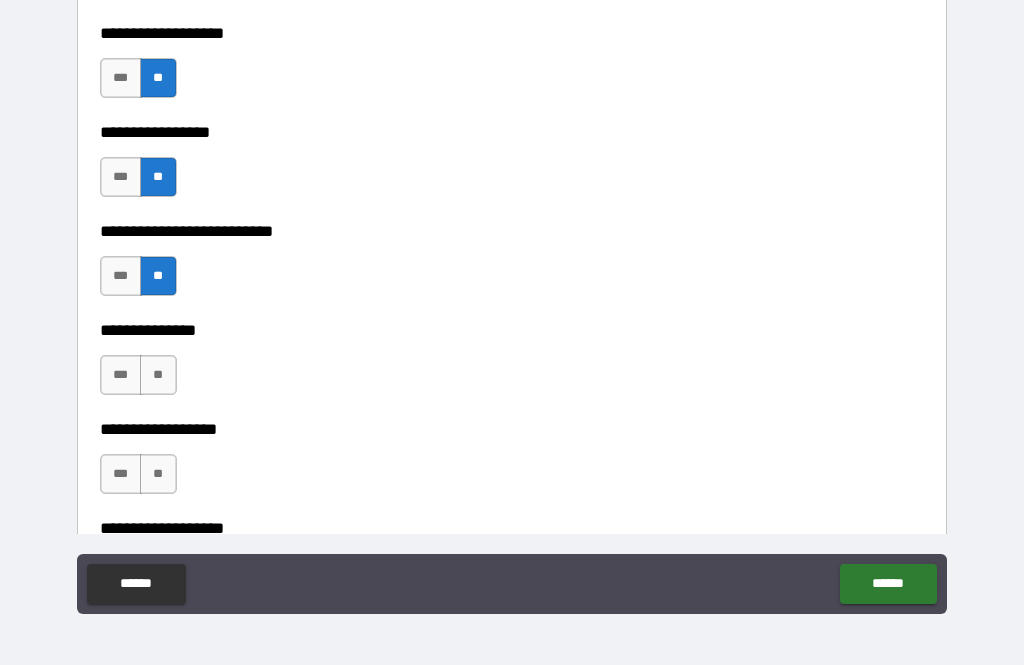 click on "**" at bounding box center (158, 375) 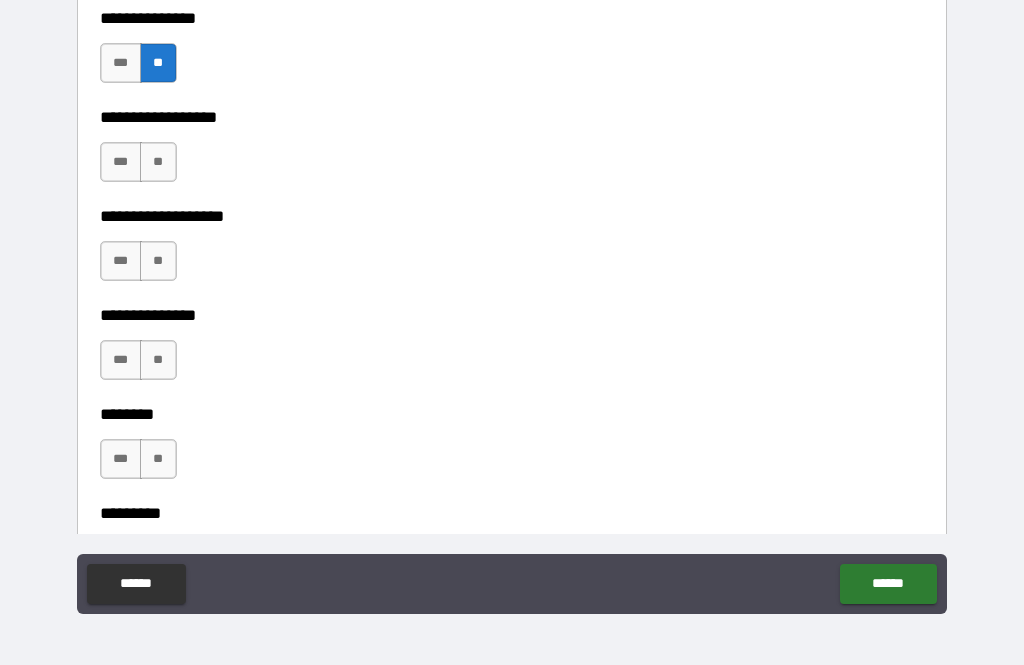 scroll, scrollTop: 5391, scrollLeft: 0, axis: vertical 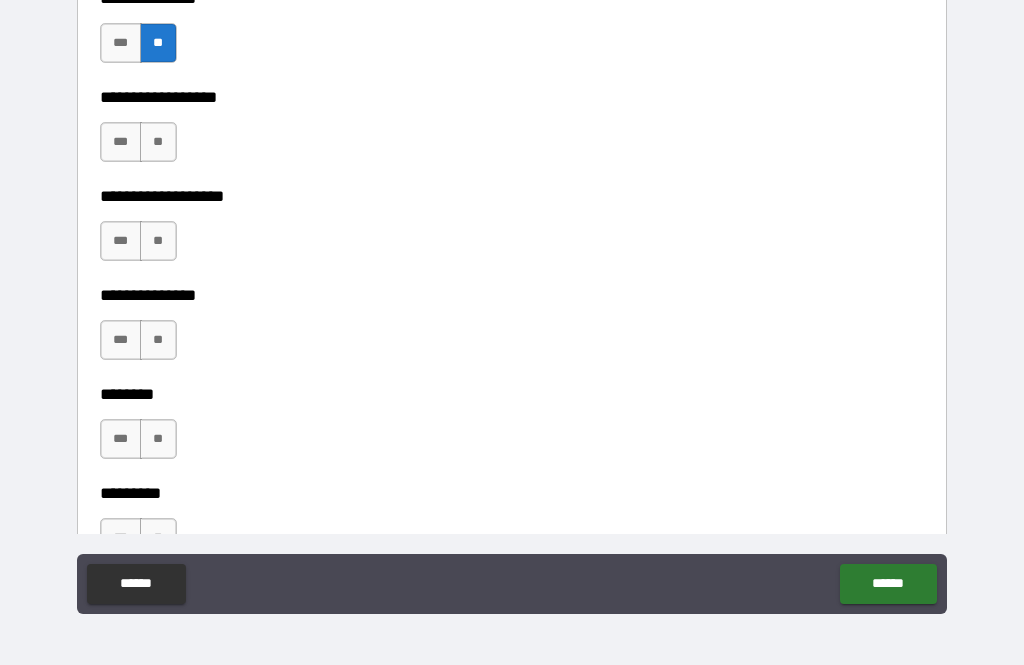 click on "**" at bounding box center [158, 142] 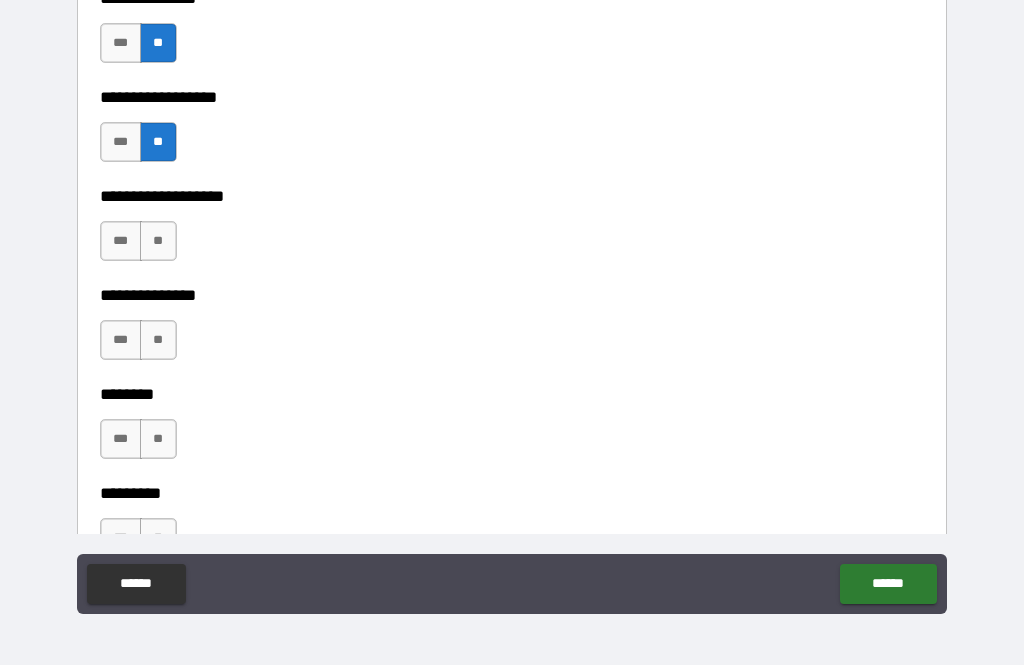 click on "**" at bounding box center (158, 241) 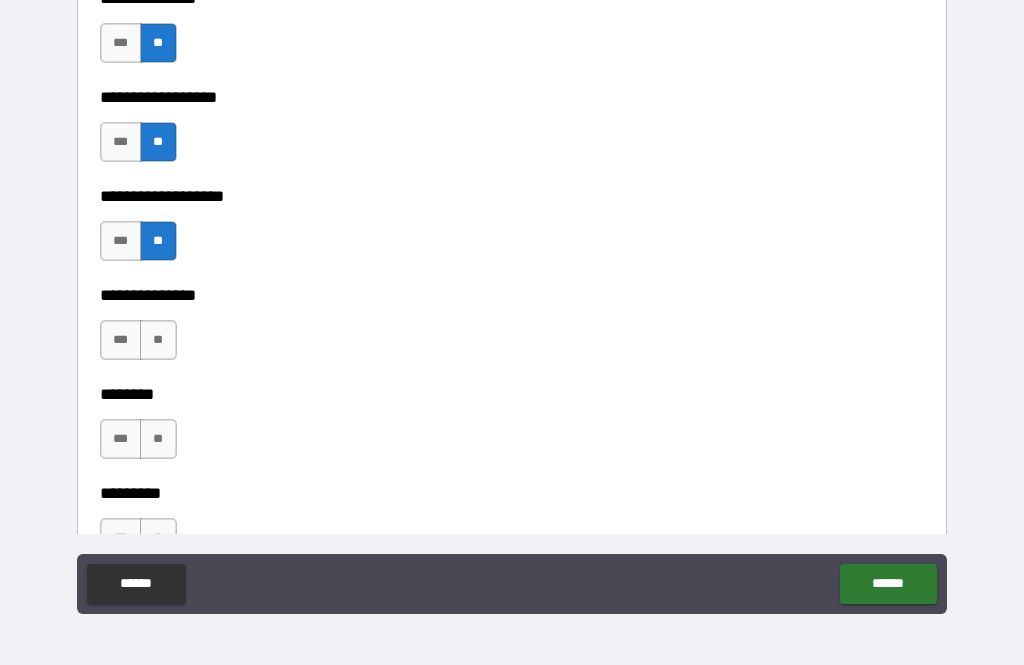 click on "**" at bounding box center (158, 340) 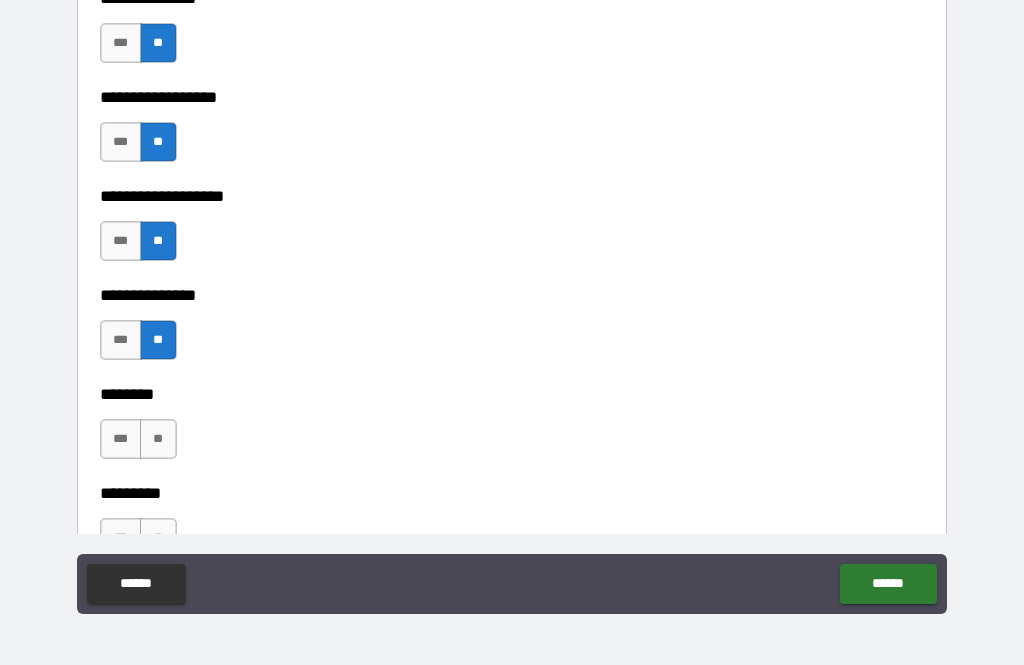 click on "**" at bounding box center [158, 439] 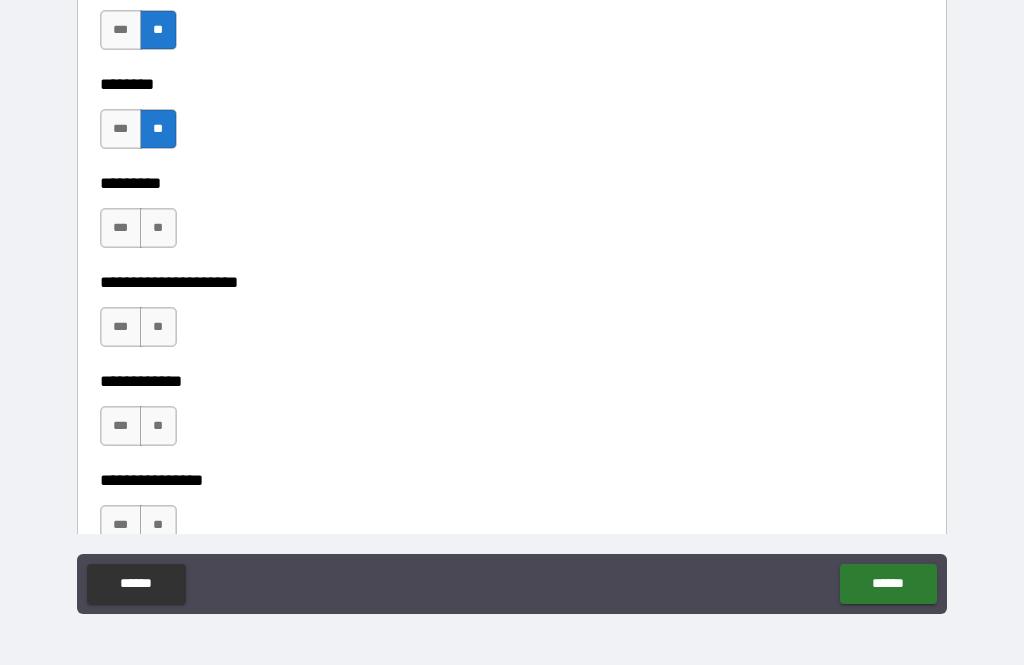 scroll, scrollTop: 5735, scrollLeft: 0, axis: vertical 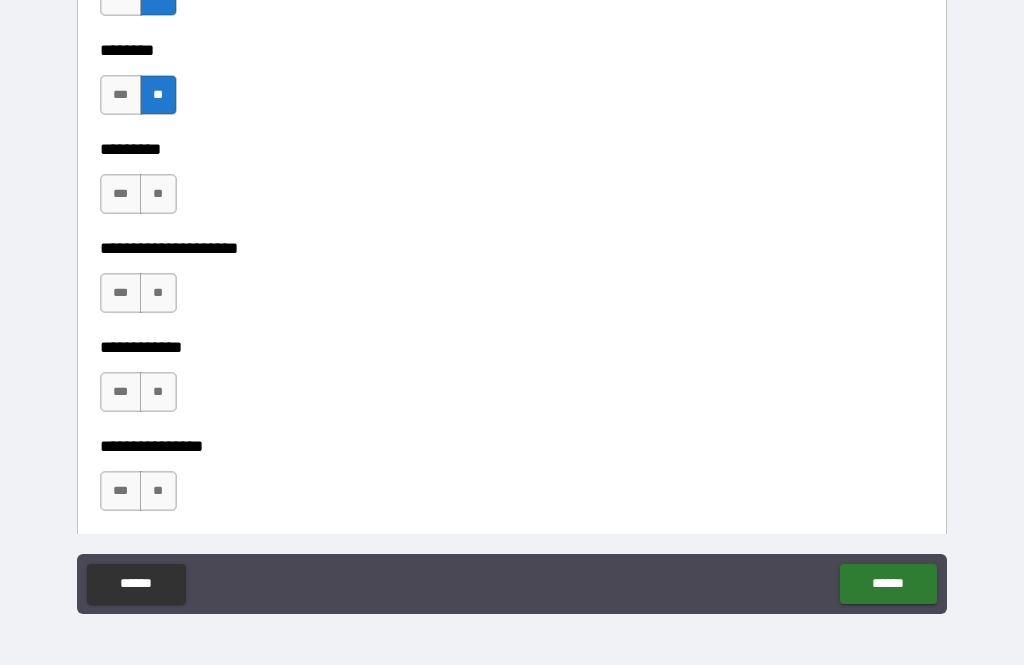 click on "**" at bounding box center [158, 194] 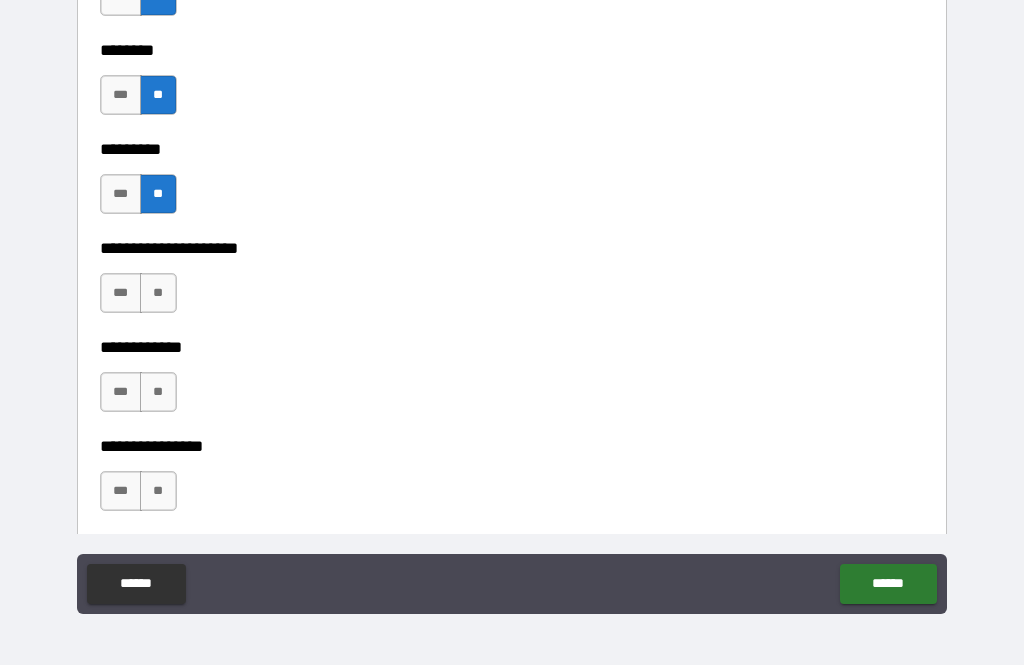 click on "**" at bounding box center [158, 293] 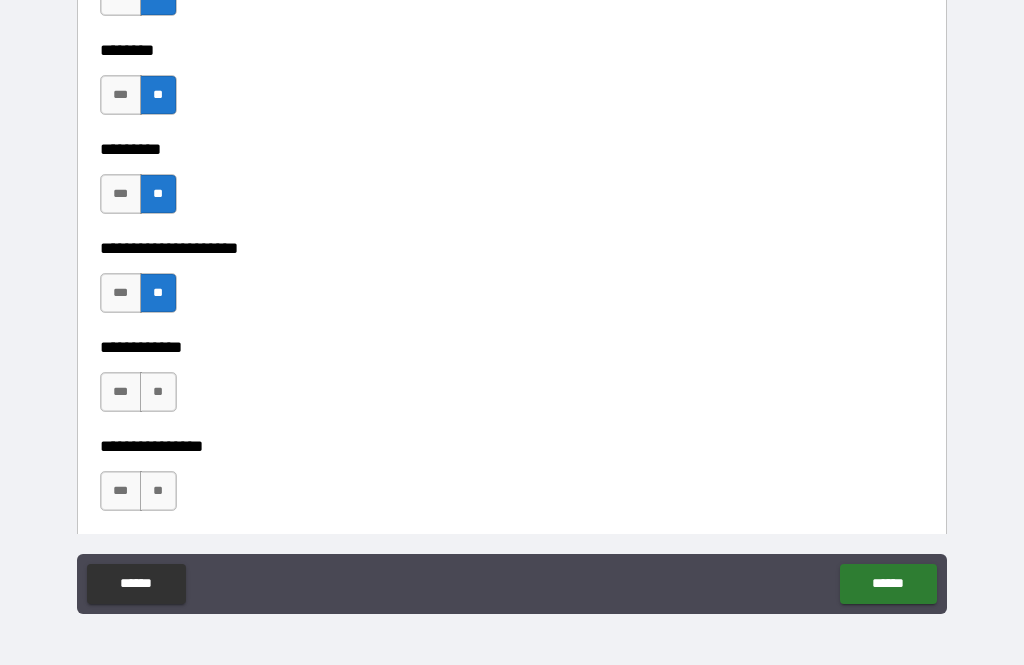 click on "**" at bounding box center (158, 392) 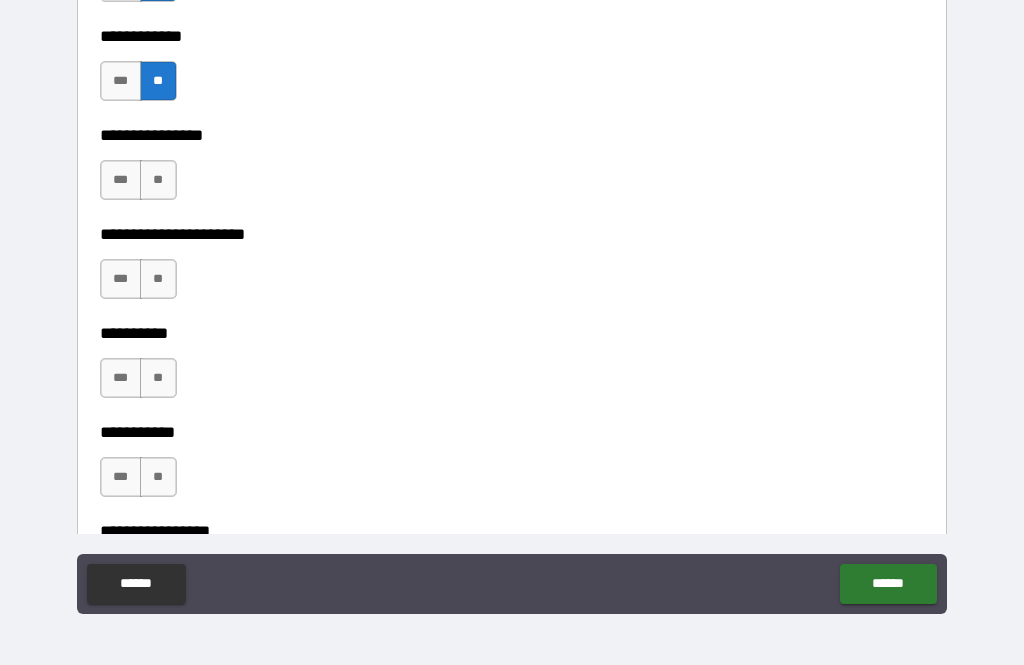 scroll, scrollTop: 6056, scrollLeft: 0, axis: vertical 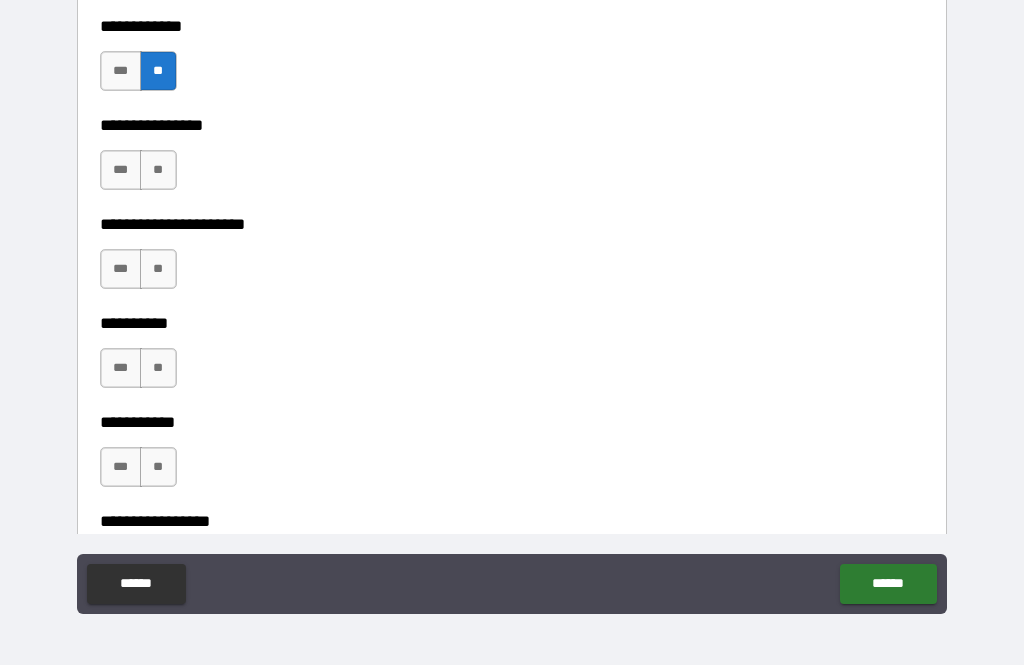 click on "**" at bounding box center [158, 170] 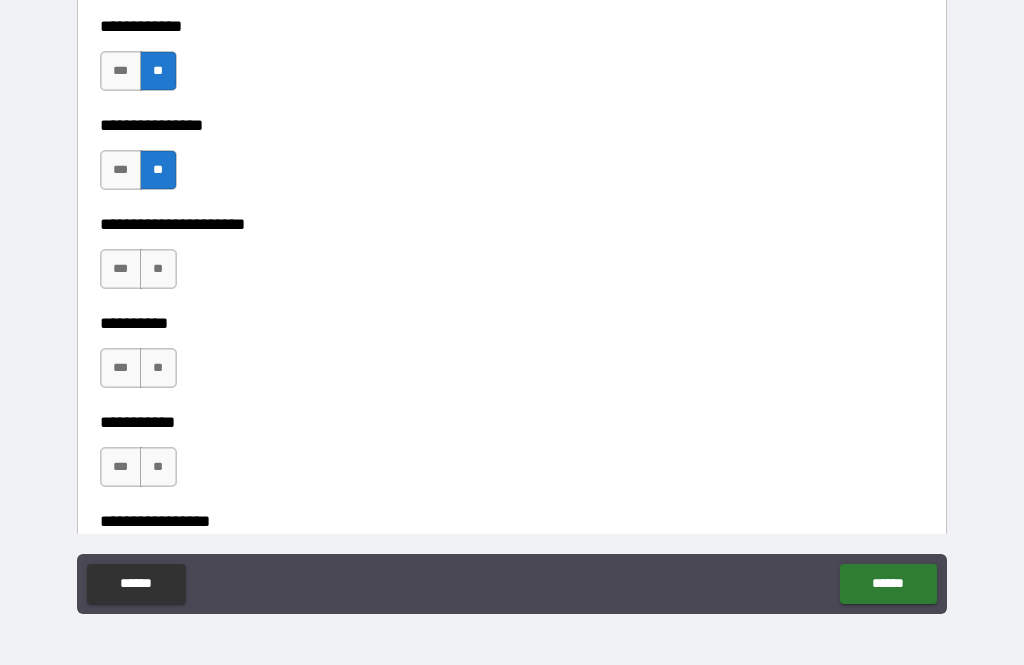 click on "**" at bounding box center (158, 269) 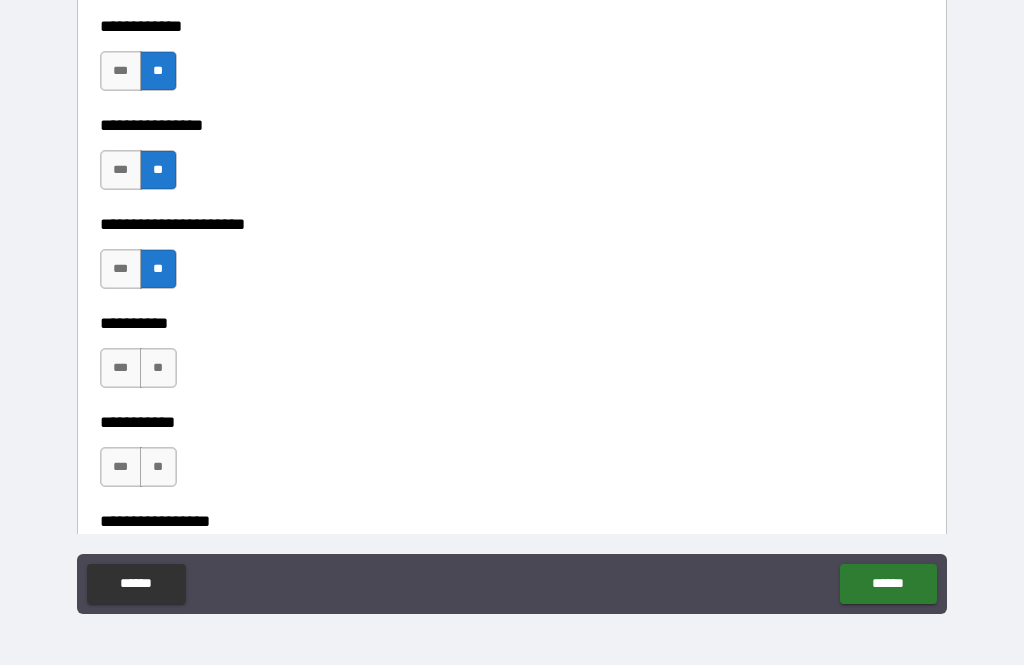 click on "**" at bounding box center [158, 368] 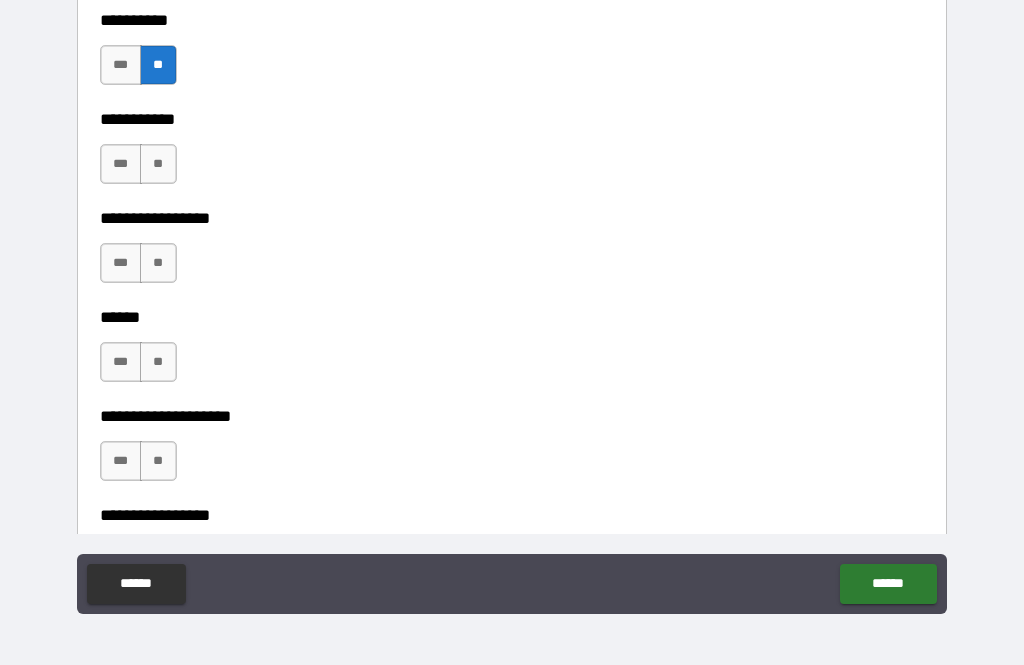 scroll, scrollTop: 6385, scrollLeft: 0, axis: vertical 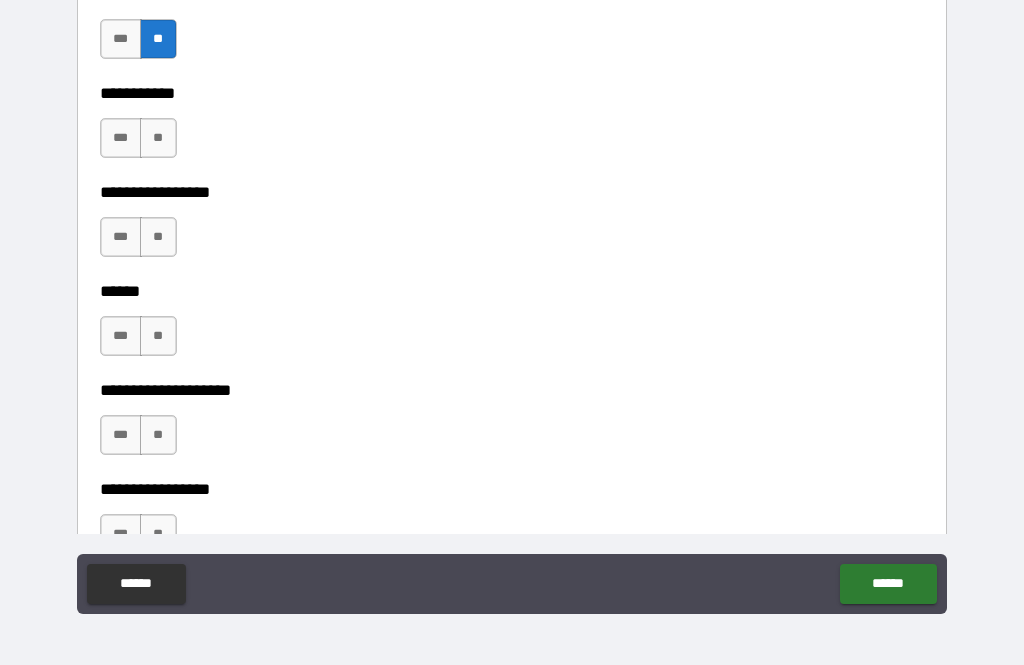 click on "**" at bounding box center [158, 138] 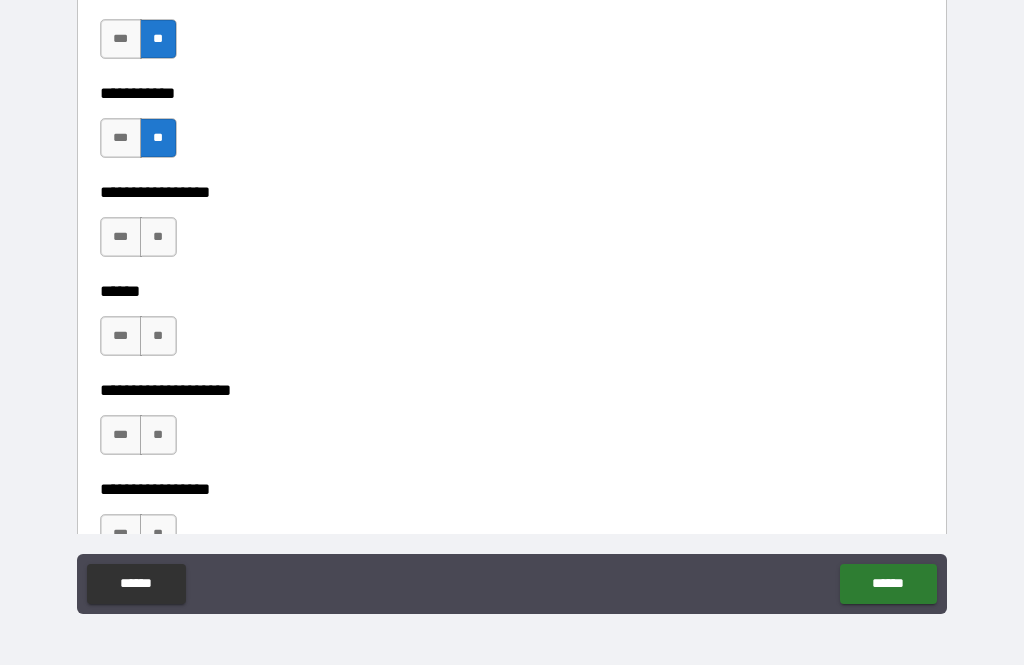 click on "**" at bounding box center [158, 237] 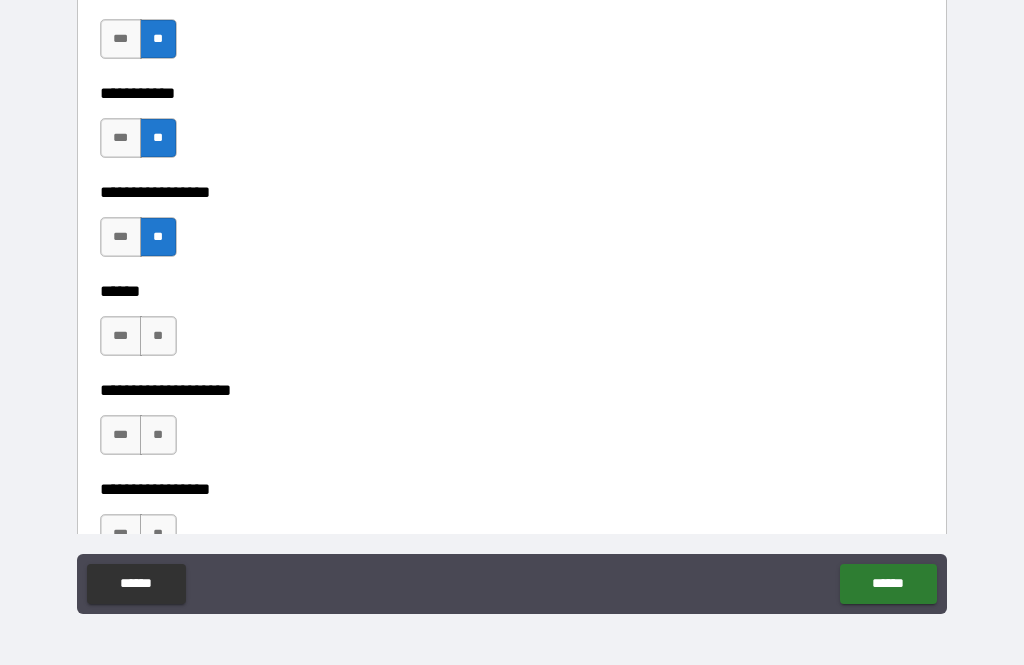 click on "**" at bounding box center [158, 336] 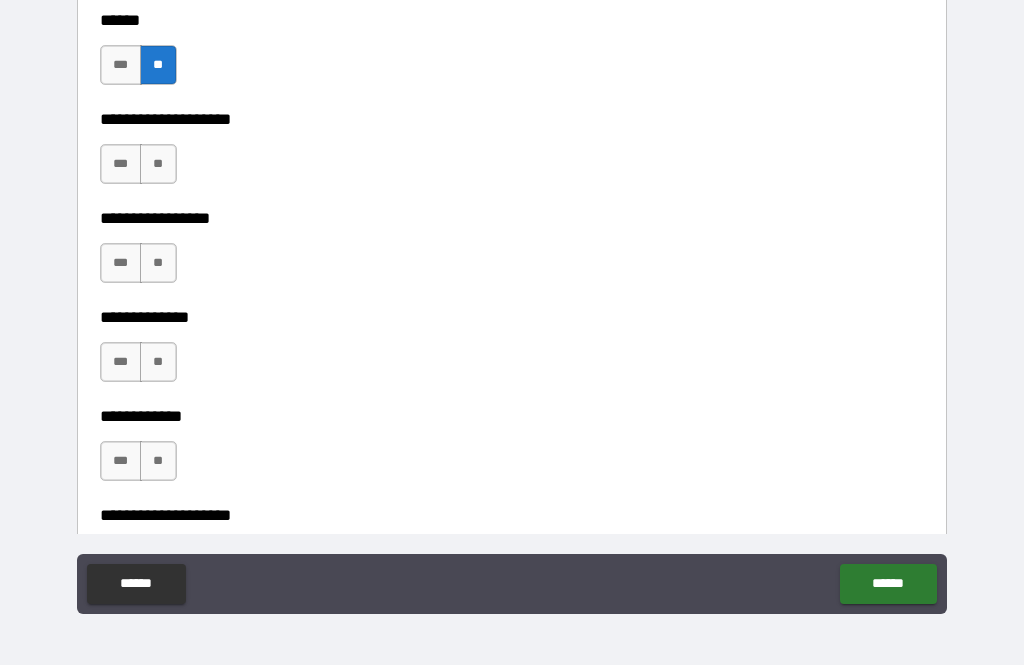 scroll, scrollTop: 6660, scrollLeft: 0, axis: vertical 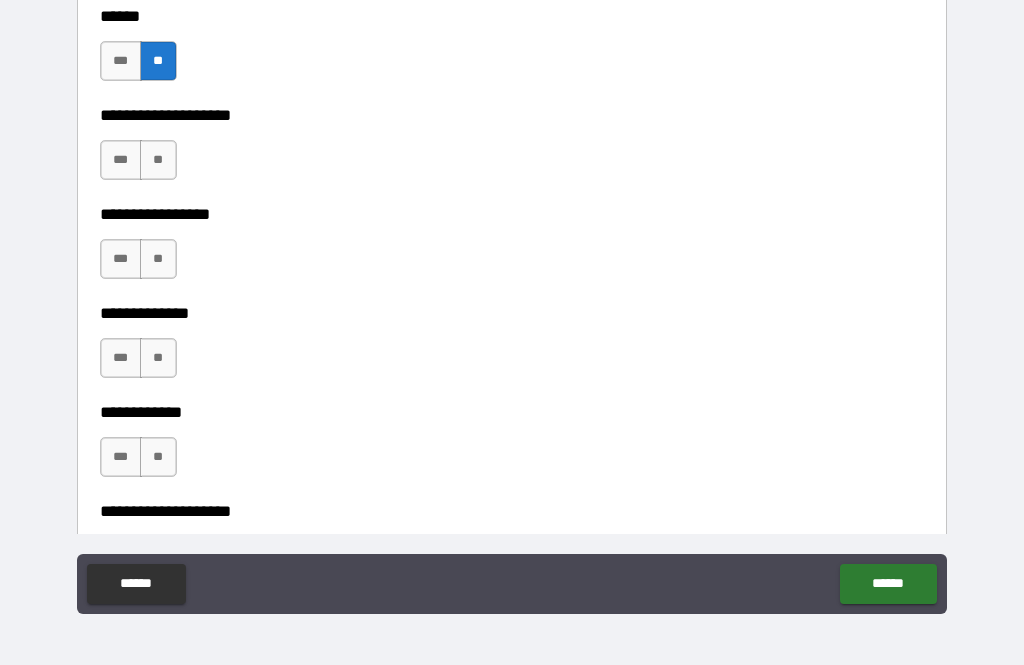click on "**" at bounding box center (158, 160) 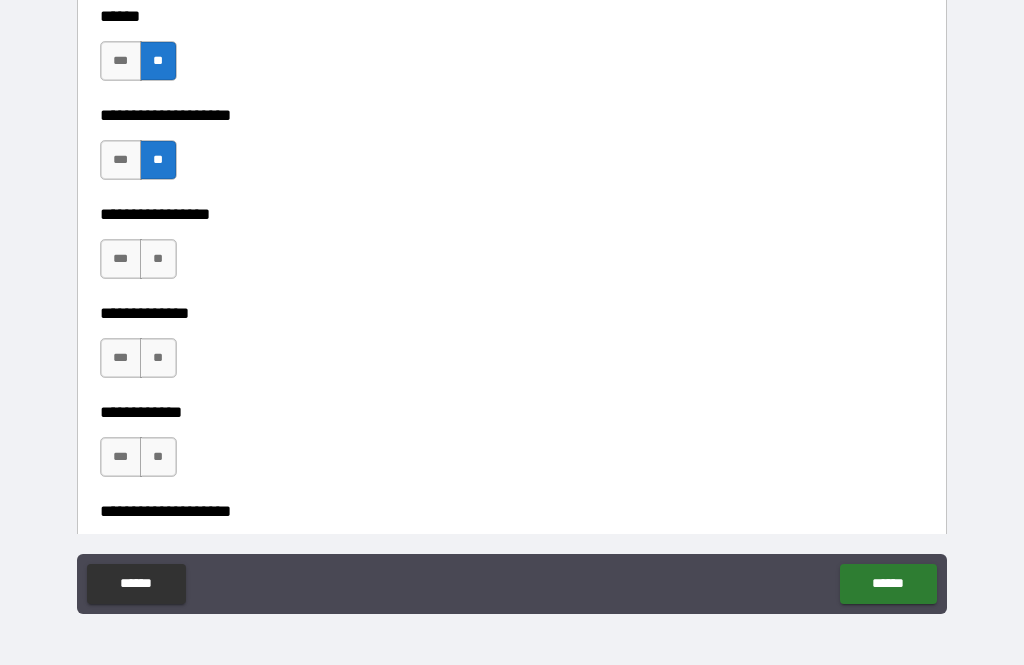 click on "**" at bounding box center (158, 259) 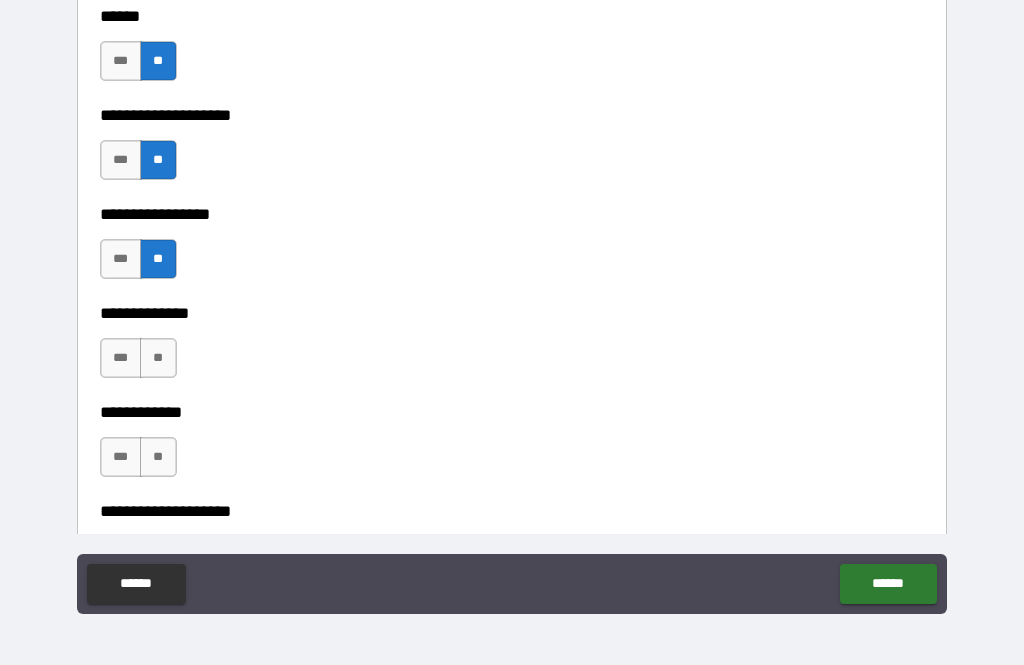 click on "**" at bounding box center [158, 358] 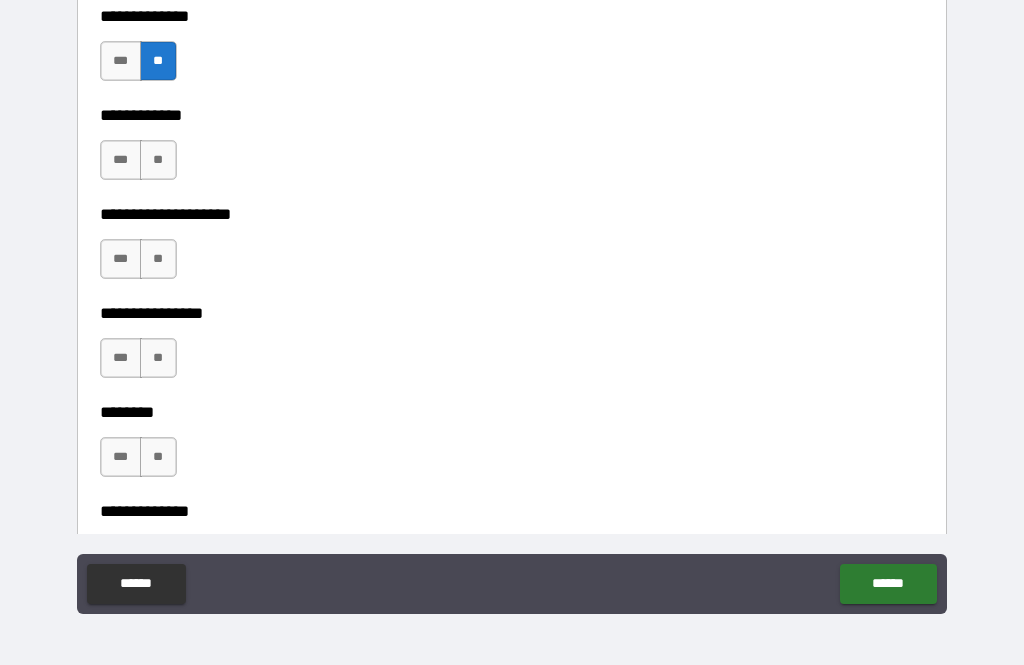 scroll, scrollTop: 6978, scrollLeft: 0, axis: vertical 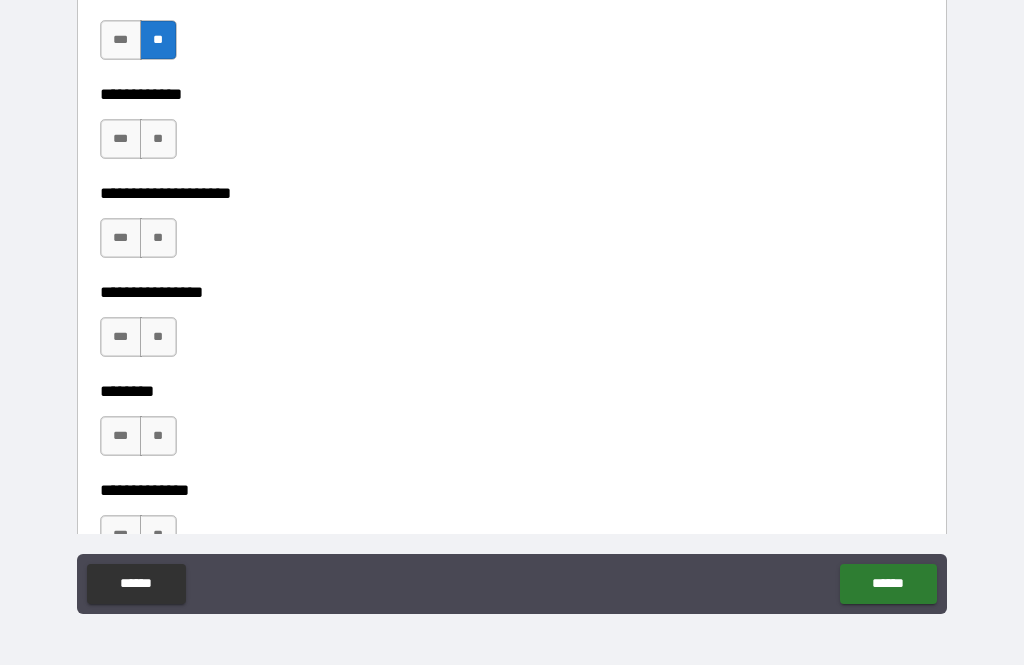 click on "**" at bounding box center [158, 139] 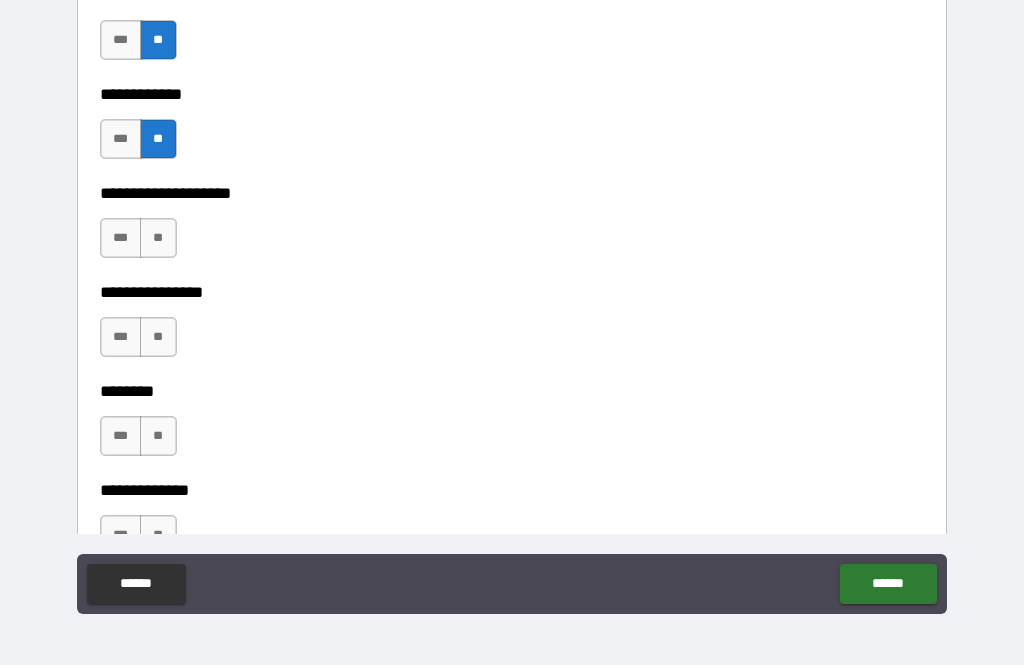 click on "***" at bounding box center (121, 238) 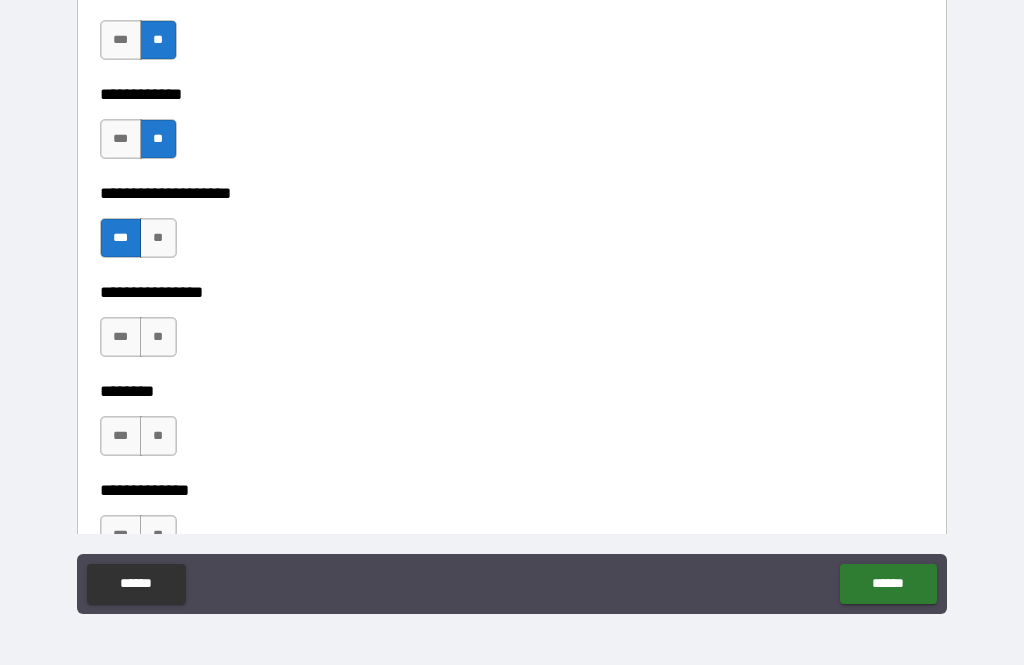 click on "**" at bounding box center (158, 337) 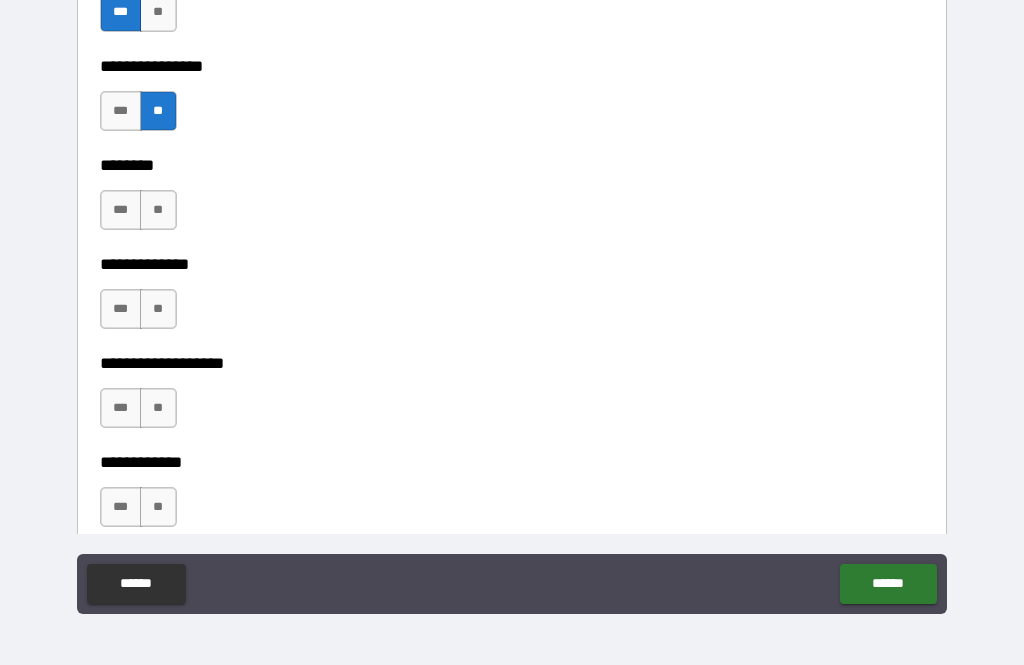 scroll, scrollTop: 7209, scrollLeft: 0, axis: vertical 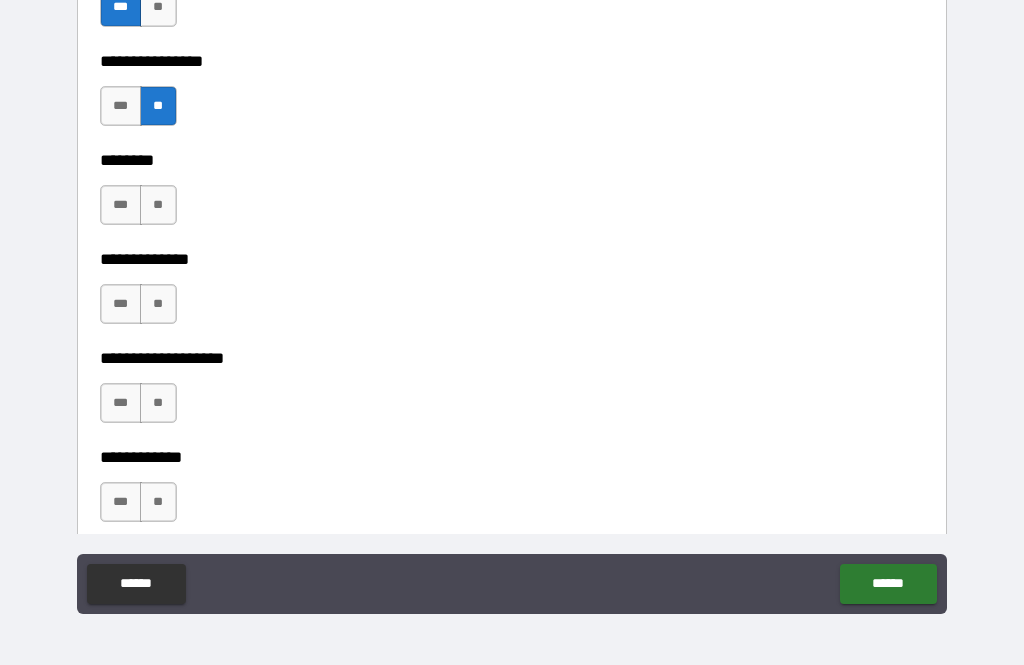 click on "**" at bounding box center [158, 205] 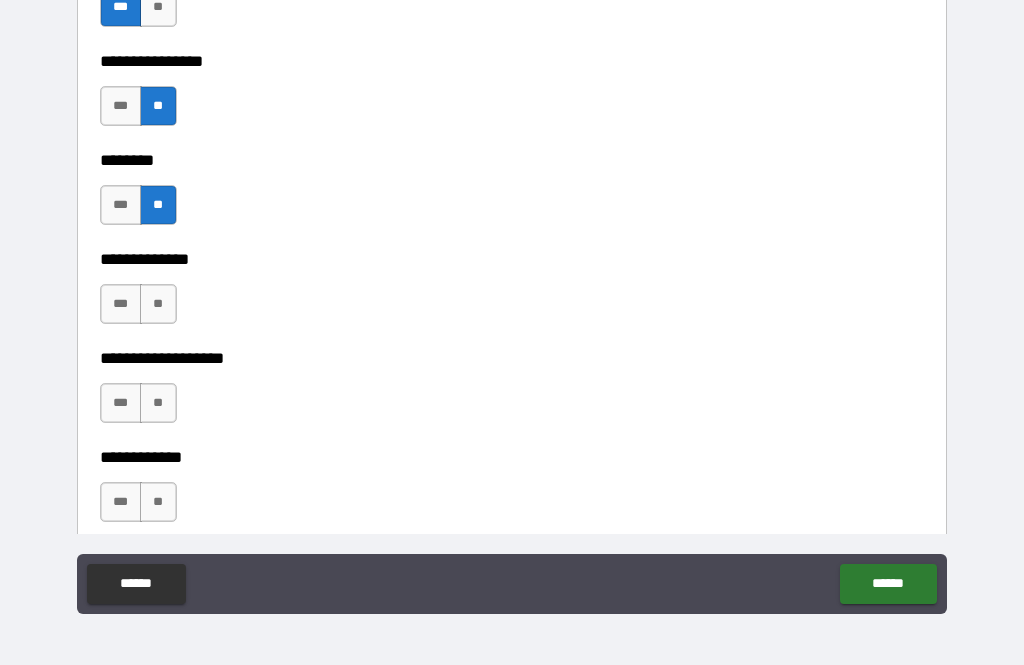 click on "**" at bounding box center (158, 304) 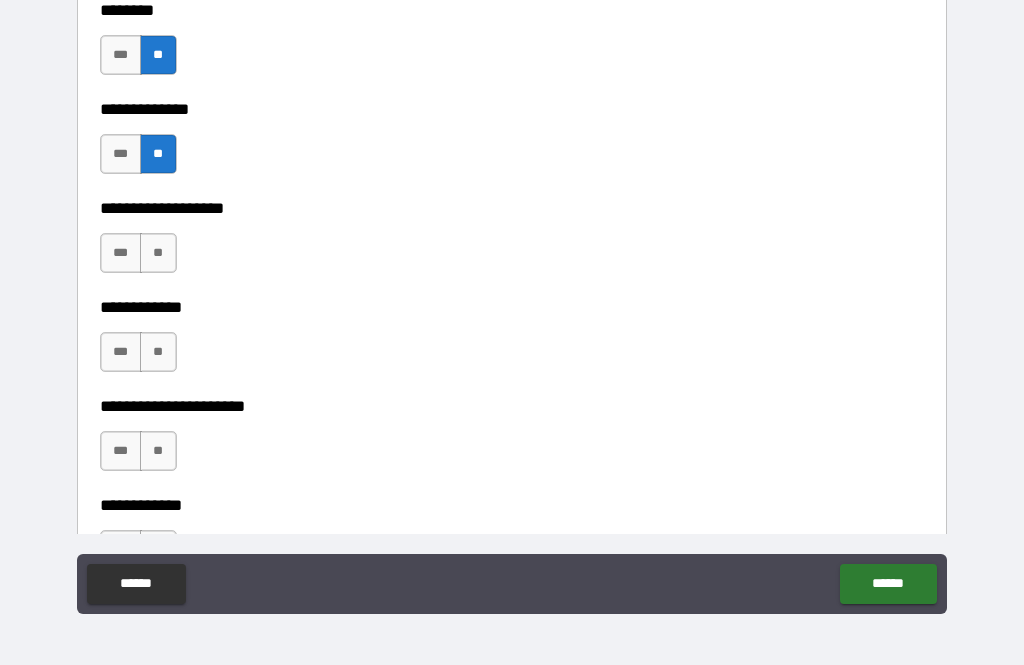 scroll, scrollTop: 7367, scrollLeft: 0, axis: vertical 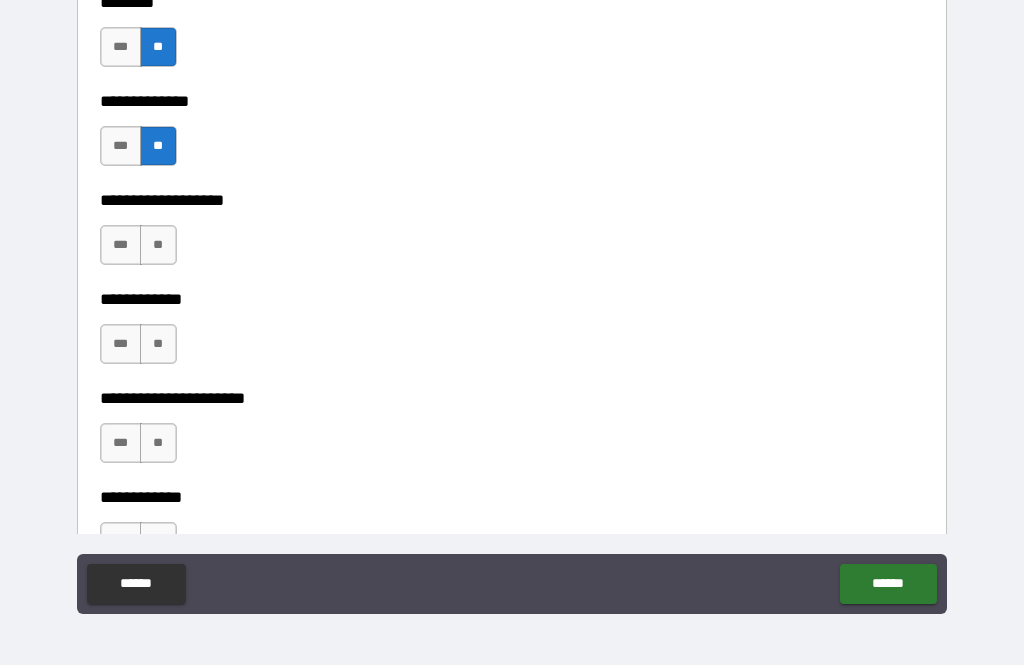click on "**" at bounding box center [158, 245] 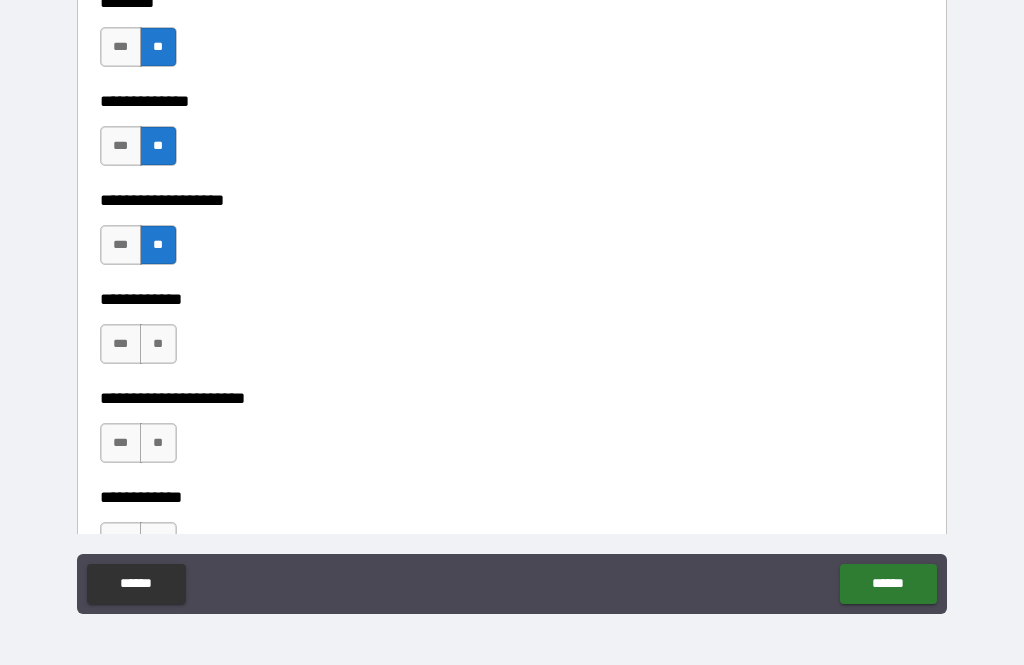 click on "**" at bounding box center [158, 344] 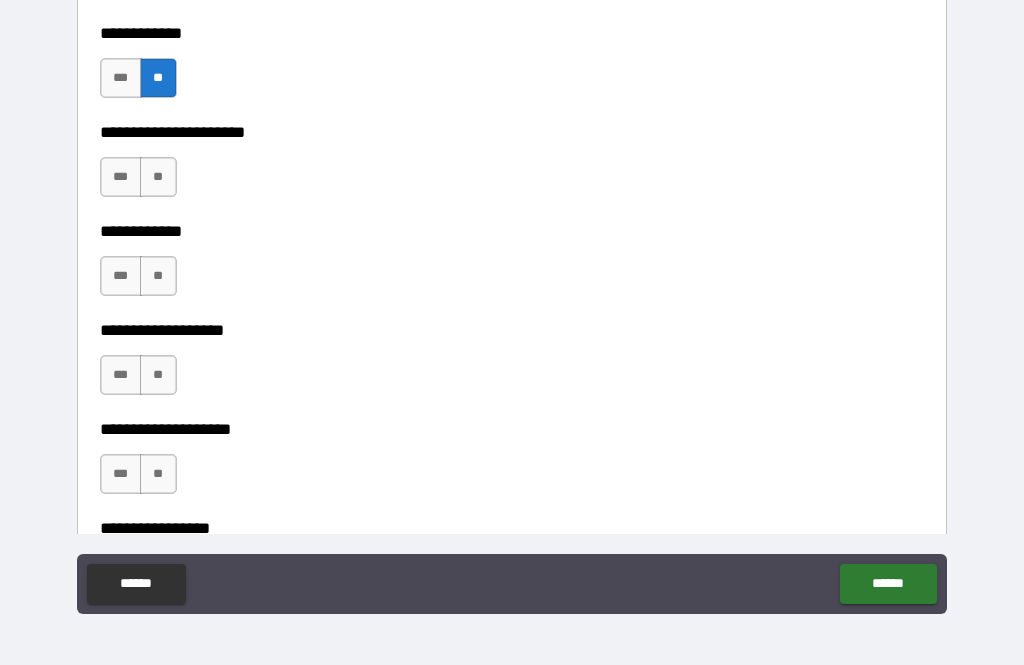 scroll, scrollTop: 7636, scrollLeft: 0, axis: vertical 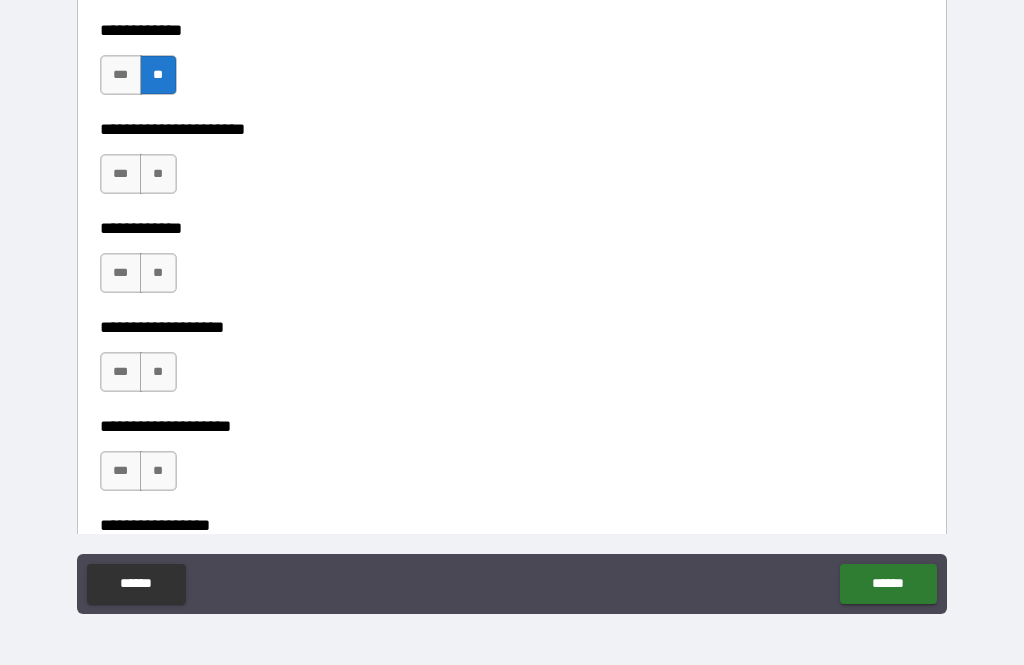 click on "**" at bounding box center (158, 174) 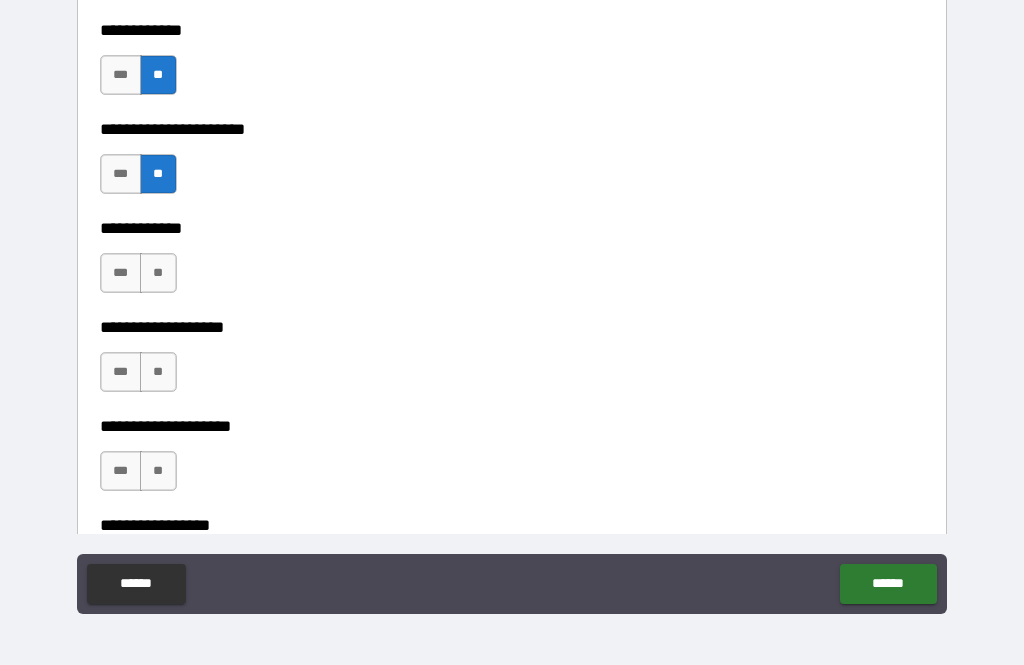 click on "**" at bounding box center [158, 273] 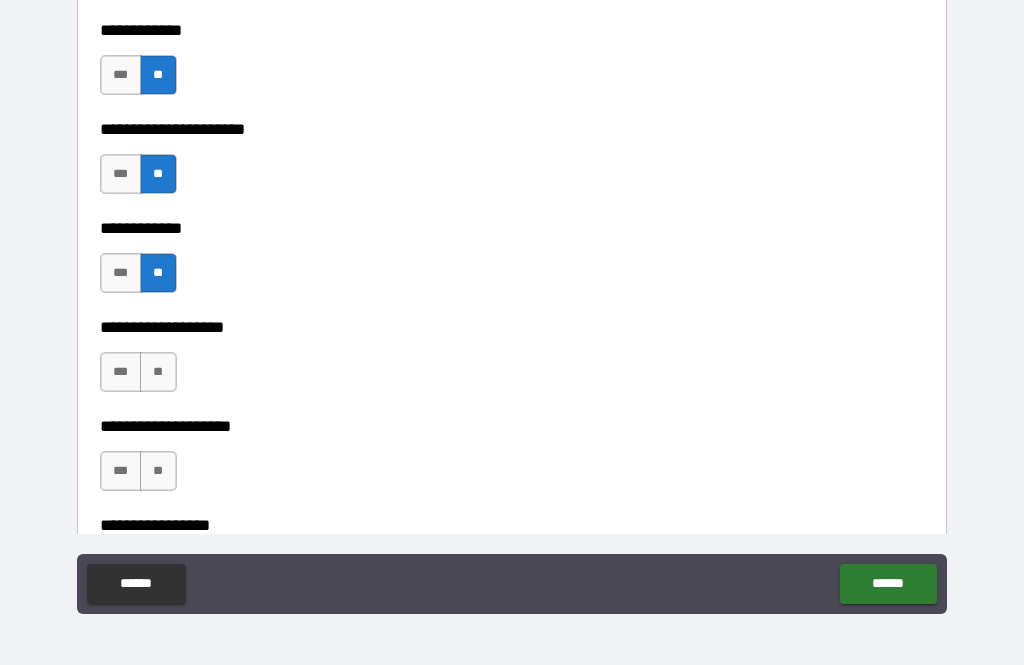 click on "**" at bounding box center [158, 372] 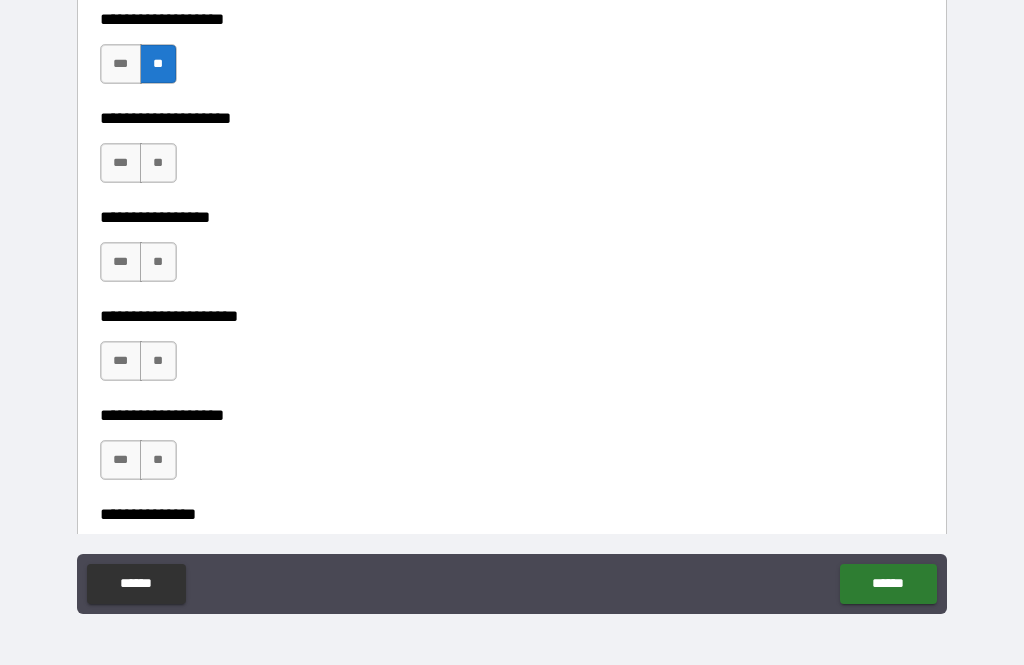 scroll, scrollTop: 7946, scrollLeft: 0, axis: vertical 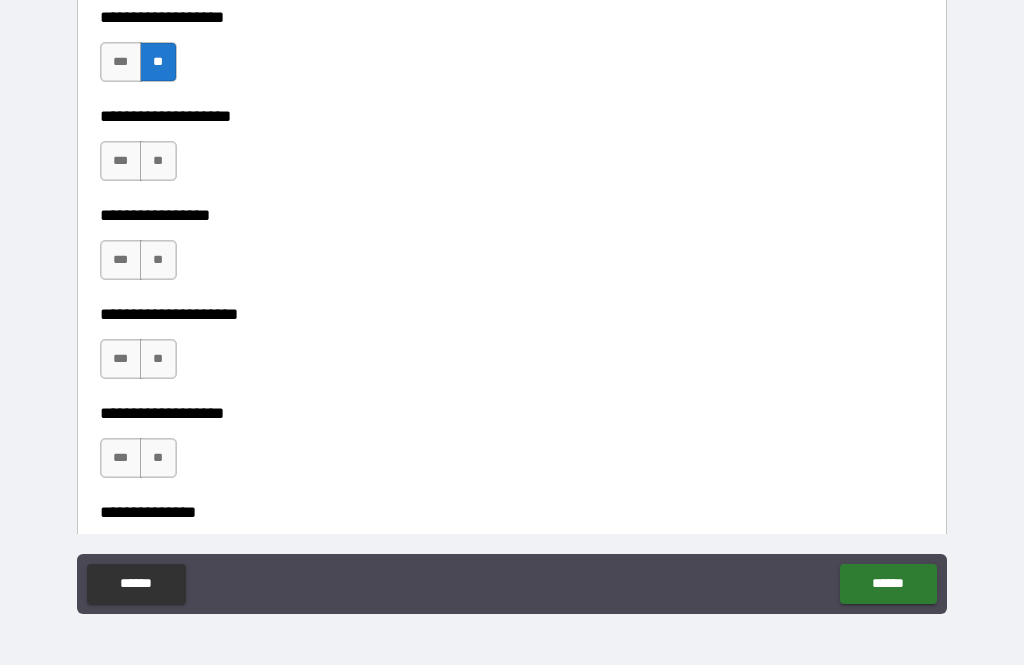 click on "**" at bounding box center [158, 161] 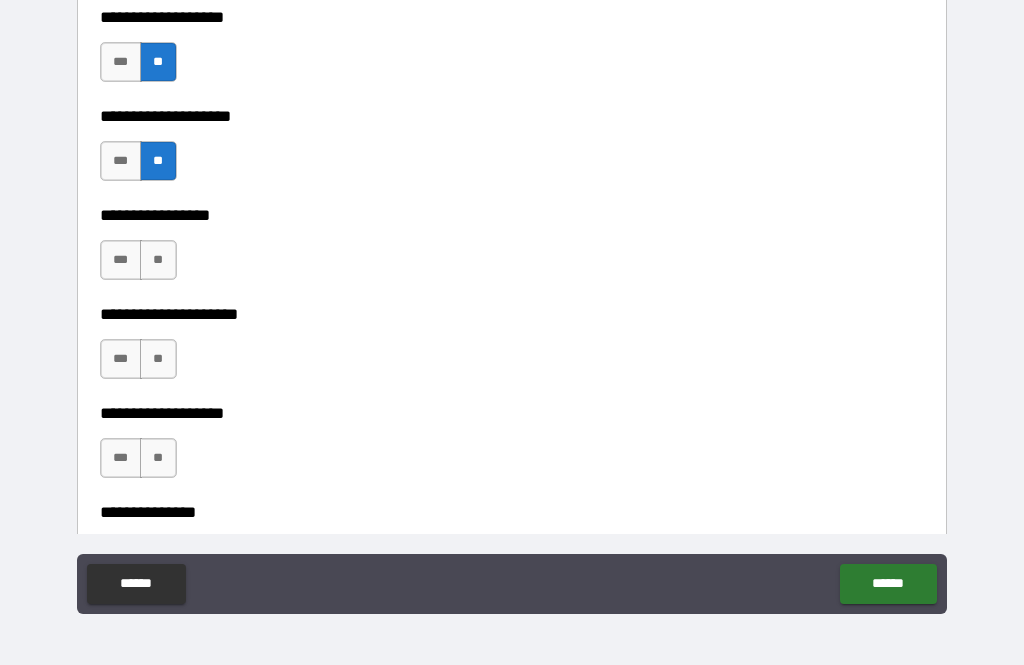 click on "**" at bounding box center (158, 260) 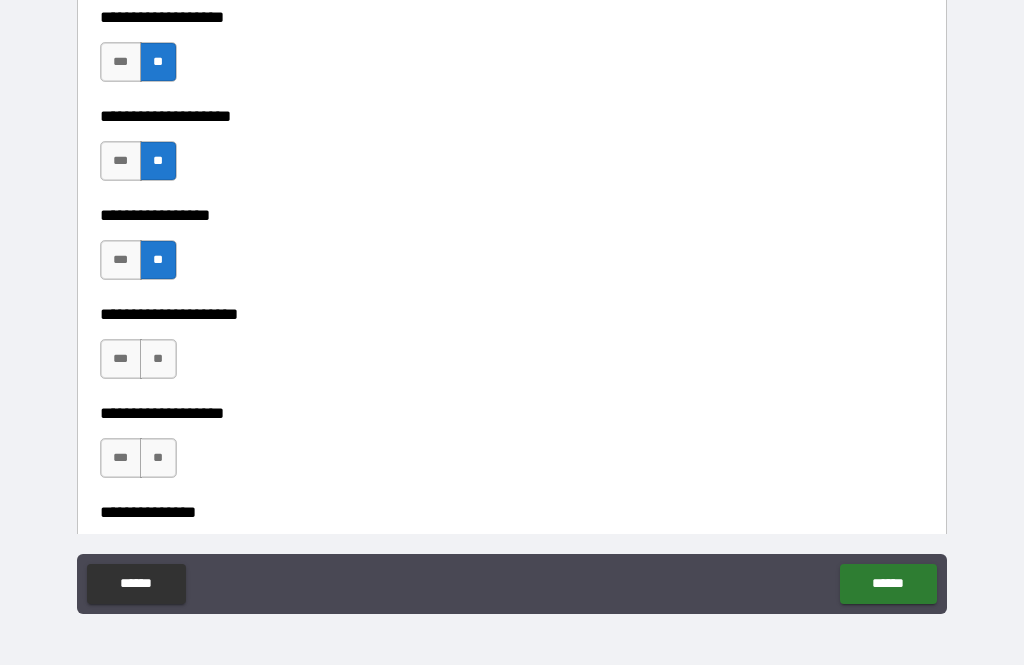 click on "**" at bounding box center (158, 359) 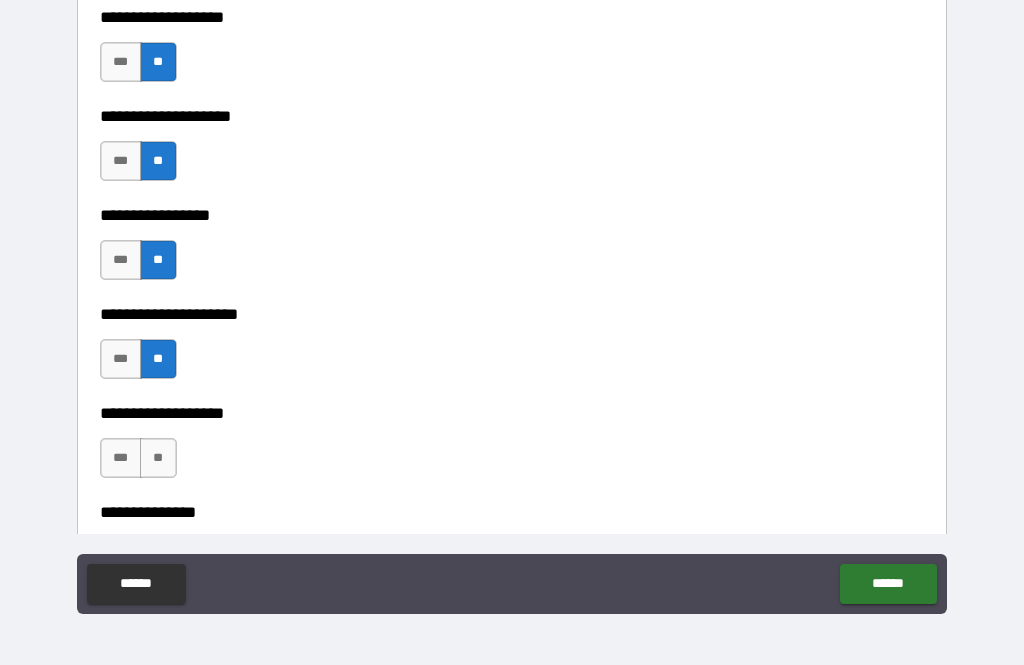 click on "**" at bounding box center [158, 458] 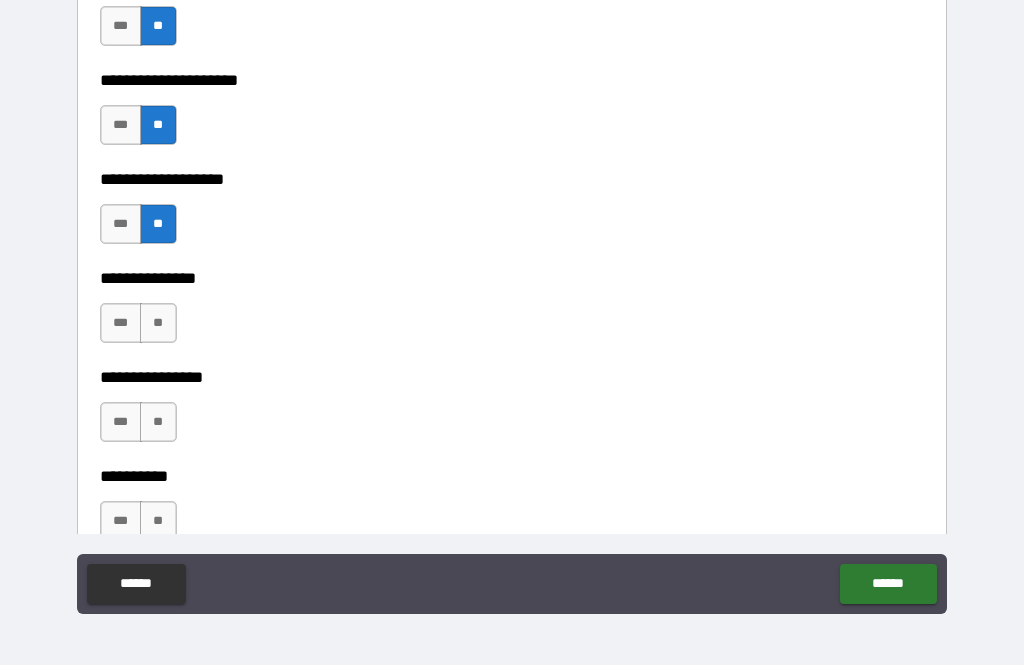 scroll, scrollTop: 8283, scrollLeft: 0, axis: vertical 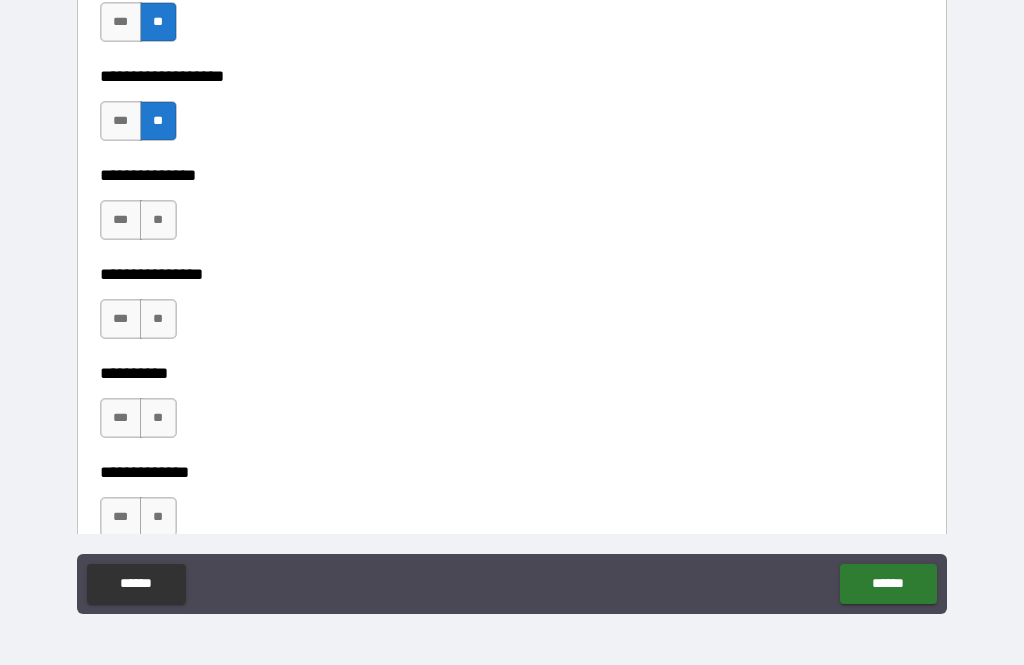 click on "**" at bounding box center (158, 220) 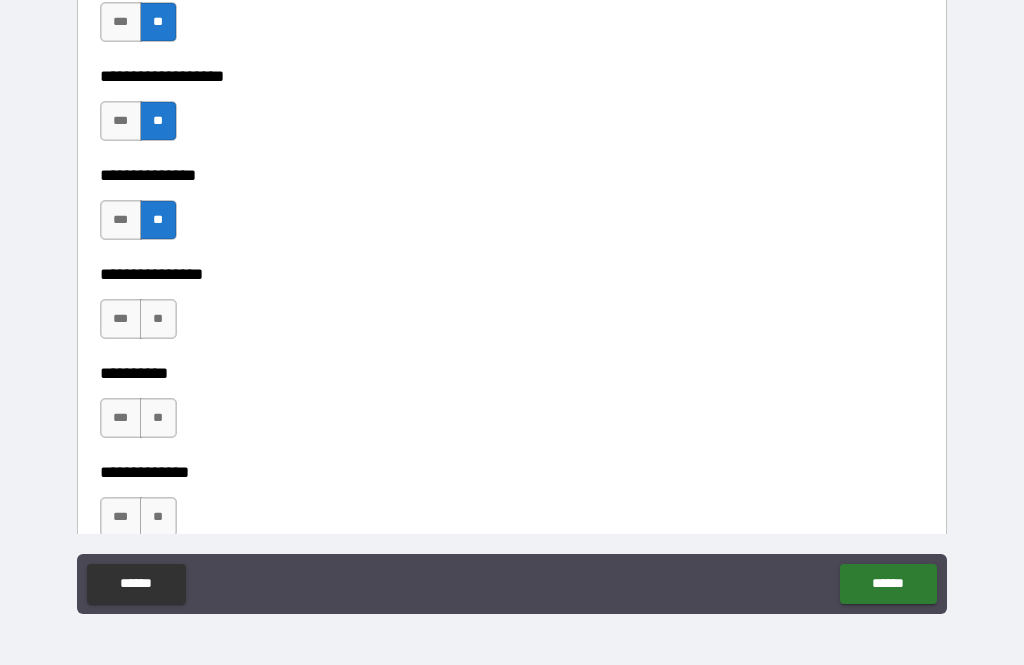 click on "**" at bounding box center [158, 418] 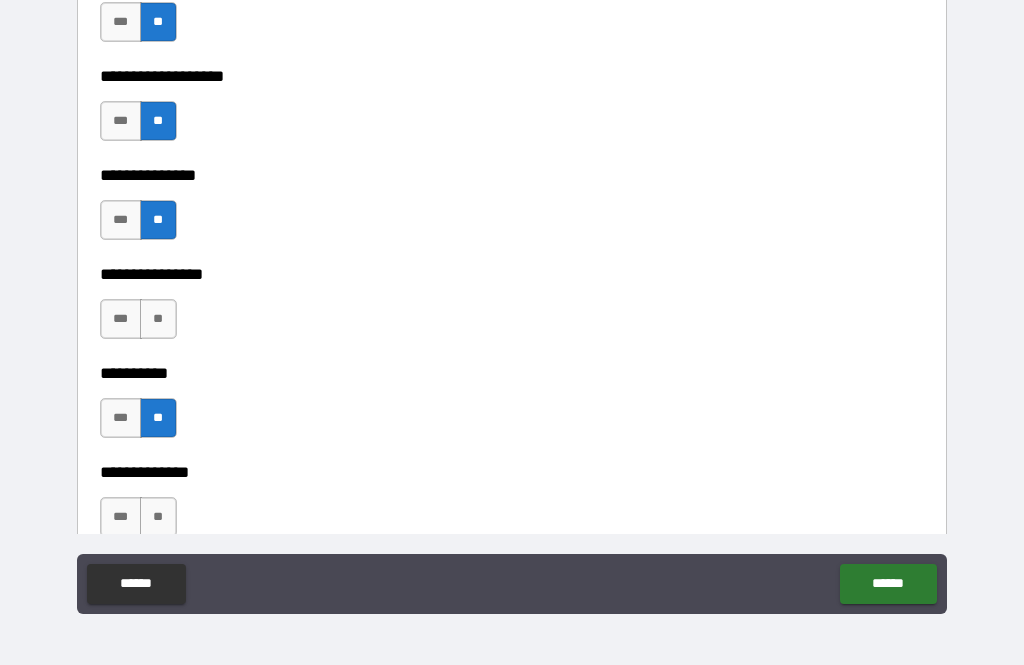 click on "**" at bounding box center (158, 517) 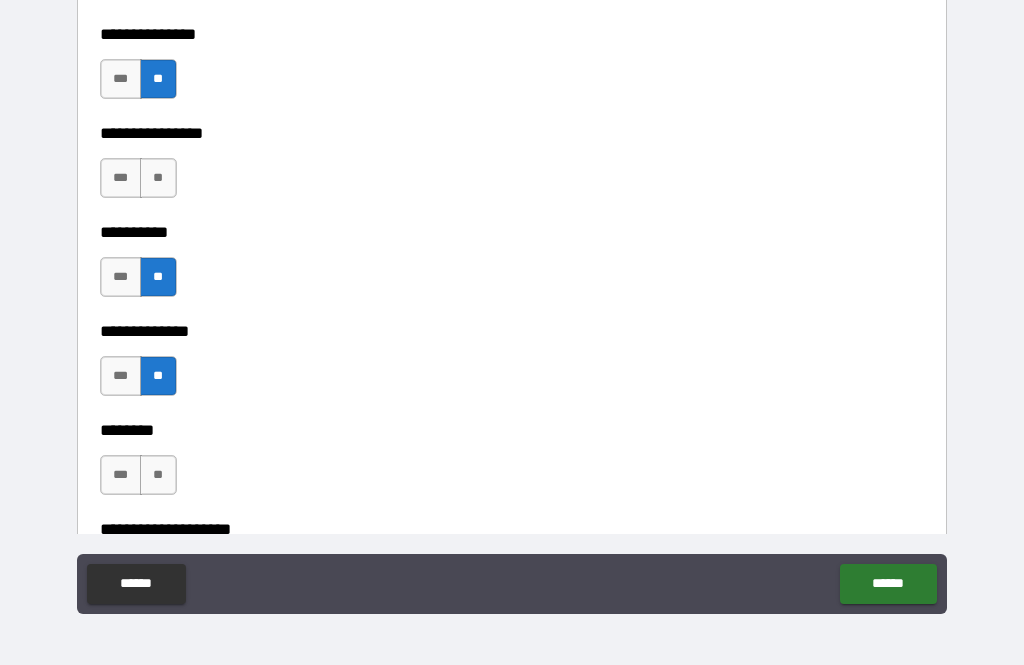 click on "**" at bounding box center (158, 178) 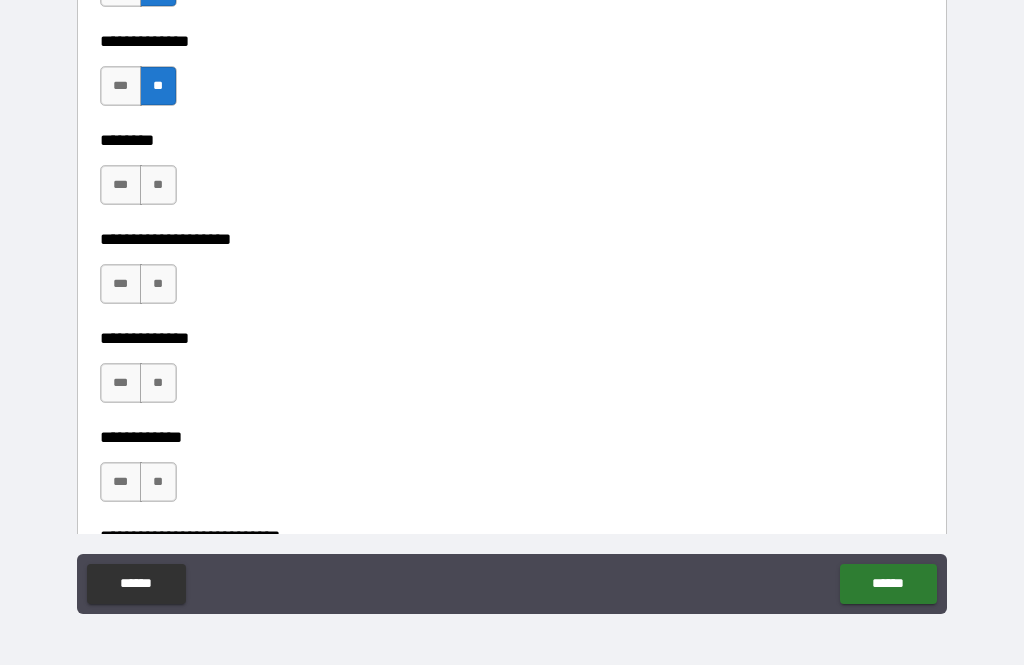 scroll, scrollTop: 8718, scrollLeft: 0, axis: vertical 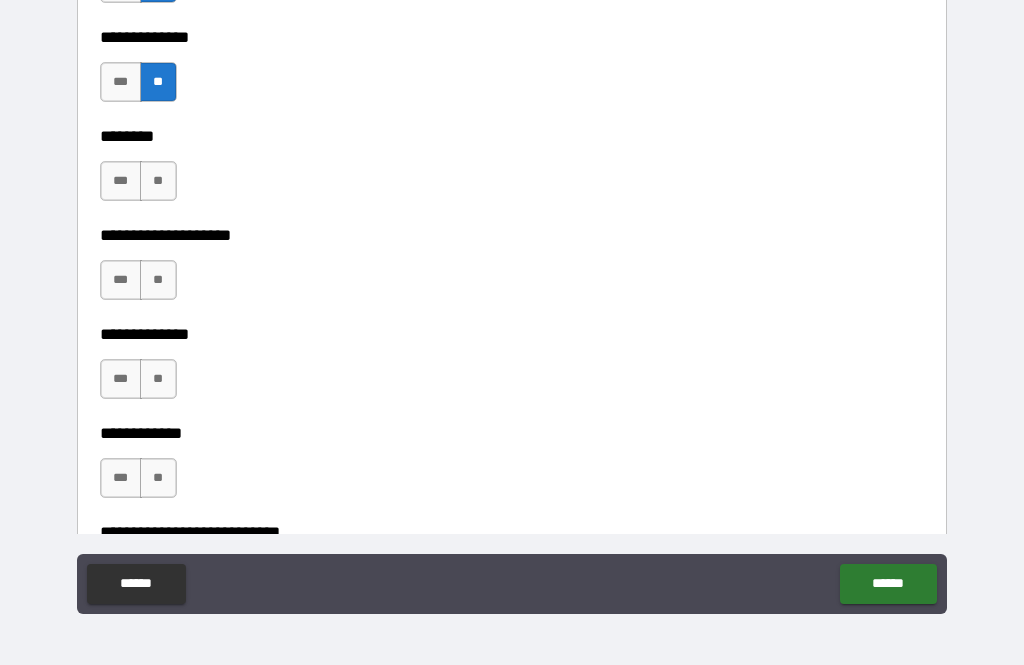 click on "**" at bounding box center (158, 181) 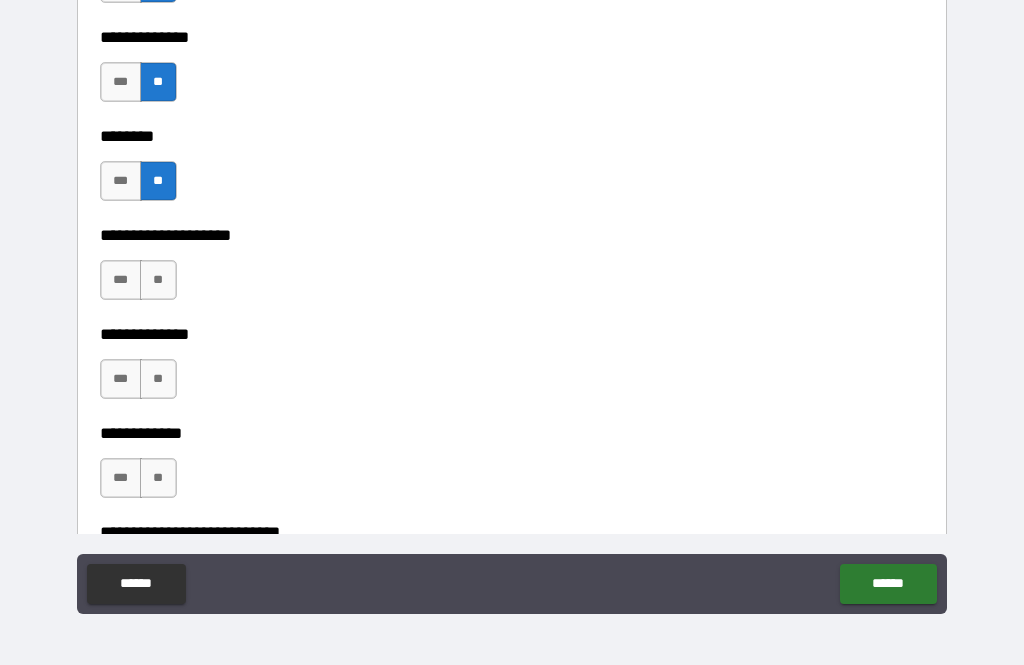 click on "**" at bounding box center (158, 280) 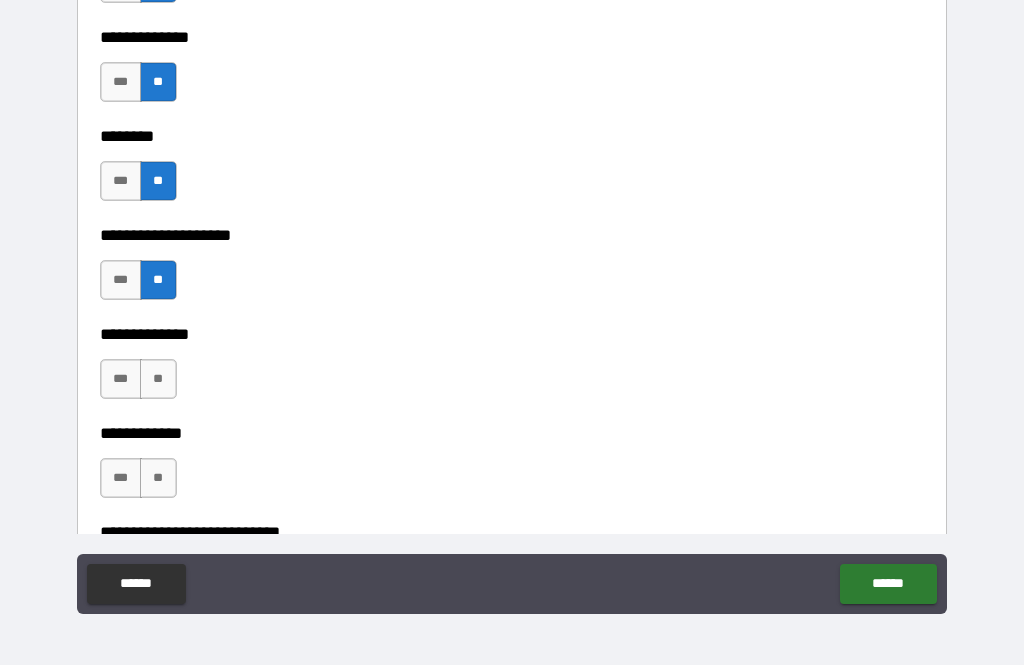 click on "**" at bounding box center (158, 379) 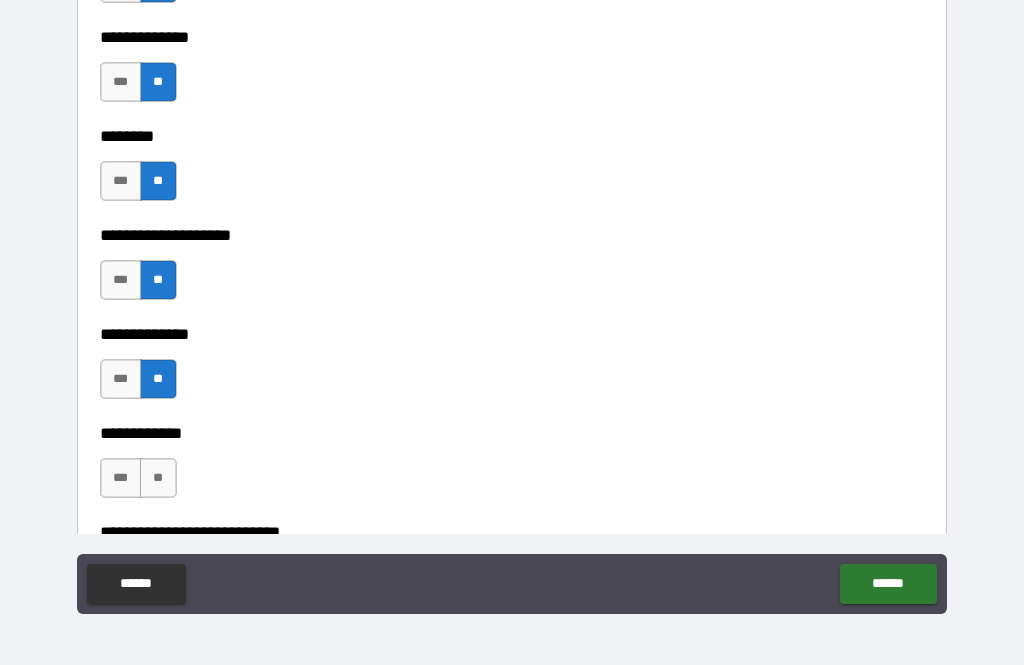 click on "**" at bounding box center (158, 478) 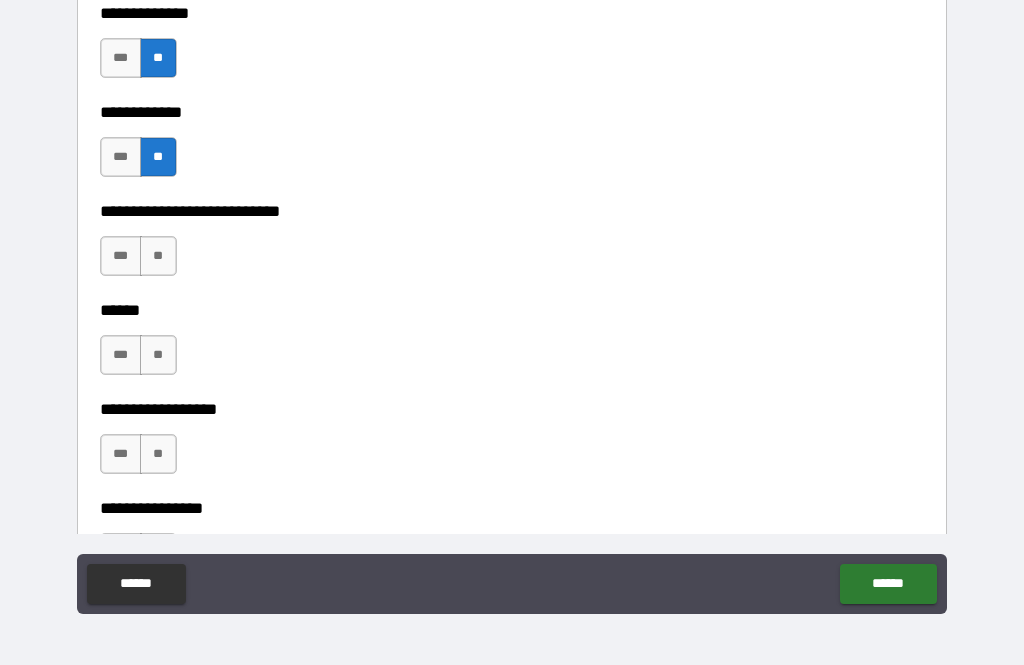 scroll, scrollTop: 9039, scrollLeft: 0, axis: vertical 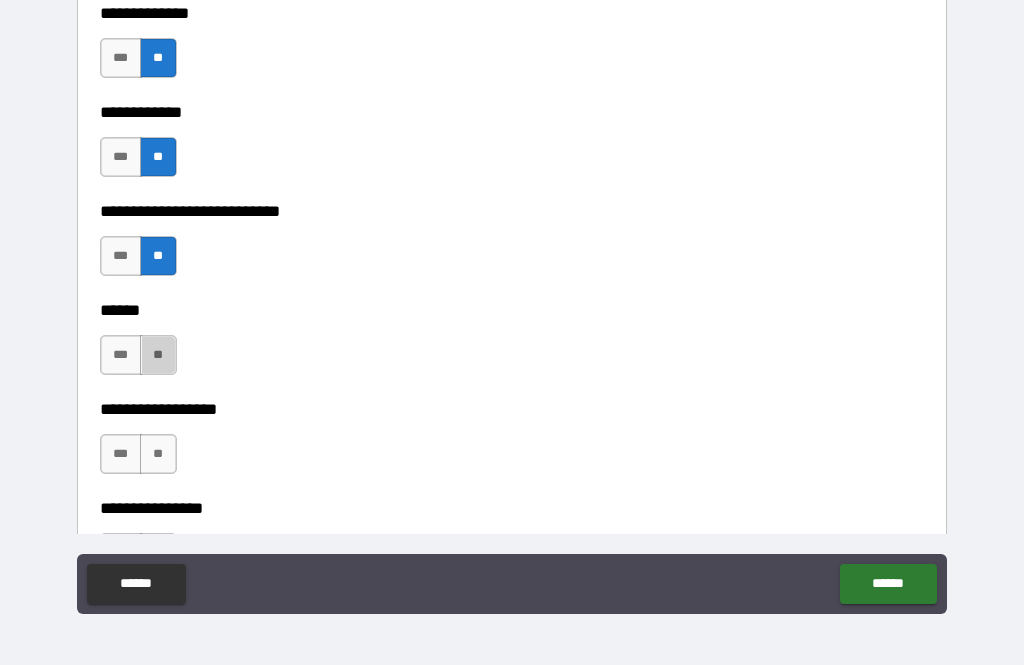 click on "**" at bounding box center (158, 355) 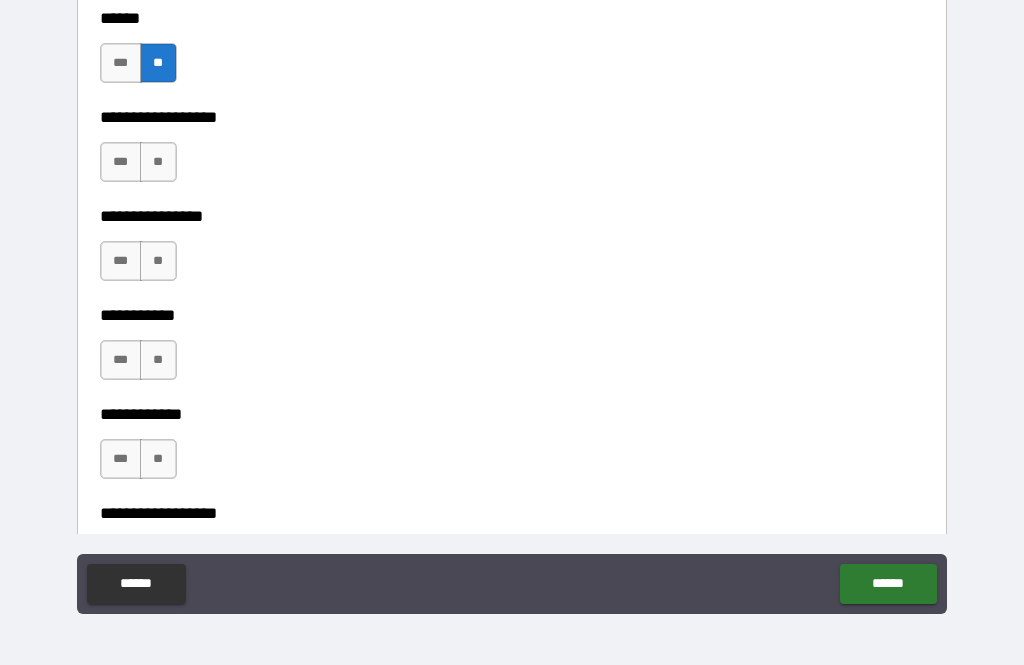 scroll, scrollTop: 9339, scrollLeft: 0, axis: vertical 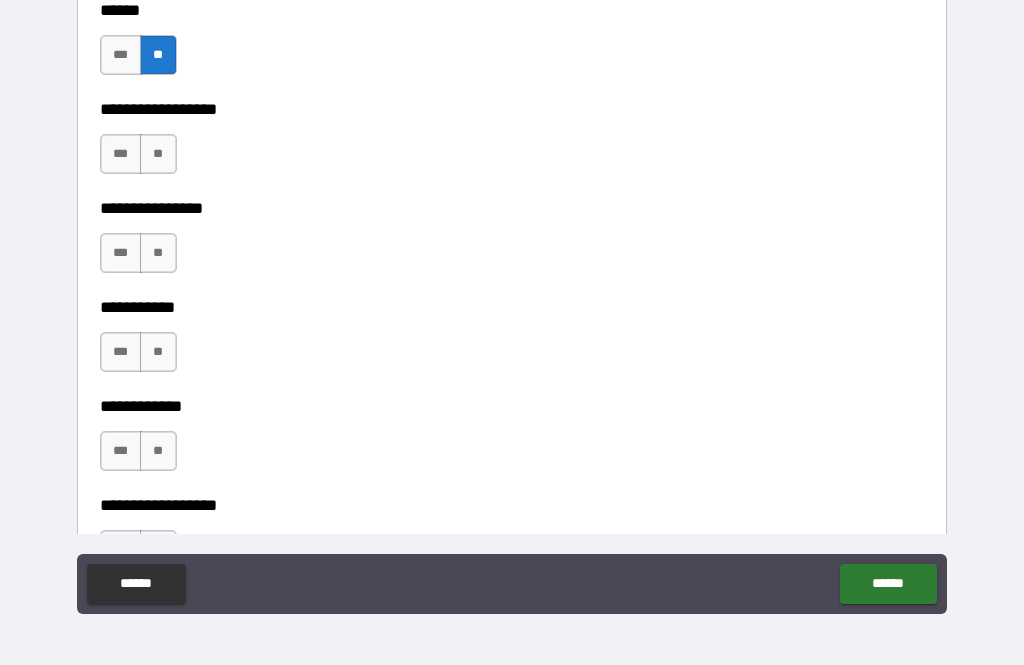 click on "**" at bounding box center [158, 154] 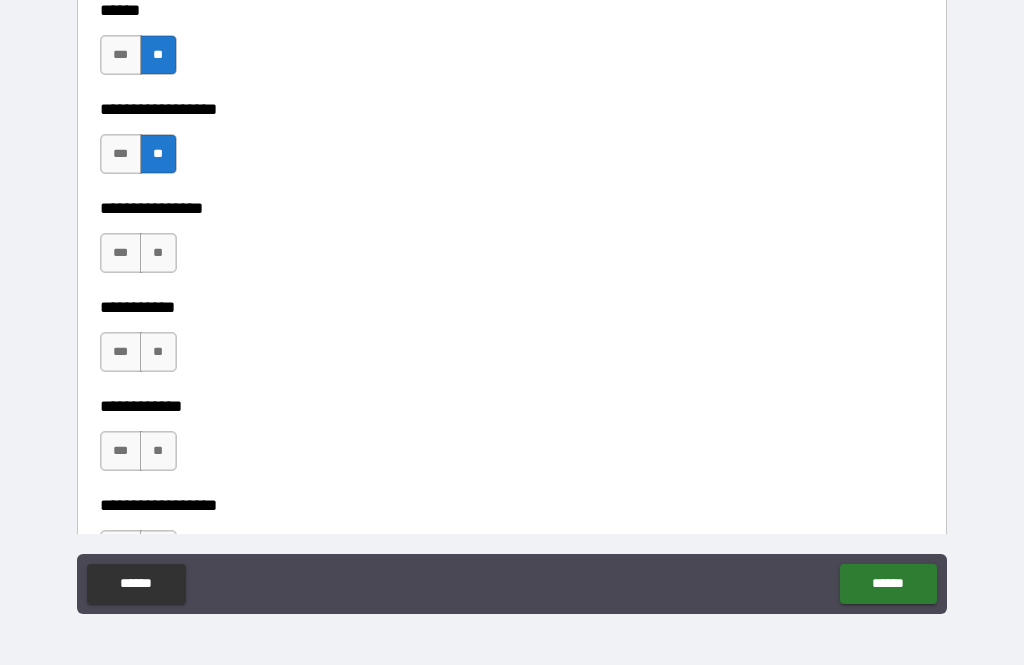 click on "**" at bounding box center [158, 253] 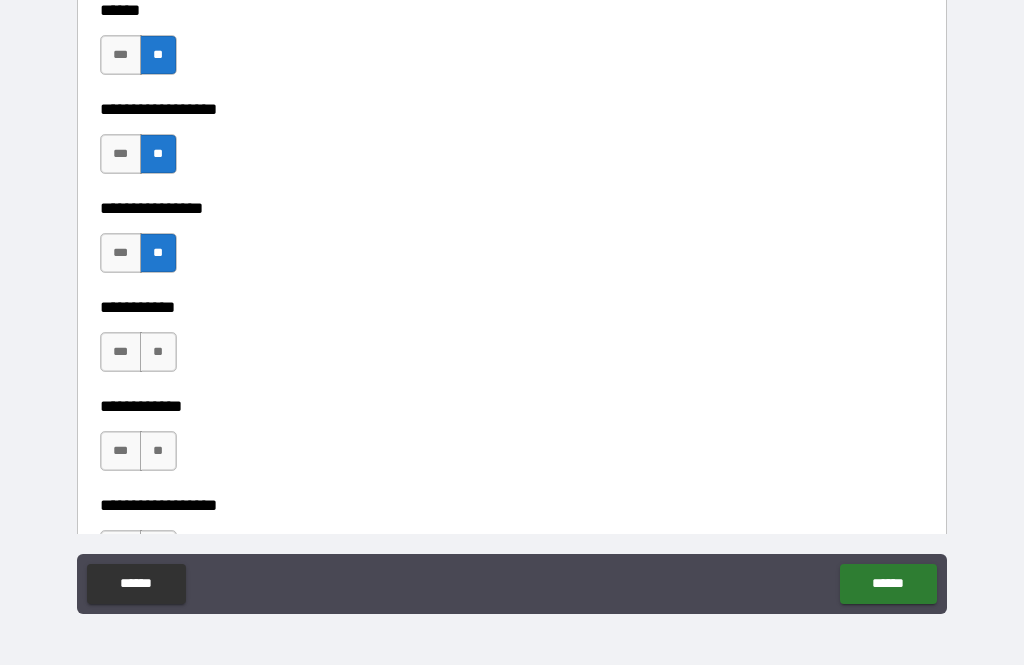 click on "**" at bounding box center [158, 352] 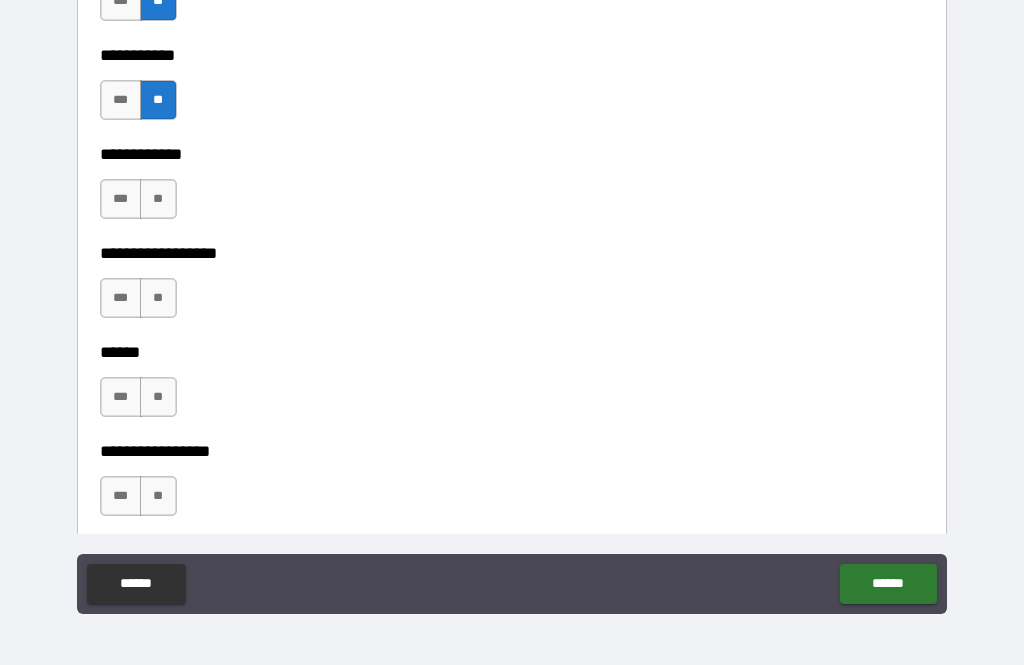 scroll, scrollTop: 9594, scrollLeft: 0, axis: vertical 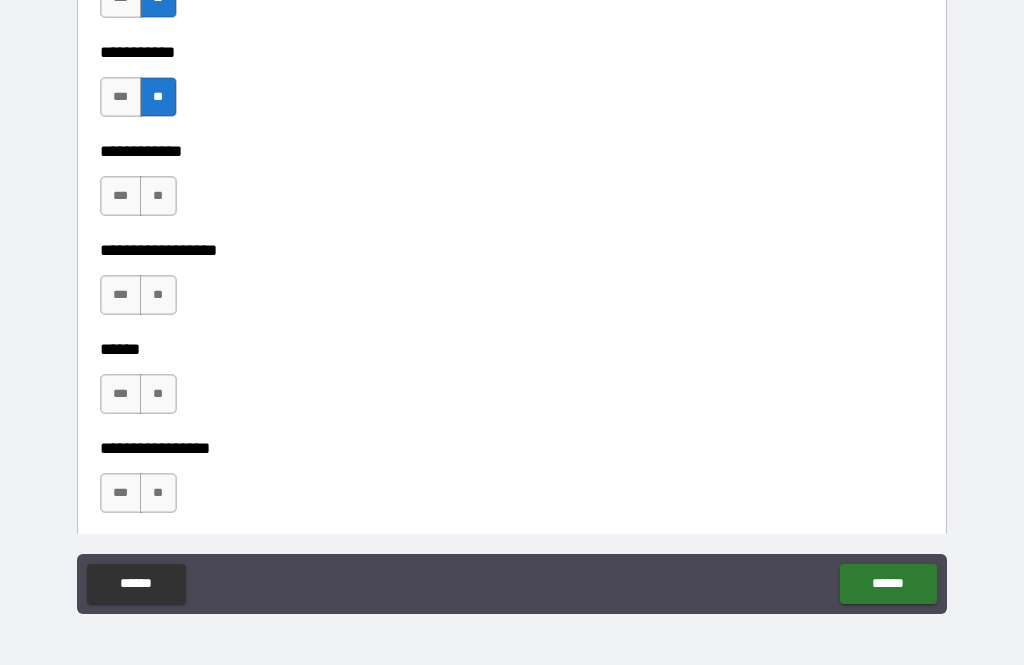 click on "**" at bounding box center [158, 196] 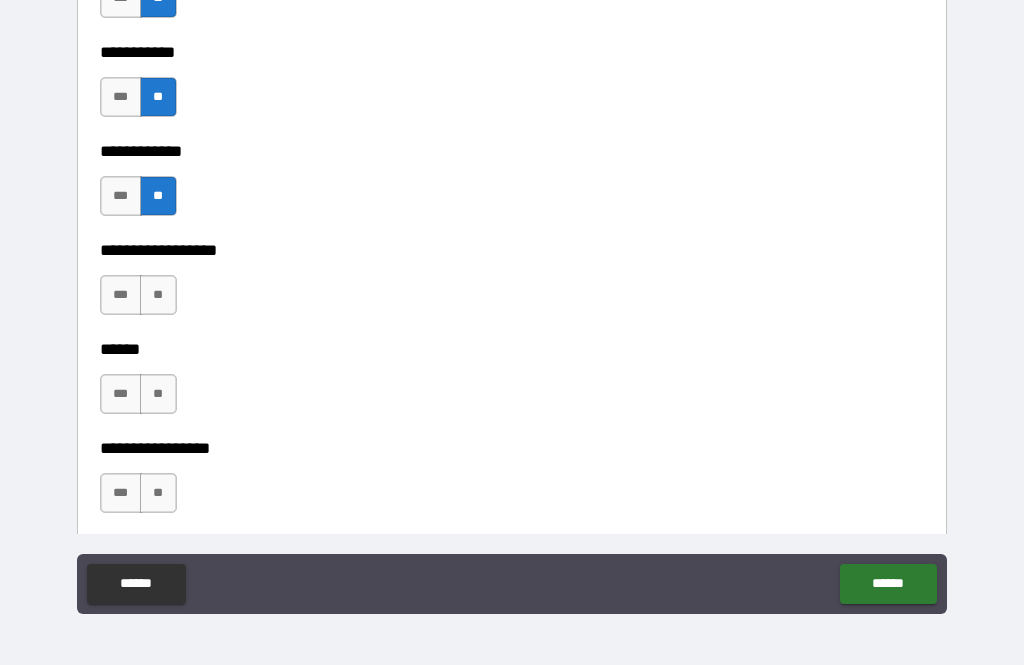 click on "**" at bounding box center (158, 295) 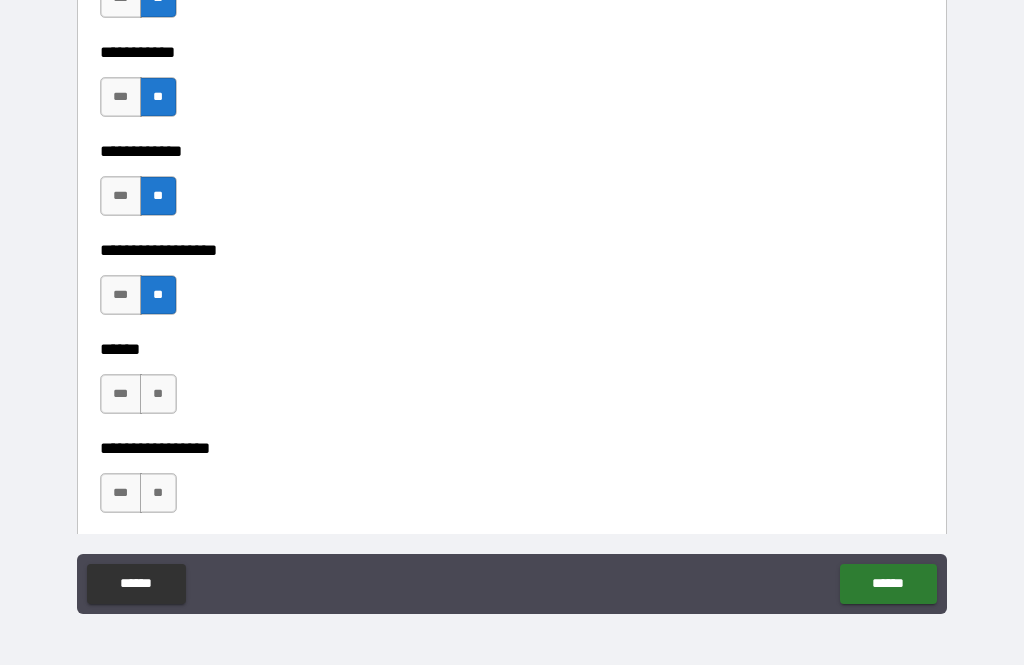 click on "**" at bounding box center (158, 394) 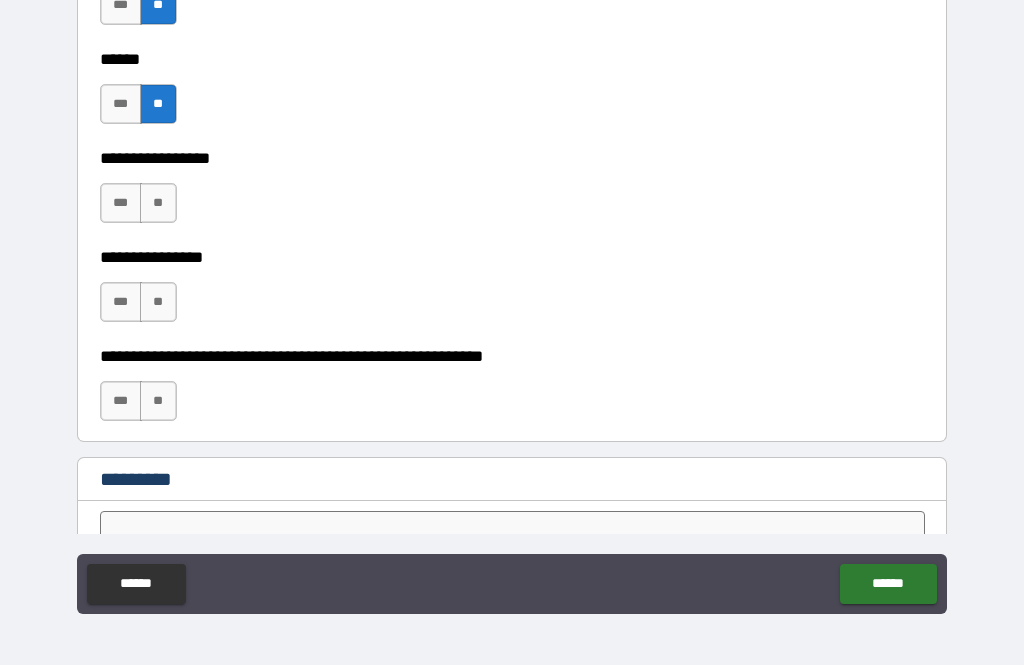 scroll, scrollTop: 9885, scrollLeft: 0, axis: vertical 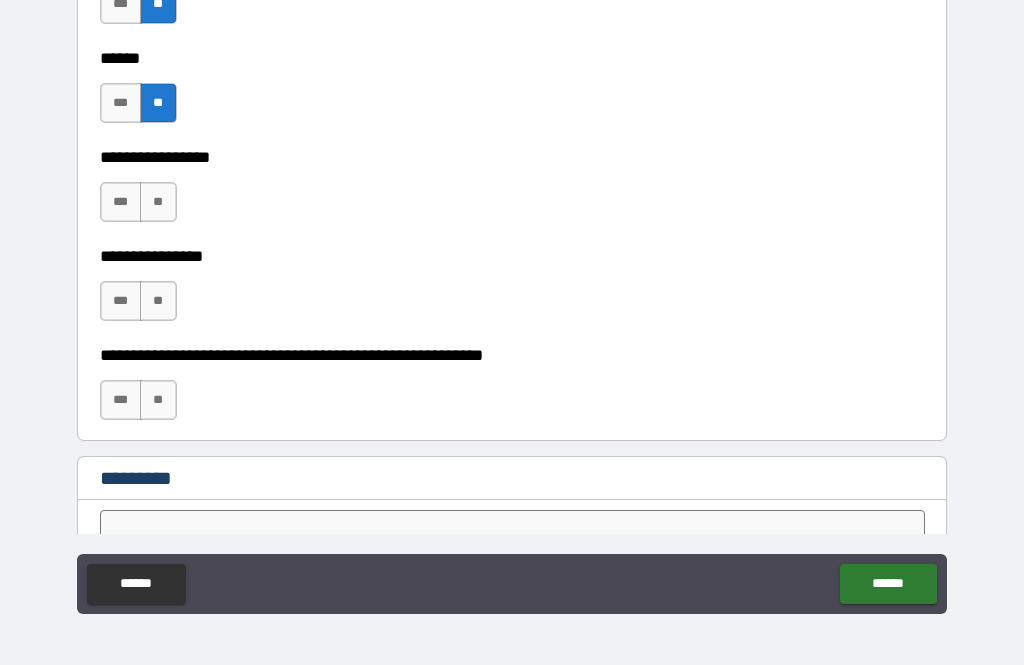 click on "**" at bounding box center (158, 202) 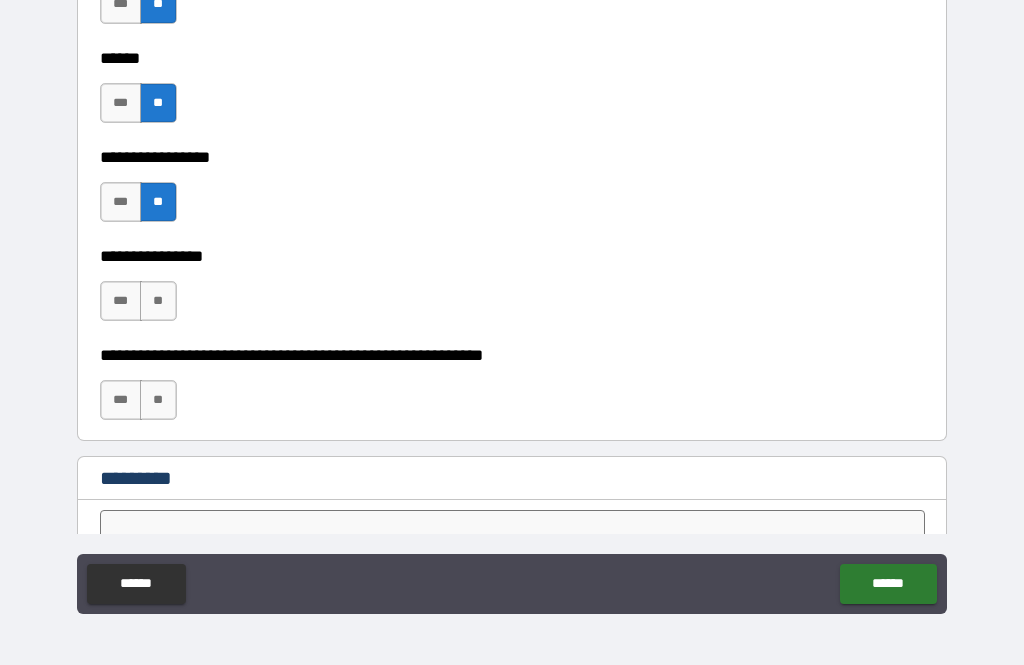 click on "**" at bounding box center [158, 301] 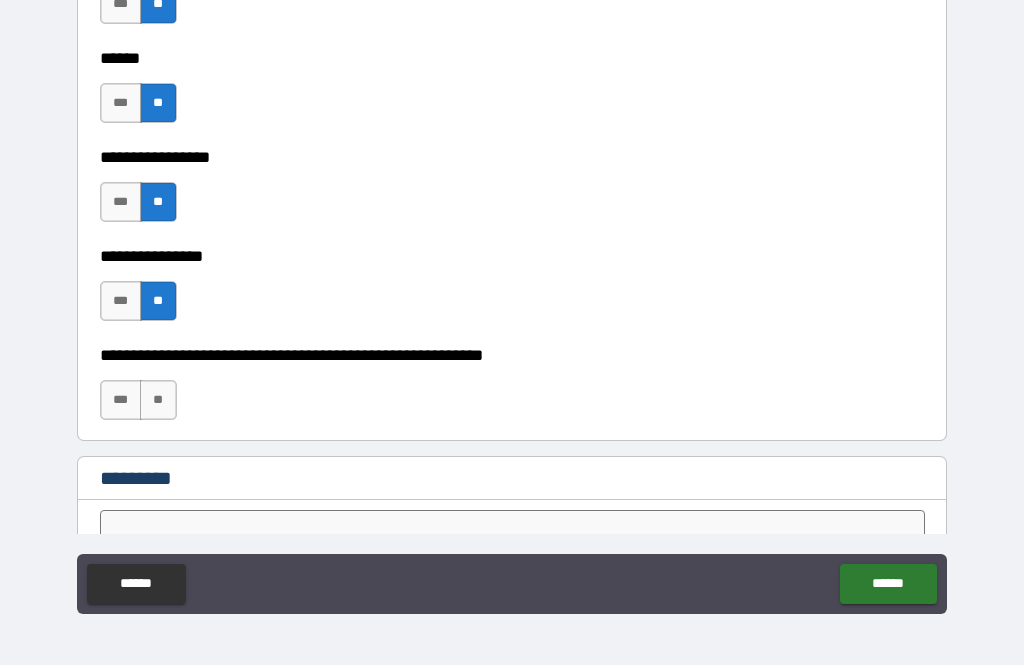 click on "**" at bounding box center [158, 400] 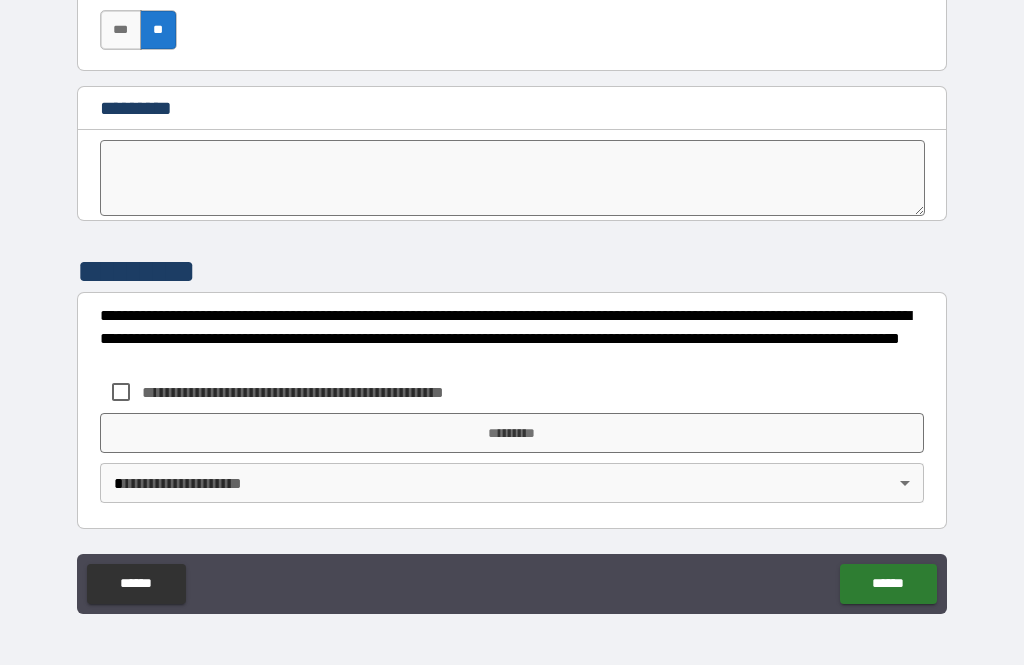 scroll, scrollTop: 10255, scrollLeft: 0, axis: vertical 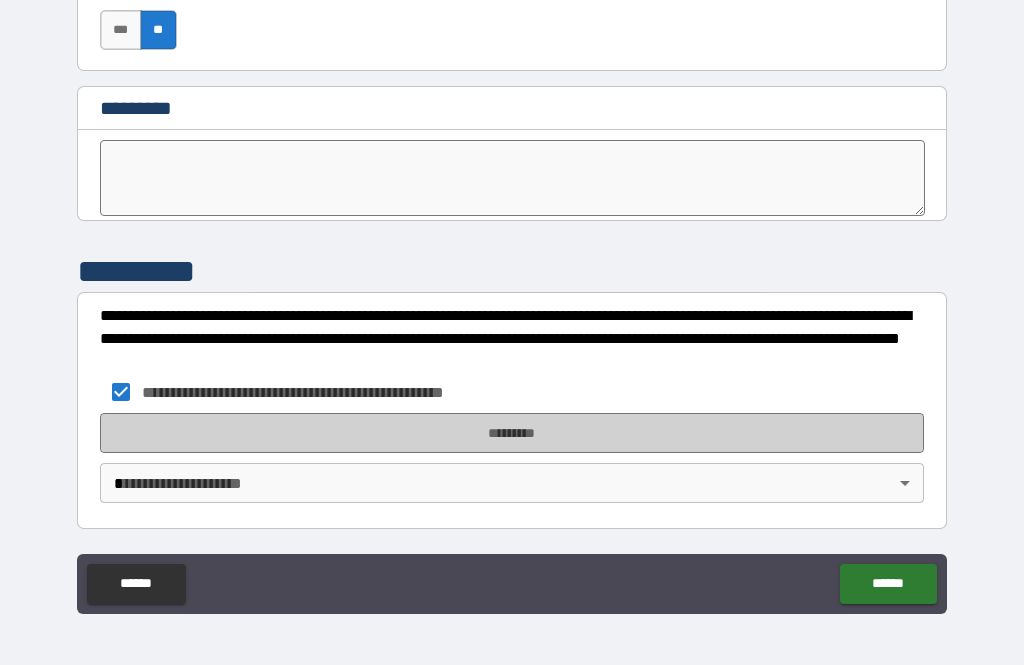 click on "*********" at bounding box center (512, 433) 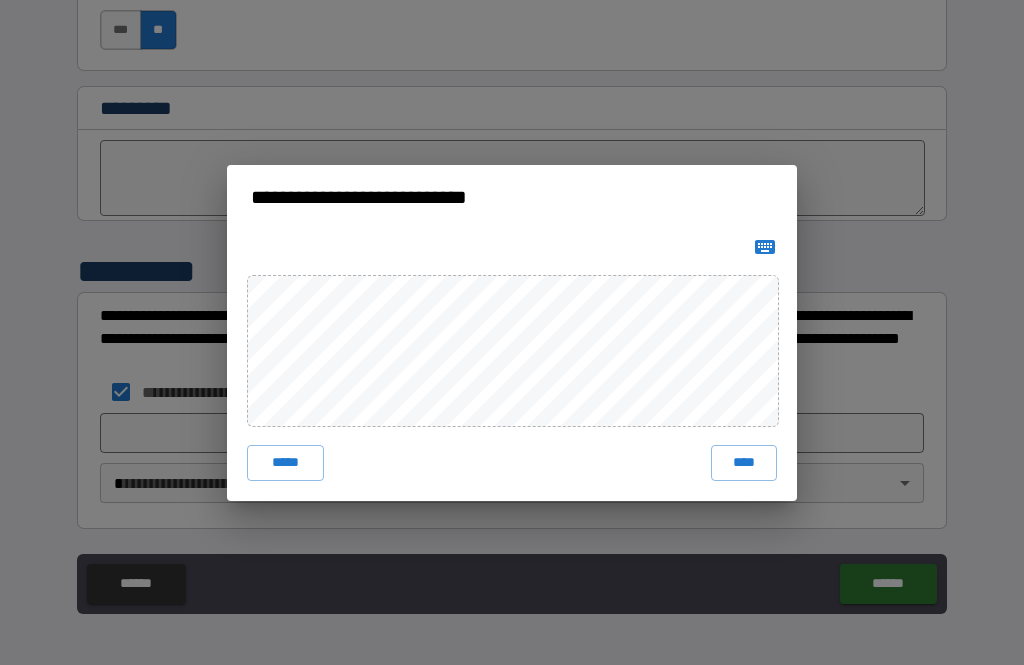 click on "****" at bounding box center [744, 463] 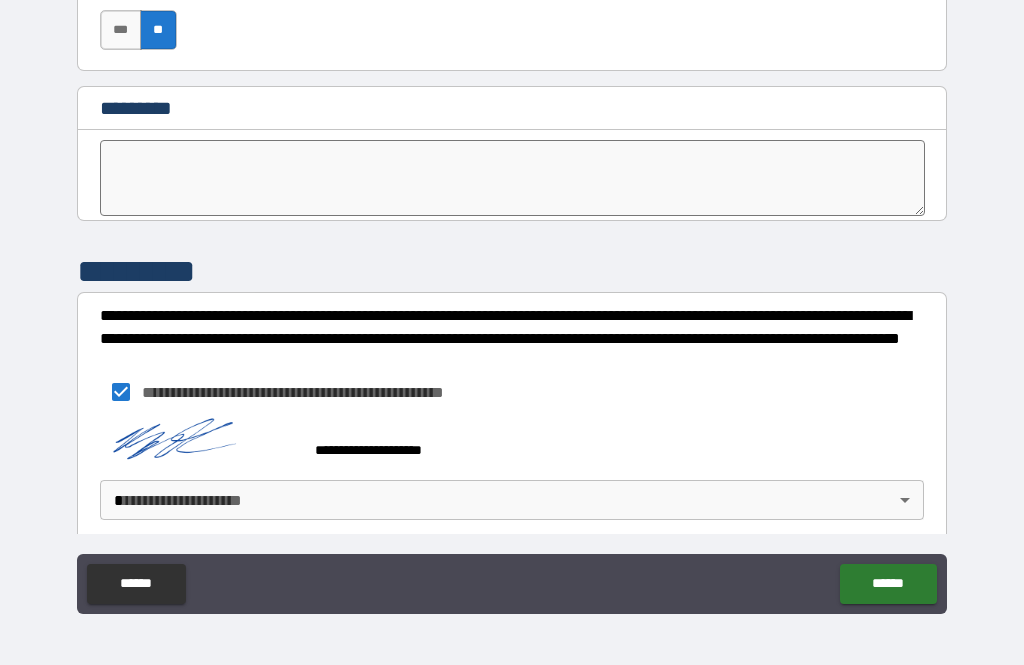 click on "**********" at bounding box center [512, 300] 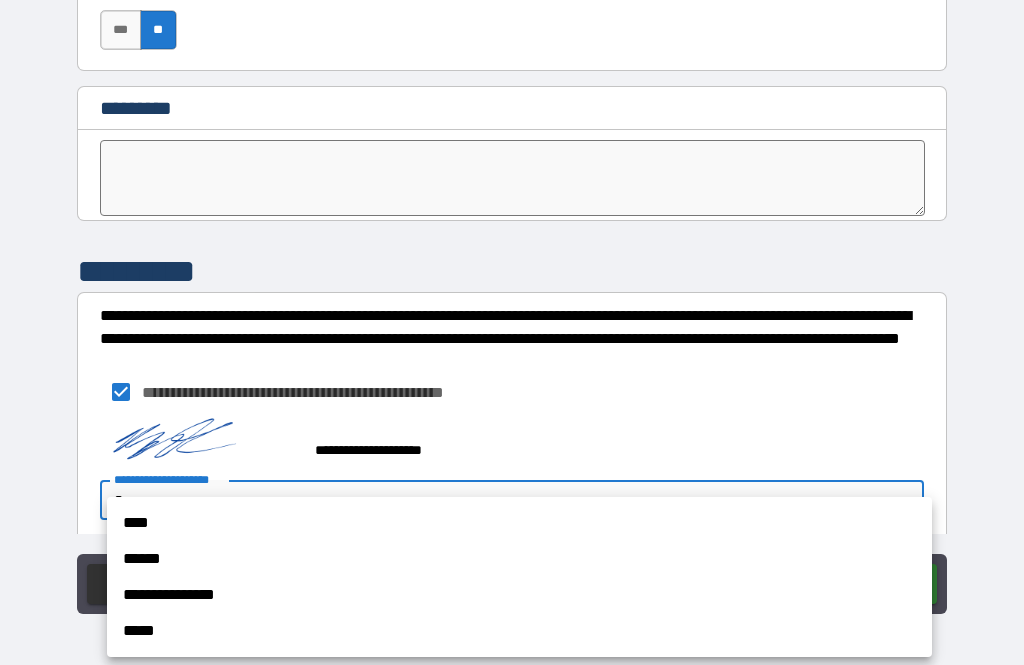 click on "**********" at bounding box center (519, 595) 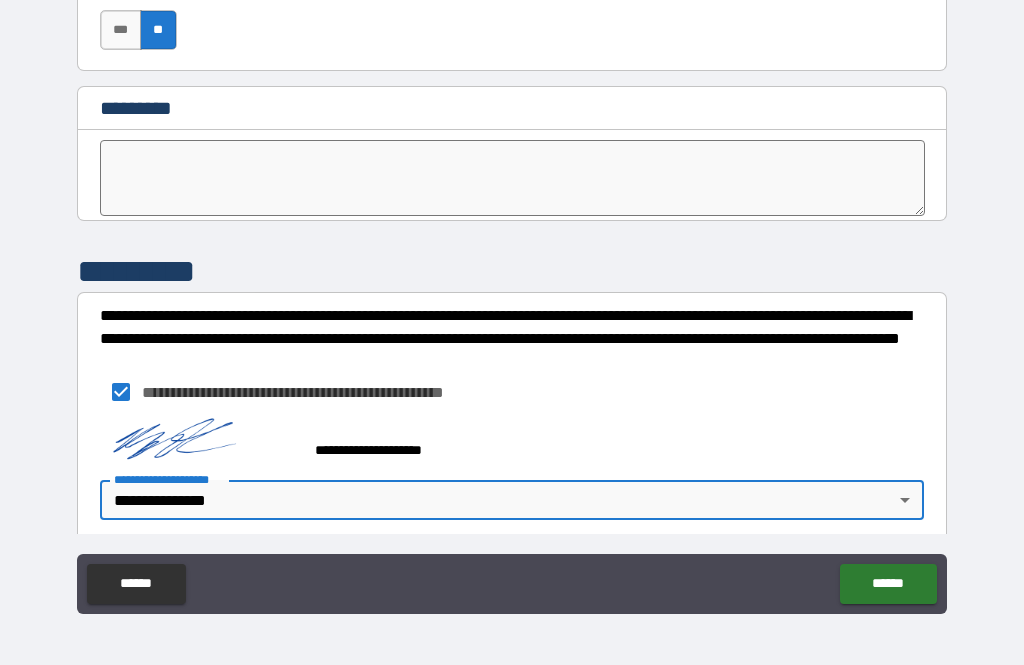 type on "**********" 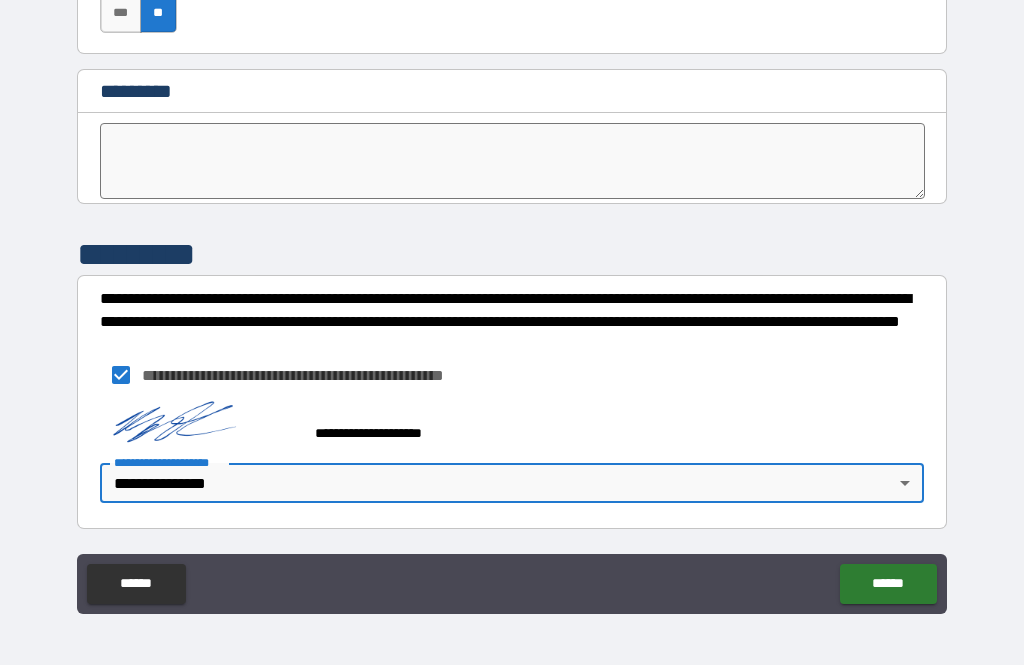 scroll, scrollTop: 10275, scrollLeft: 0, axis: vertical 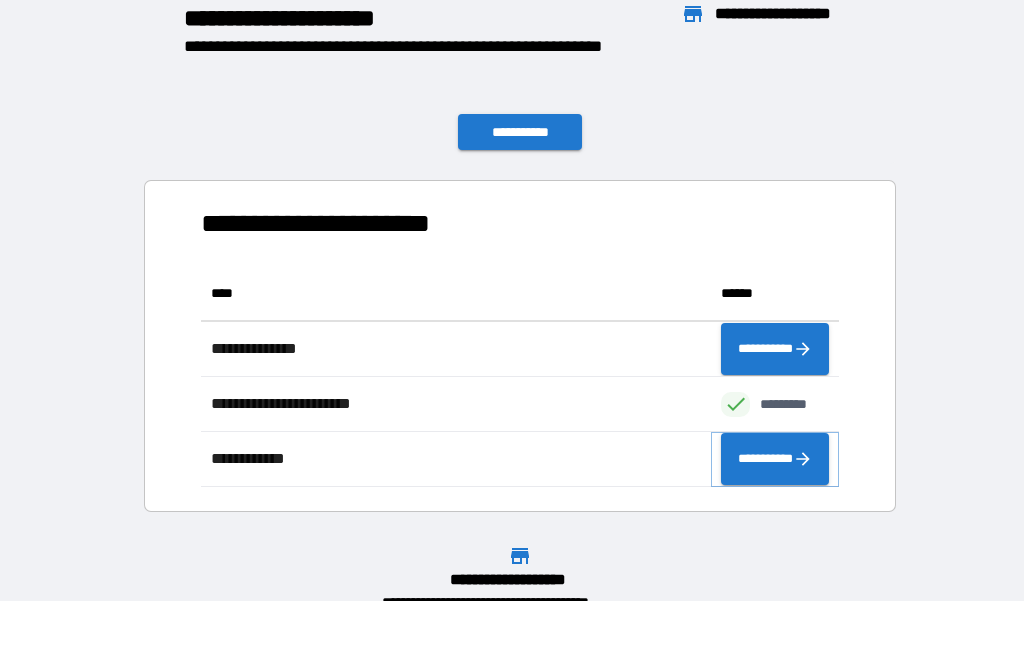click on "**********" at bounding box center (775, 459) 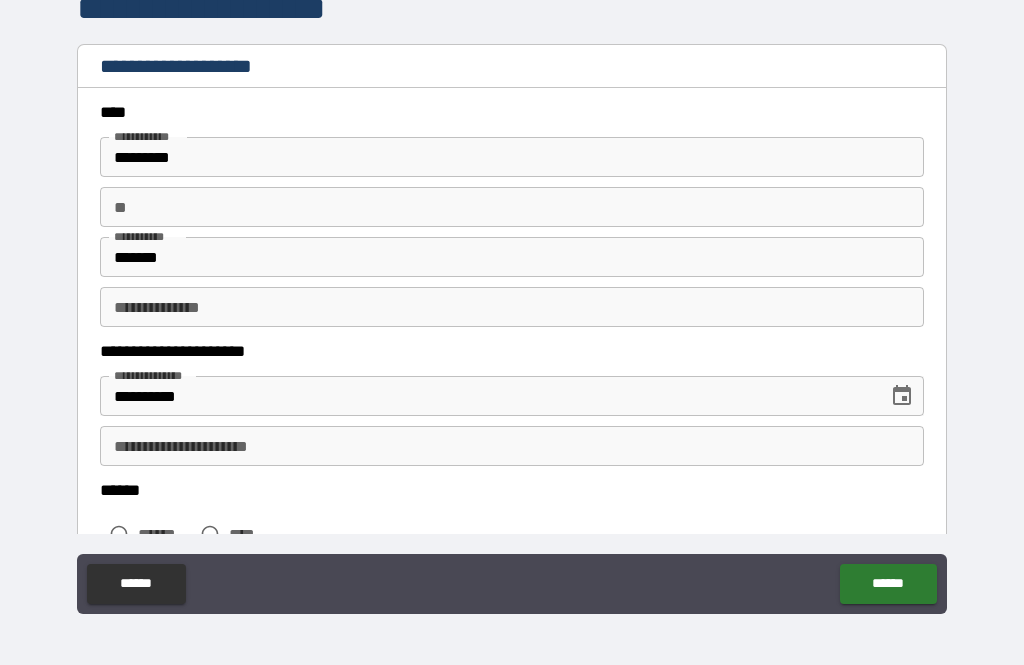 click on "**********" at bounding box center [512, 307] 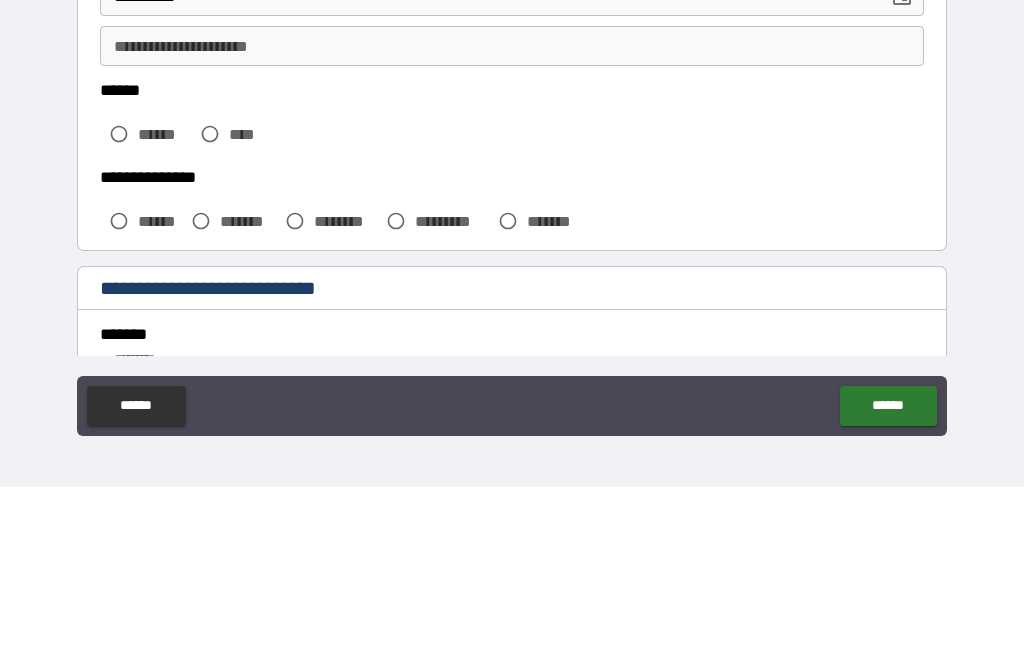 scroll, scrollTop: 233, scrollLeft: 0, axis: vertical 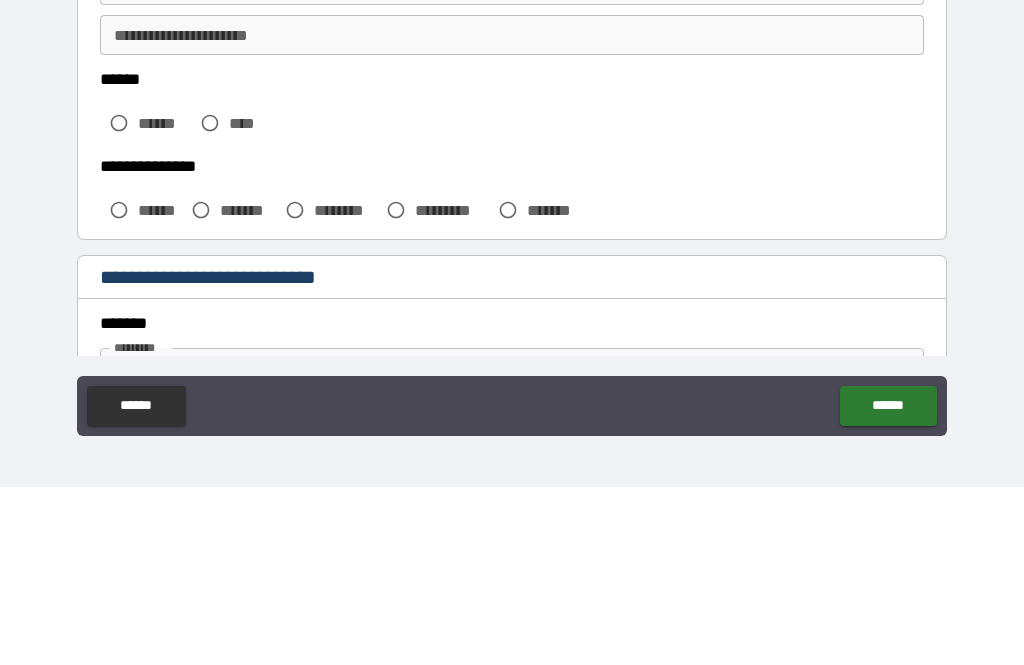 type on "****" 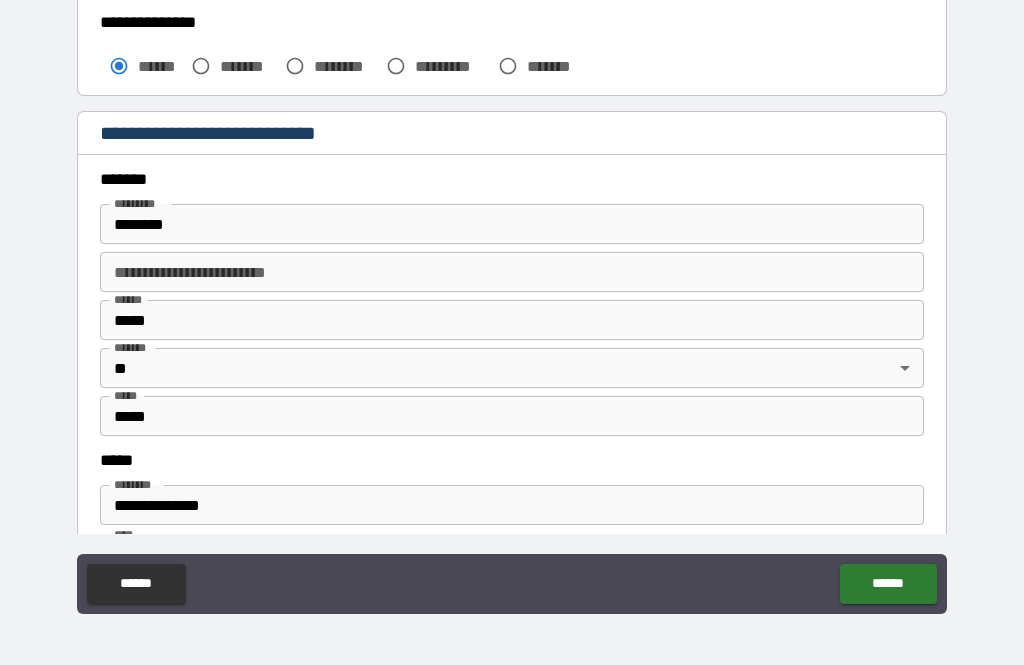 scroll, scrollTop: 564, scrollLeft: 0, axis: vertical 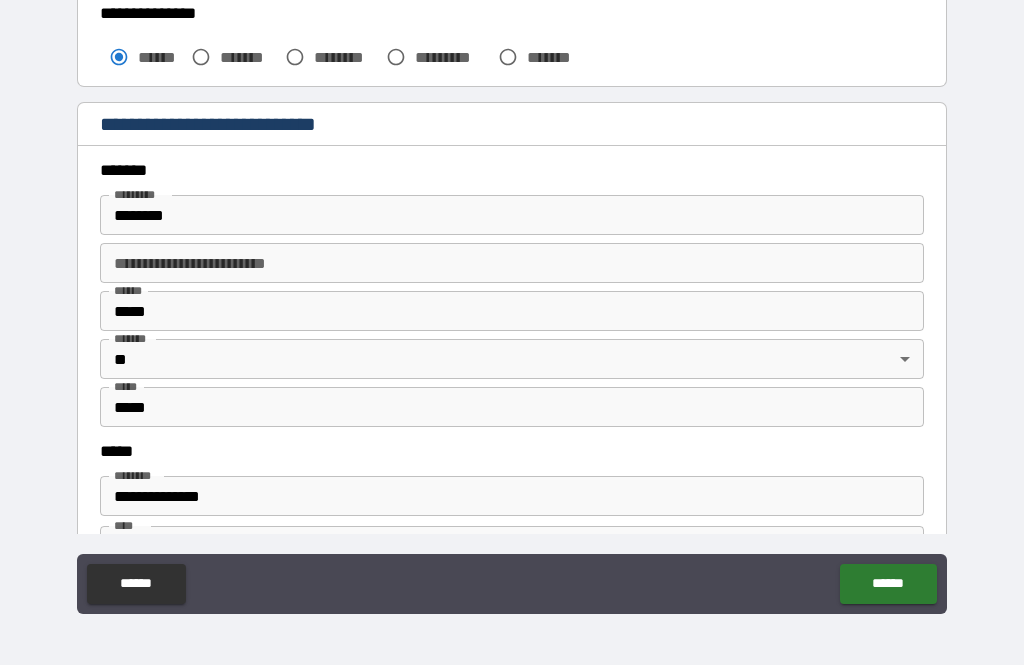 click on "********" at bounding box center (512, 215) 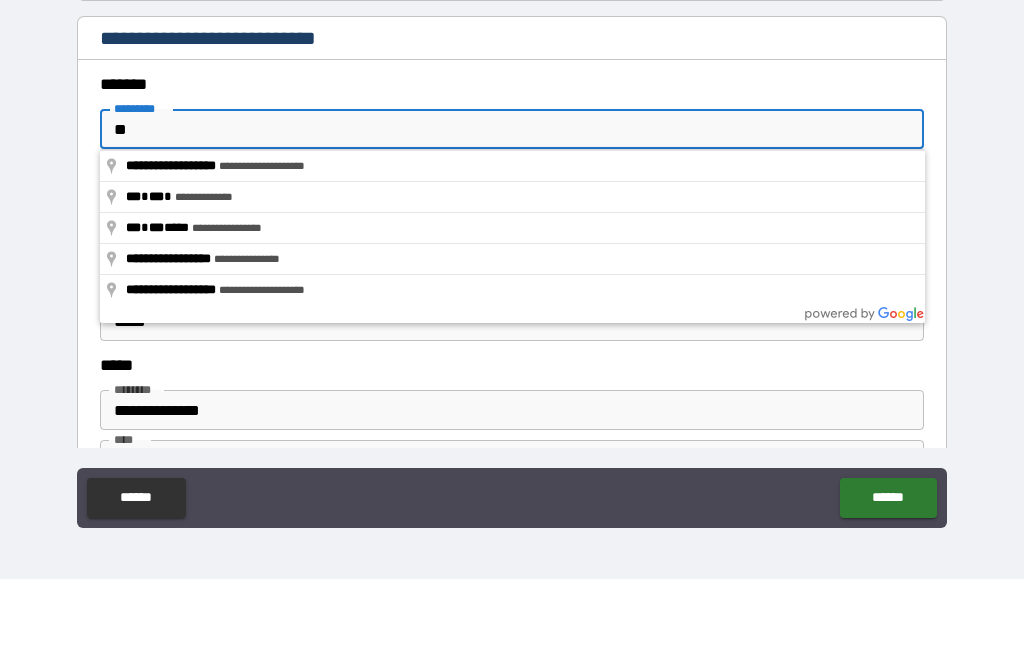 type on "*" 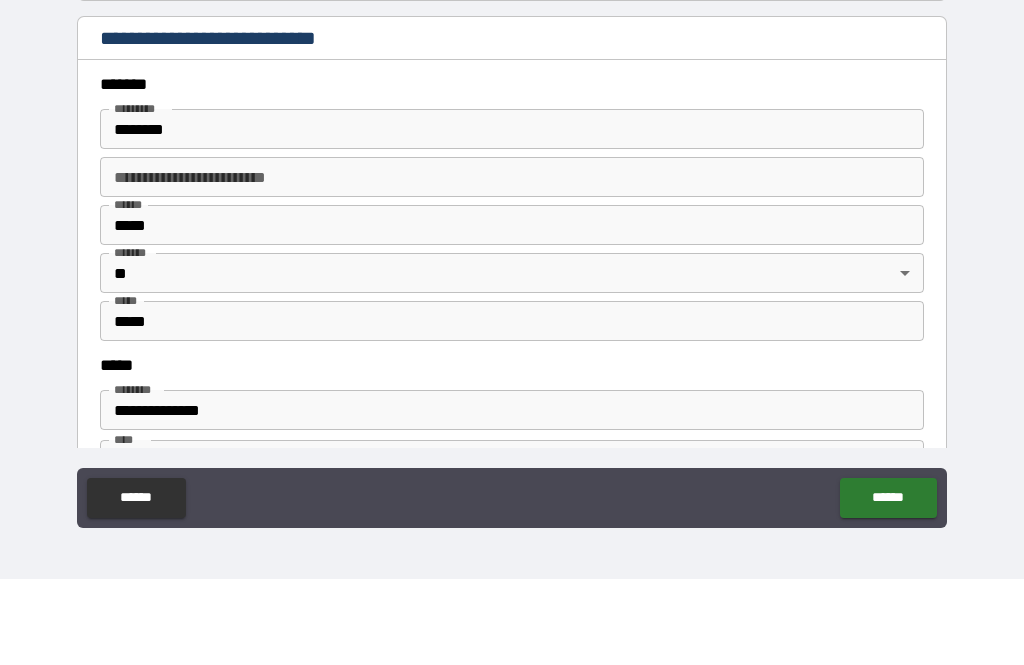 type on "**********" 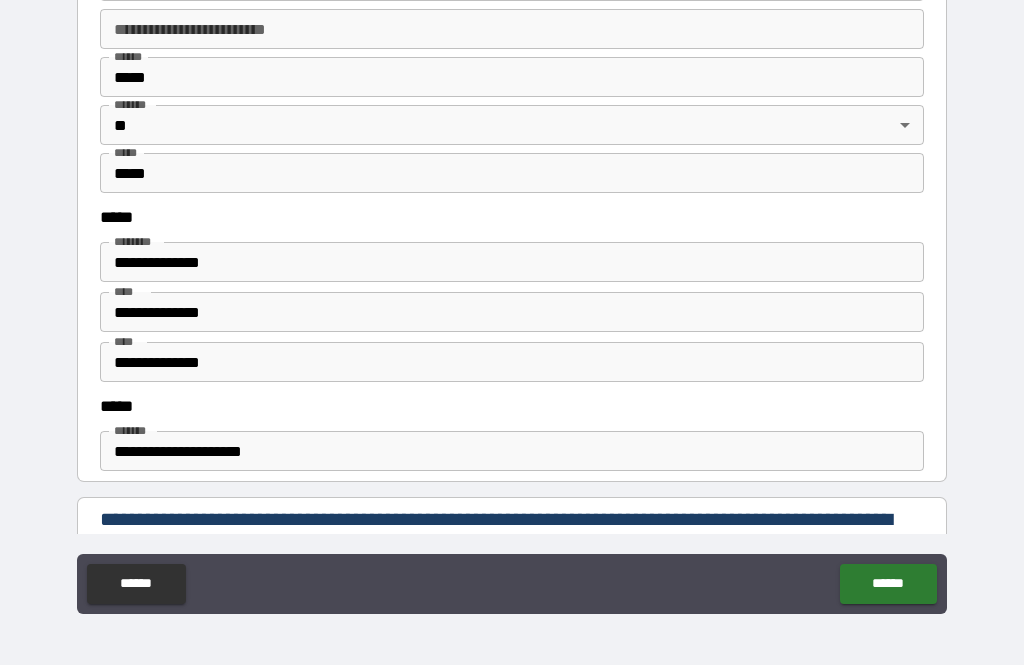 scroll, scrollTop: 813, scrollLeft: 0, axis: vertical 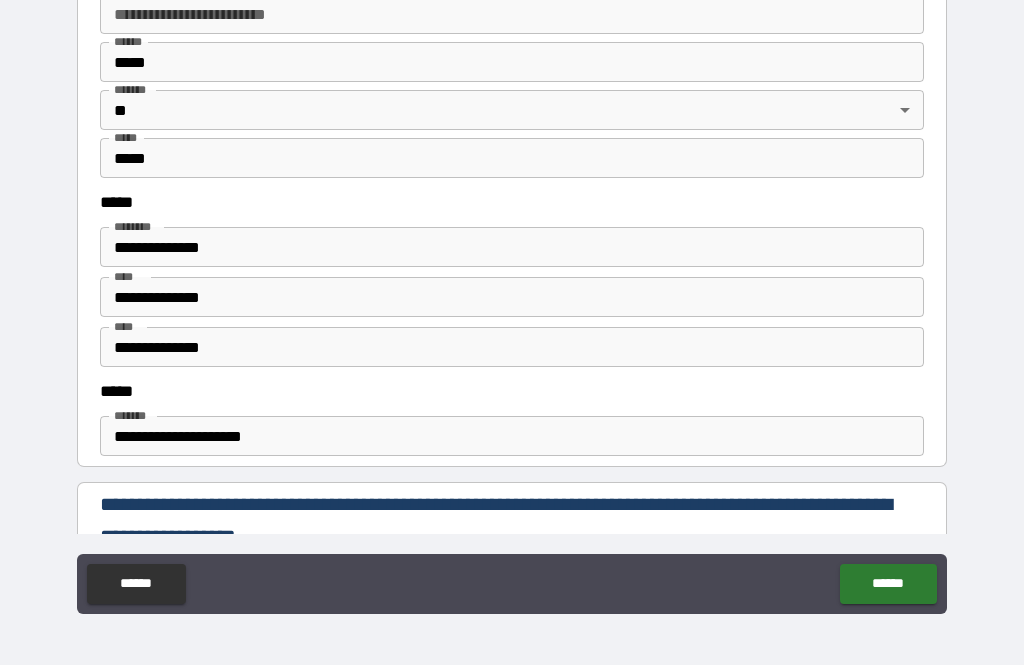 click on "**********" at bounding box center [512, 347] 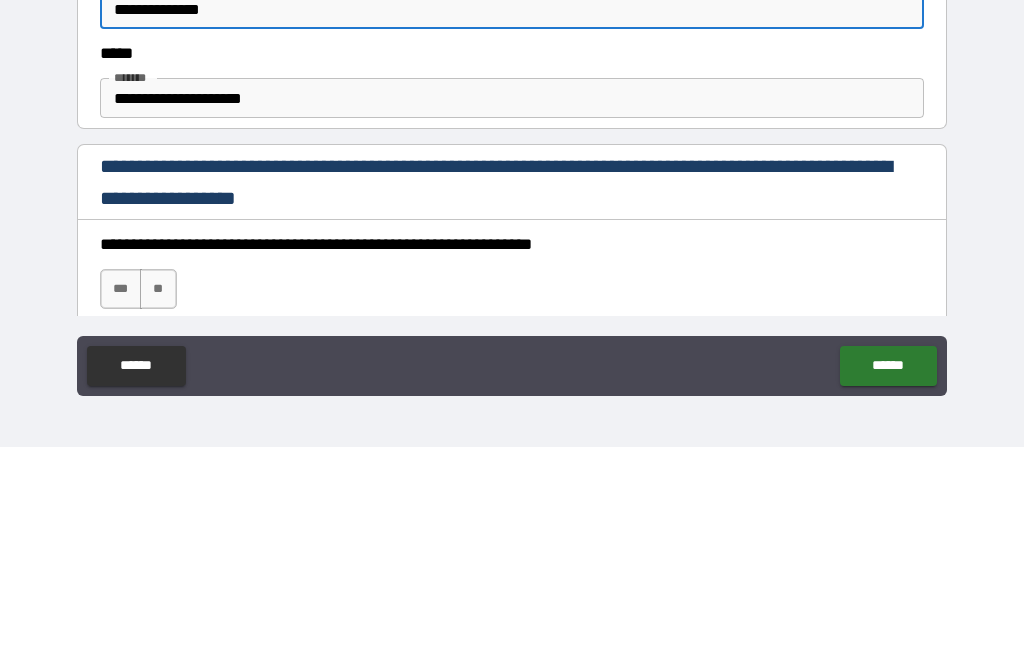 scroll, scrollTop: 936, scrollLeft: 0, axis: vertical 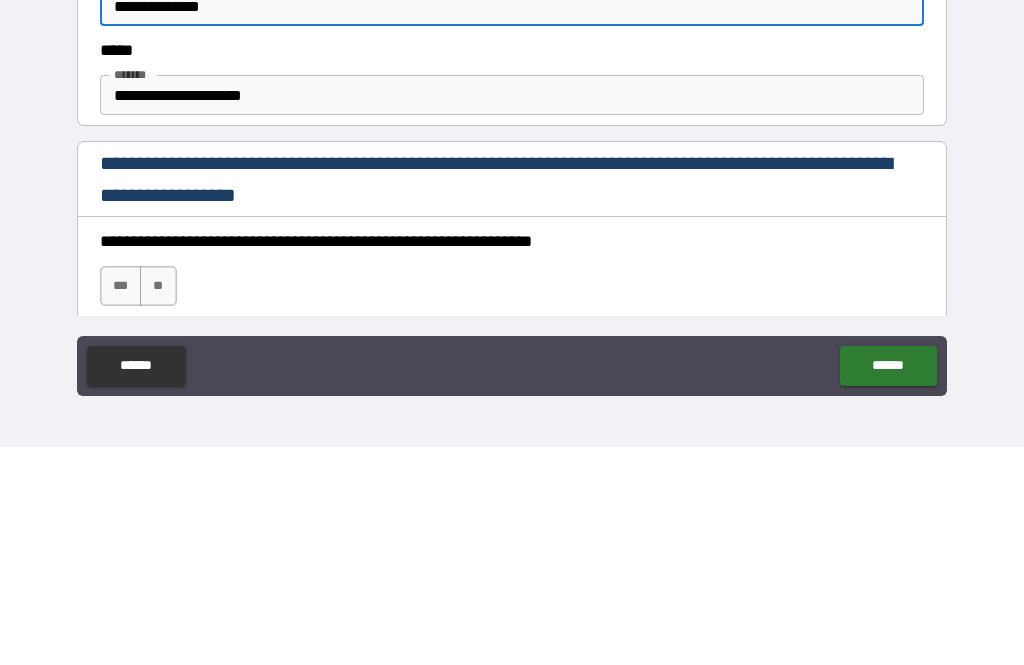 type on "**********" 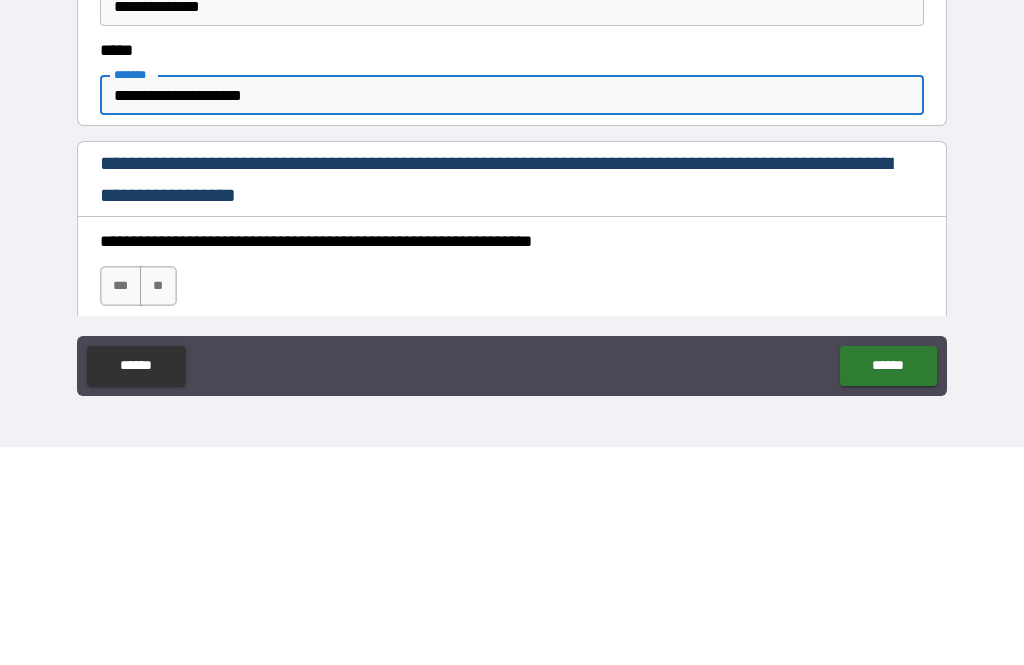 click on "**********" at bounding box center [512, 313] 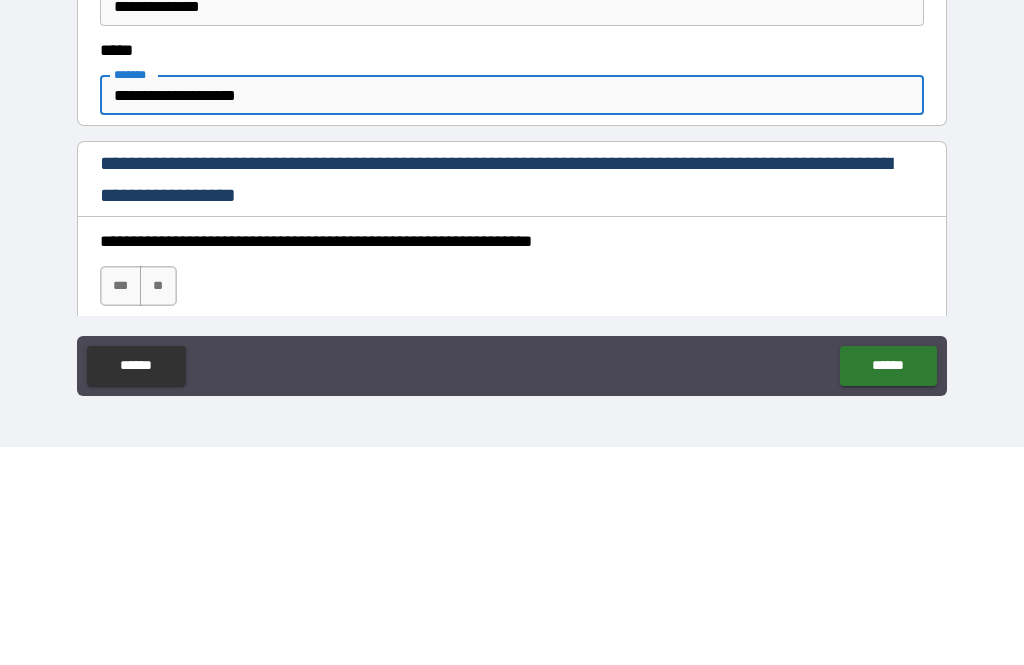 click on "**********" at bounding box center [512, 313] 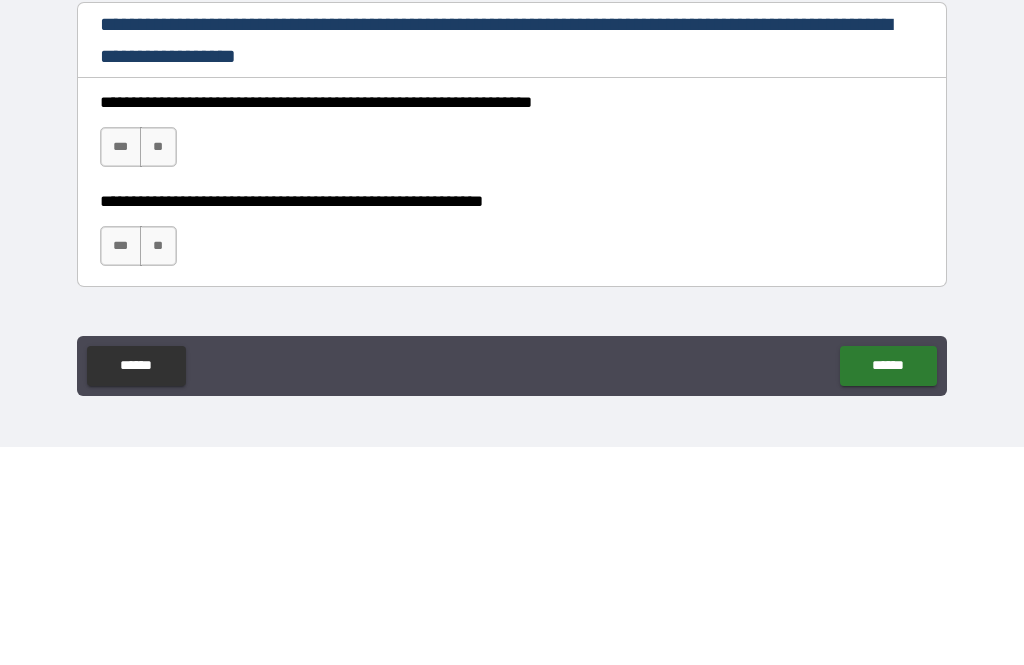 scroll, scrollTop: 1079, scrollLeft: 0, axis: vertical 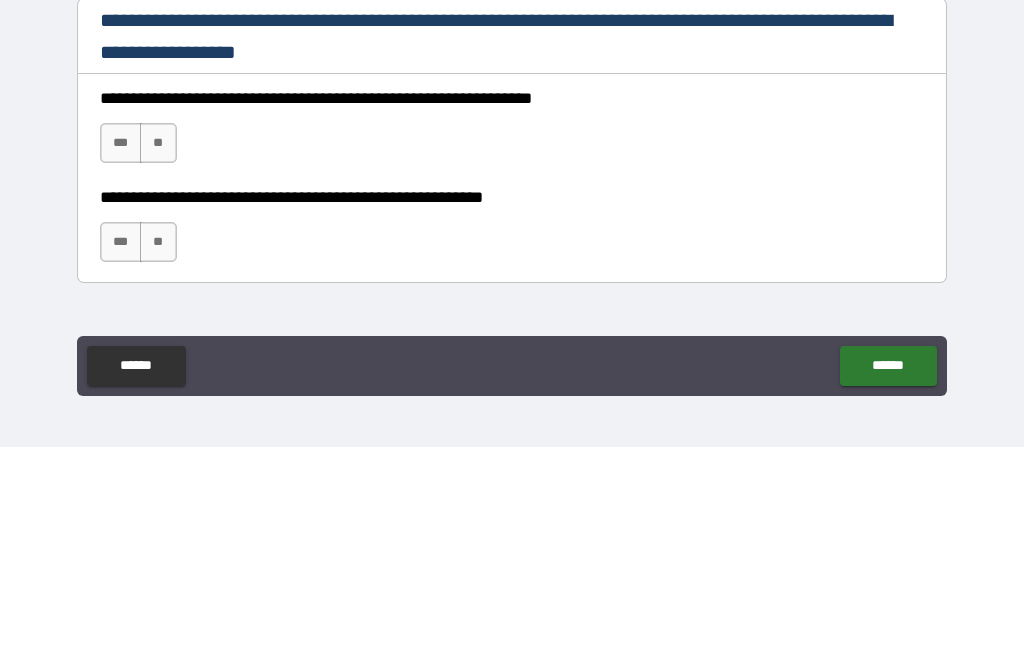 type on "**********" 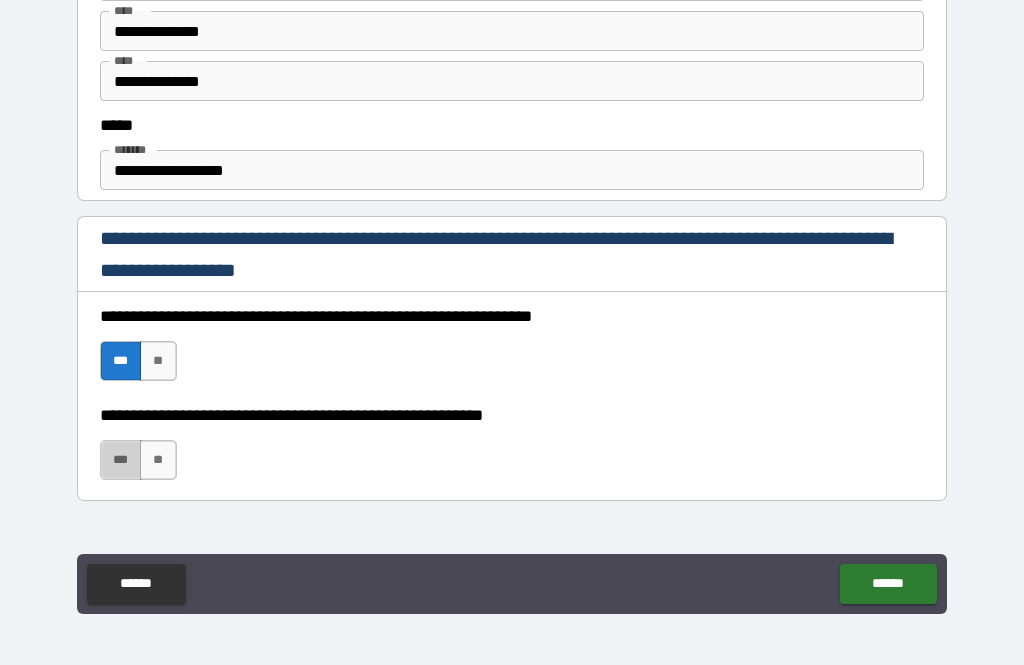 click on "***" at bounding box center [121, 460] 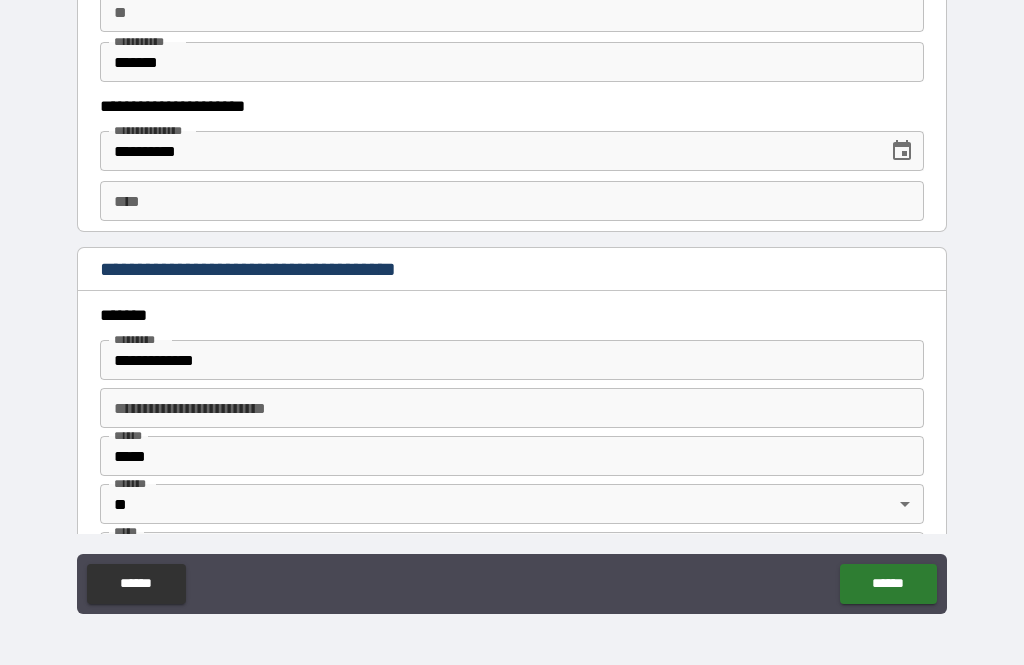 scroll, scrollTop: 2033, scrollLeft: 0, axis: vertical 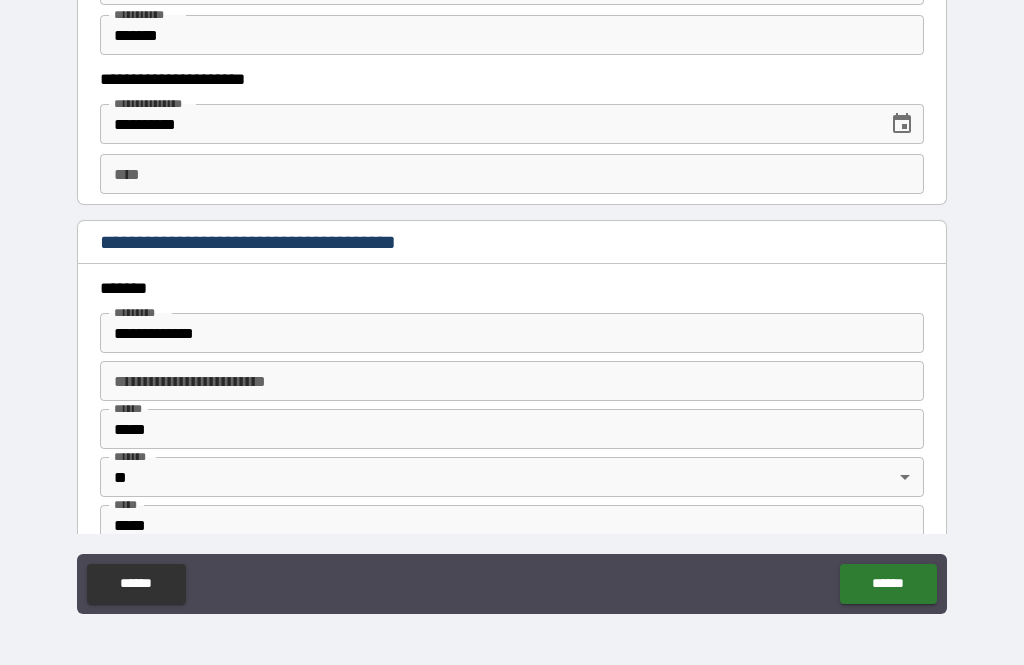 click on "**********" at bounding box center (512, 333) 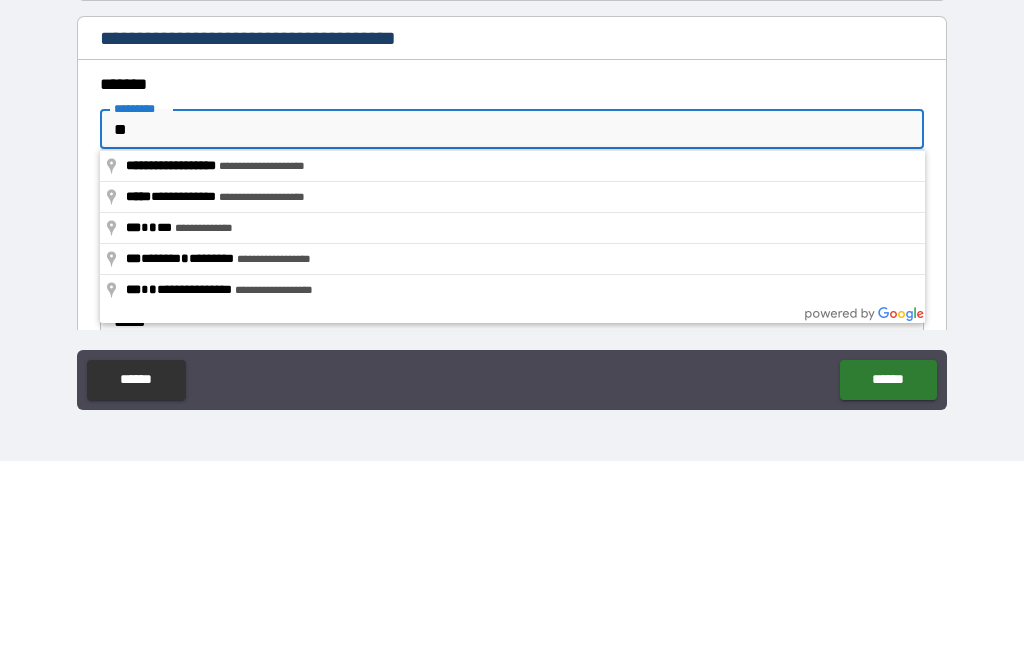 type on "*" 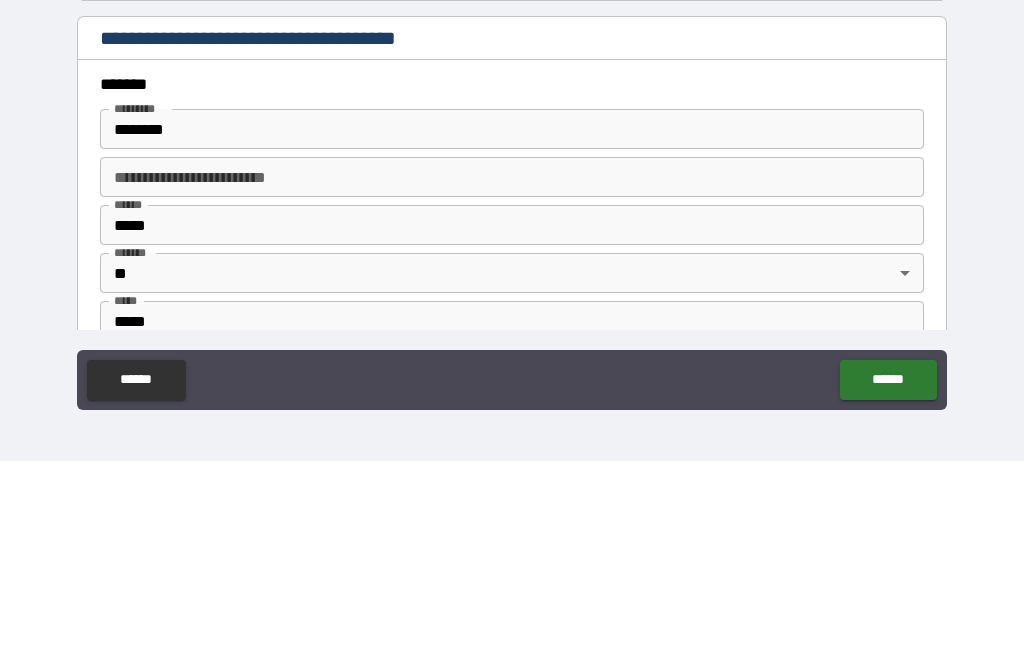 type on "**********" 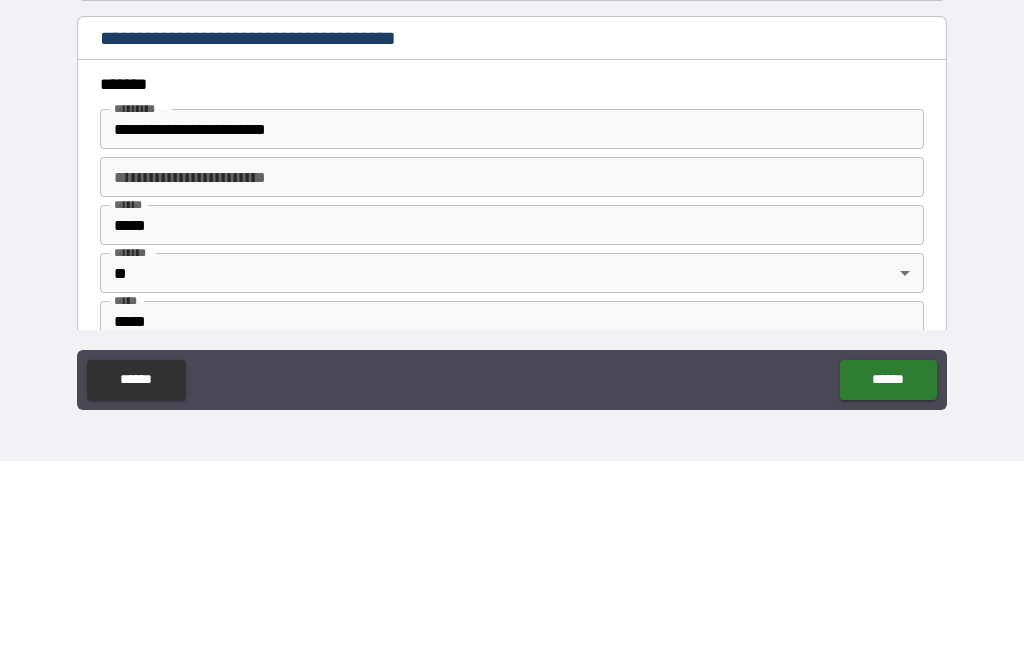 type on "*****" 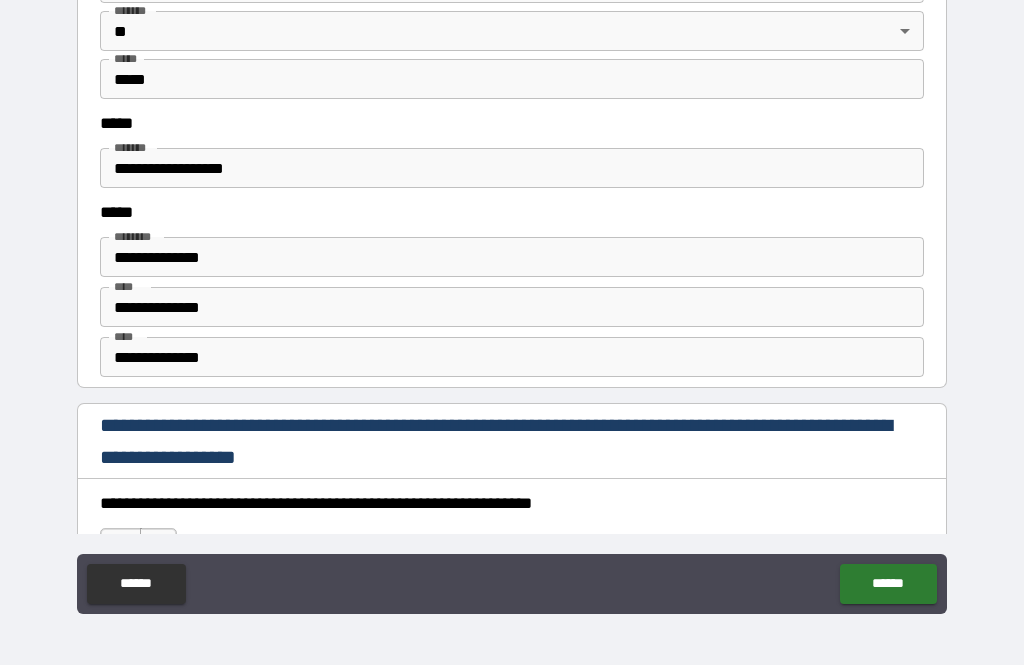 scroll, scrollTop: 2484, scrollLeft: 0, axis: vertical 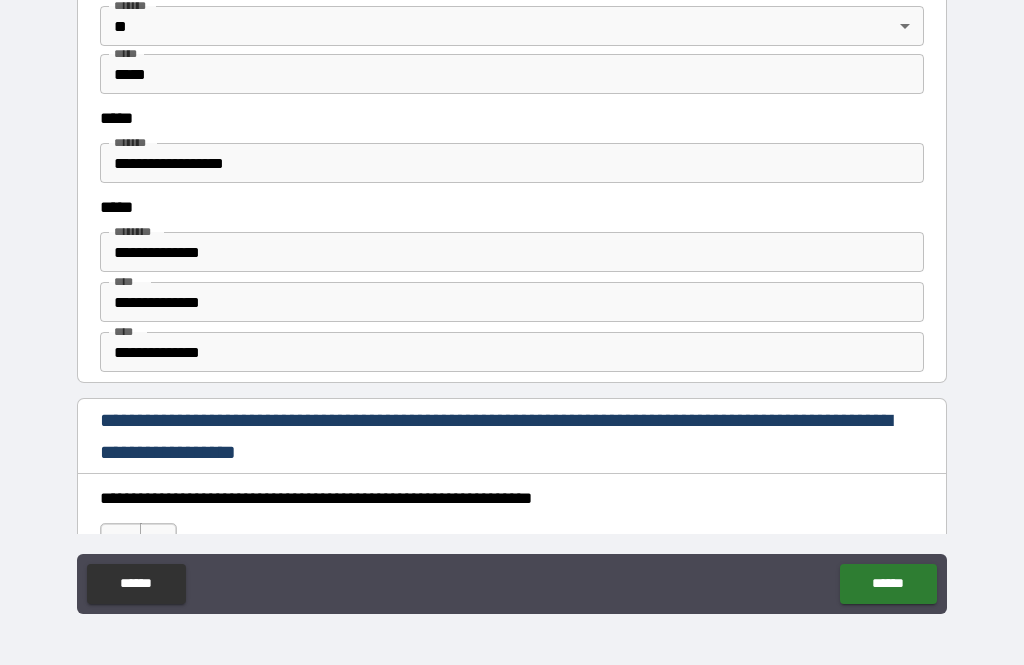 click on "**********" at bounding box center (512, 352) 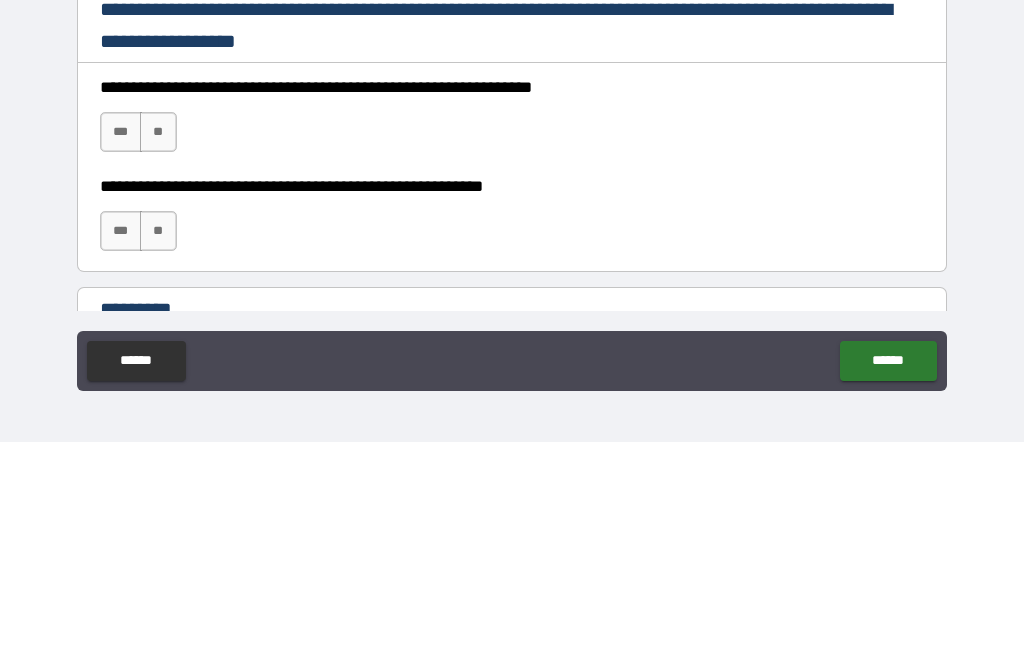 scroll, scrollTop: 2673, scrollLeft: 0, axis: vertical 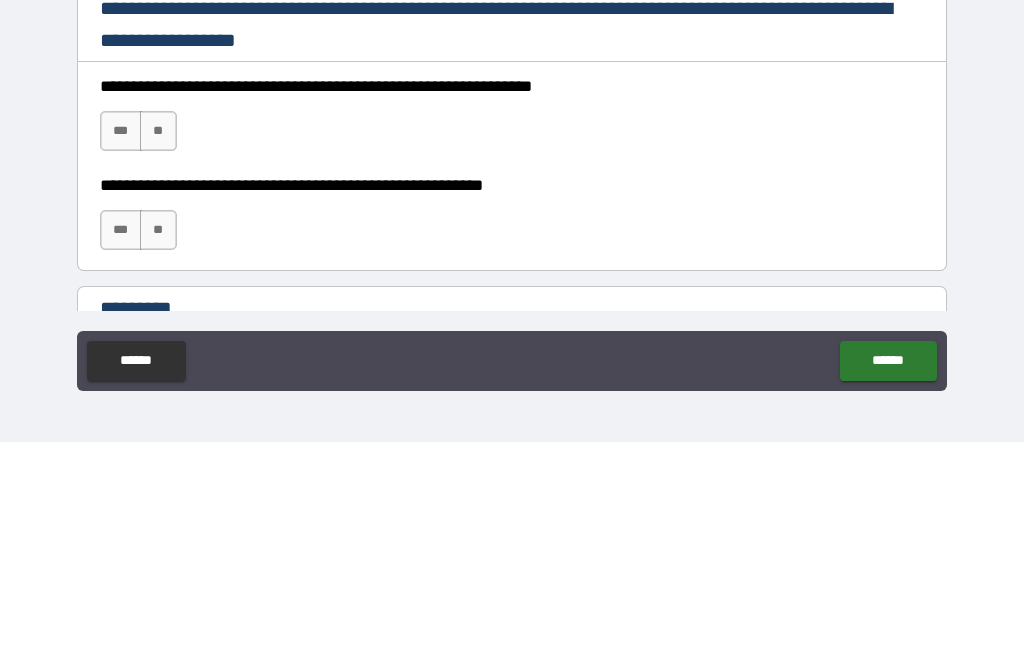type on "**********" 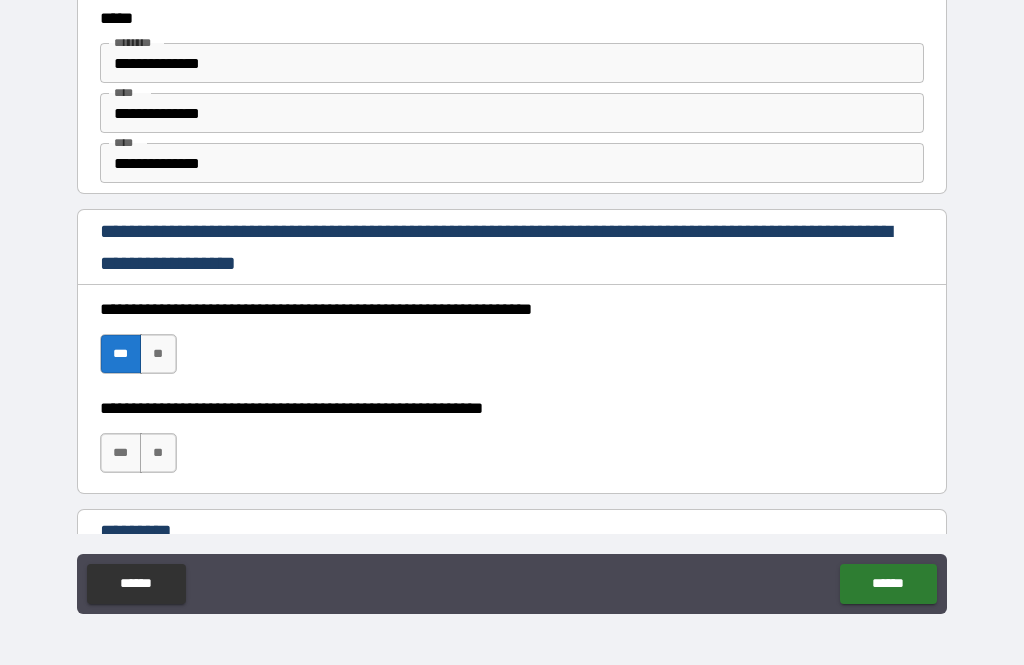 click on "***" at bounding box center (121, 453) 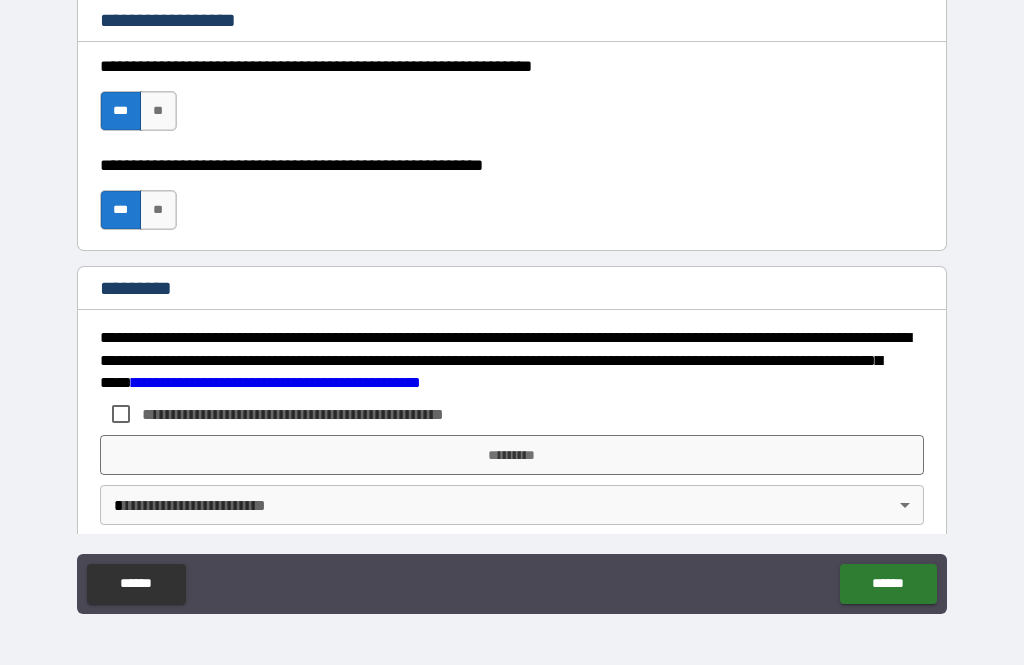 scroll, scrollTop: 2918, scrollLeft: 0, axis: vertical 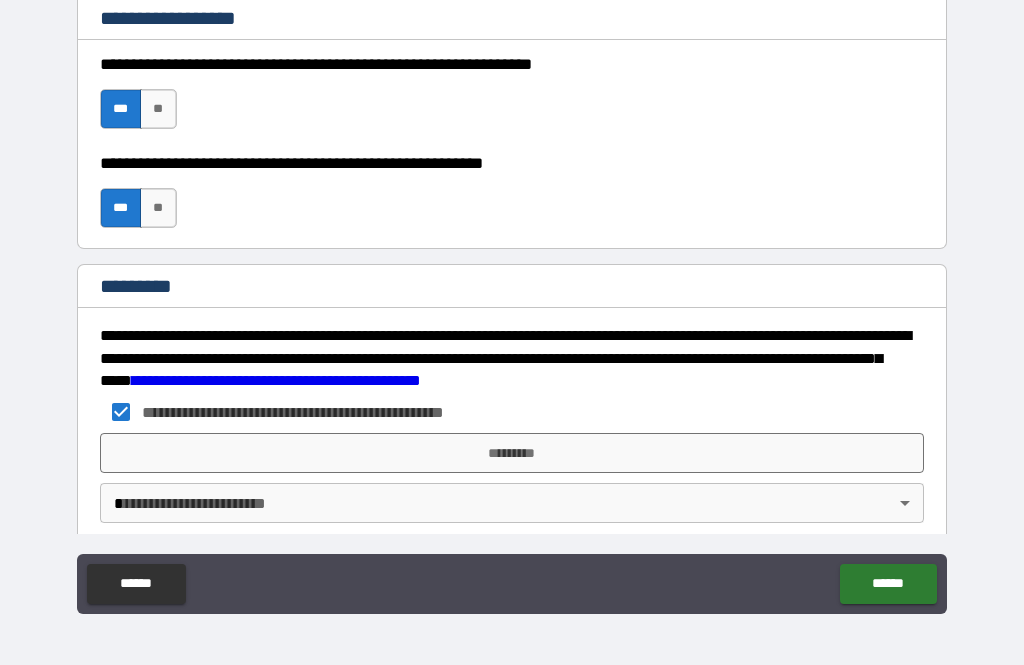 click on "*********" at bounding box center [512, 453] 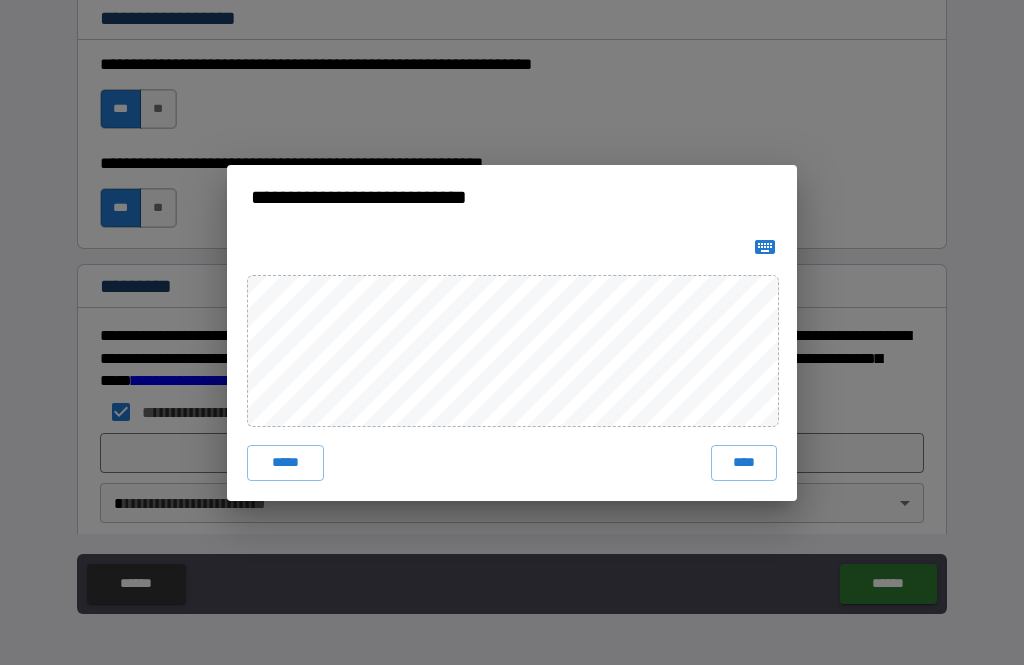 click on "****" at bounding box center [744, 463] 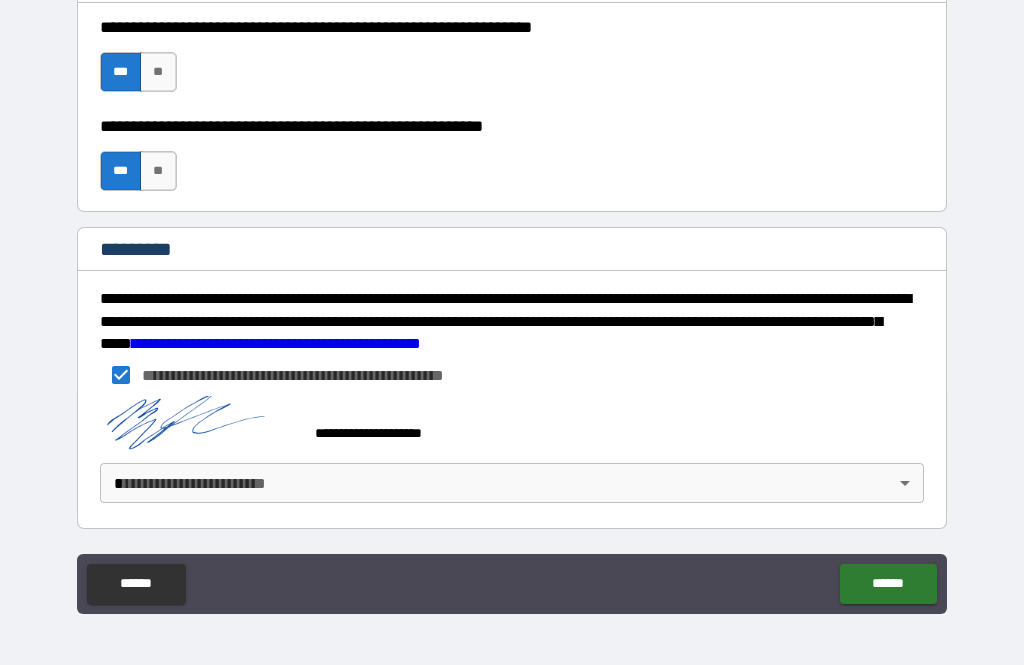 scroll, scrollTop: 2955, scrollLeft: 0, axis: vertical 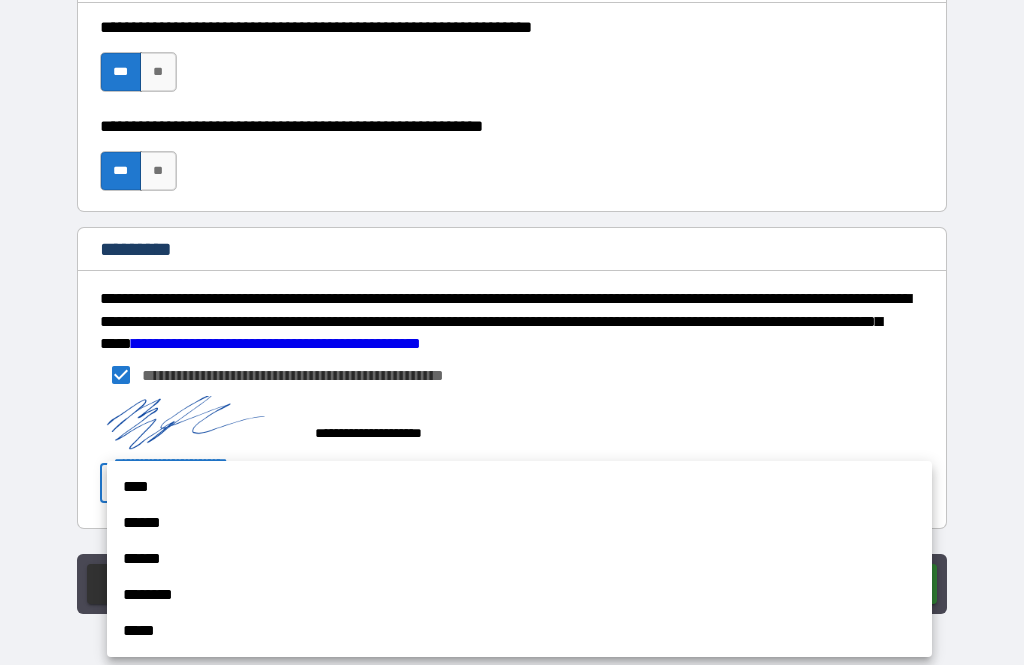 click on "******" at bounding box center (519, 523) 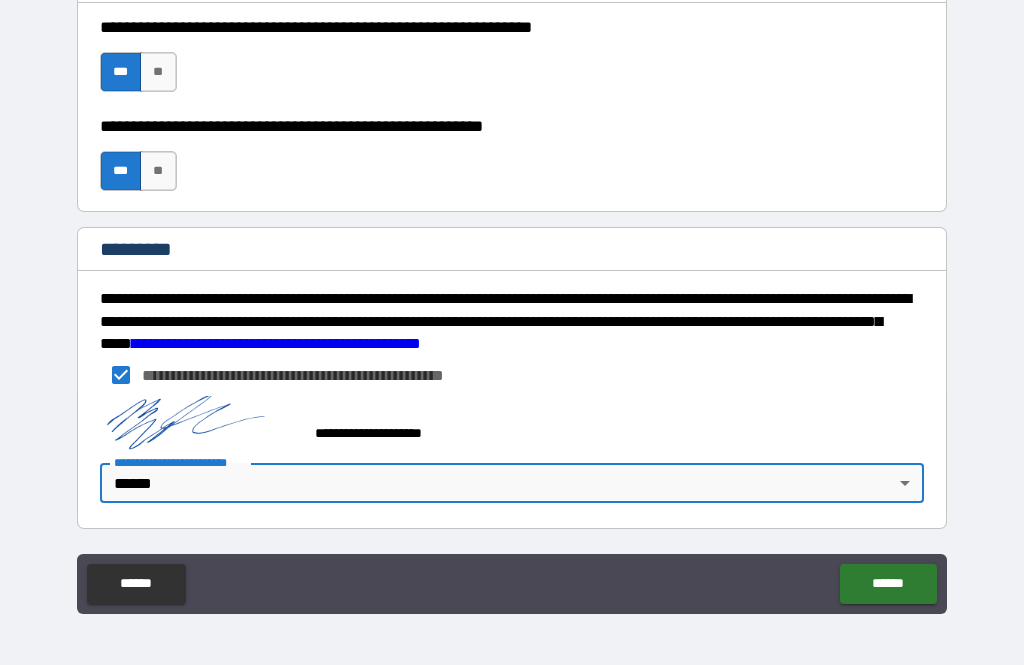 click on "******" at bounding box center [888, 584] 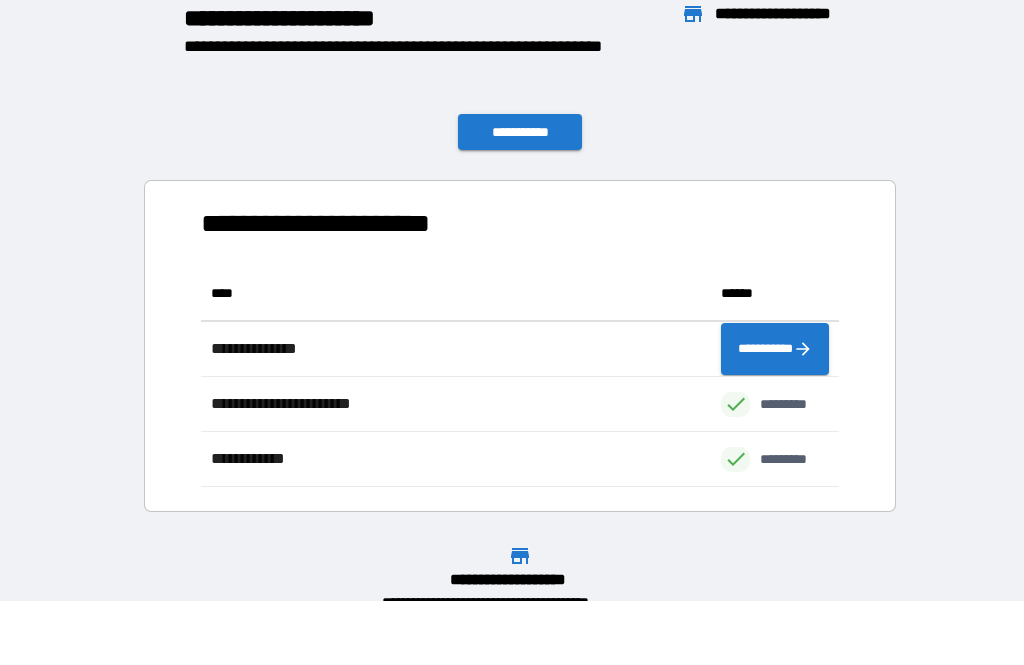 scroll, scrollTop: 221, scrollLeft: 638, axis: both 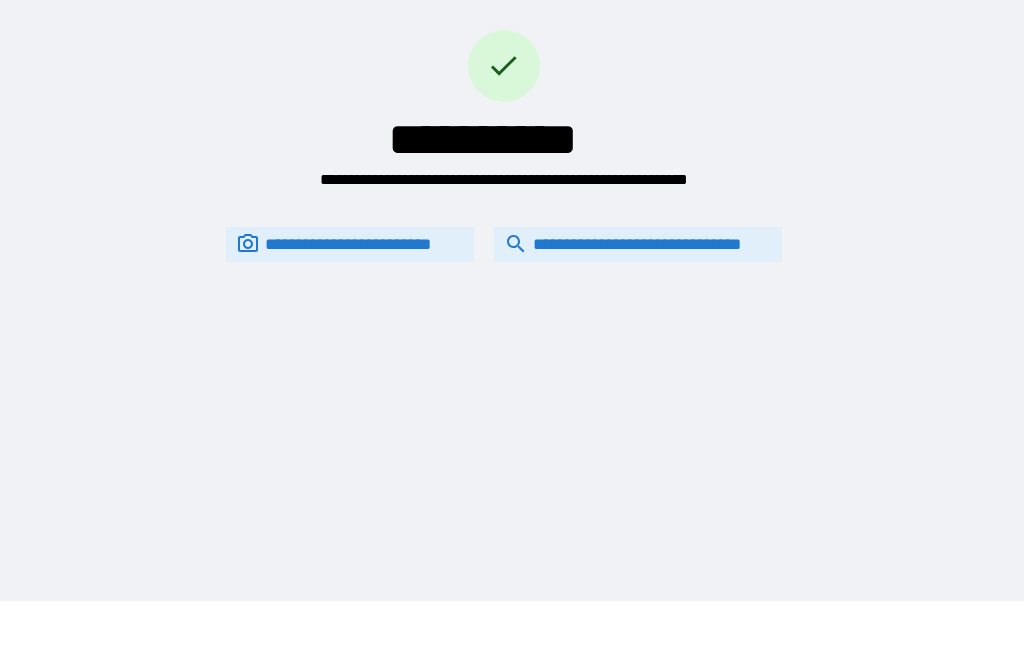 click on "**********" at bounding box center (512, 268) 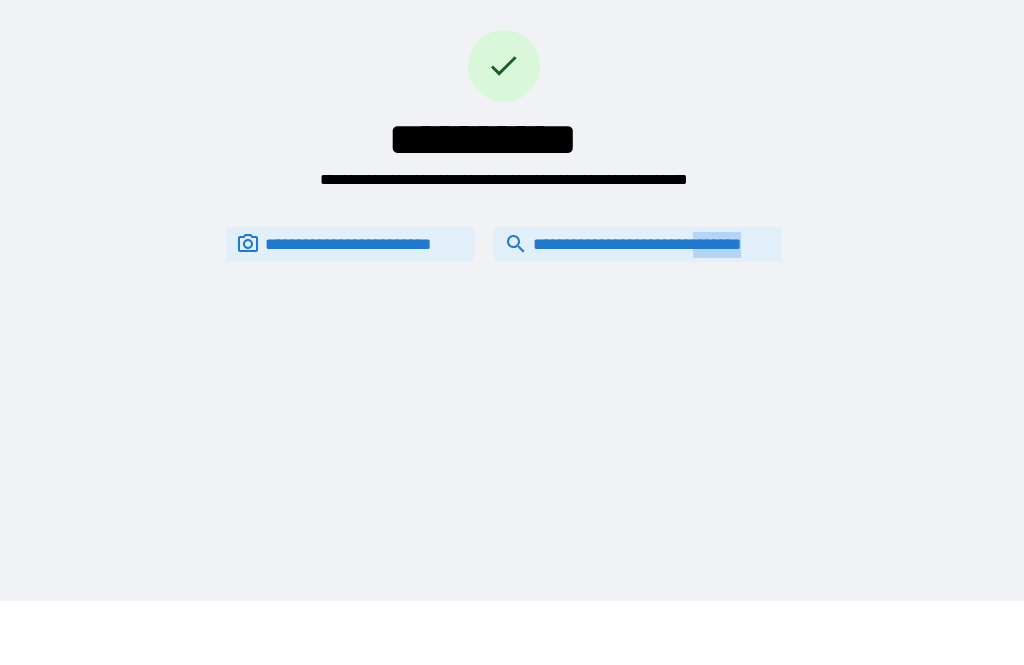 click on "**********" at bounding box center [512, 268] 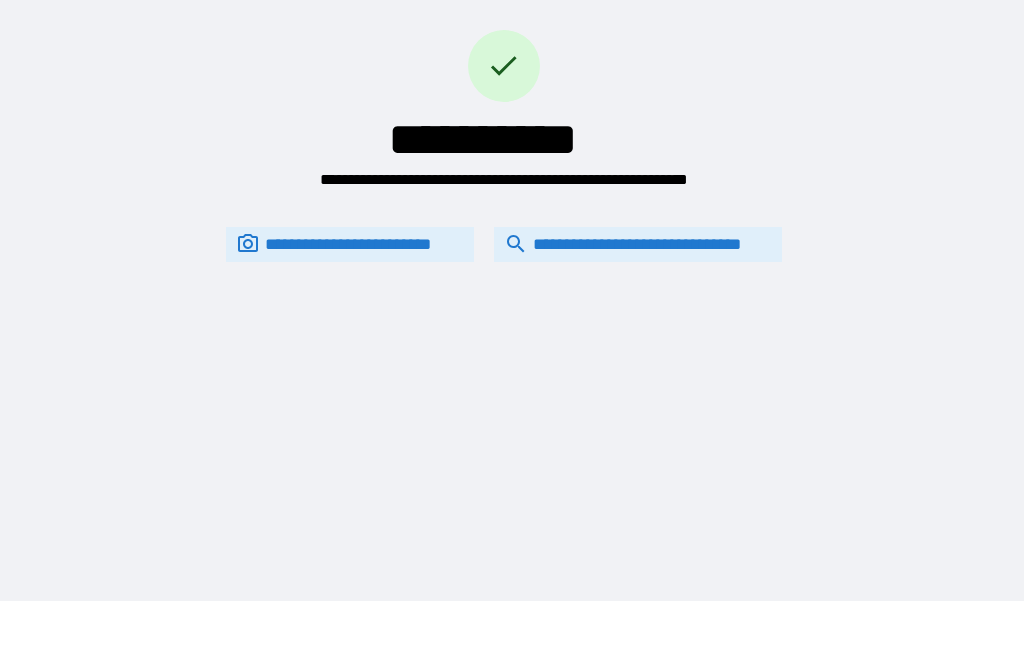 click on "**********" at bounding box center [638, 244] 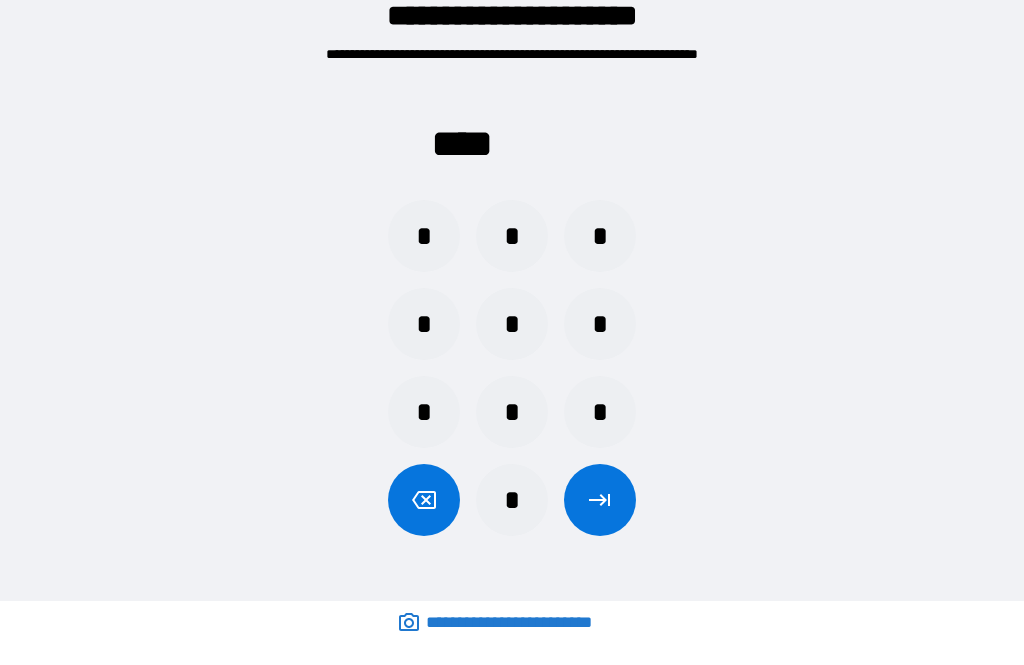 click on "*" at bounding box center [512, 236] 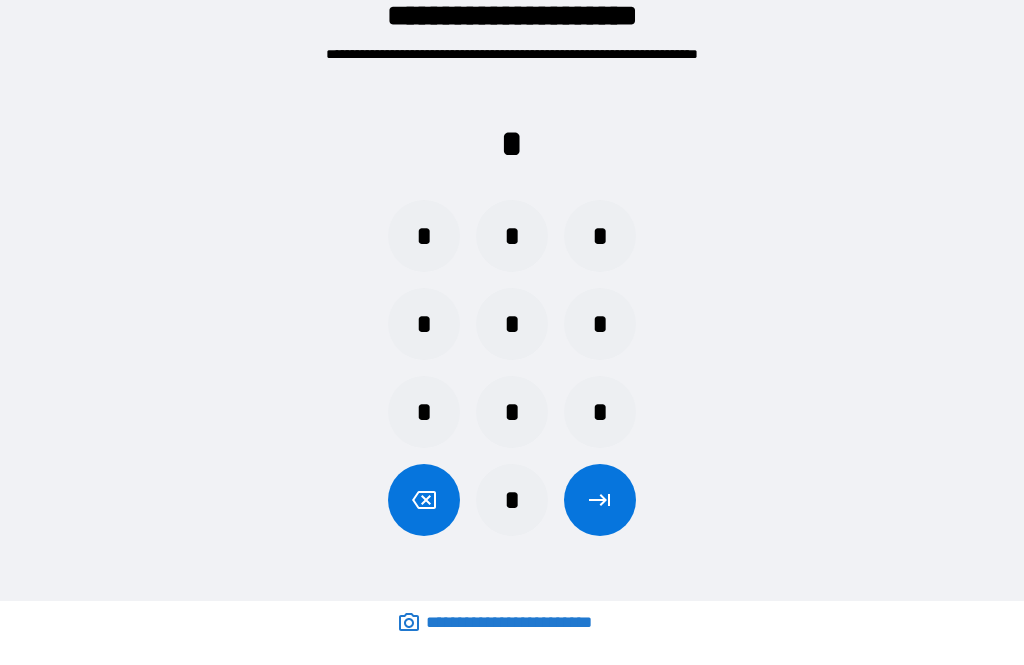 click on "*" at bounding box center (512, 500) 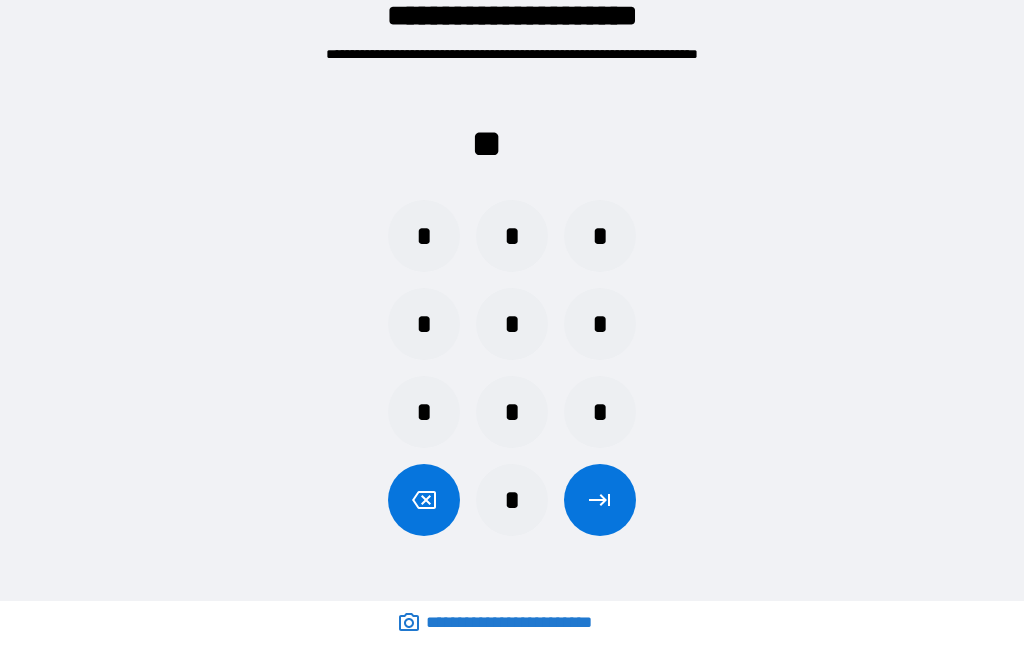 click on "*" at bounding box center (512, 500) 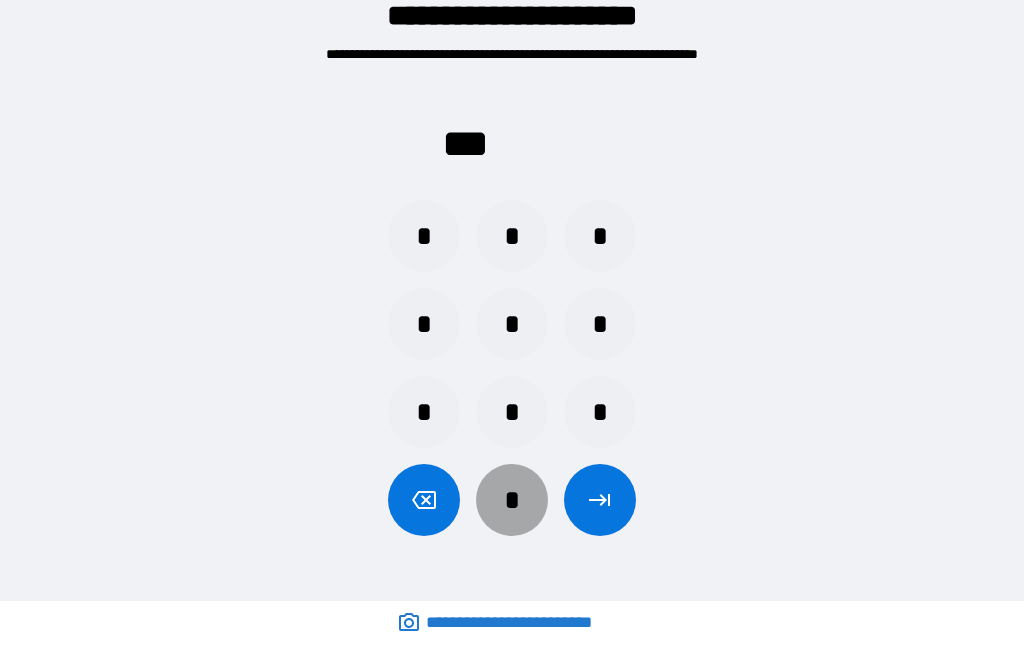 click on "*" at bounding box center (512, 500) 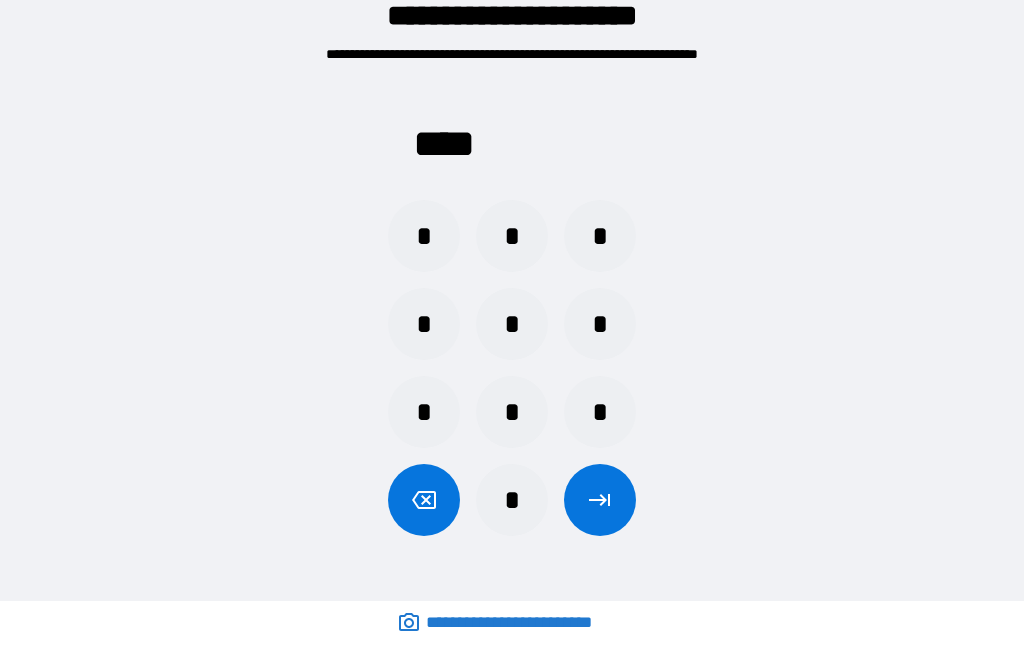 click at bounding box center (600, 500) 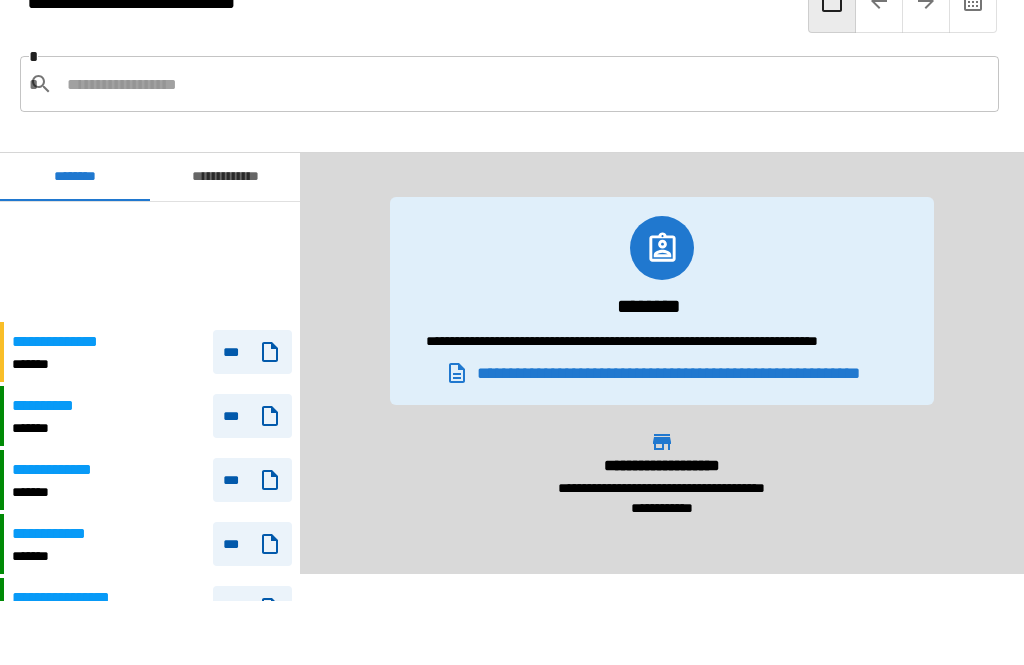 scroll, scrollTop: 1866, scrollLeft: 0, axis: vertical 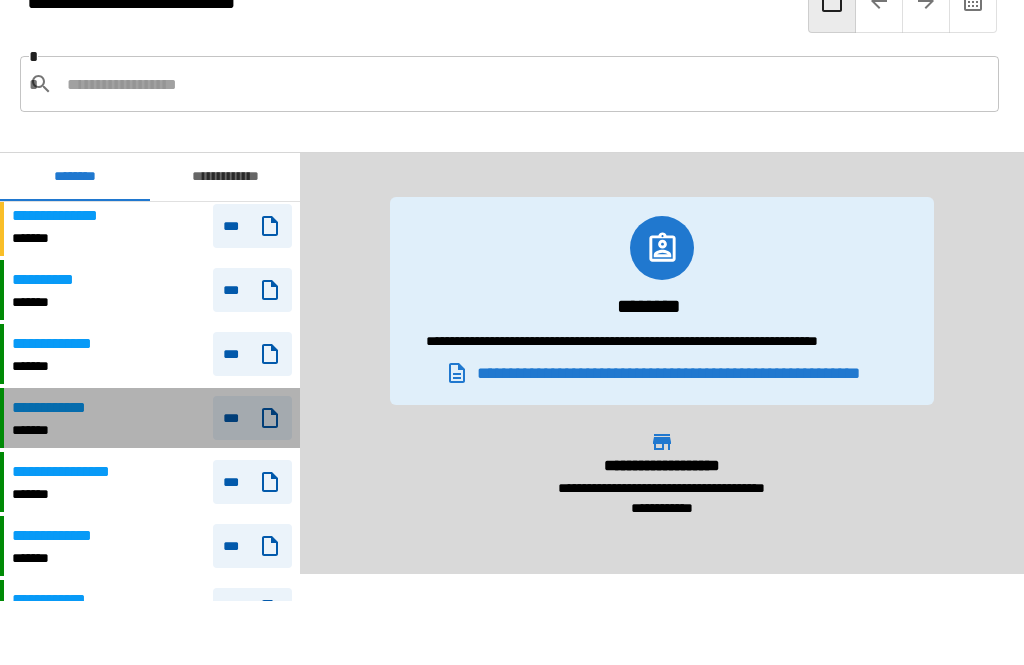 click on "***" at bounding box center [252, 418] 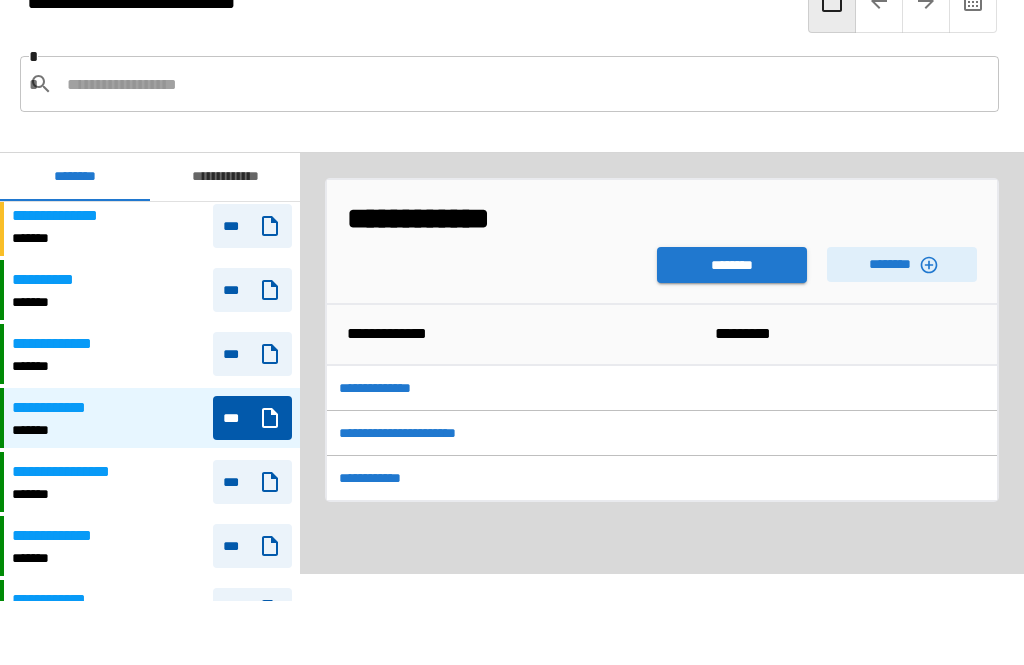 click on "********" at bounding box center [732, 265] 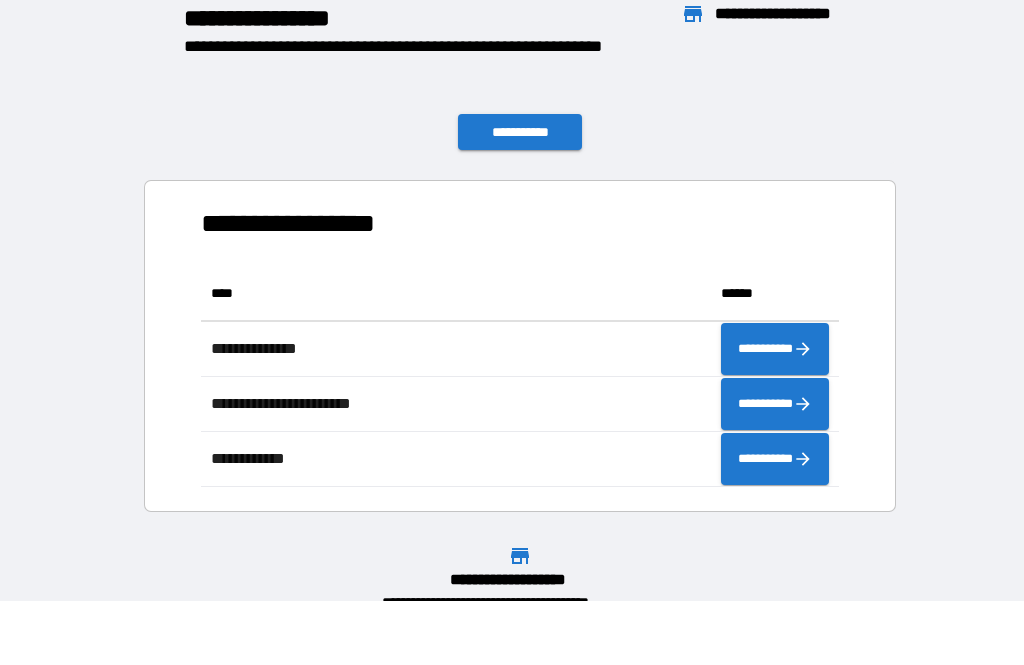 scroll, scrollTop: 221, scrollLeft: 638, axis: both 